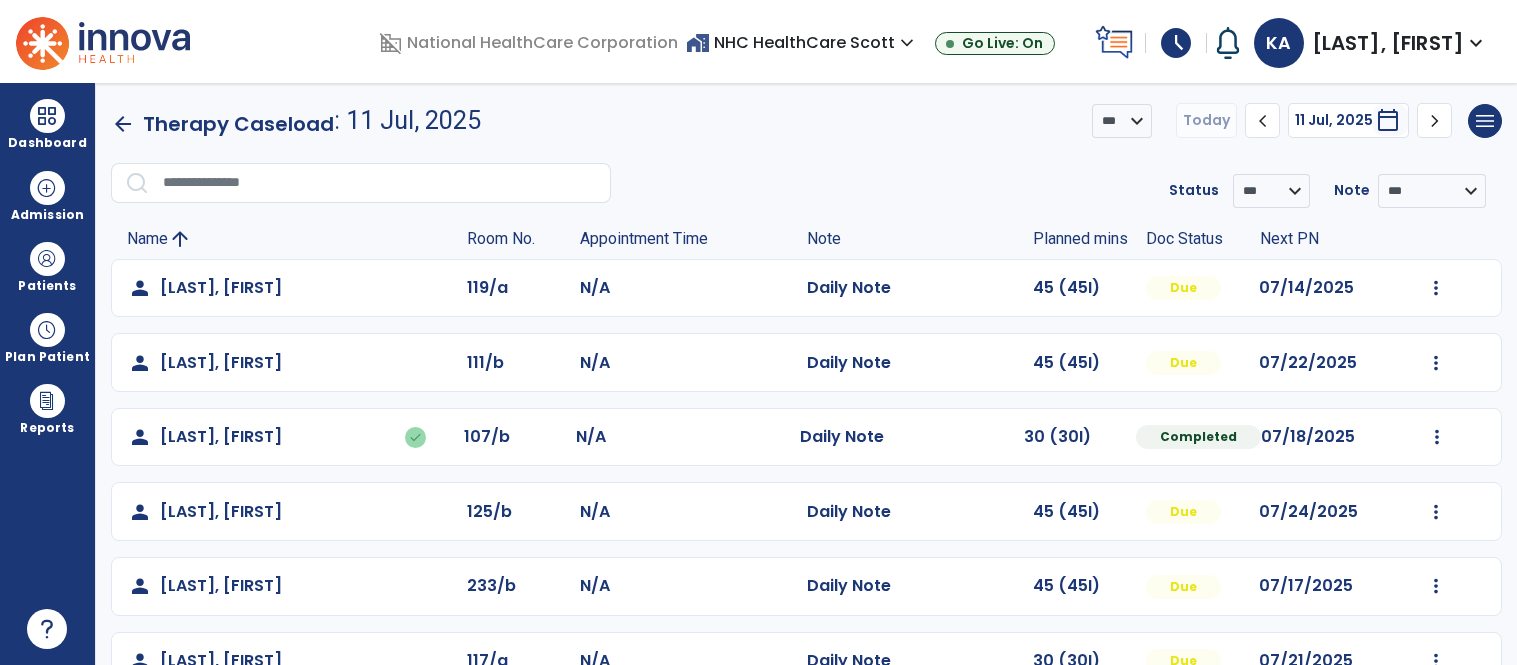 scroll, scrollTop: 0, scrollLeft: 0, axis: both 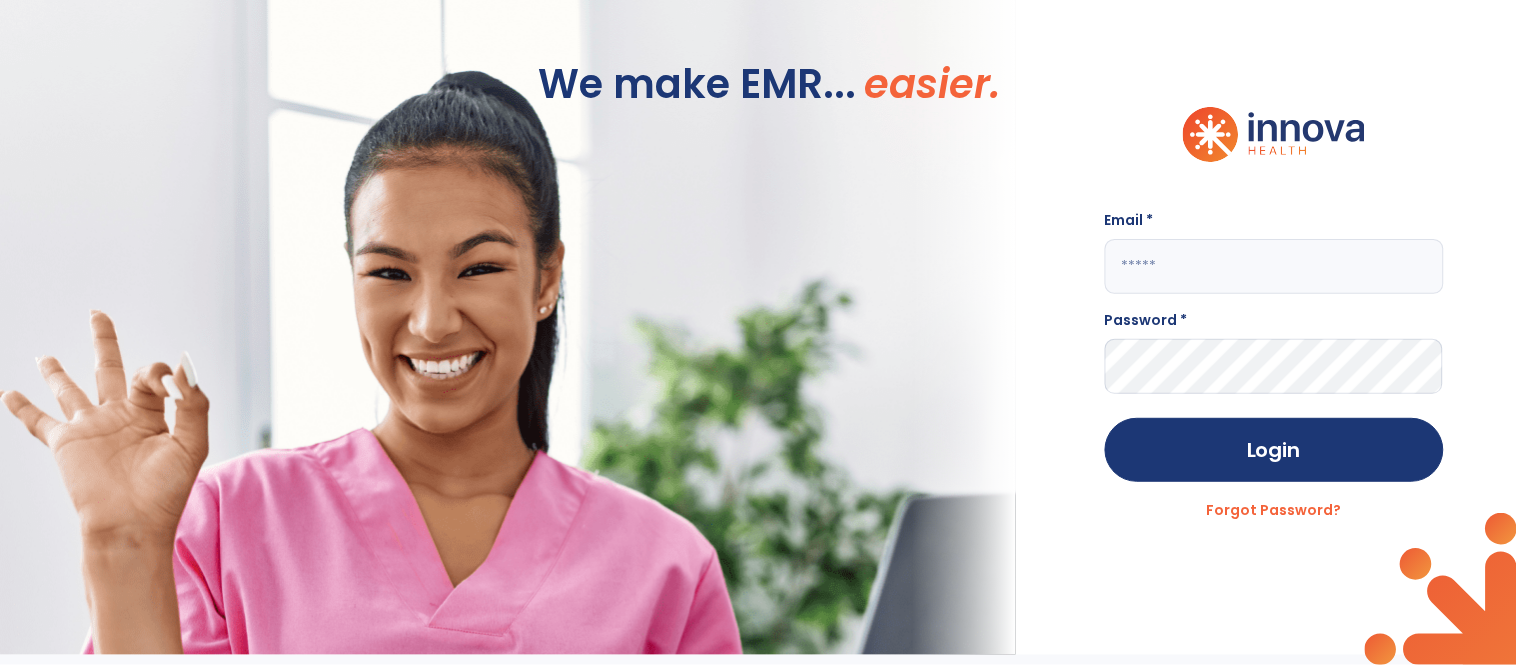 click 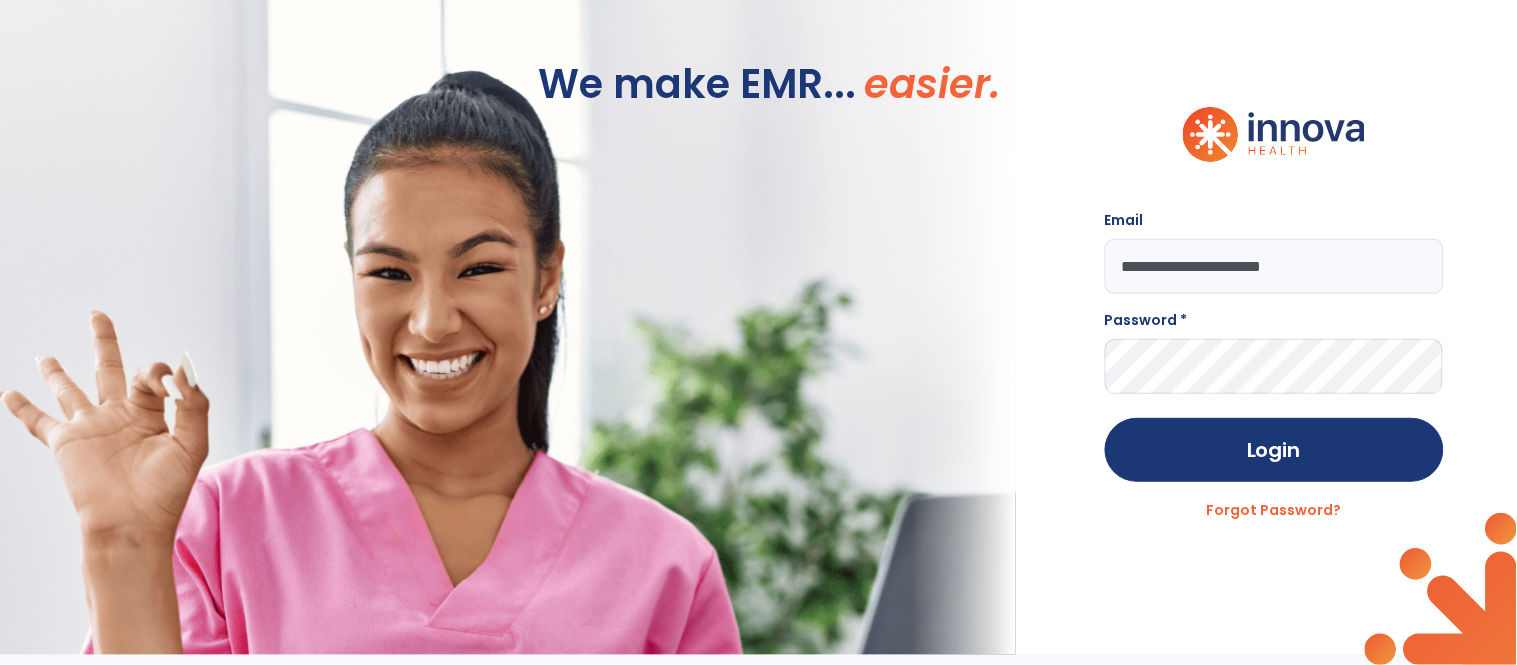 type on "**********" 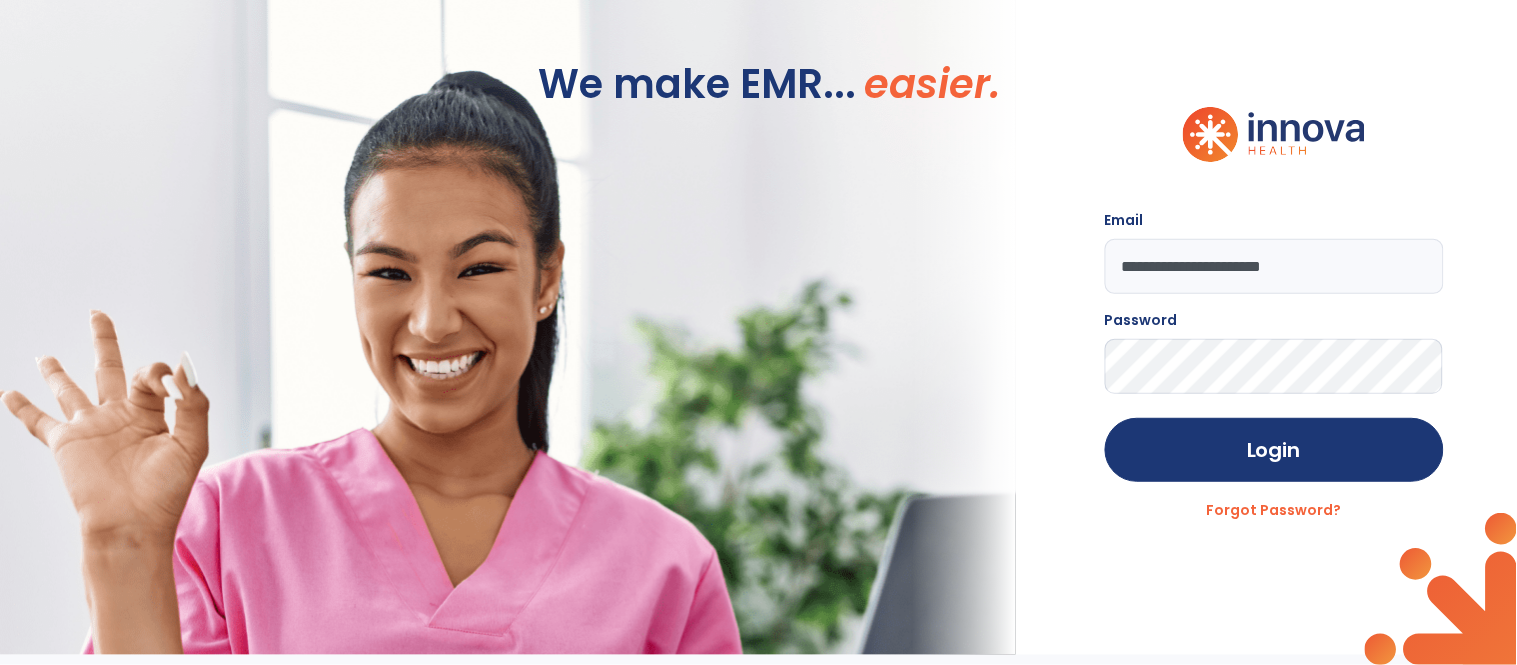 click on "Login" 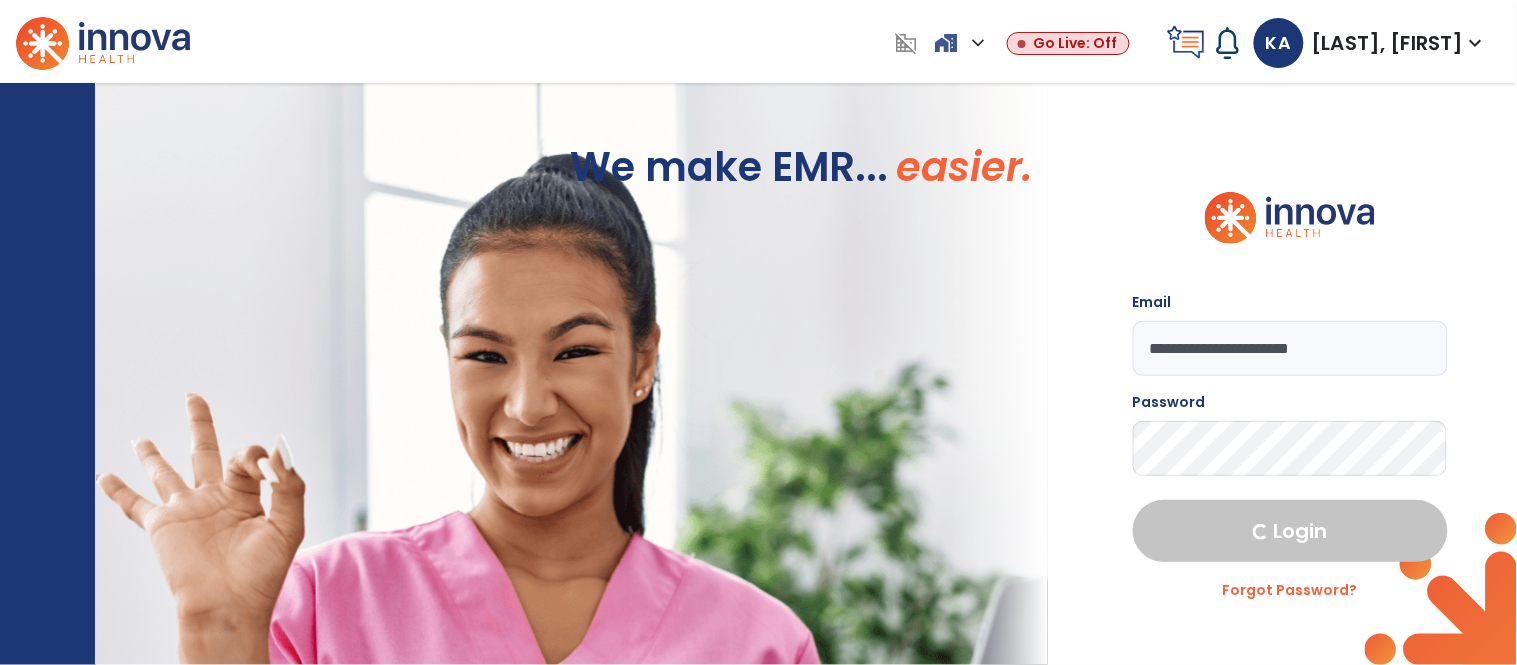 select on "****" 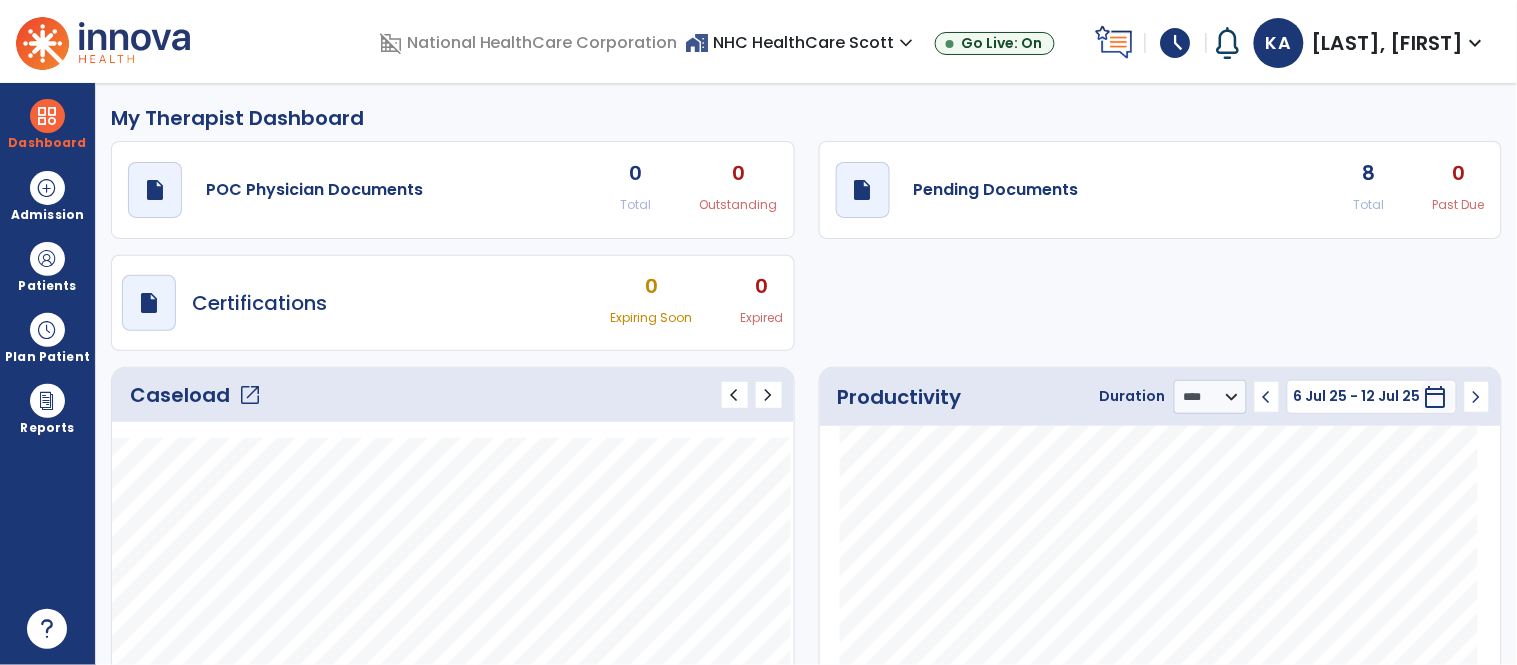 click on "open_in_new" 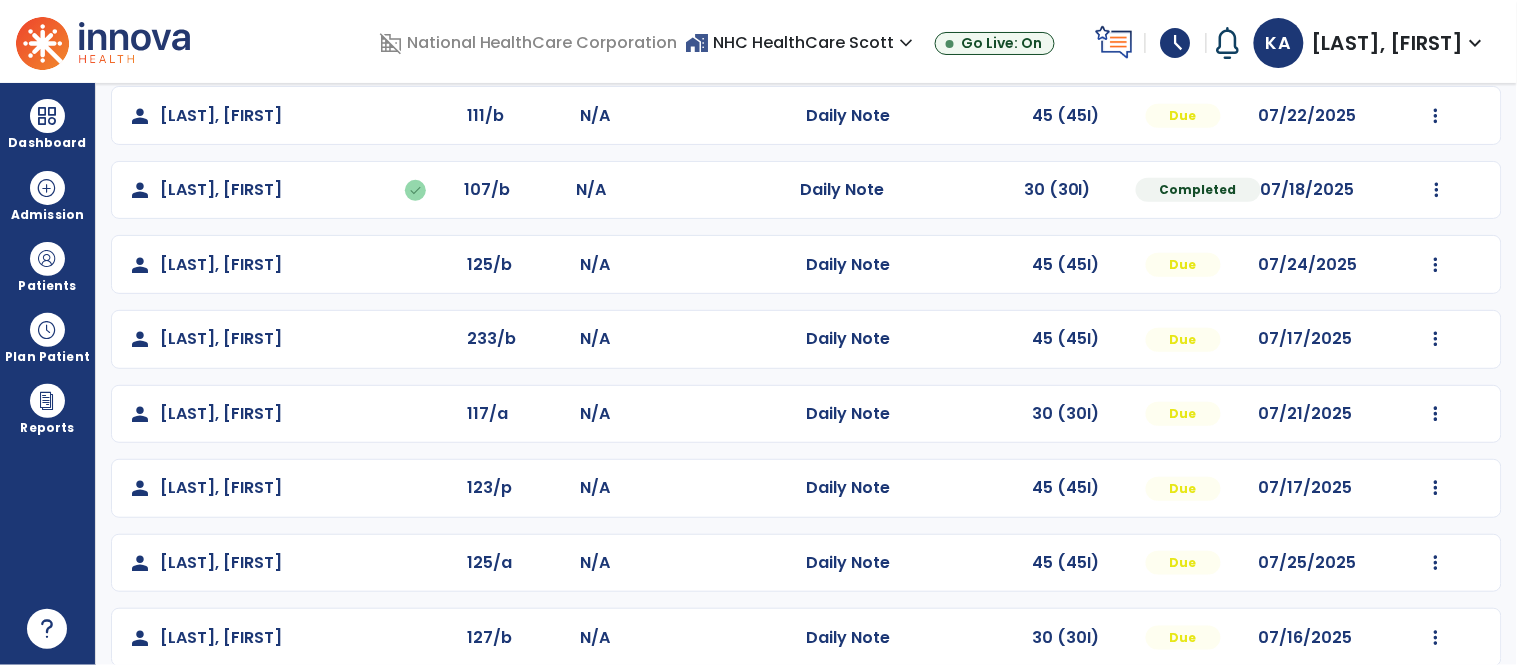 scroll, scrollTop: 250, scrollLeft: 0, axis: vertical 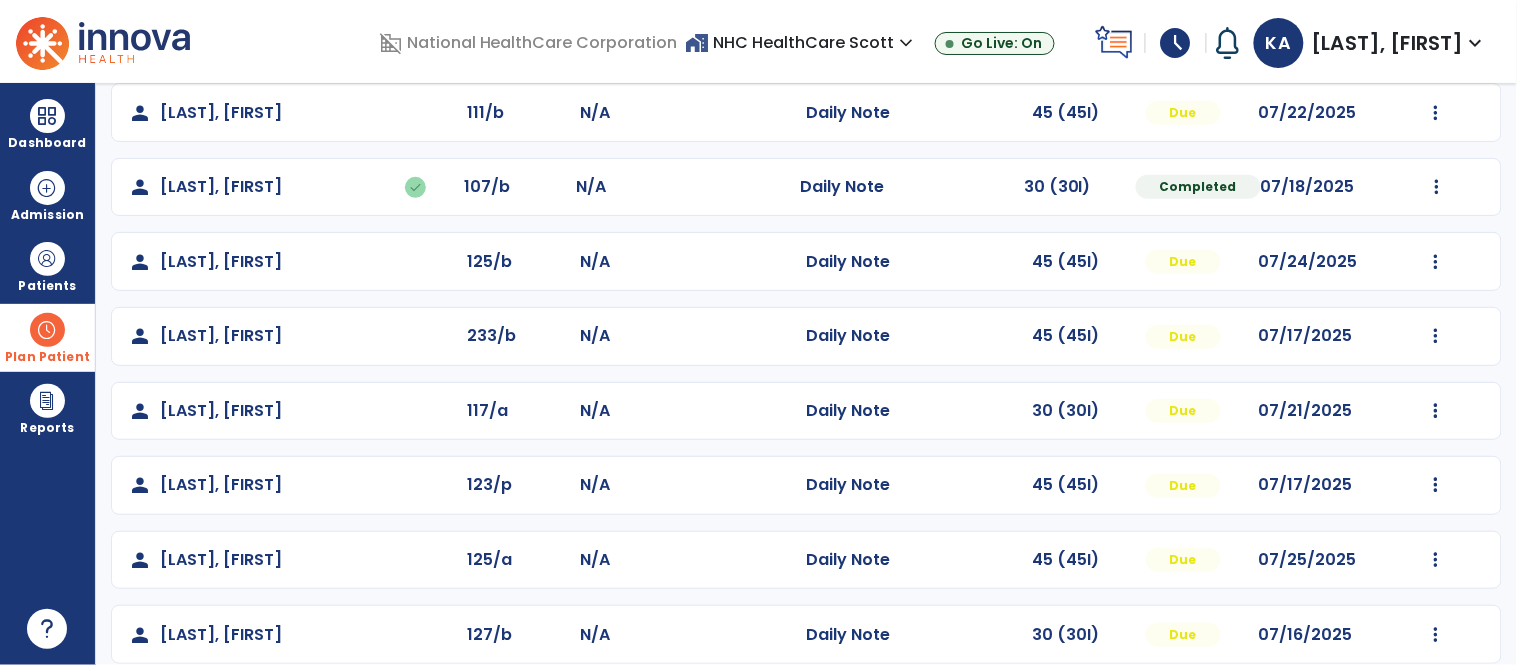 drag, startPoint x: 36, startPoint y: 303, endPoint x: 1, endPoint y: 325, distance: 41.340054 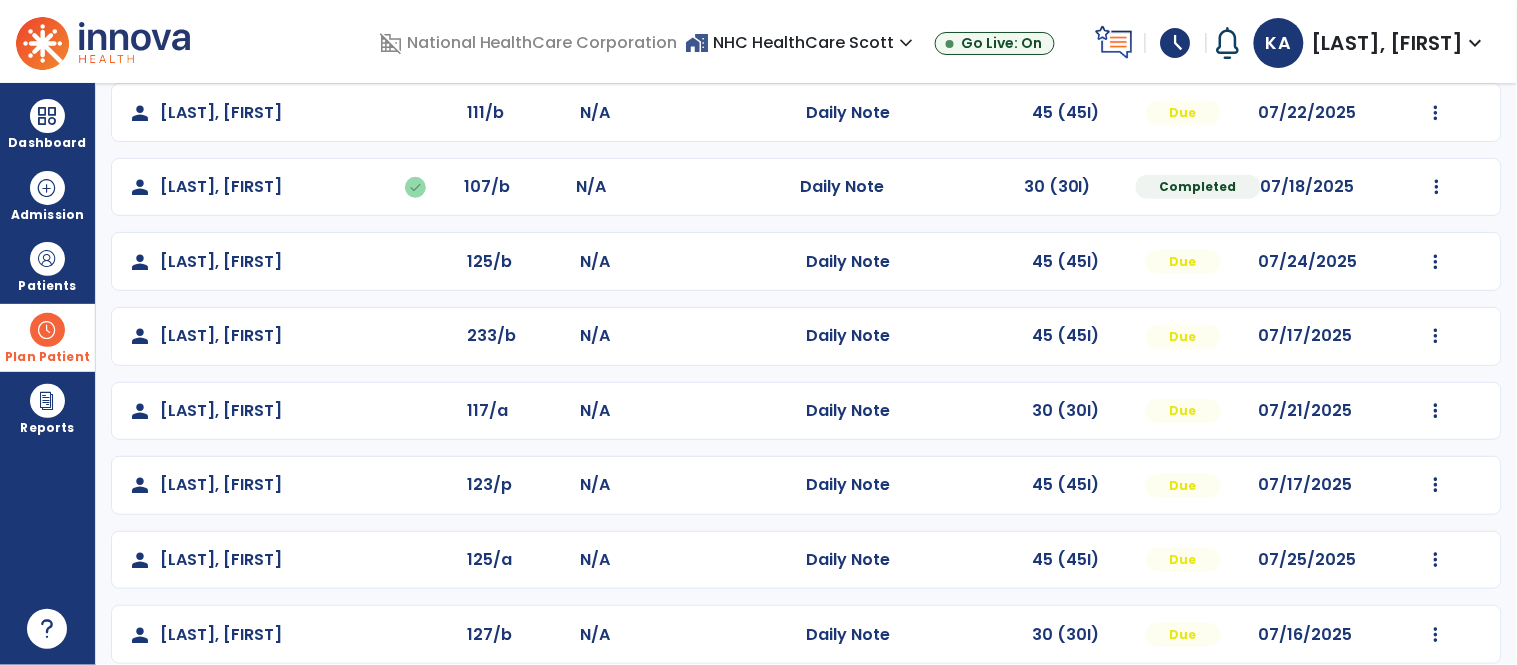 click at bounding box center (47, 330) 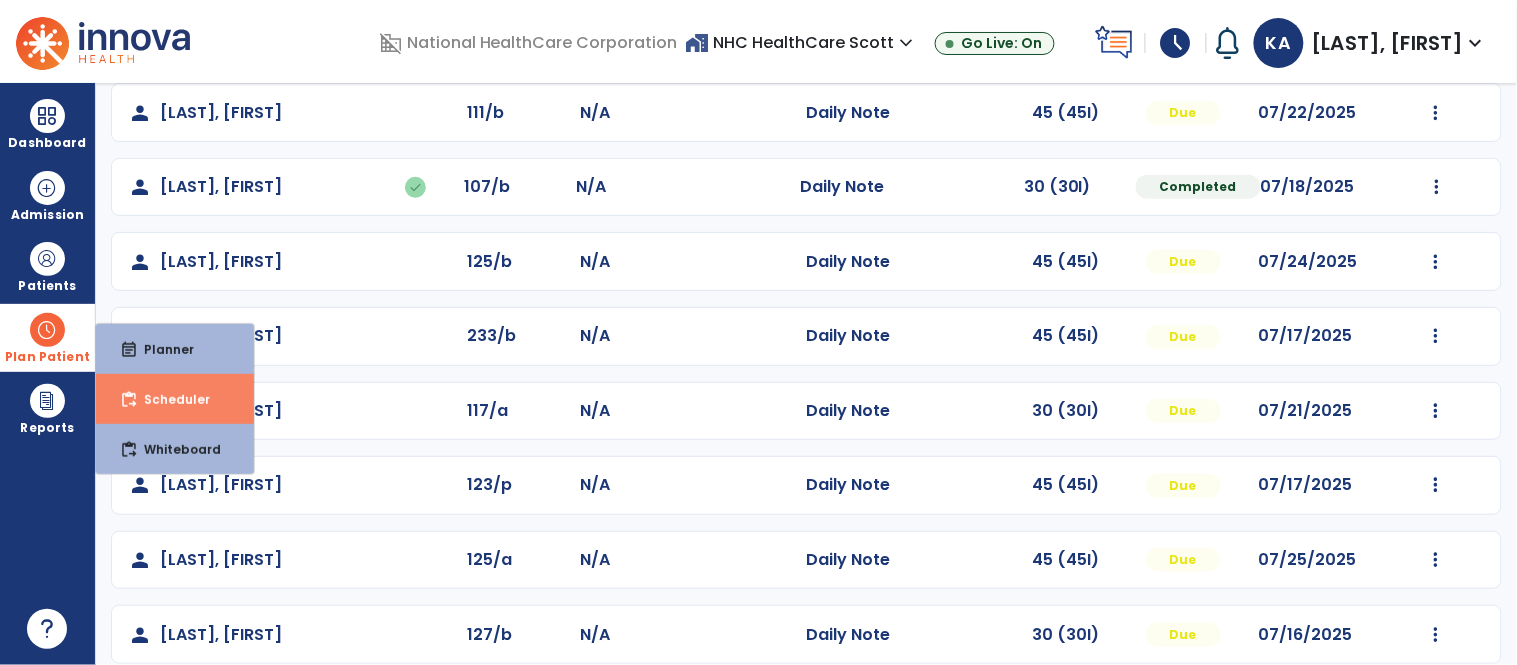 click on "Scheduler" at bounding box center (169, 399) 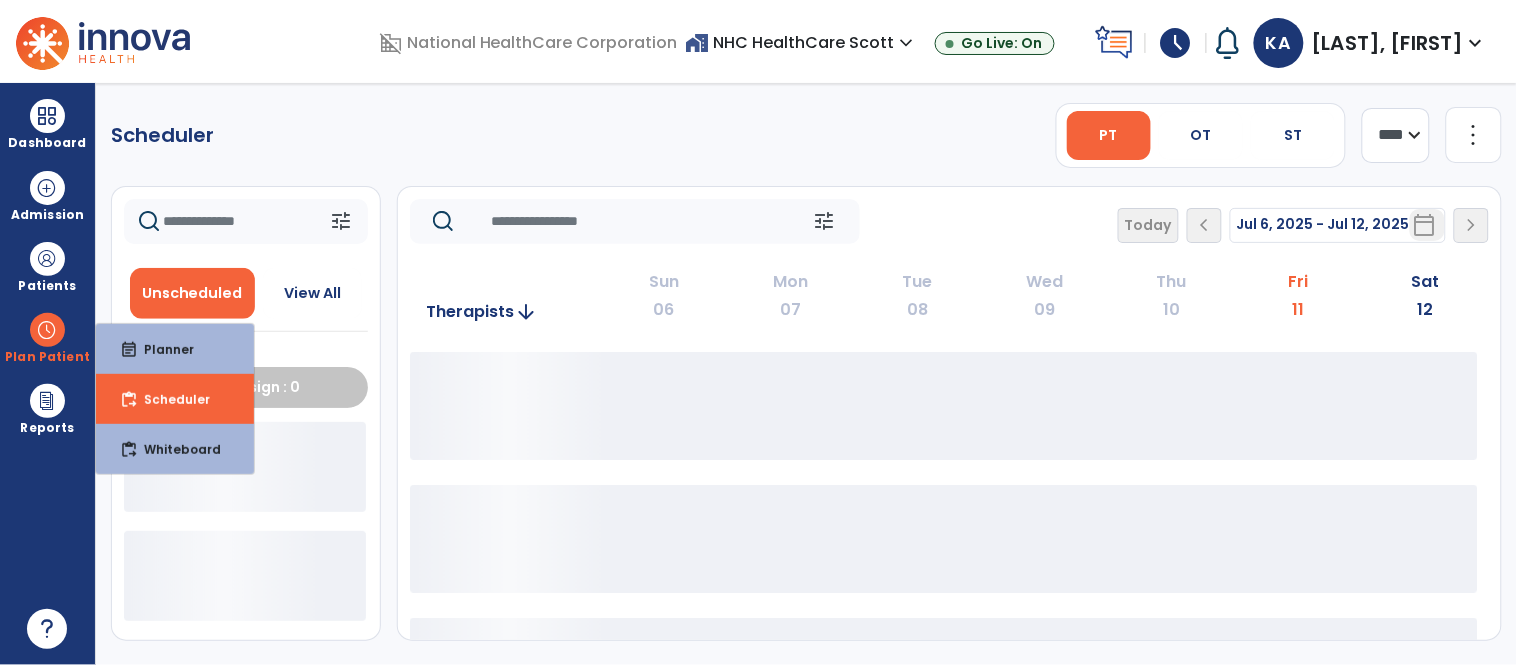 scroll, scrollTop: 0, scrollLeft: 0, axis: both 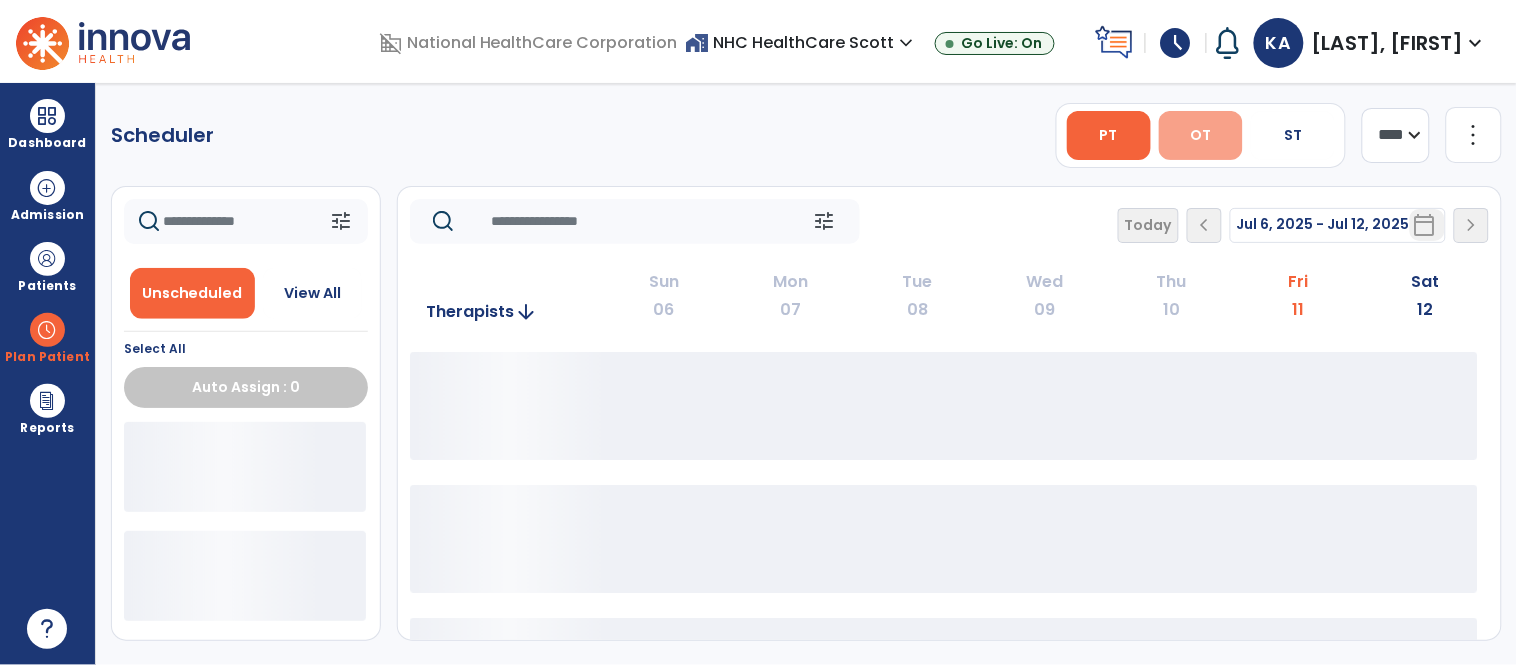 click on "OT" at bounding box center [1201, 135] 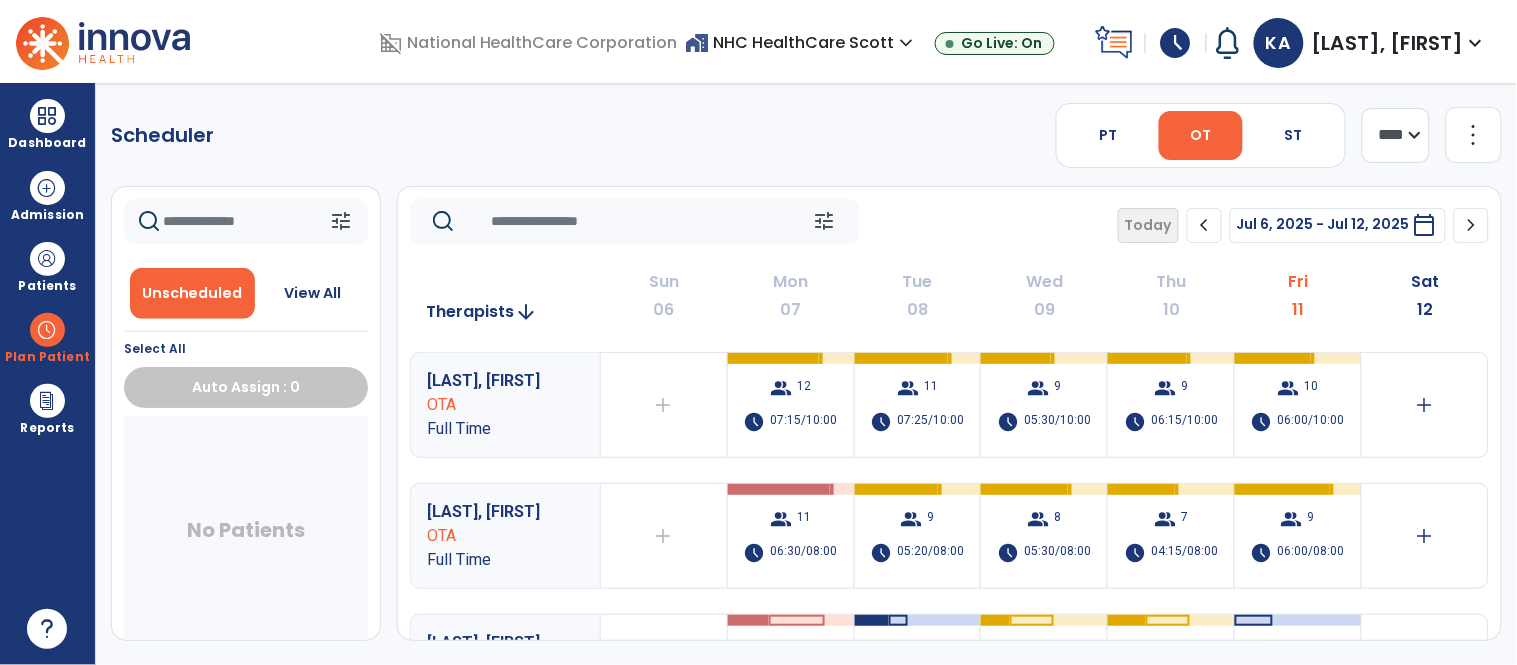 click on "**** ***" 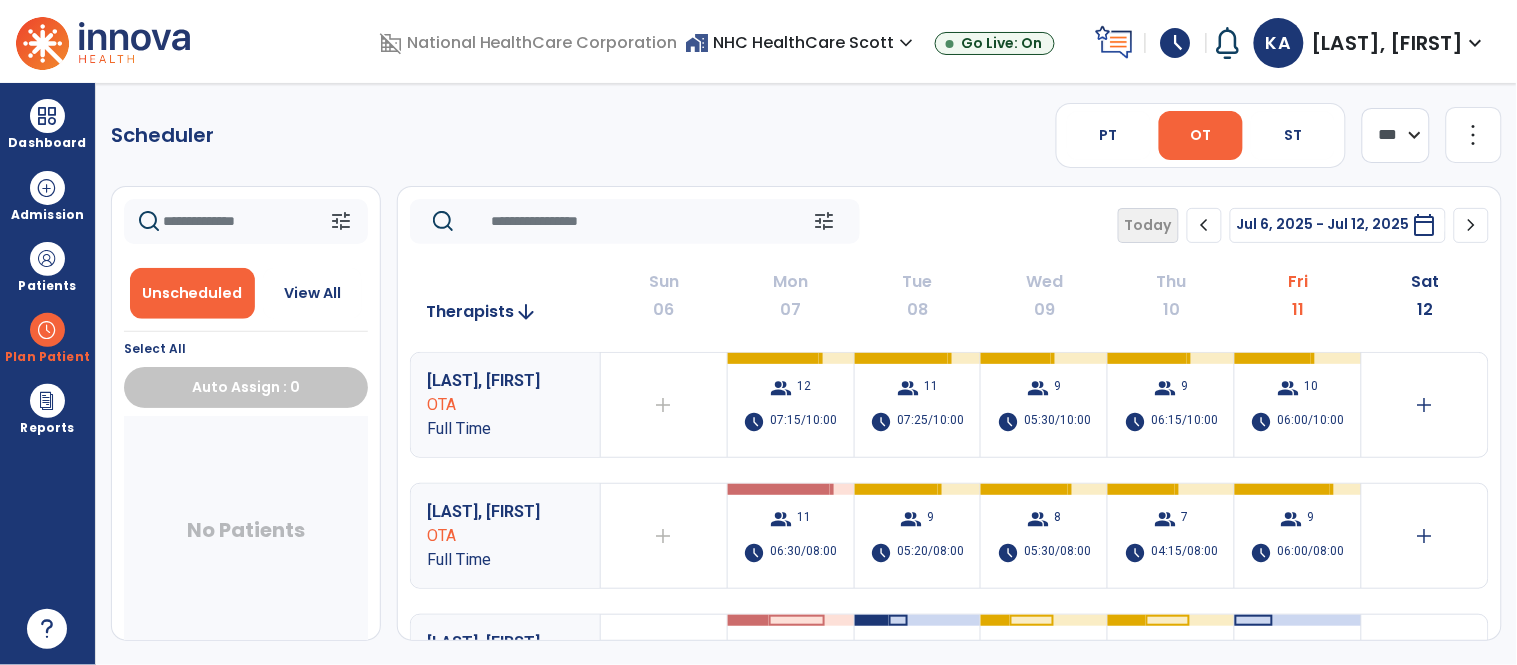 click on "**** ***" 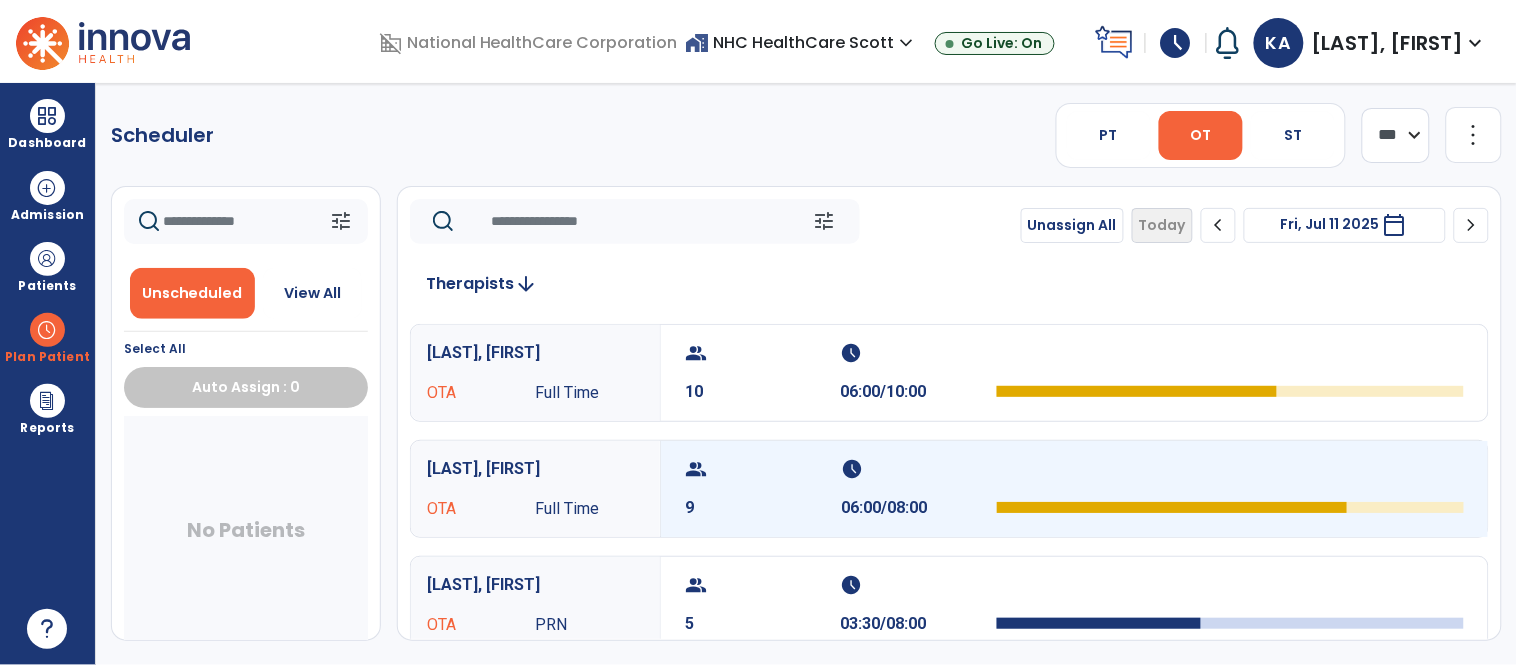 click at bounding box center [1172, 507] 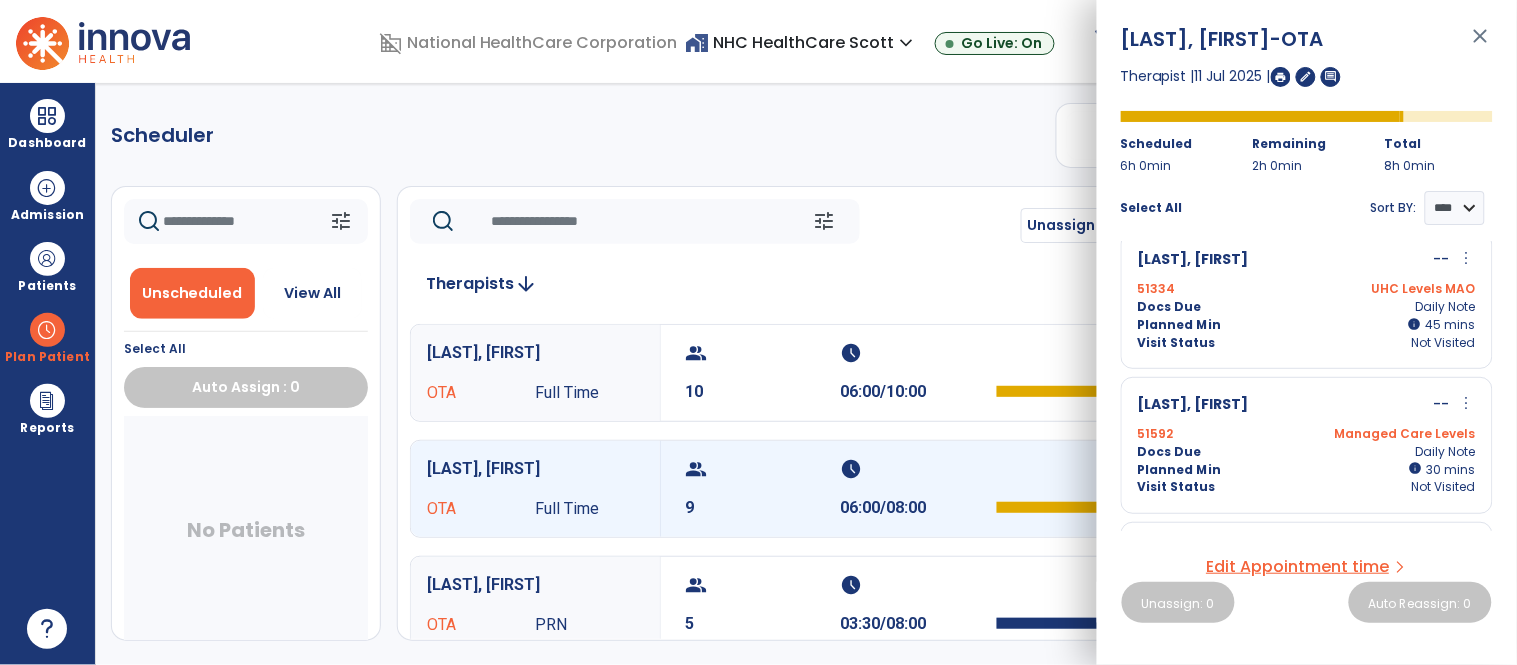scroll, scrollTop: 743, scrollLeft: 0, axis: vertical 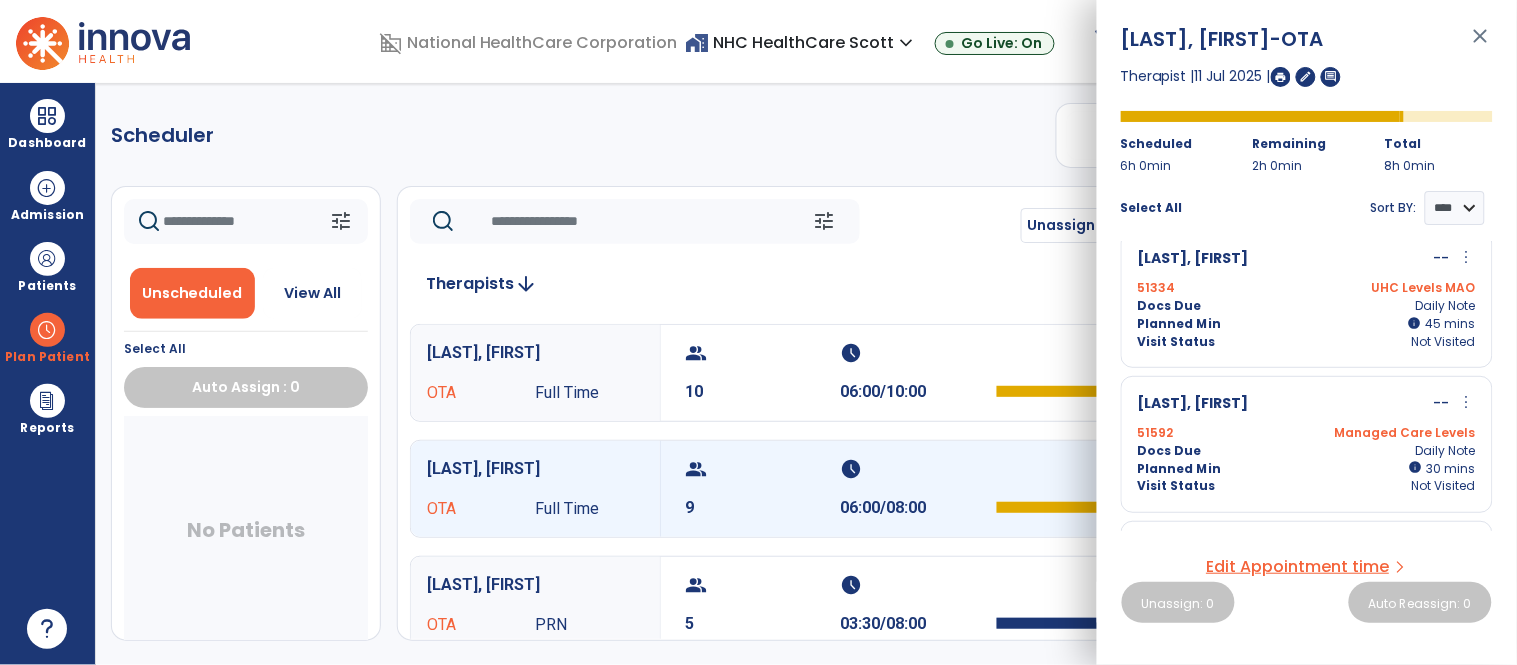 drag, startPoint x: 1285, startPoint y: 424, endPoint x: 1230, endPoint y: 453, distance: 62.177166 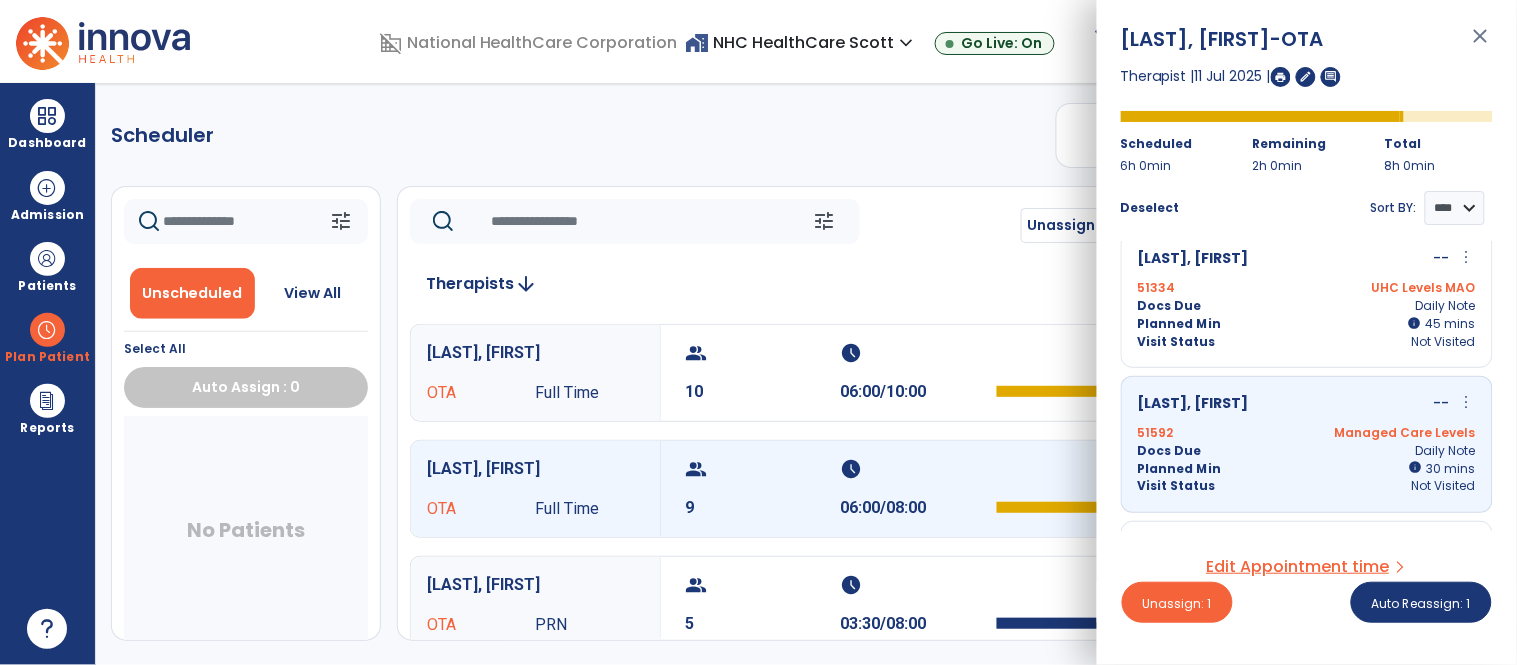 click on "Docs Due Daily Note" at bounding box center [1307, 451] 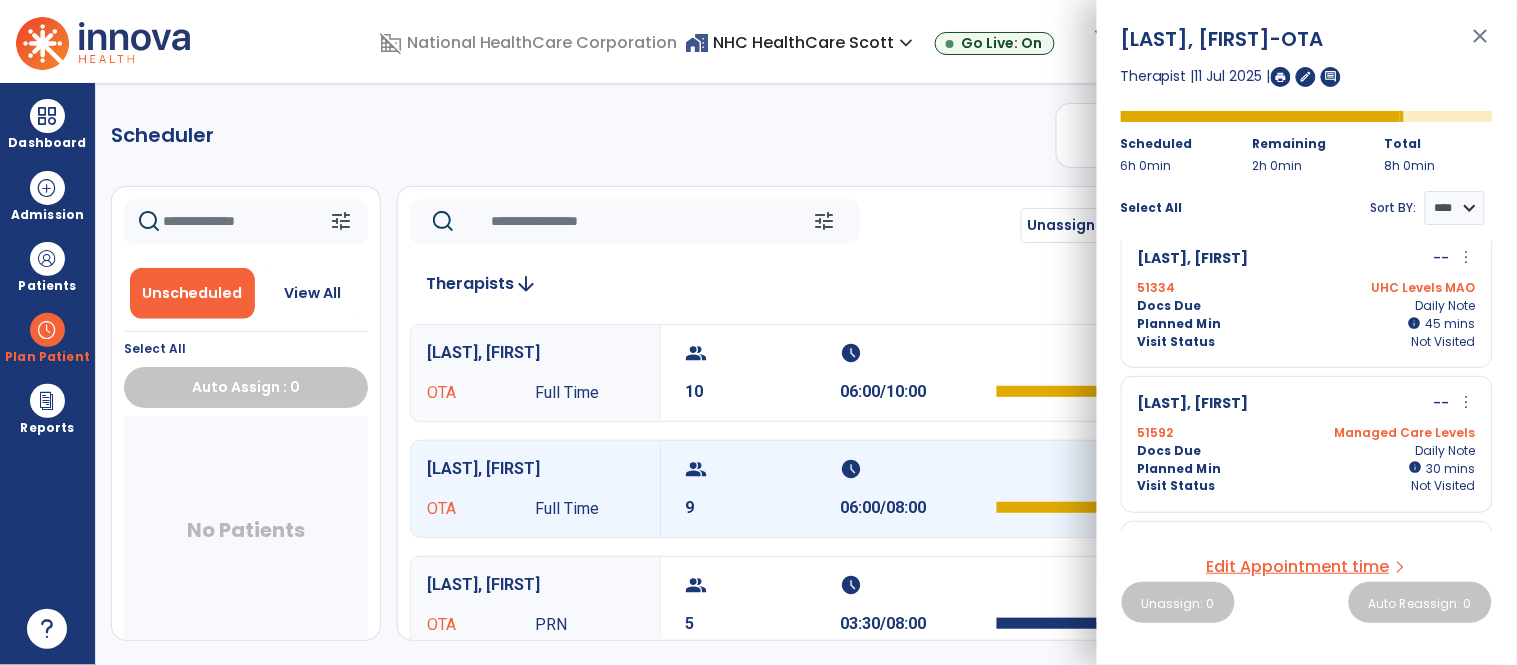 click on "Docs Due Daily Note" at bounding box center (1307, 451) 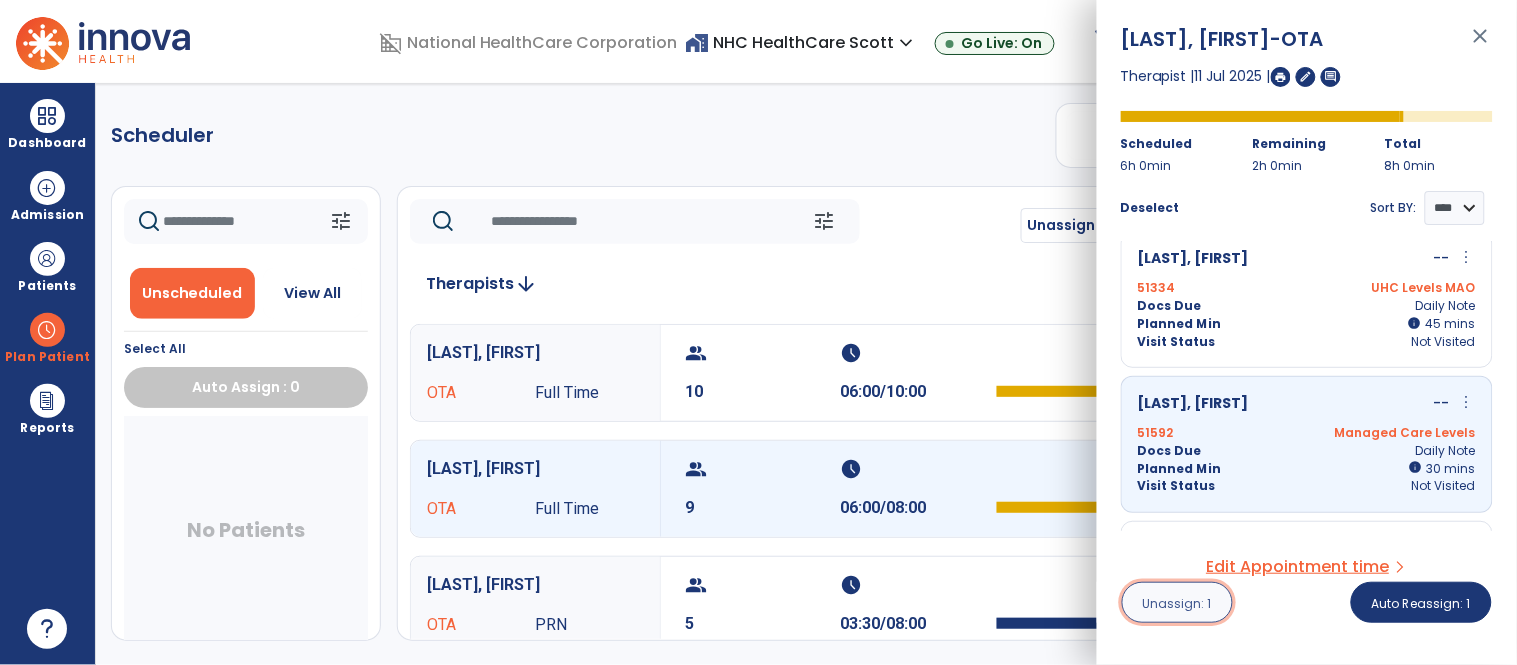 click on "Unassign: 1" at bounding box center (1177, 603) 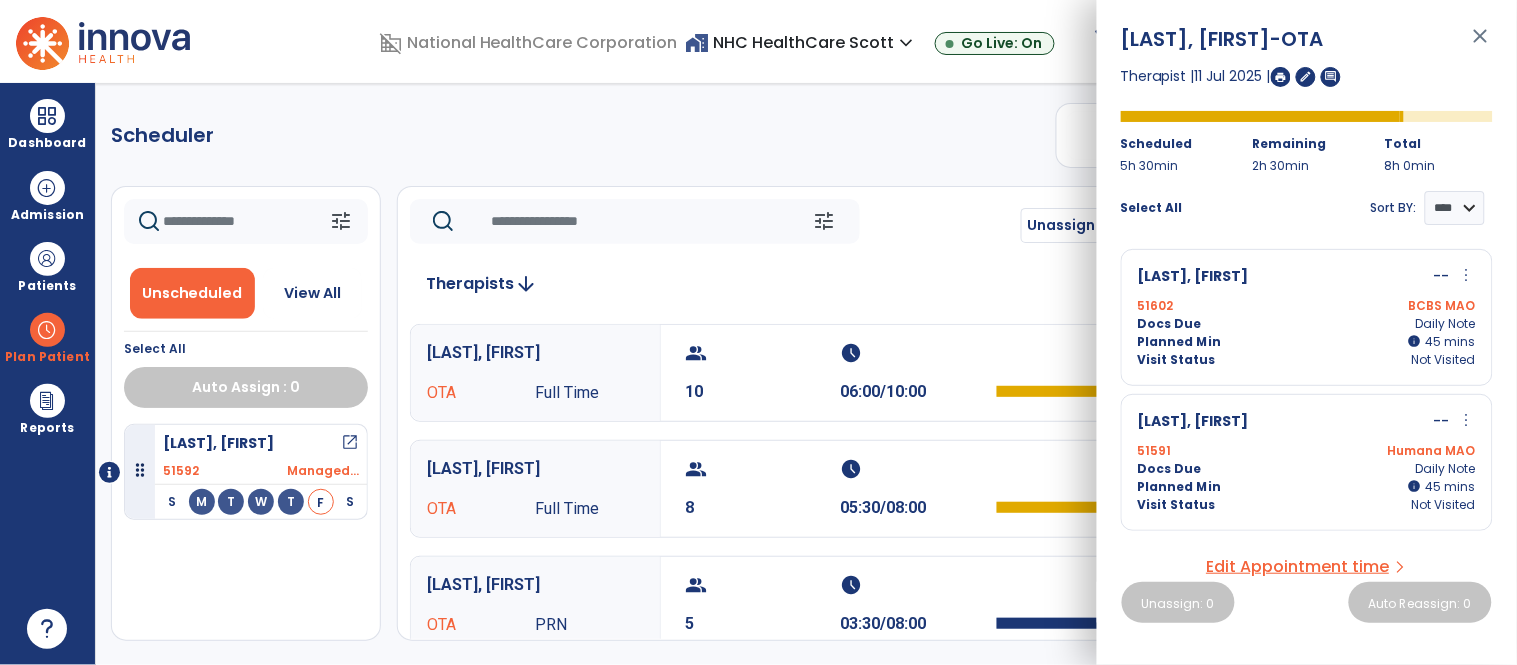 click on "close" at bounding box center (1481, 45) 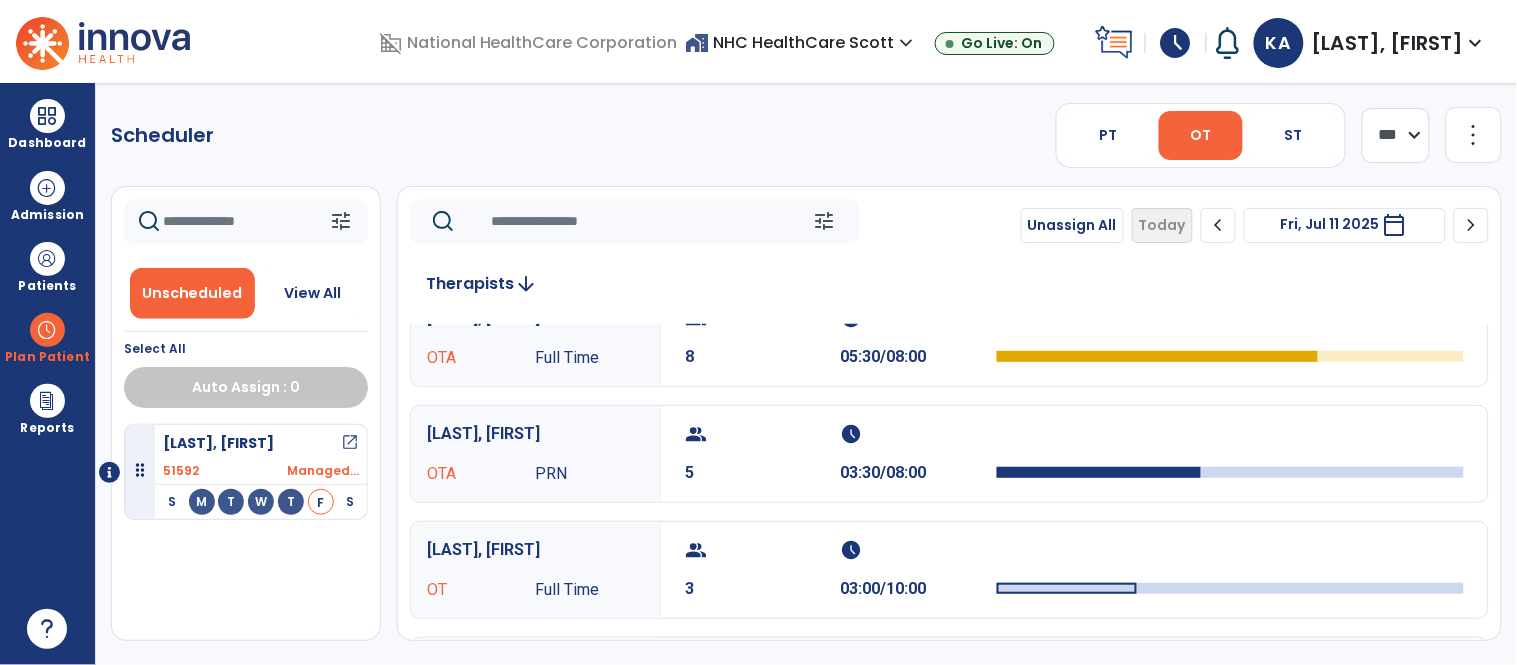 scroll, scrollTop: 153, scrollLeft: 0, axis: vertical 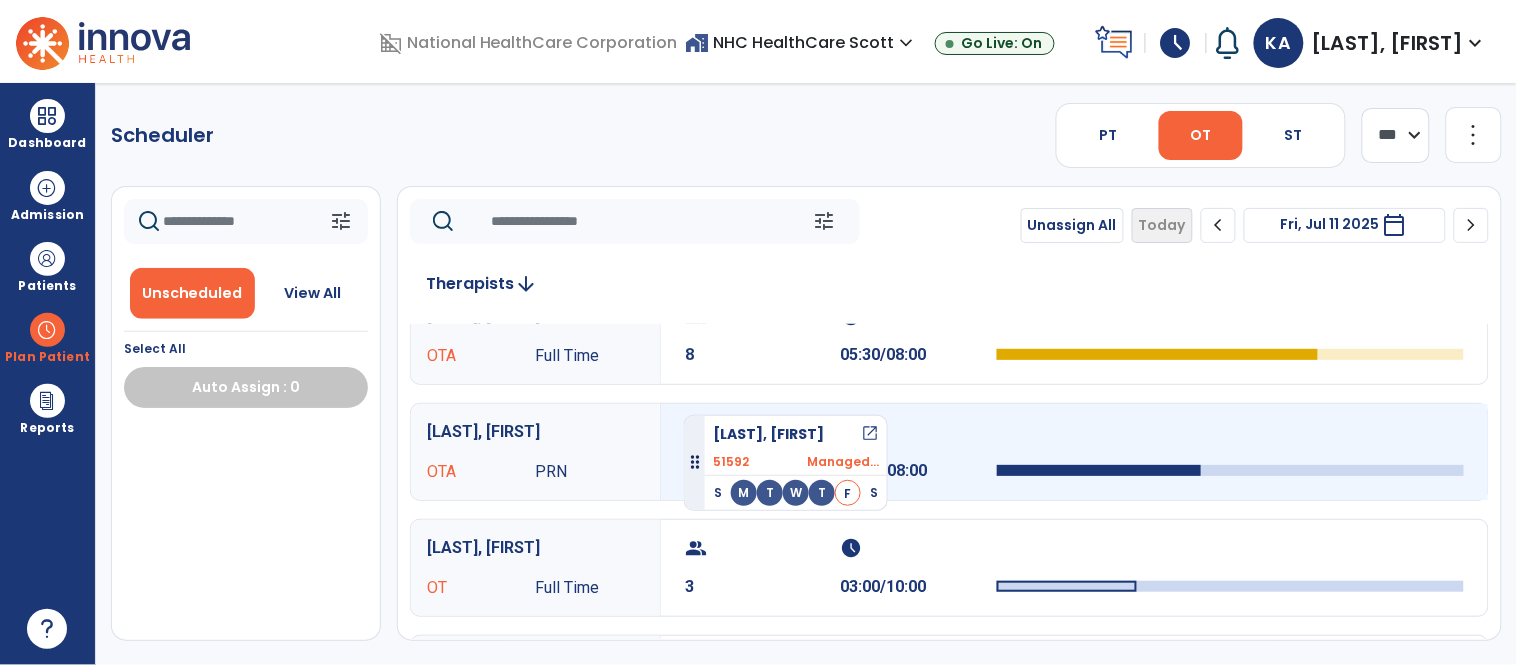 drag, startPoint x: 273, startPoint y: 455, endPoint x: 718, endPoint y: 410, distance: 447.2695 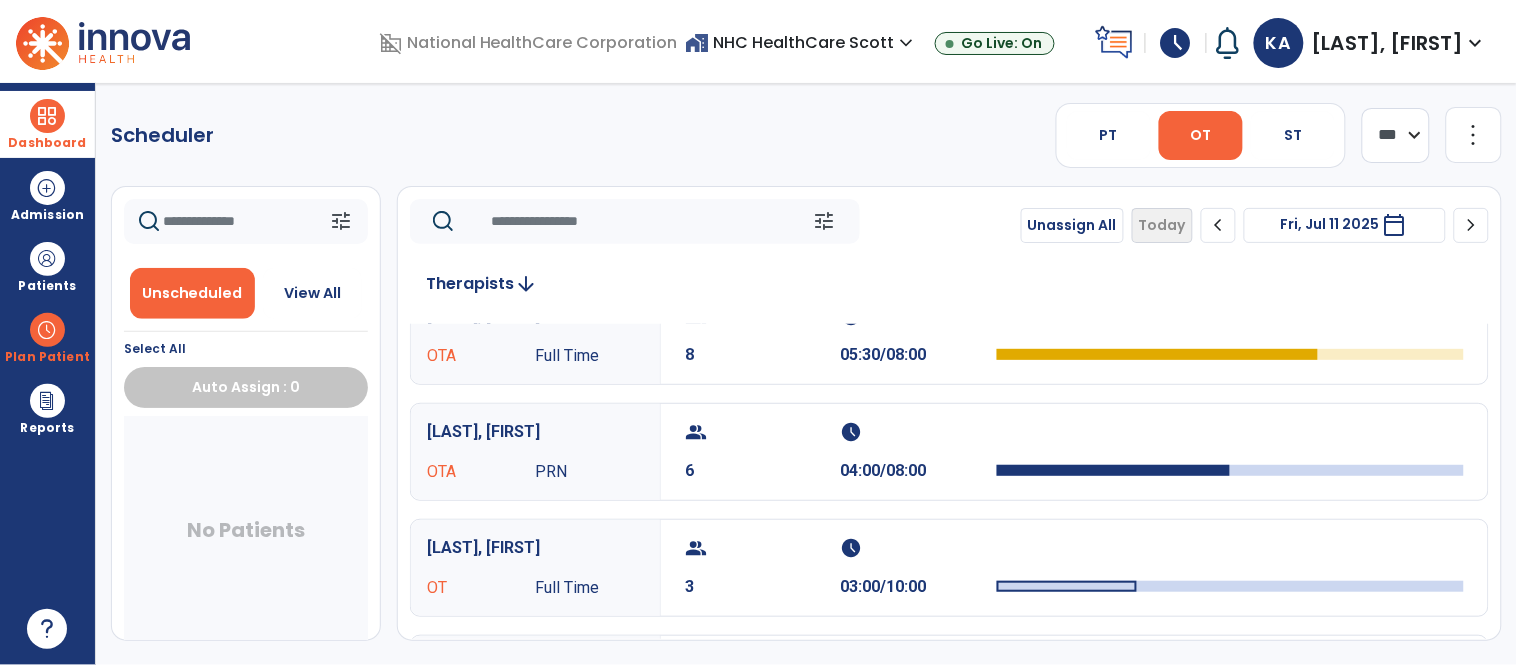 click on "Dashboard" at bounding box center [47, 143] 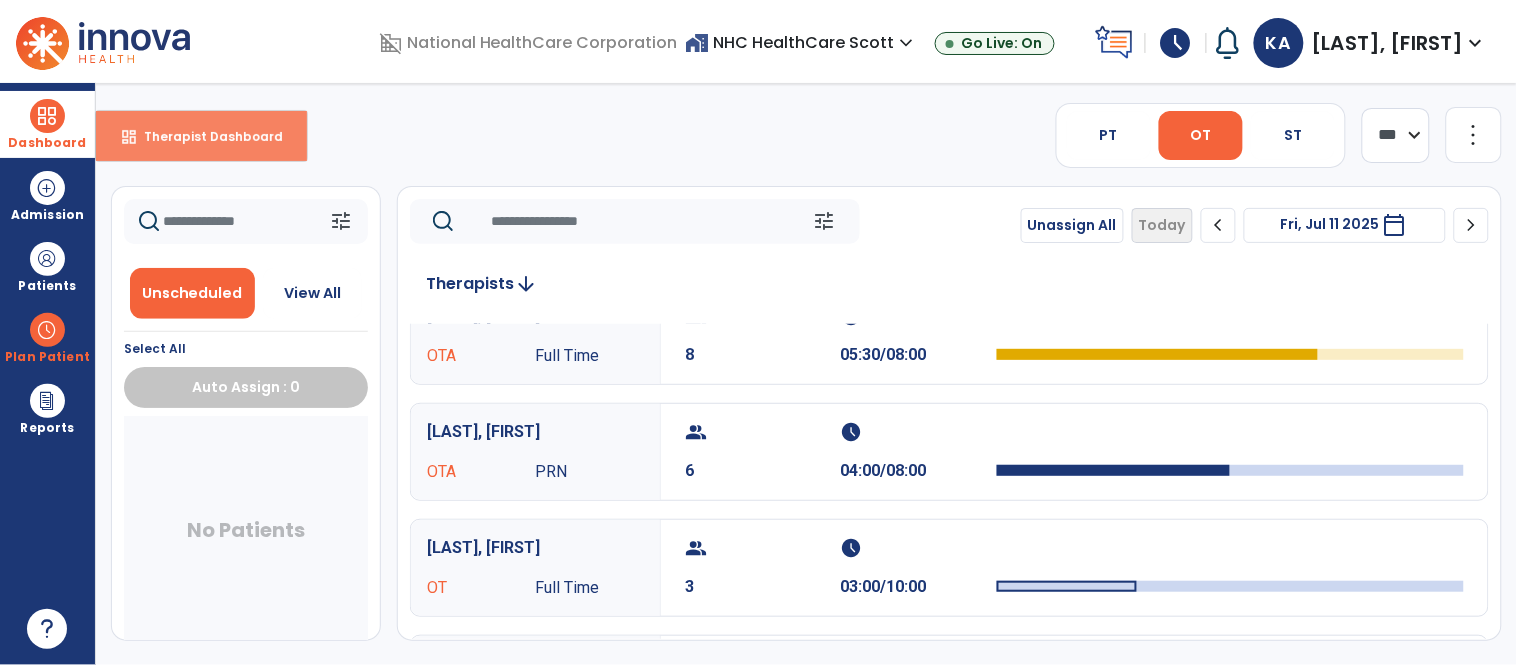 click on "dashboard  Therapist Dashboard" at bounding box center [201, 136] 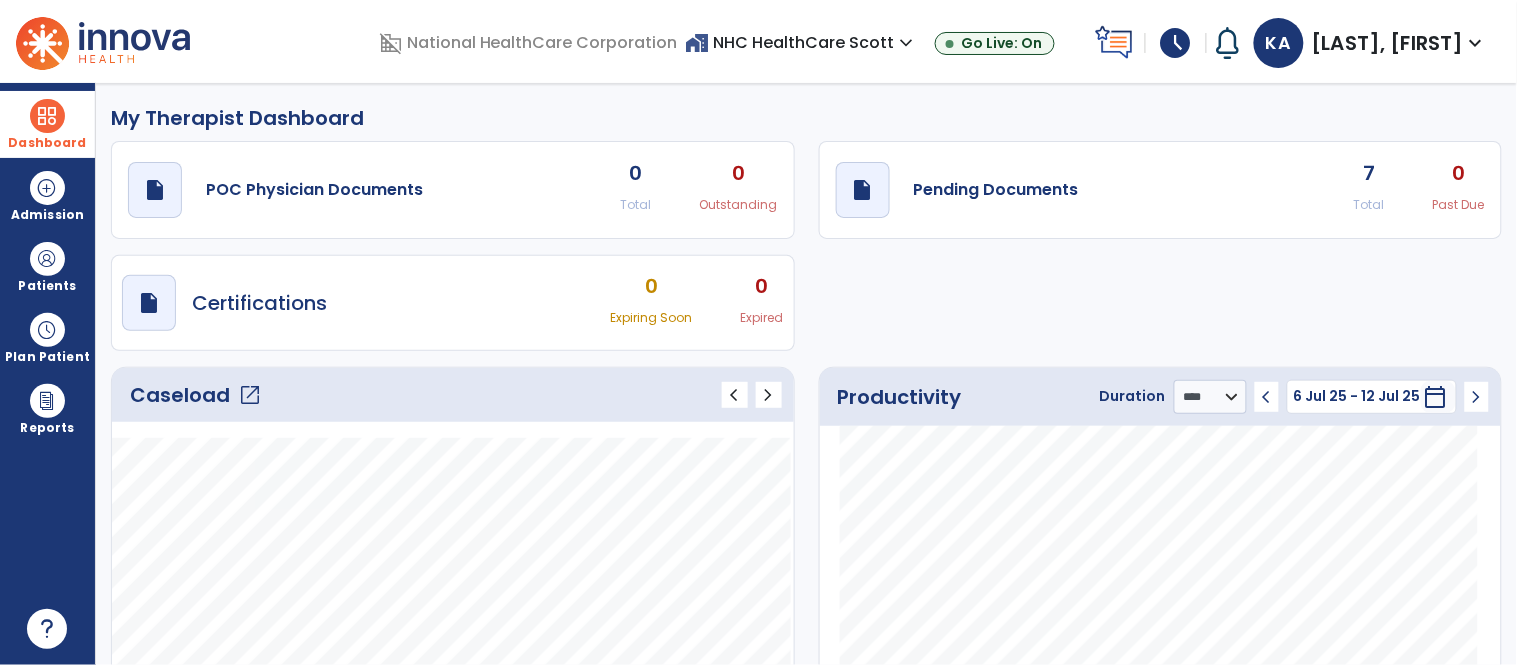 click on "open_in_new" 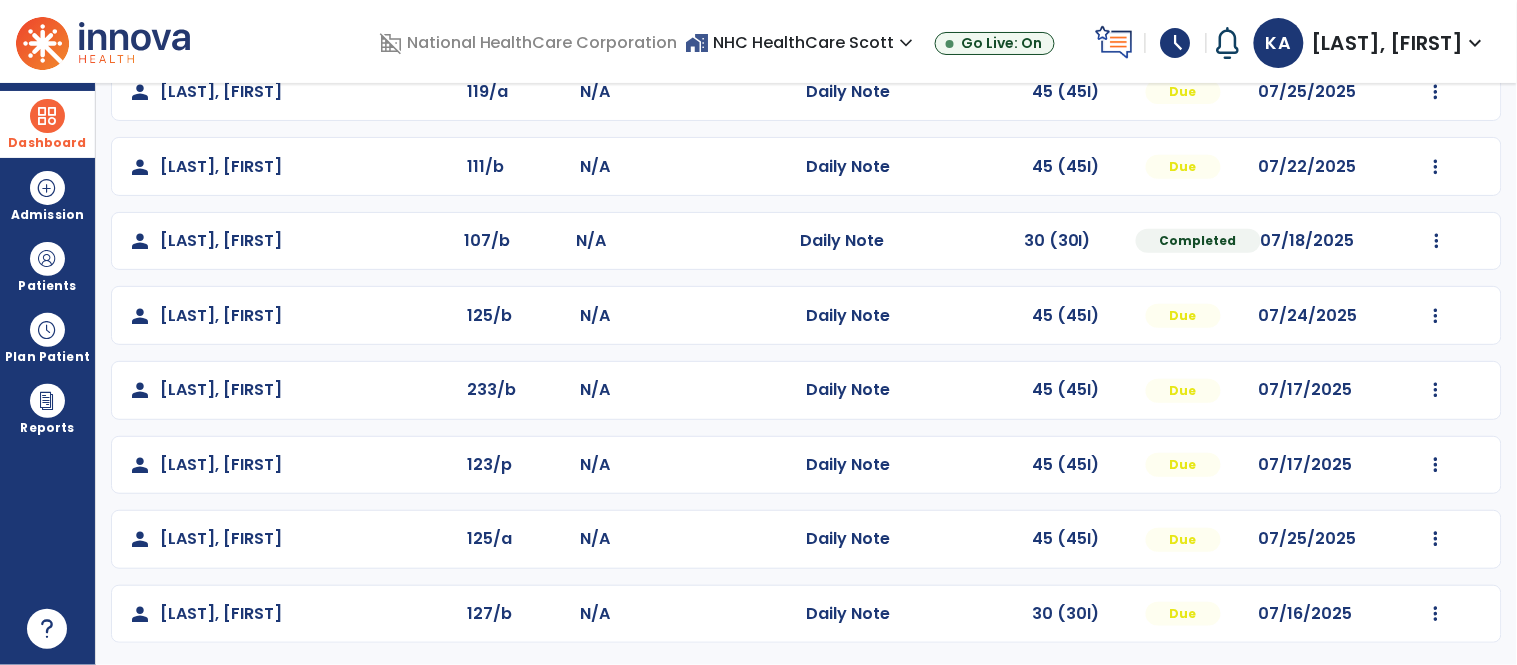 scroll, scrollTop: 0, scrollLeft: 0, axis: both 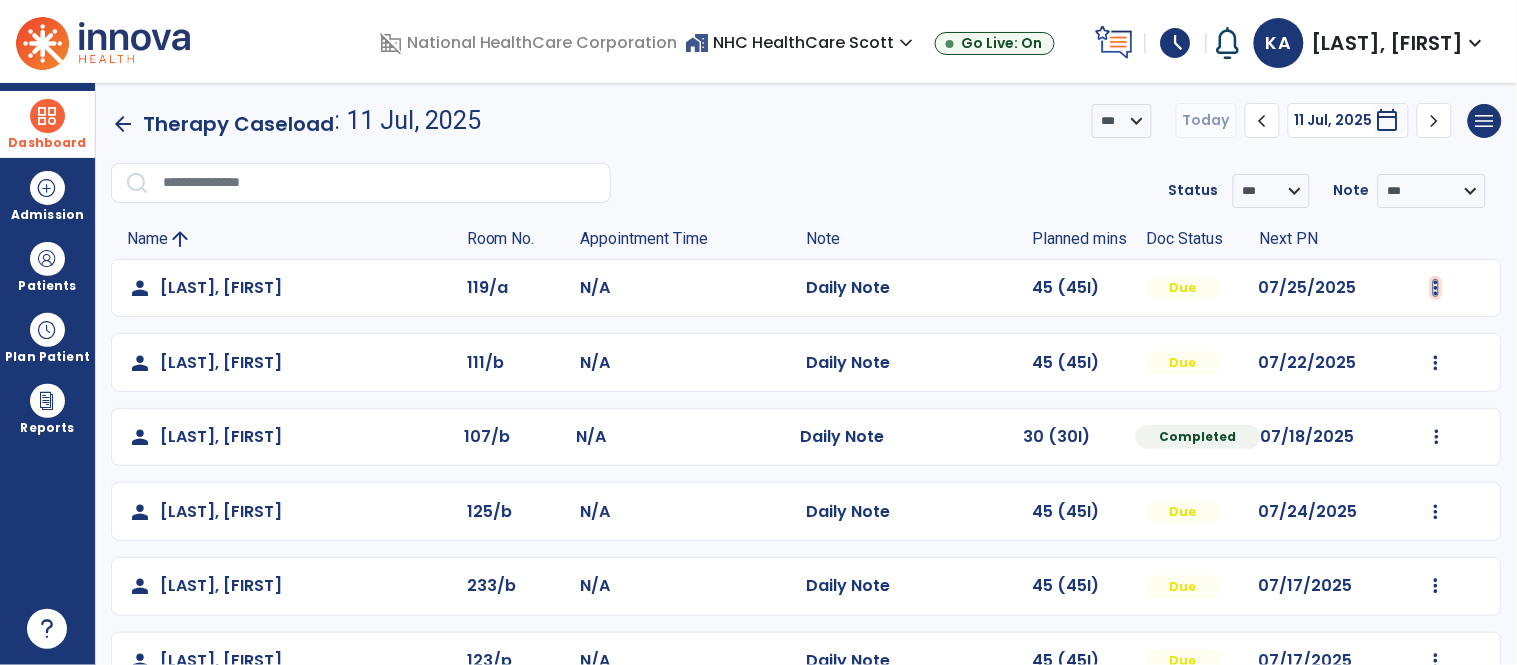click at bounding box center [1436, 288] 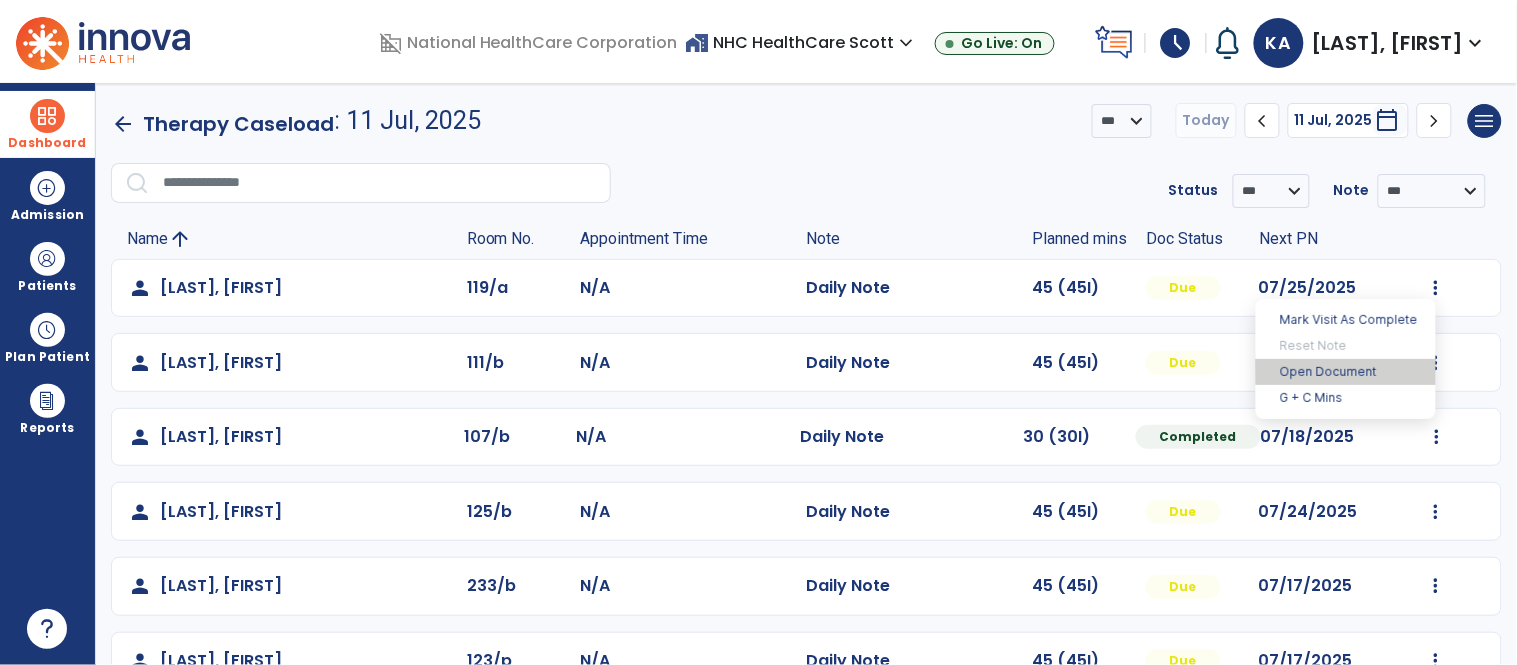 click on "Open Document" at bounding box center (1346, 372) 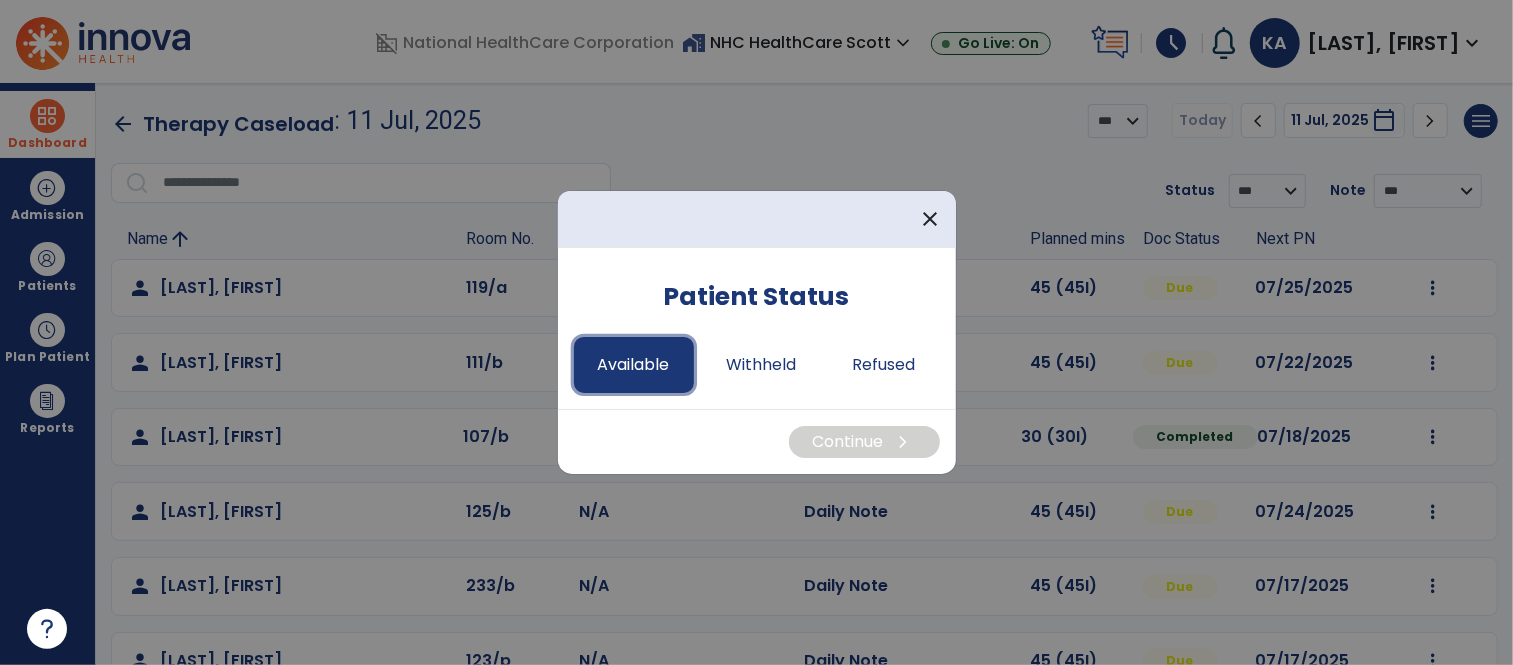 click on "Available" at bounding box center [634, 365] 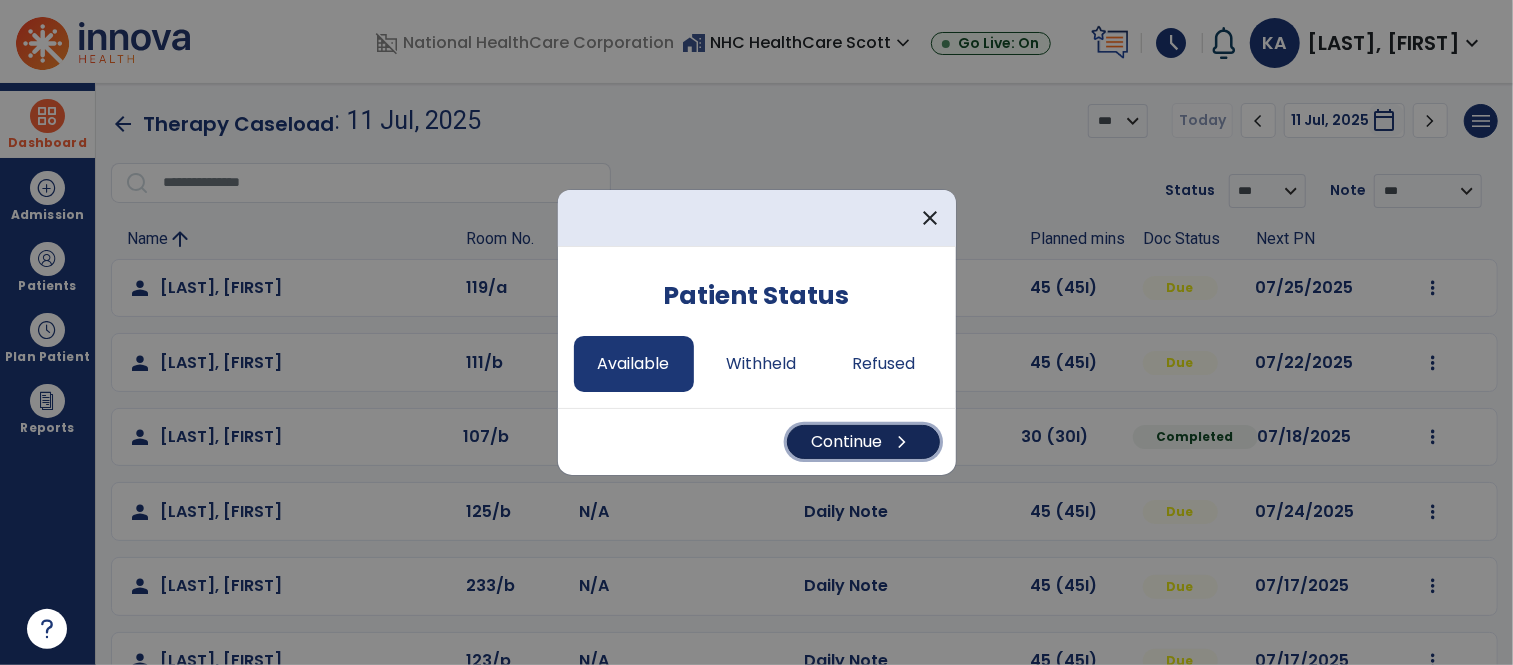 click on "Continue   chevron_right" at bounding box center [863, 442] 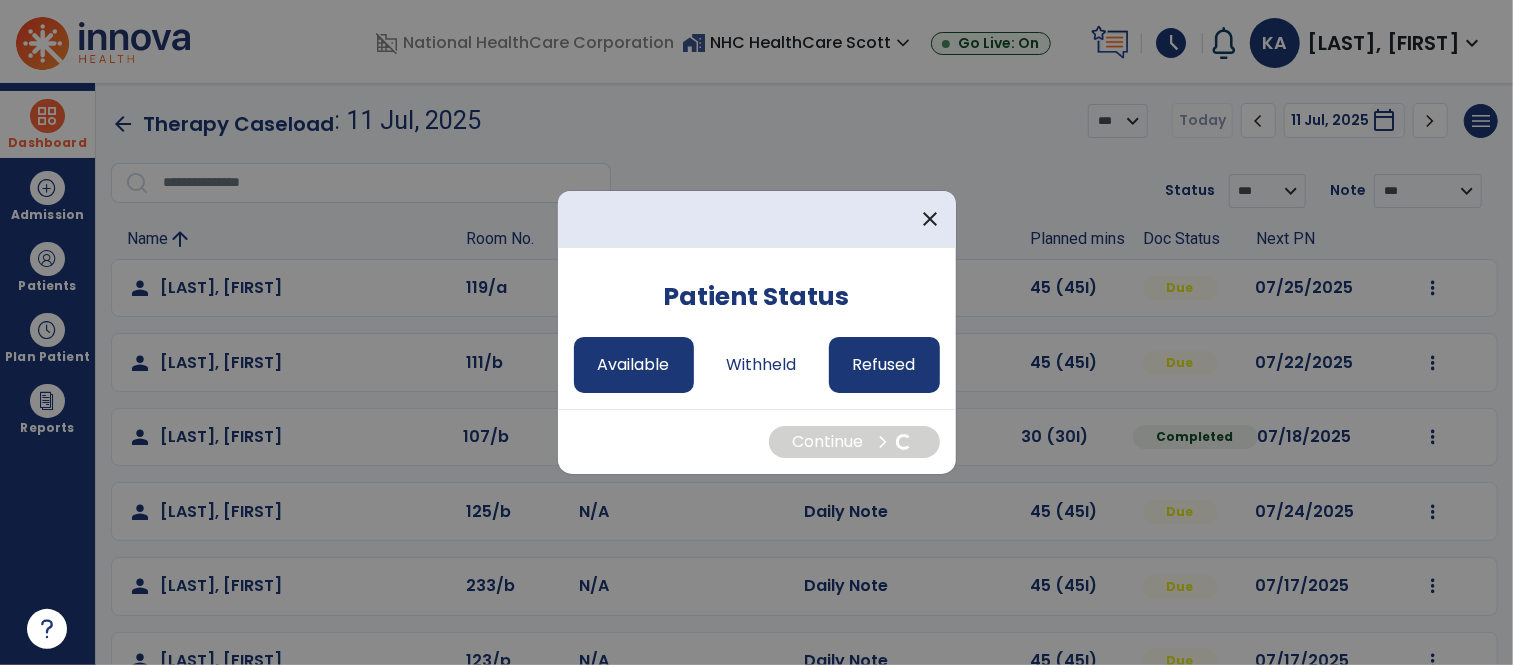 select on "*" 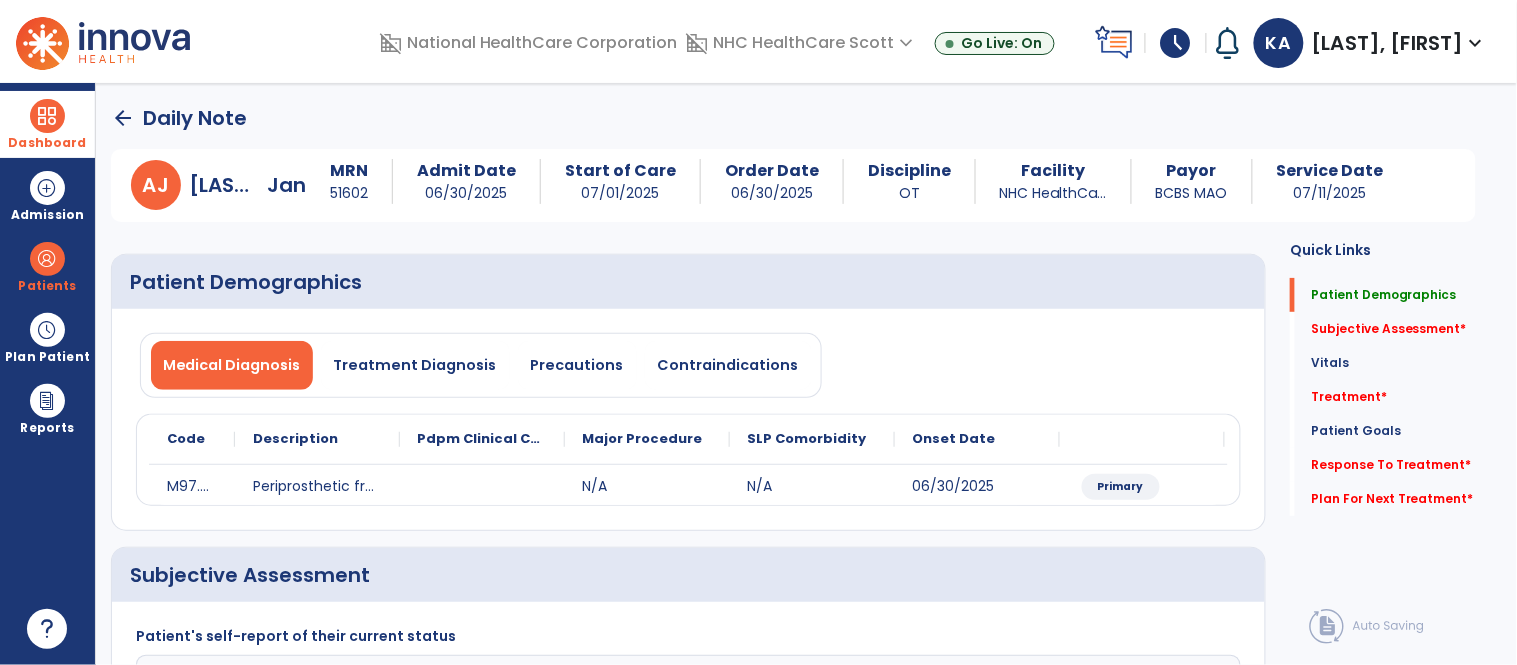 click on "schedule" at bounding box center [1176, 43] 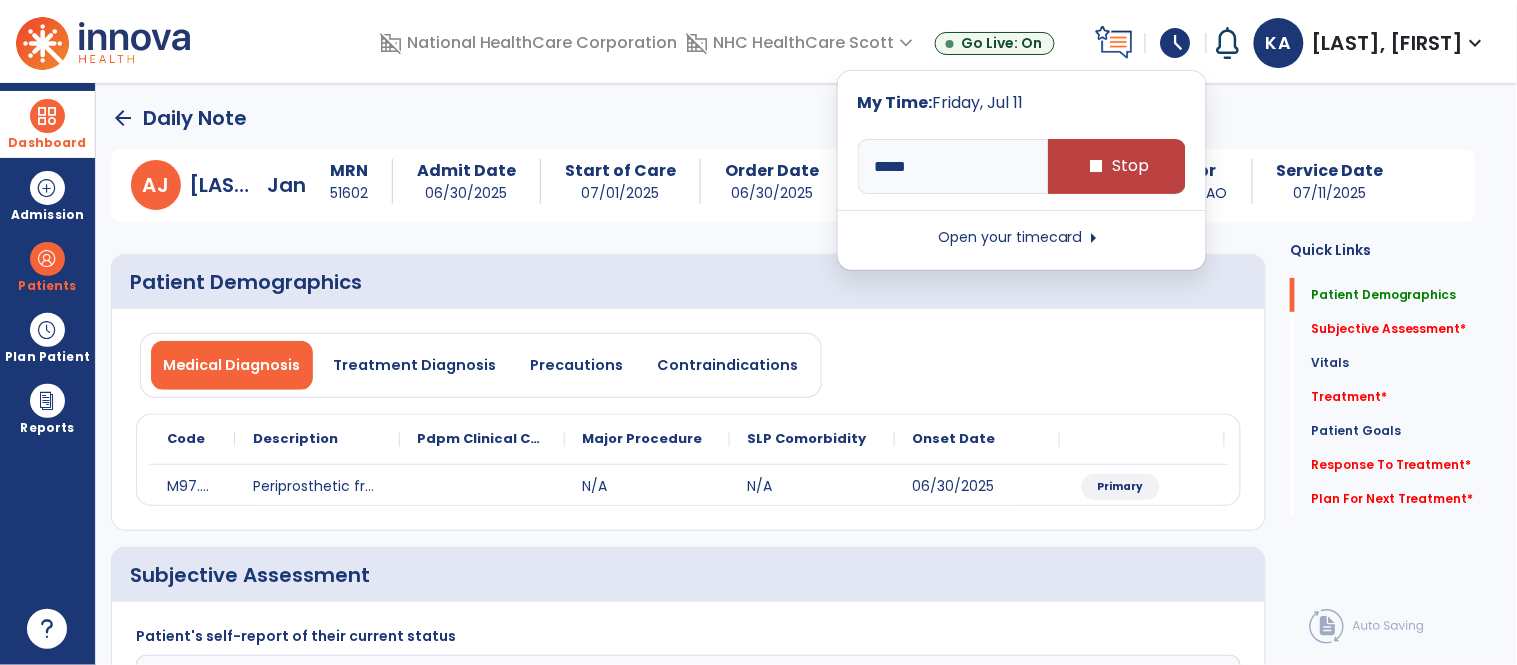 click on "Patient Demographics" 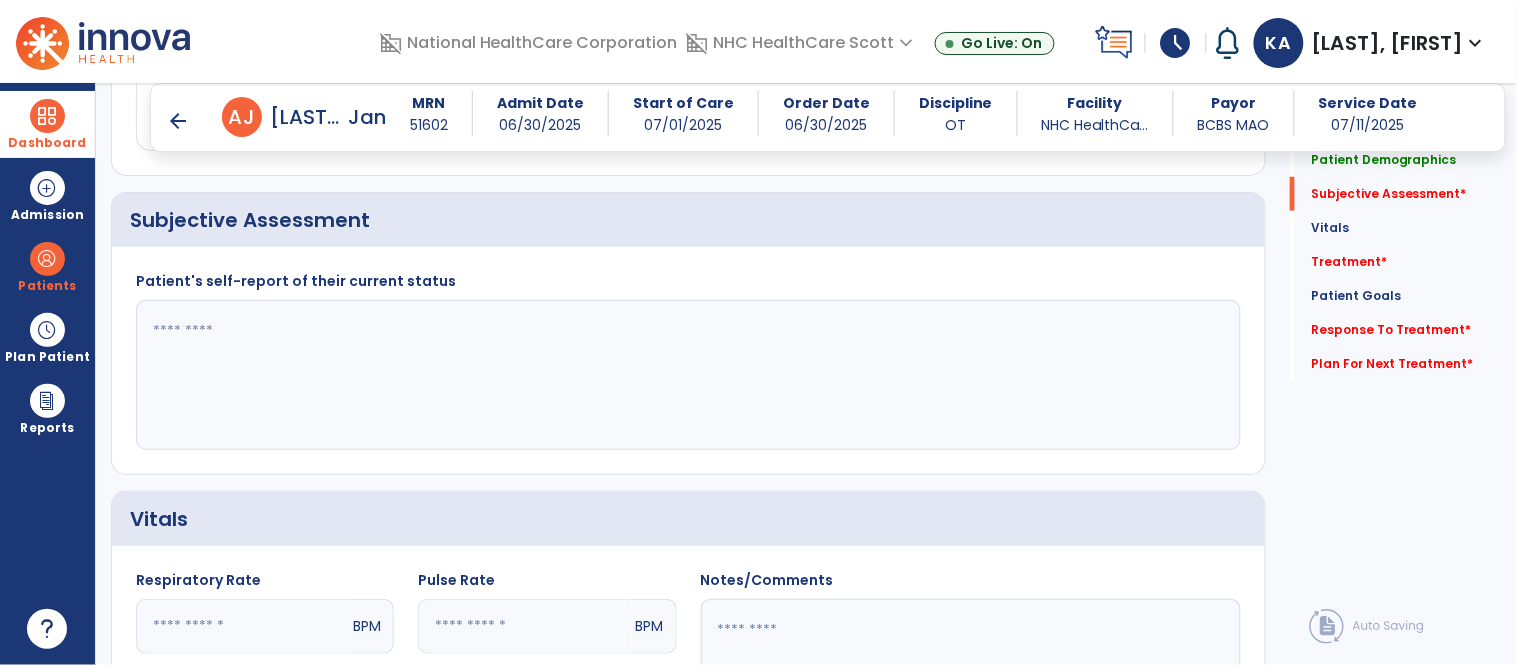 scroll, scrollTop: 340, scrollLeft: 0, axis: vertical 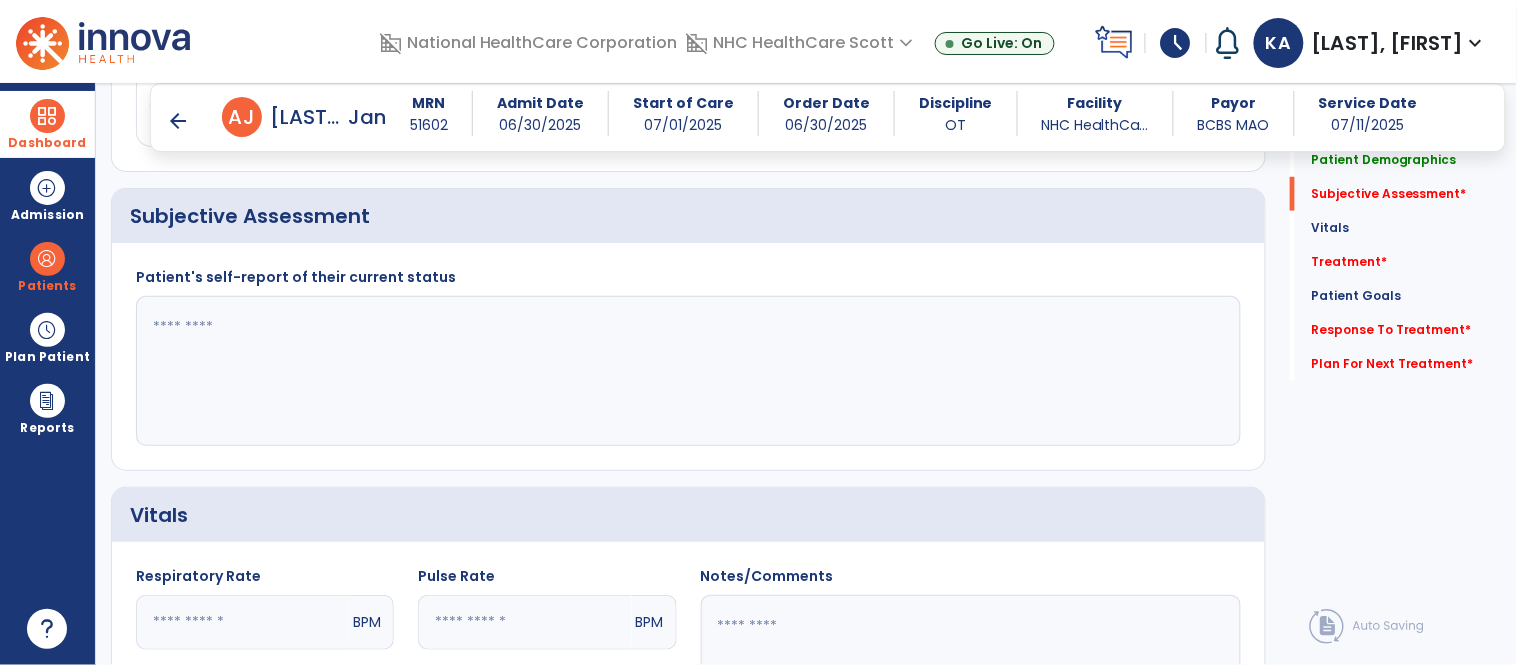 click 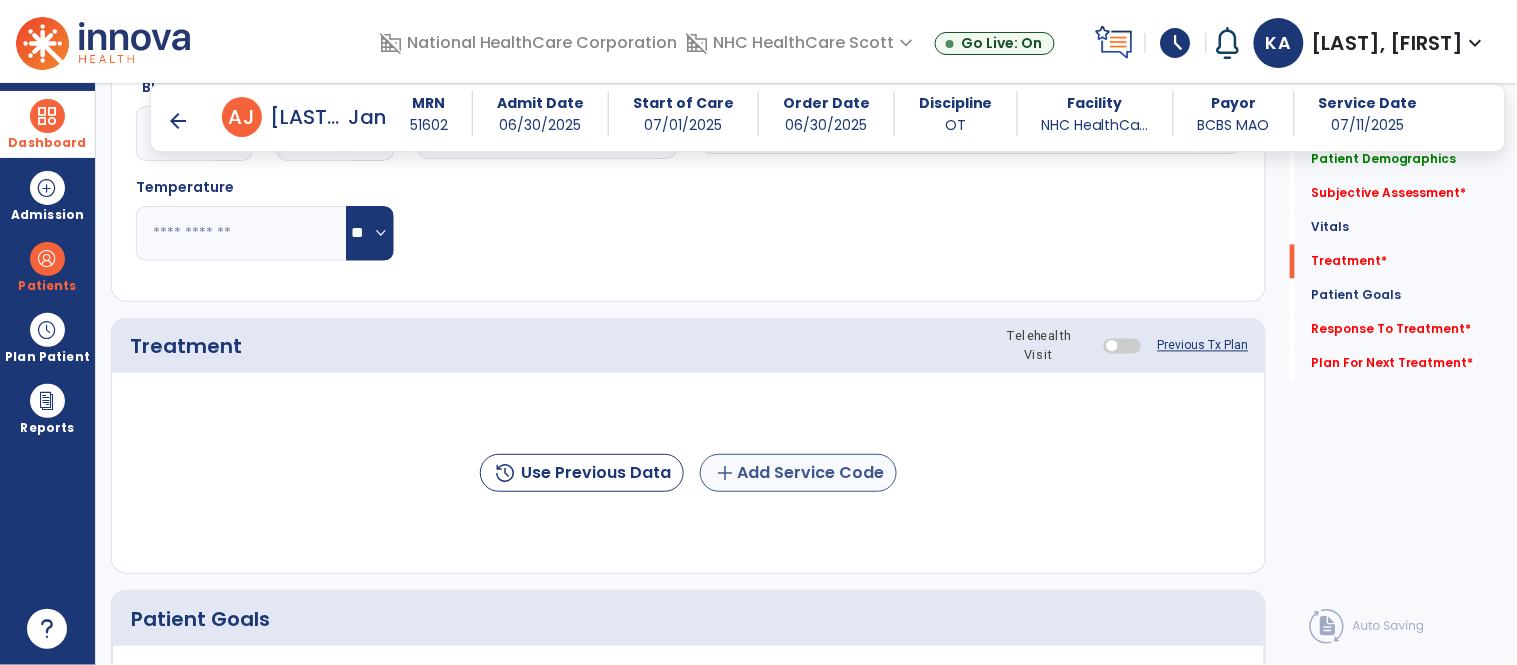 type on "**********" 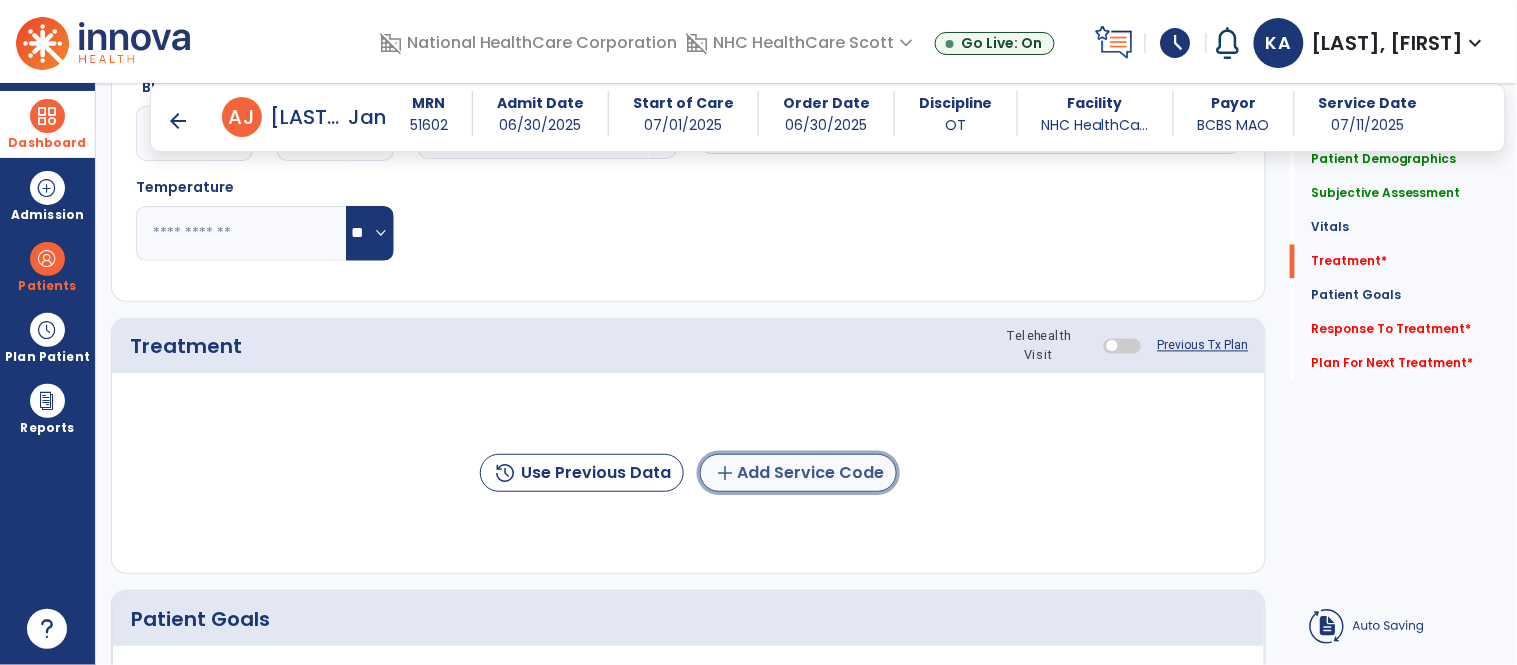 click on "add  Add Service Code" 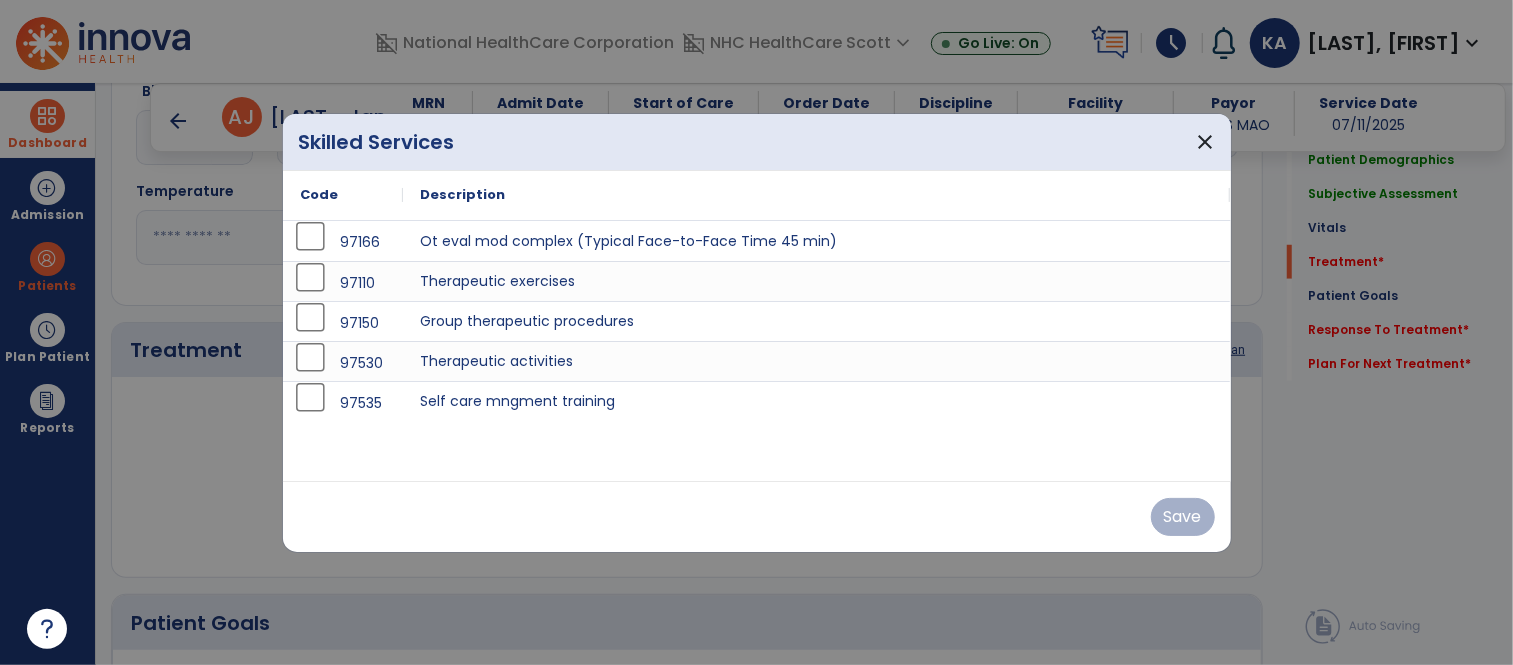 scroll, scrollTop: 931, scrollLeft: 0, axis: vertical 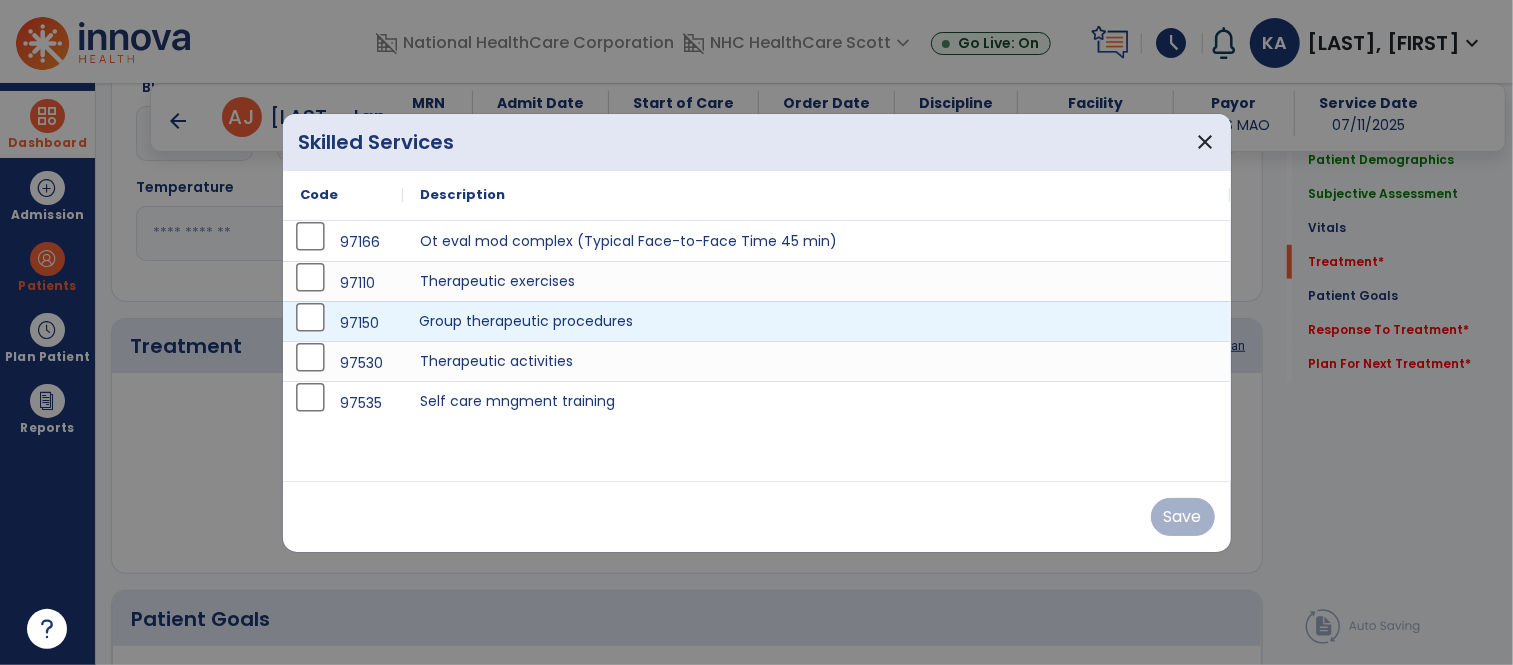 click on "Group therapeutic procedures" at bounding box center (817, 321) 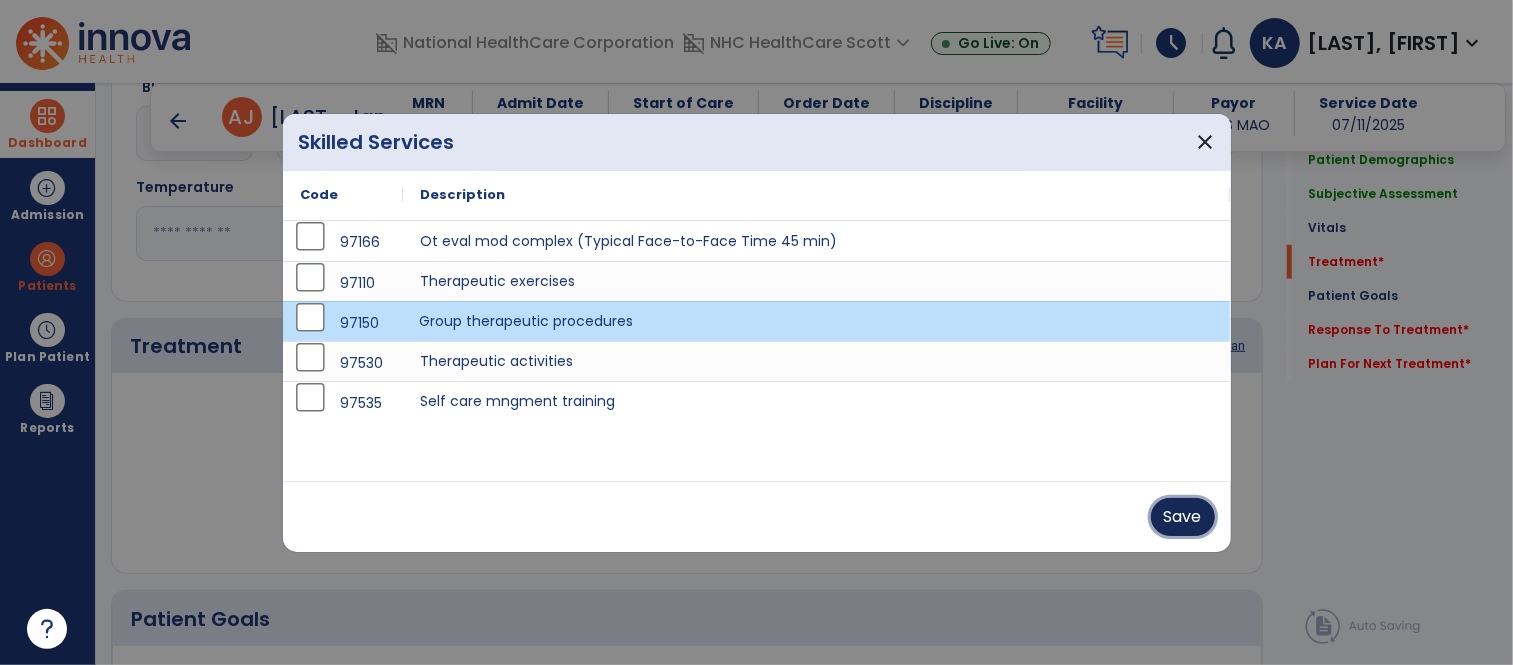 click on "Save" at bounding box center [1183, 517] 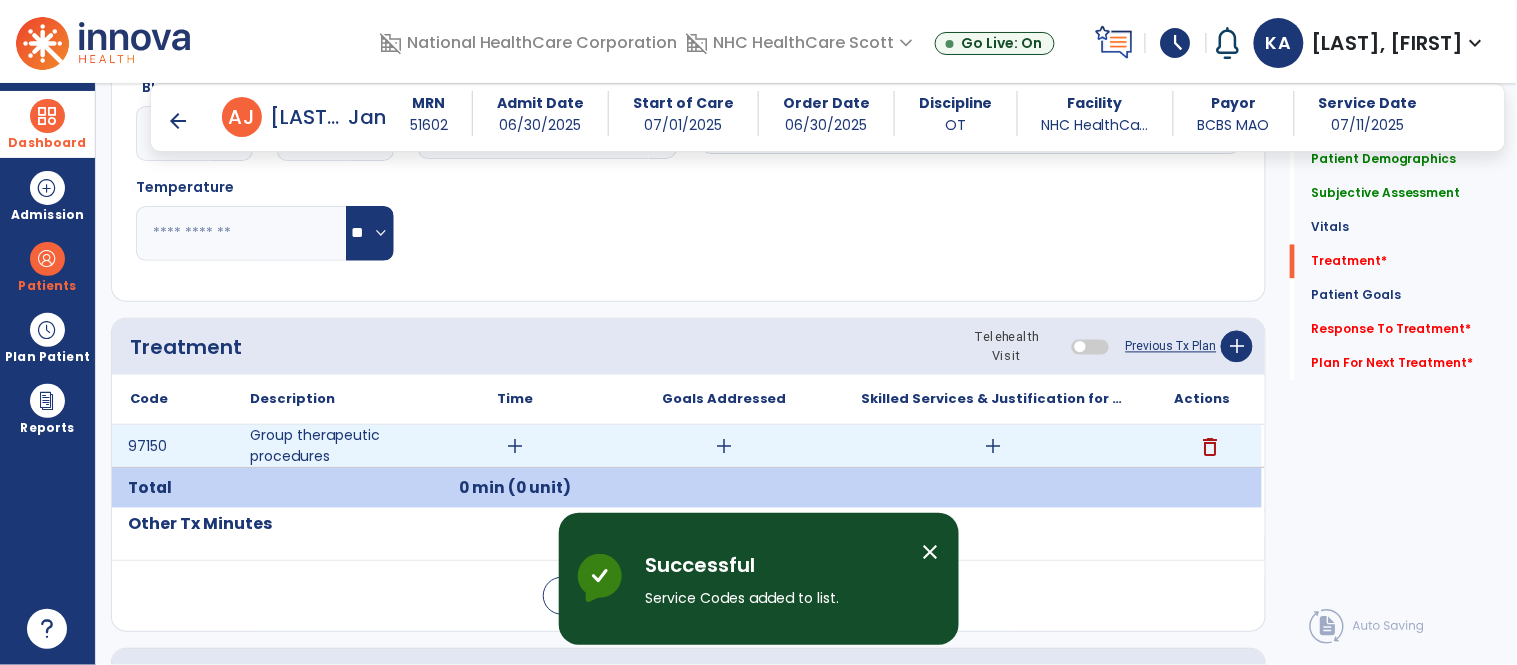 click on "add" at bounding box center (515, 446) 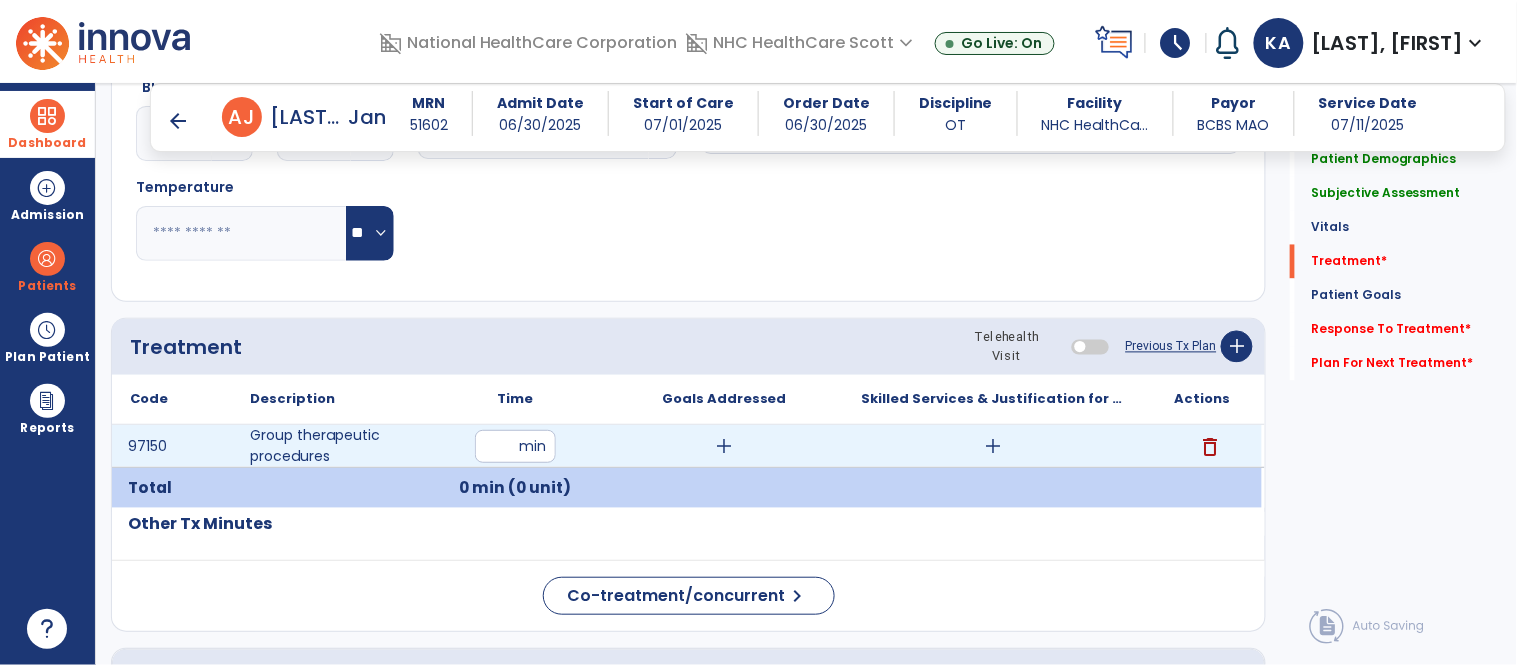 type on "**" 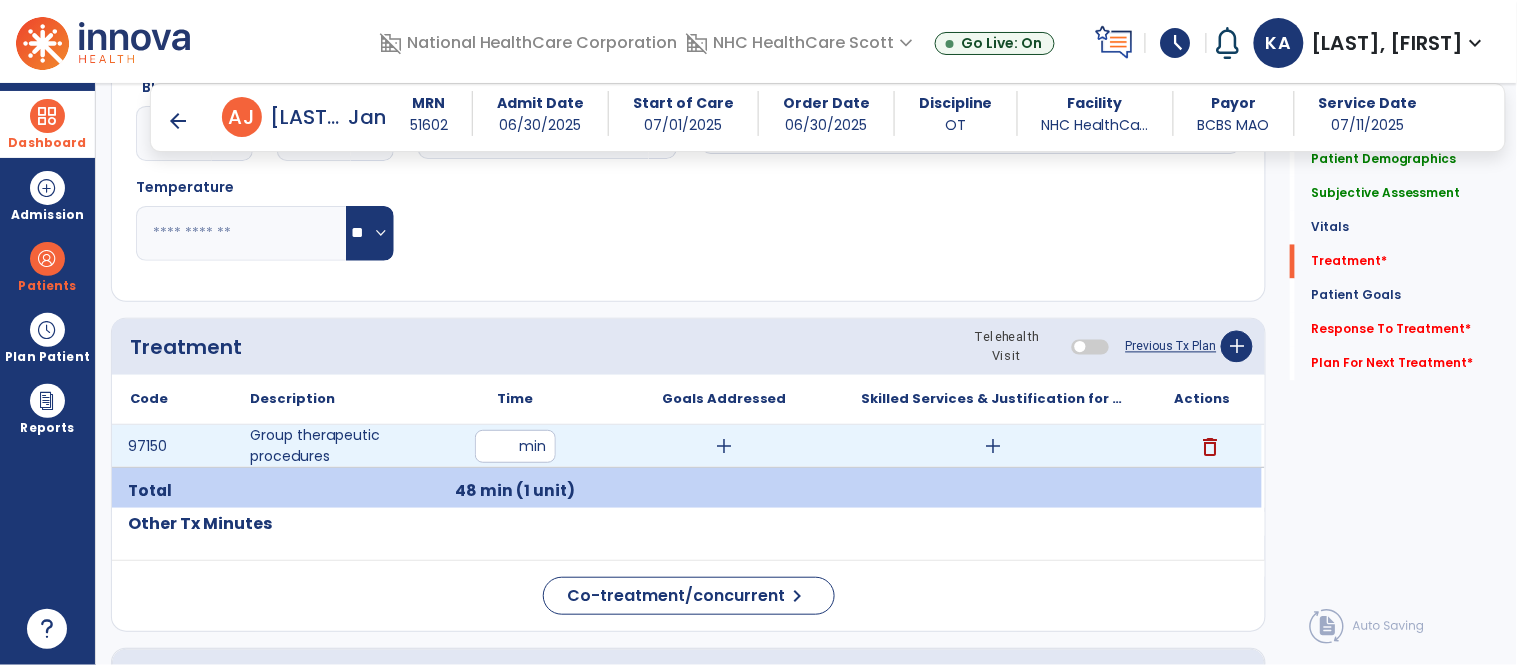 click on "add" at bounding box center (724, 446) 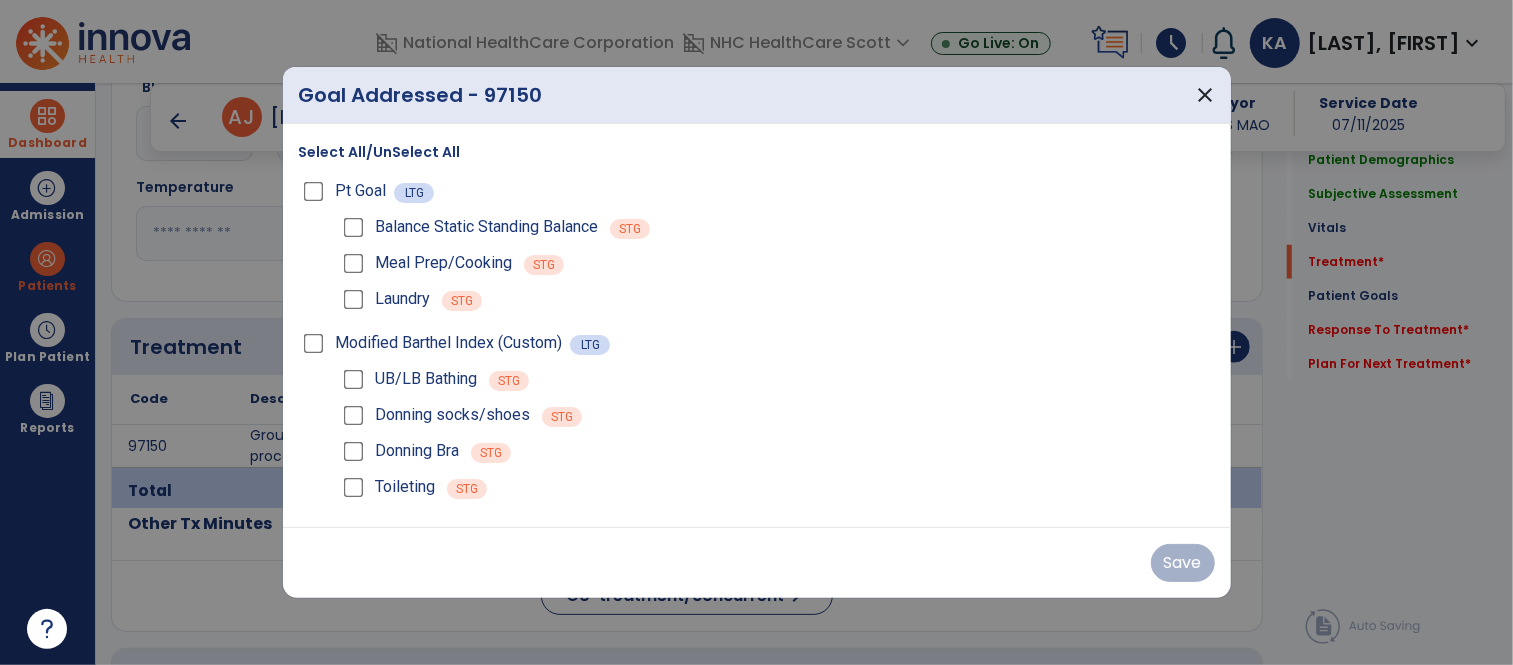 scroll, scrollTop: 931, scrollLeft: 0, axis: vertical 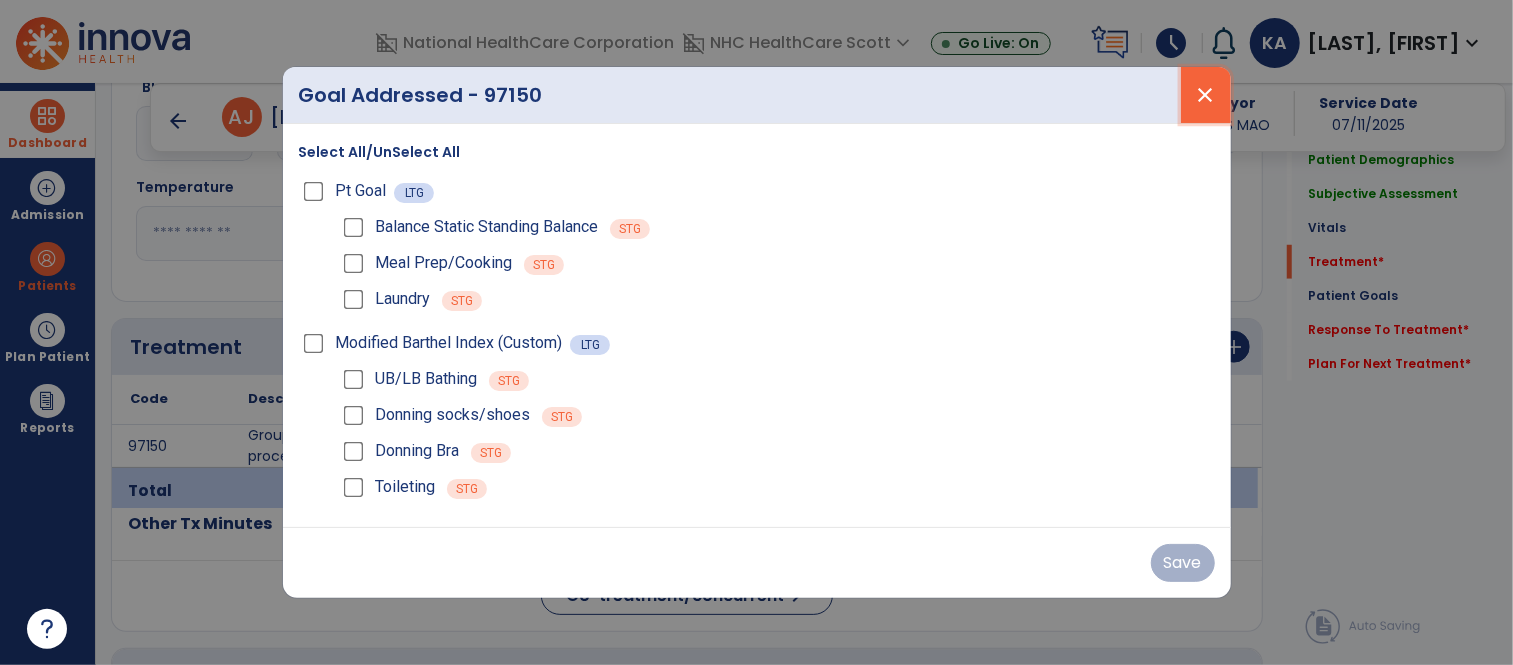 click on "close" at bounding box center (1206, 95) 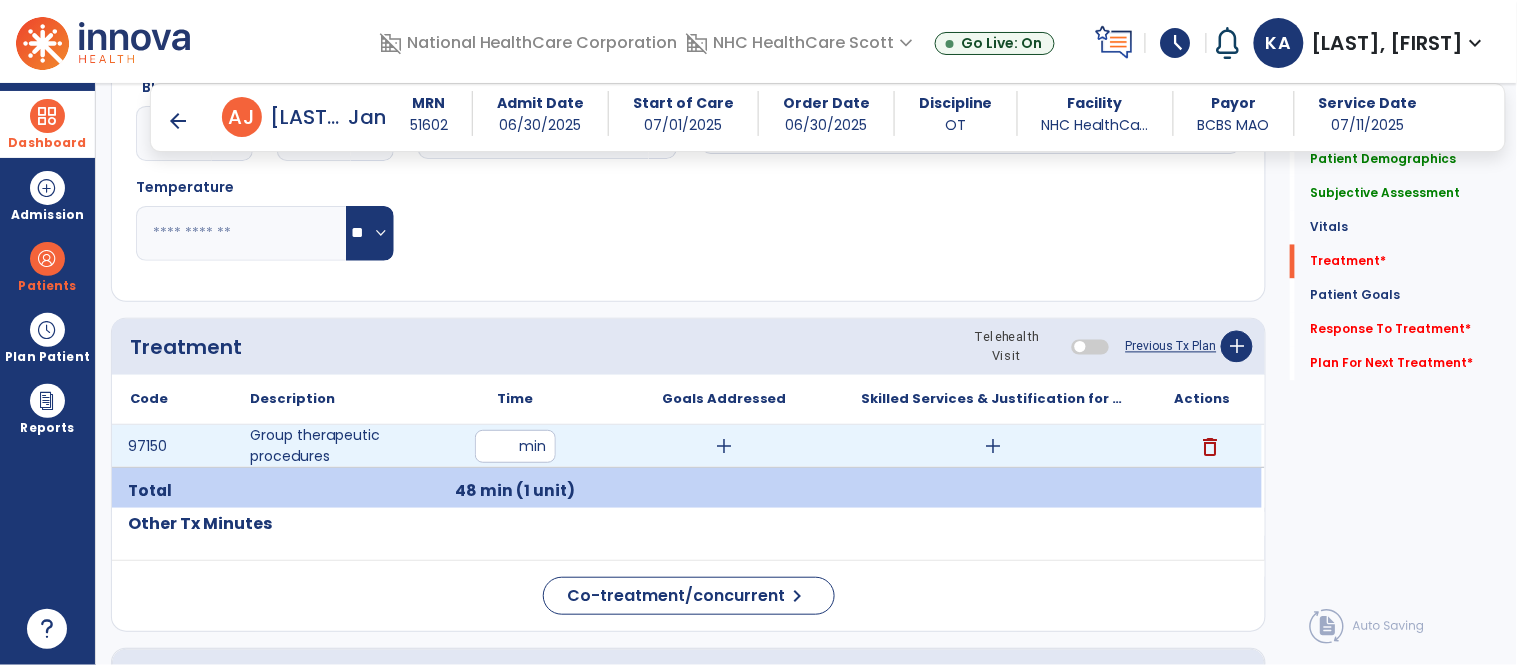 click on "add" at bounding box center (993, 446) 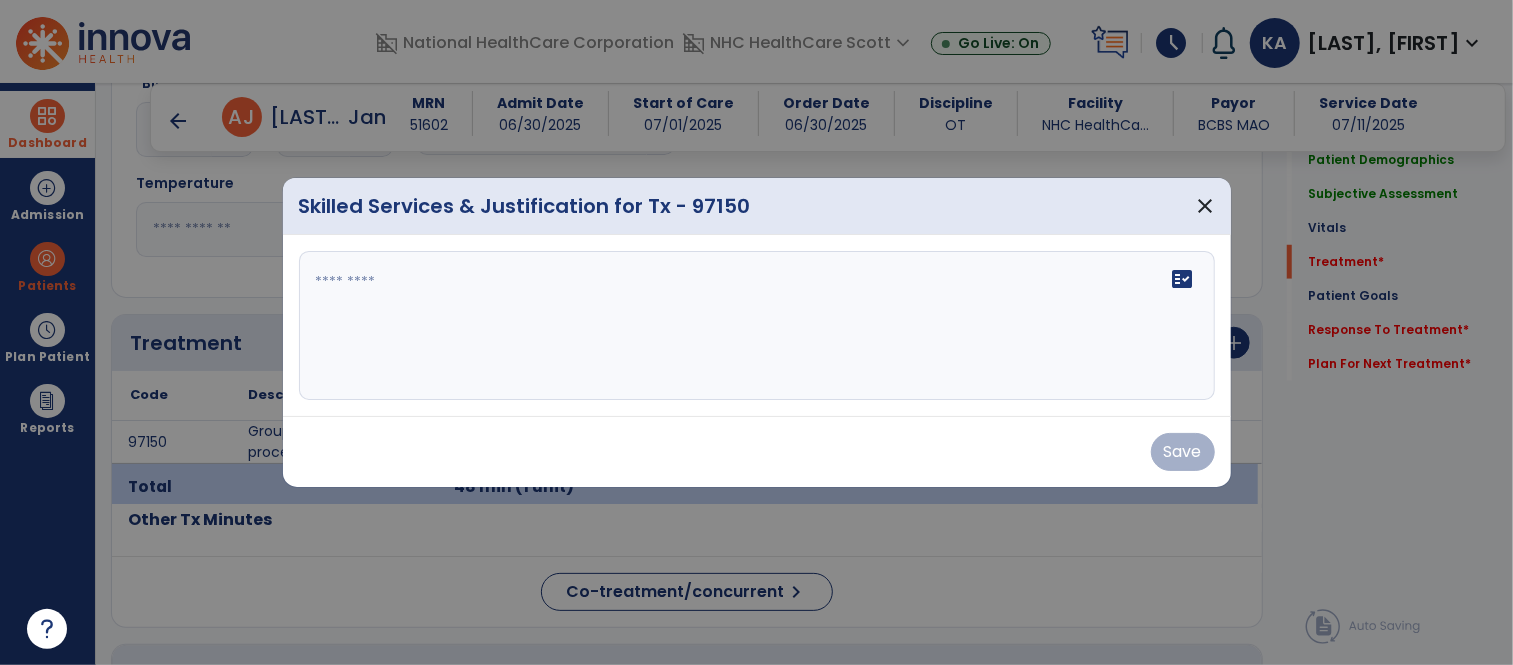 scroll, scrollTop: 931, scrollLeft: 0, axis: vertical 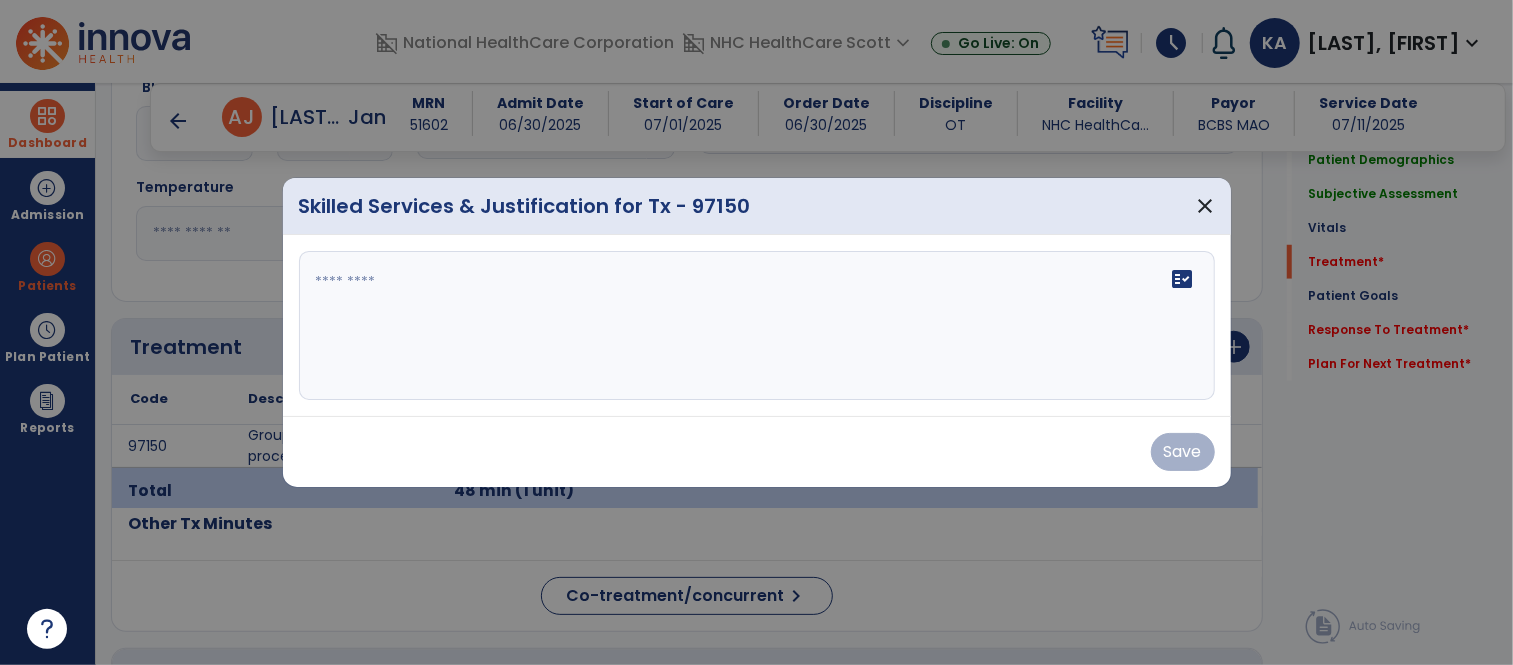 click at bounding box center (757, 326) 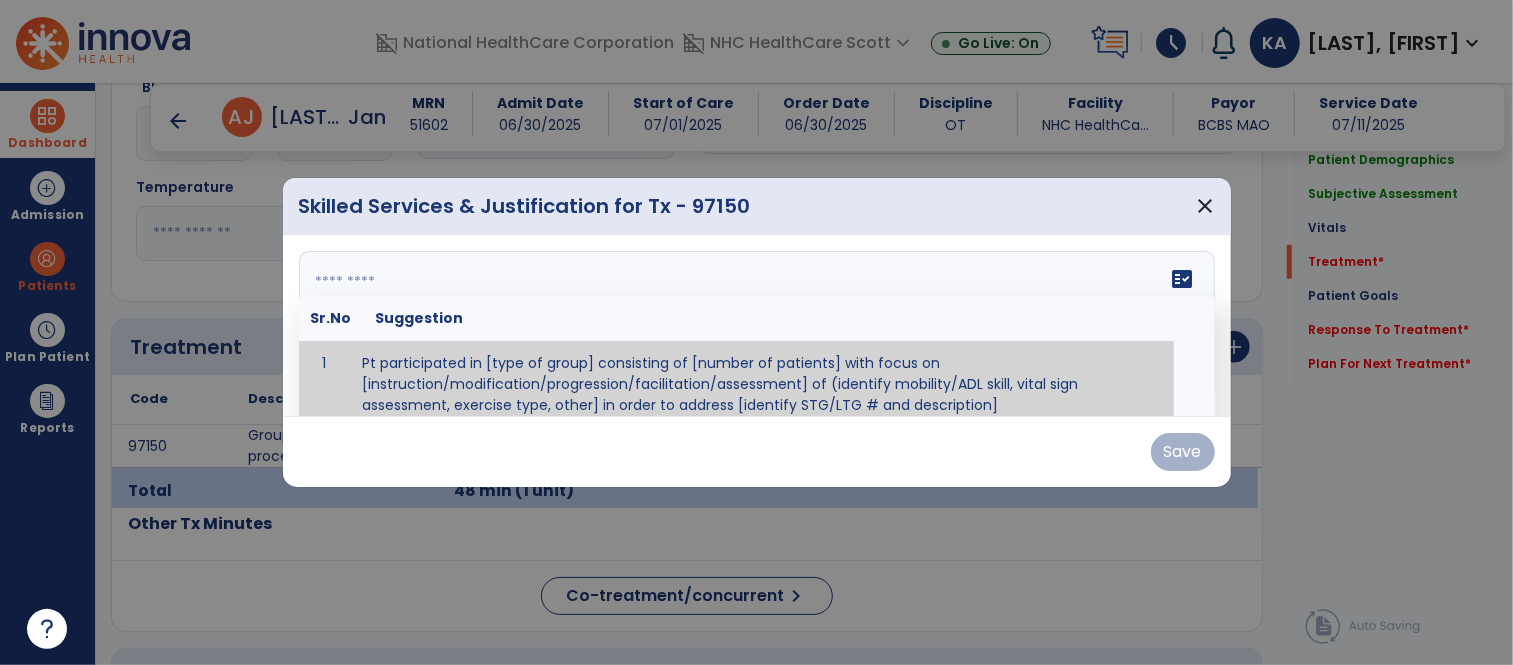scroll, scrollTop: 11, scrollLeft: 0, axis: vertical 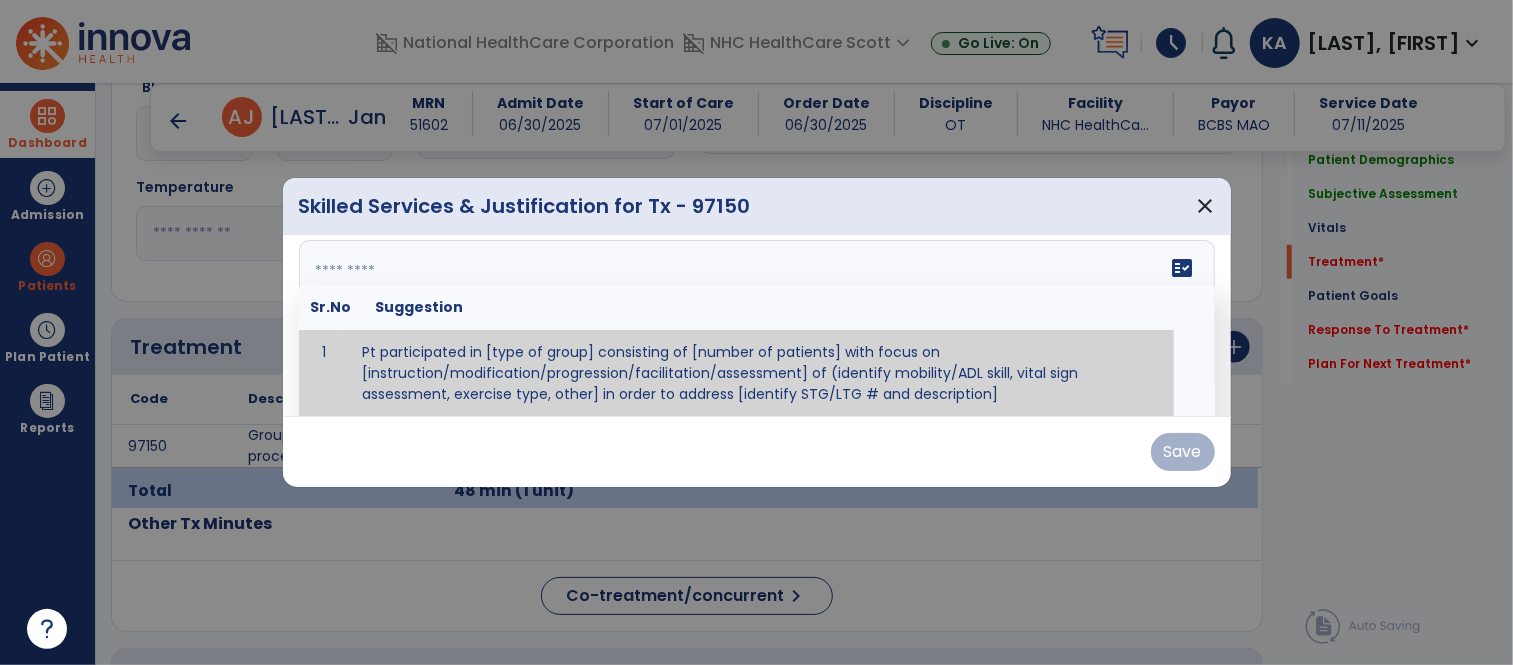 paste on "**********" 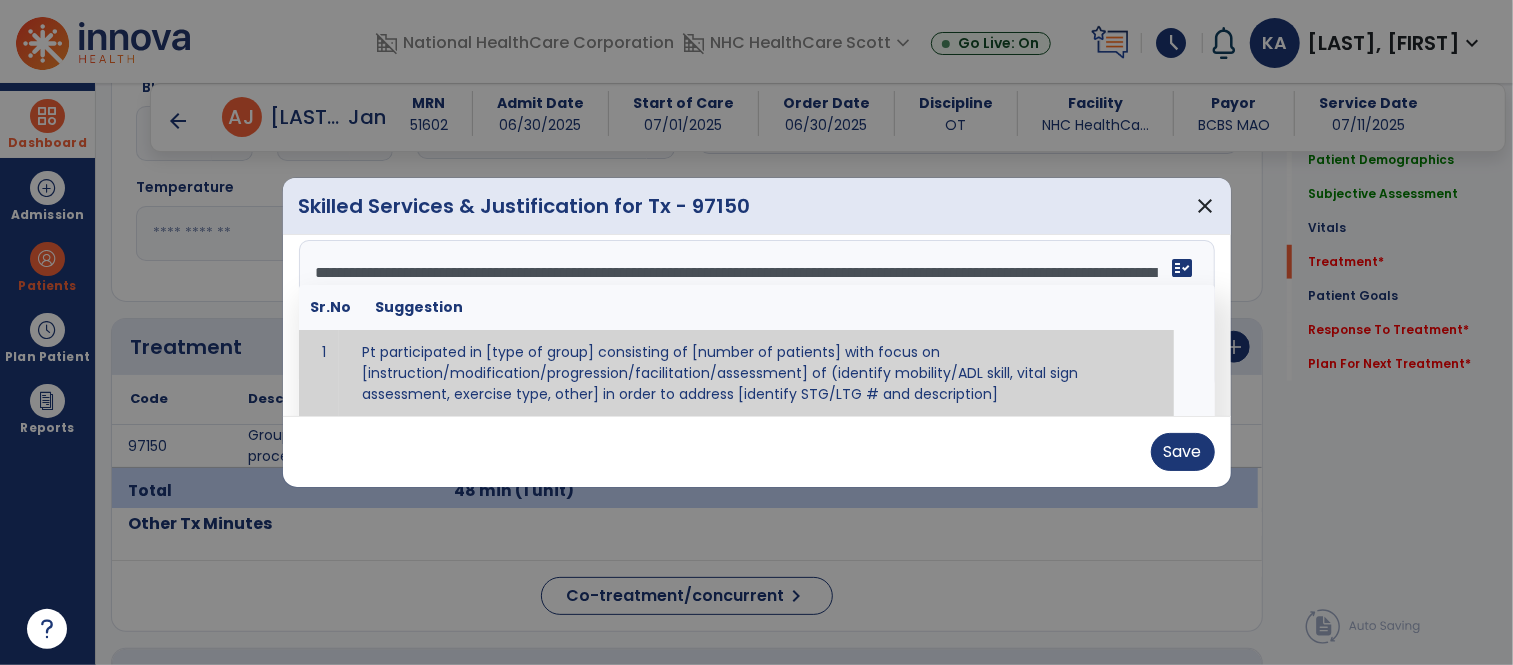 scroll, scrollTop: 231, scrollLeft: 0, axis: vertical 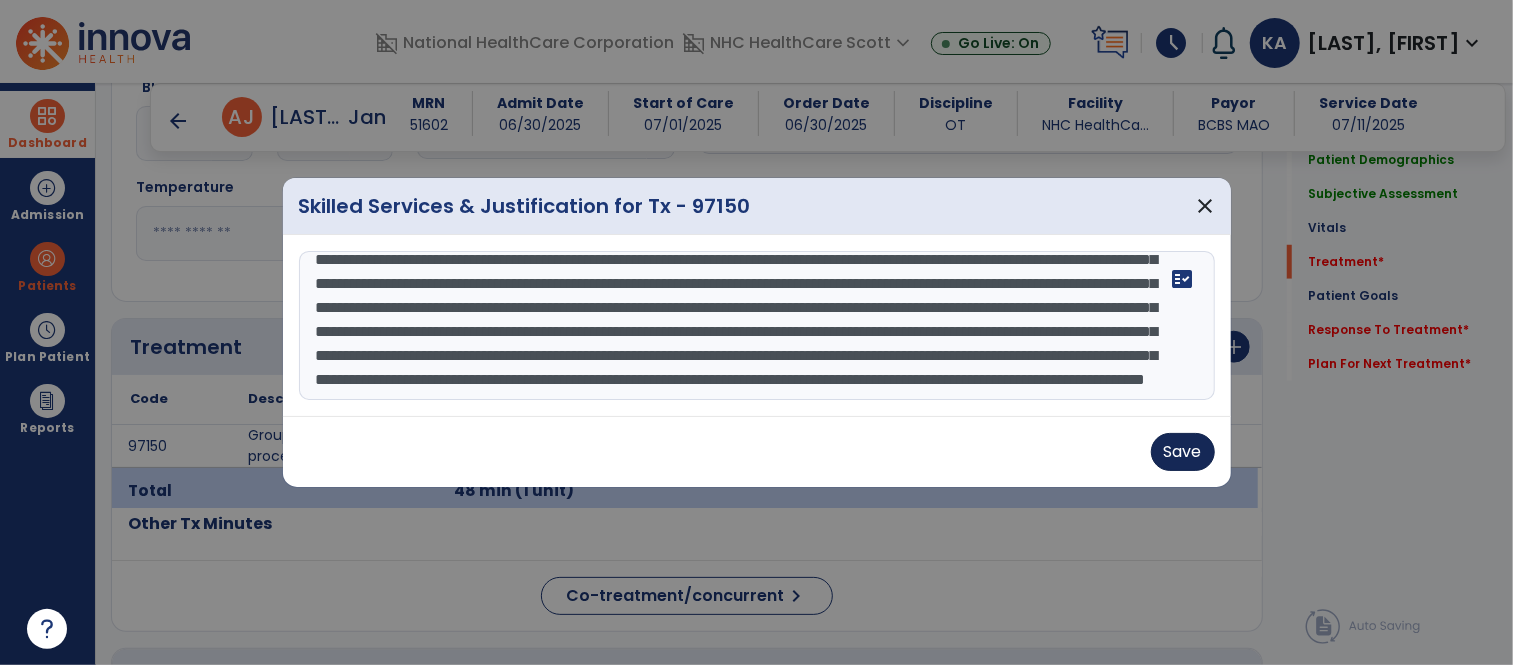 type on "**********" 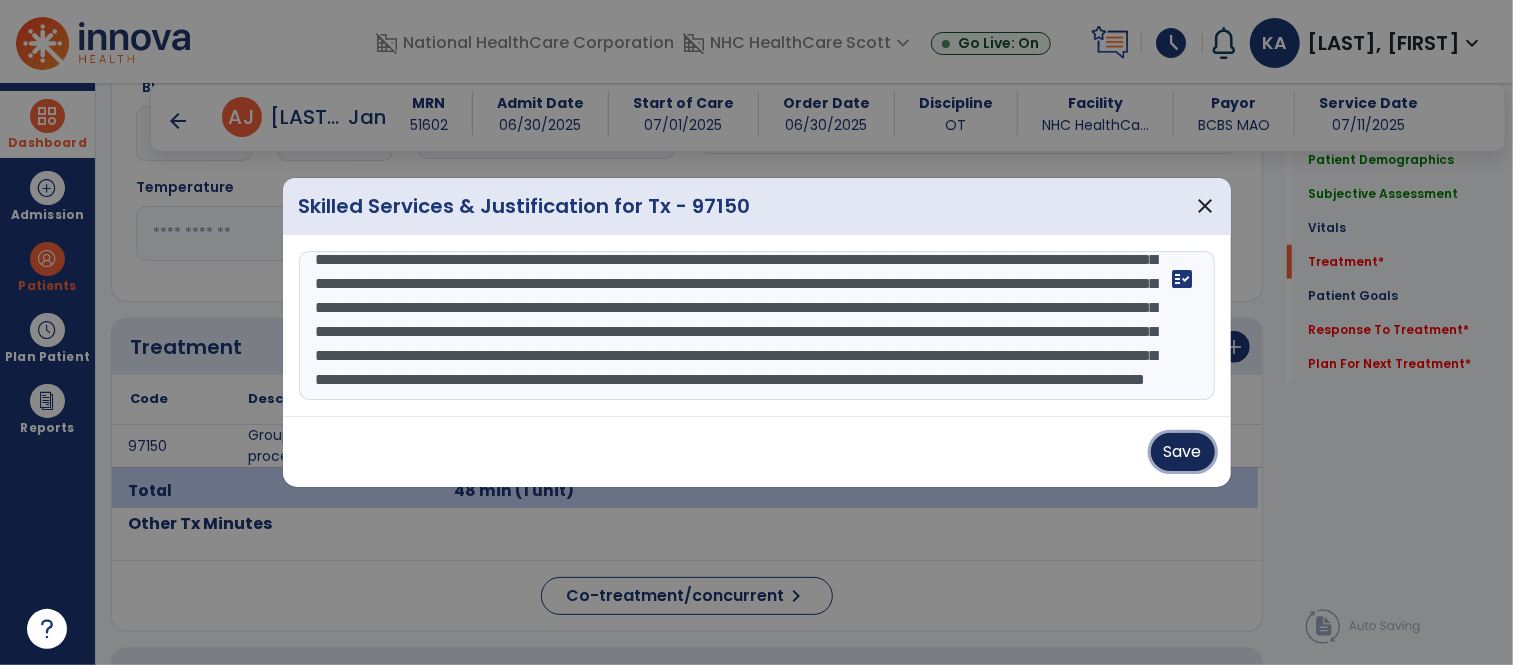 click on "Save" at bounding box center (1183, 452) 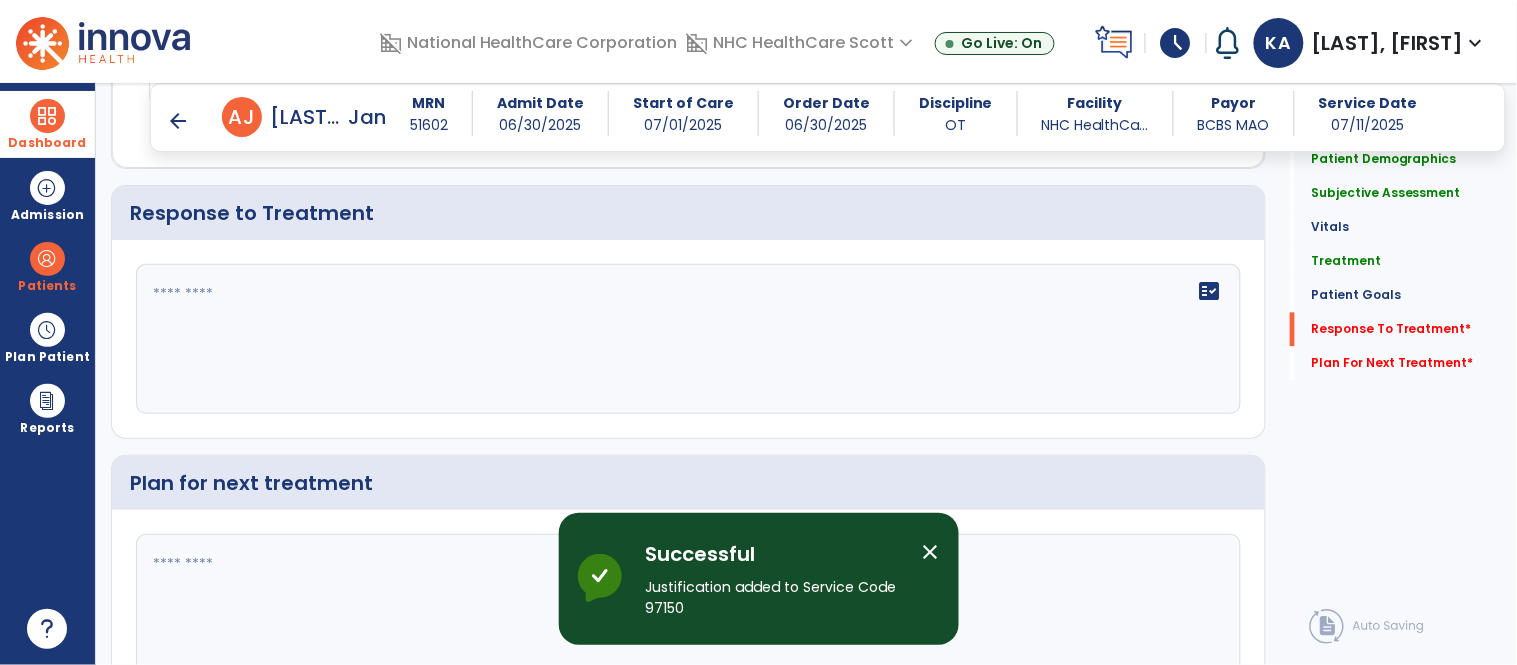 scroll, scrollTop: 2942, scrollLeft: 0, axis: vertical 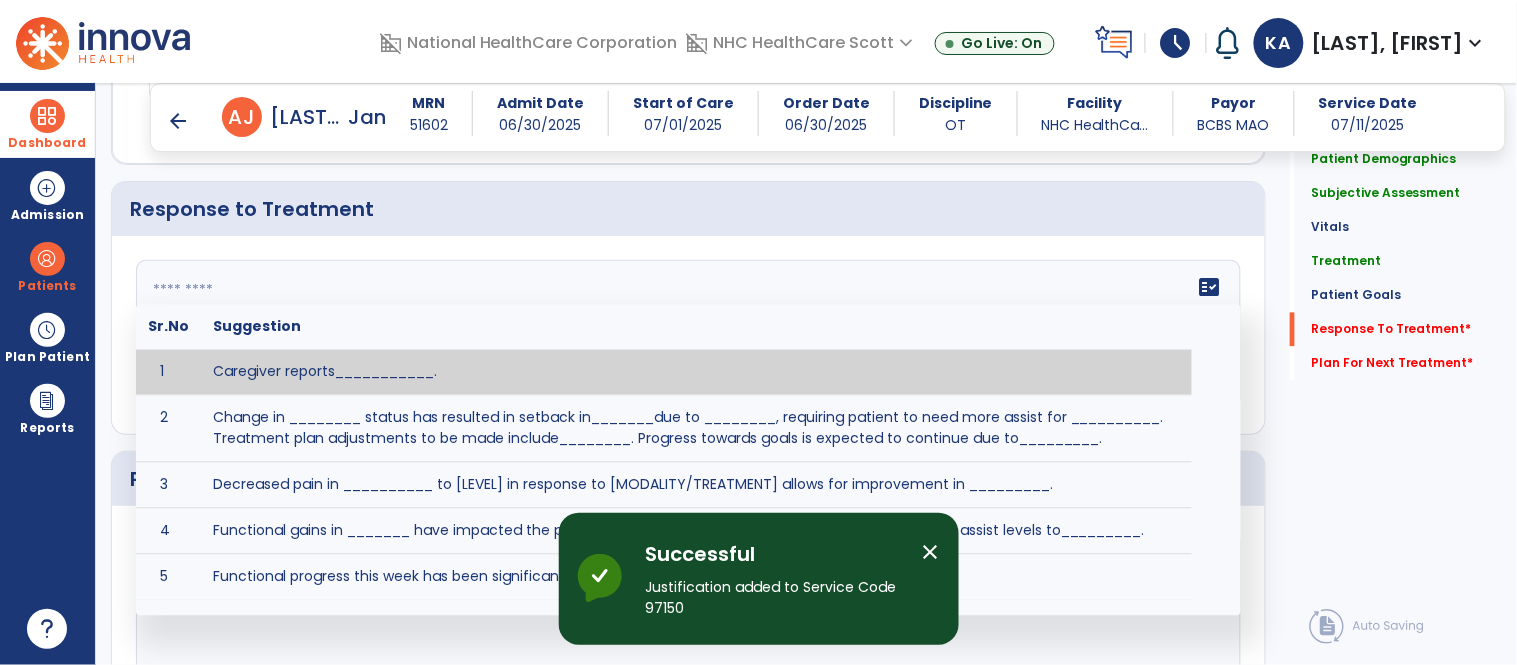 click on "fact_check  Sr.No Suggestion 1 Caregiver reports___________. 2 Change in ________ status has resulted in setback in_______due to ________, requiring patient to need more assist for __________.   Treatment plan adjustments to be made include________.  Progress towards goals is expected to continue due to_________. 3 Decreased pain in __________ to [LEVEL] in response to [MODALITY/TREATMENT] allows for improvement in _________. 4 Functional gains in _______ have impacted the patient's ability to perform_________ with a reduction in assist levels to_________. 5 Functional progress this week has been significant due to__________. 6 Gains in ________ have improved the patient's ability to perform ______with decreased levels of assist to___________. 7 Improvement in ________allows patient to tolerate higher levels of challenges in_________. 8 Pain in [AREA] has decreased to [LEVEL] in response to [TREATMENT/MODALITY], allowing fore ease in completing__________. 9 10 11 12 13 14 15 16 17 18 19 20 21" 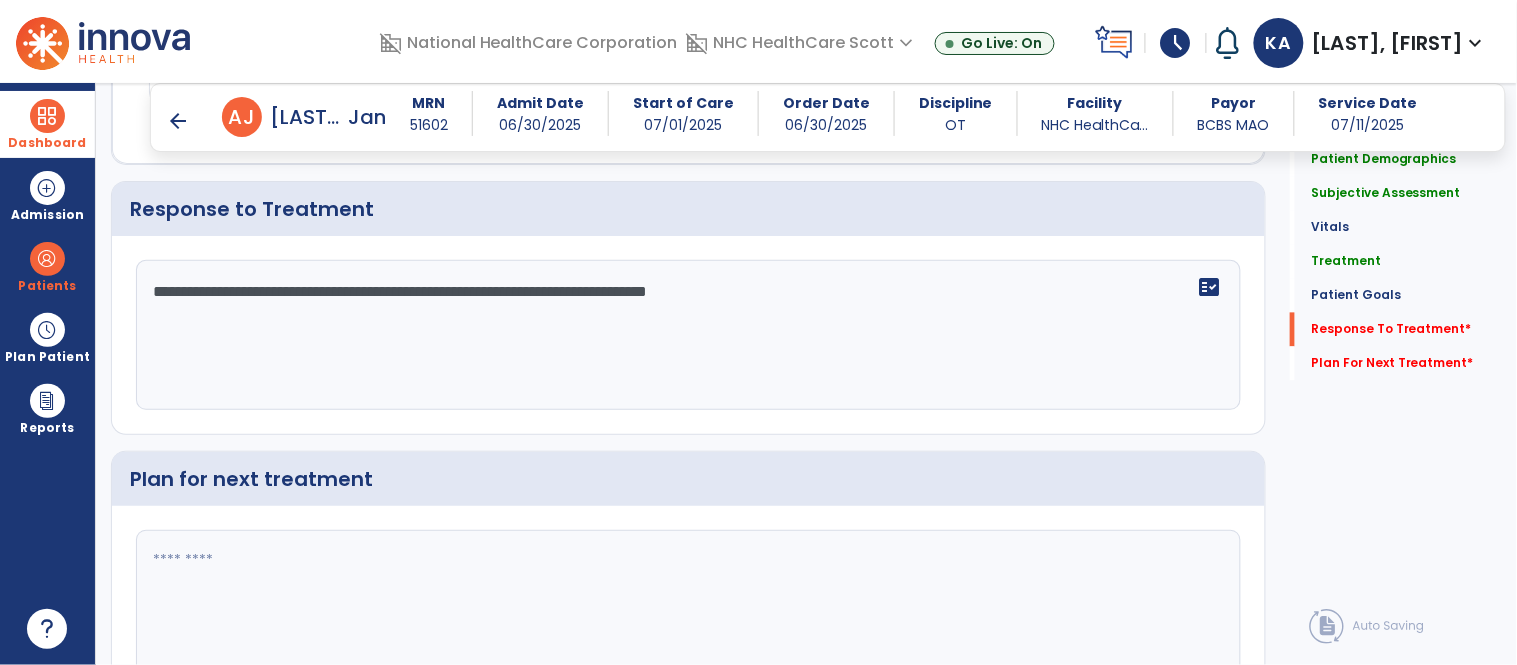 scroll, scrollTop: 3052, scrollLeft: 0, axis: vertical 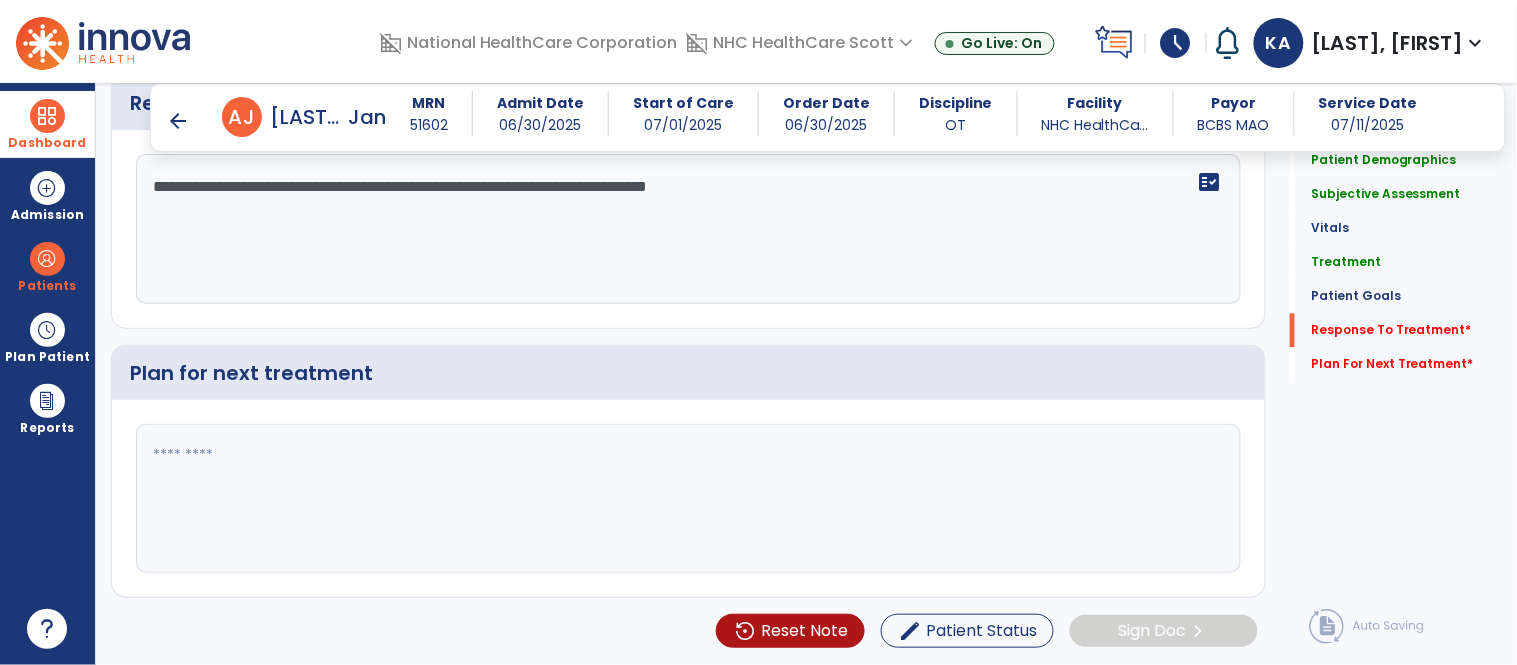 type on "**********" 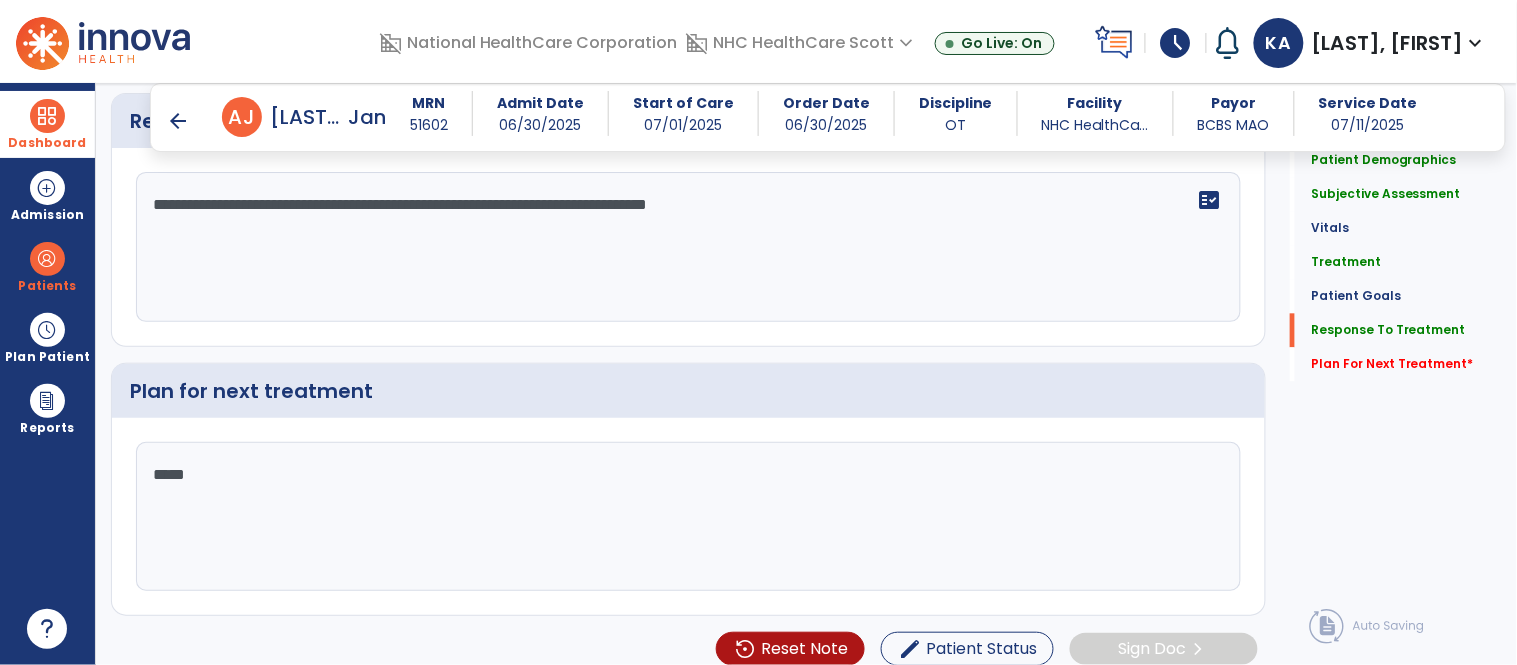 scroll, scrollTop: 3052, scrollLeft: 0, axis: vertical 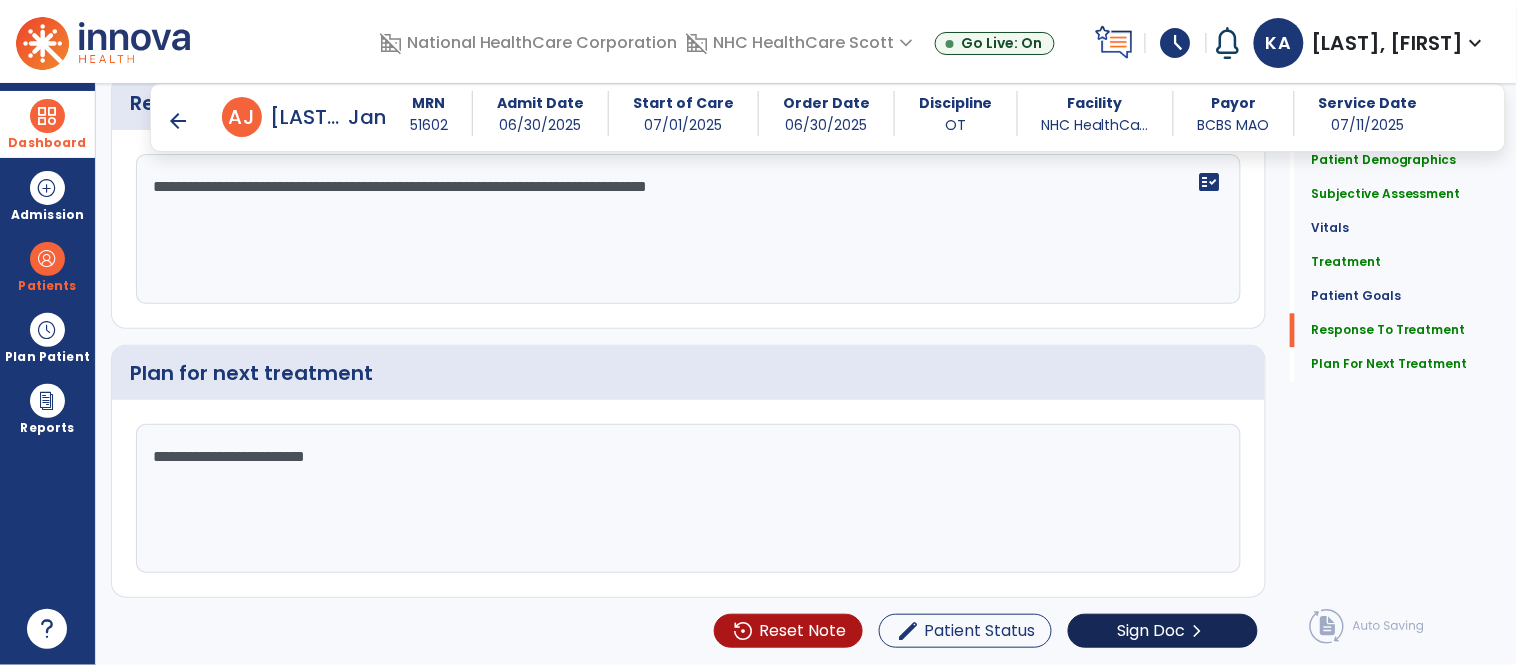 type on "**********" 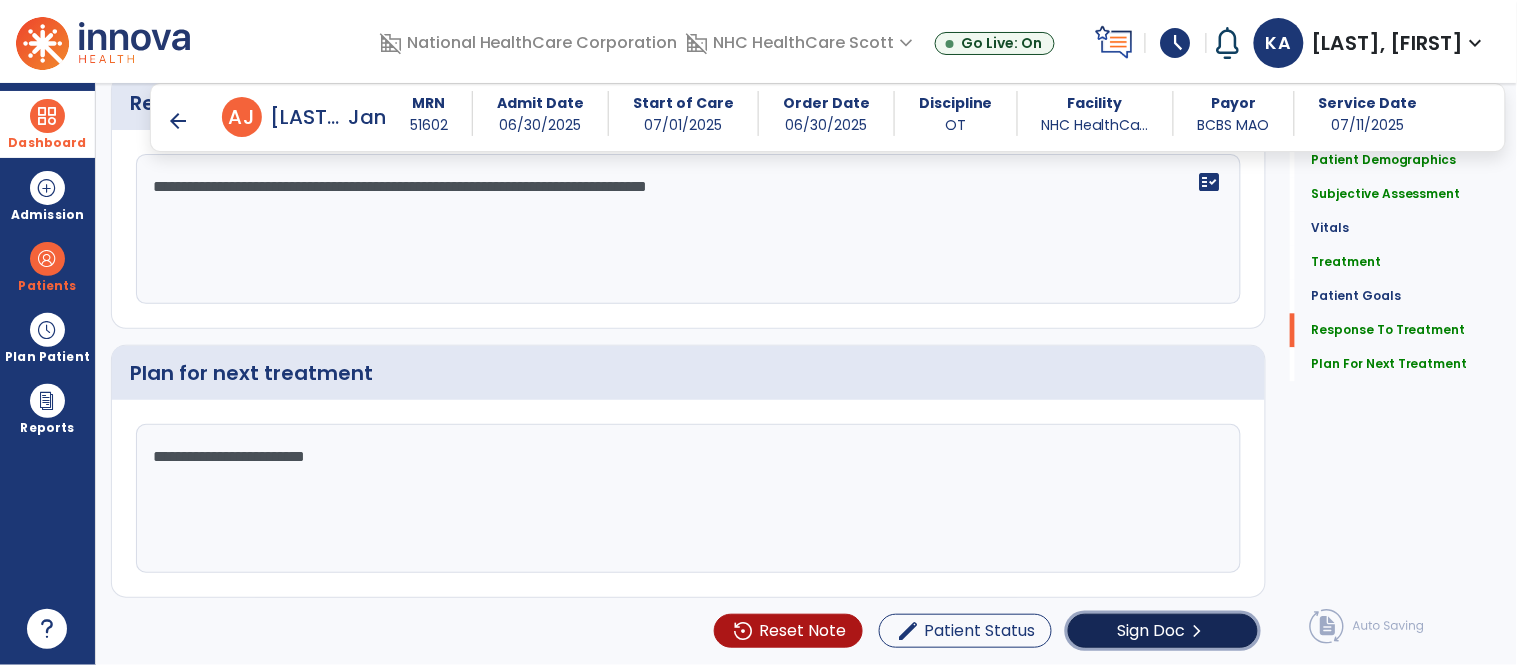 click on "Sign Doc" 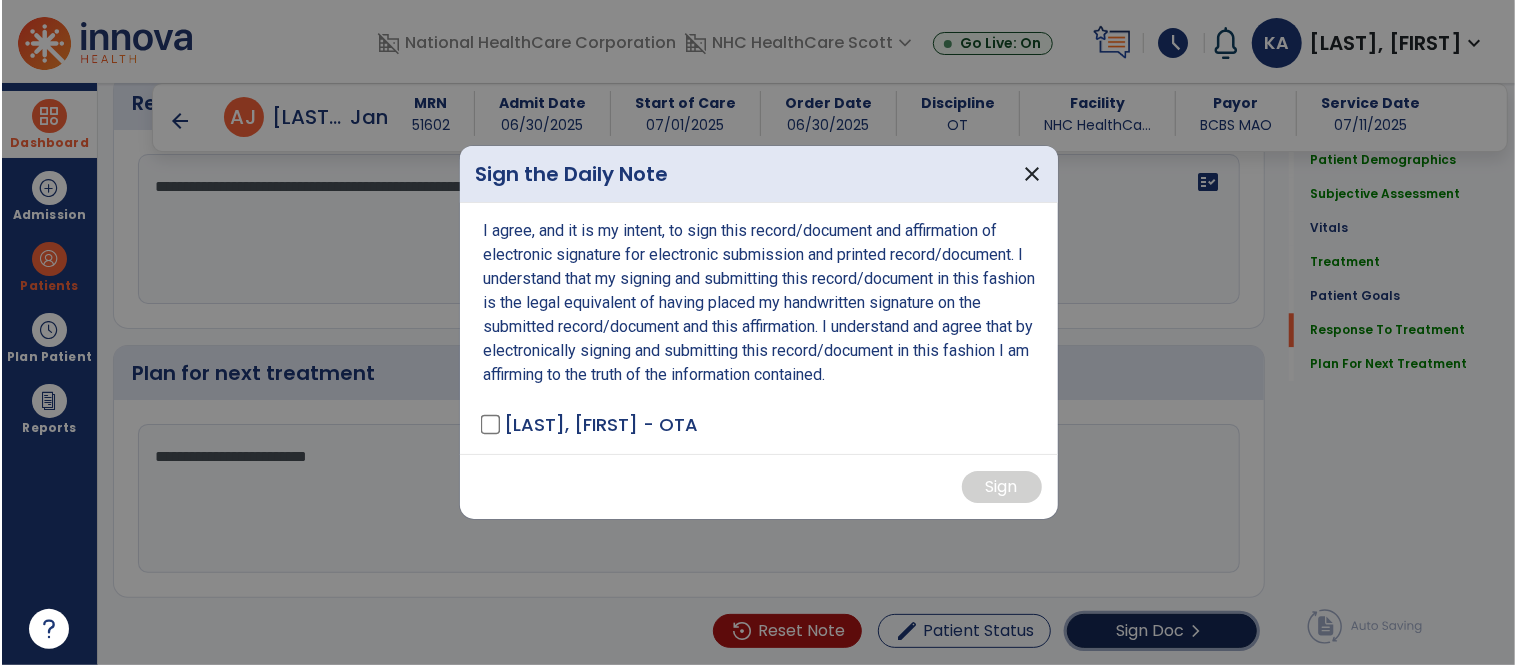 scroll, scrollTop: 3052, scrollLeft: 0, axis: vertical 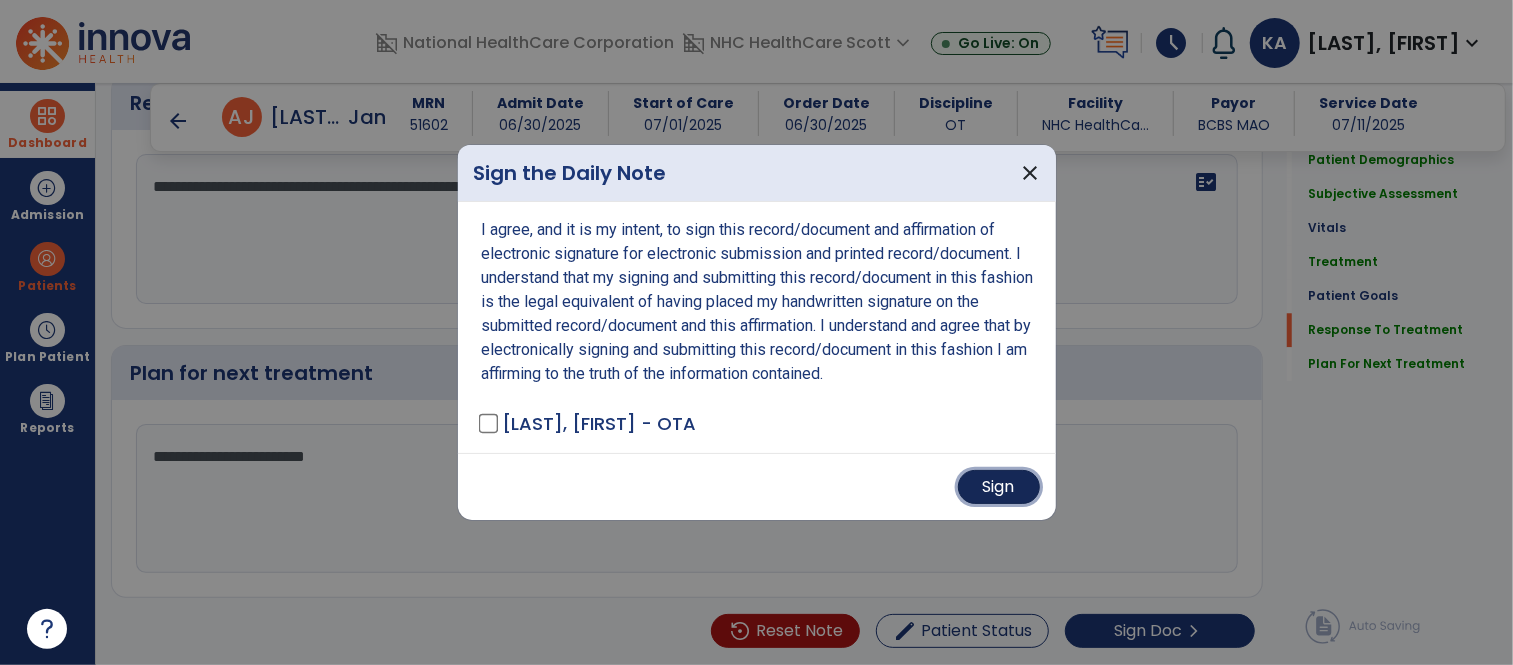 click on "Sign" at bounding box center [999, 487] 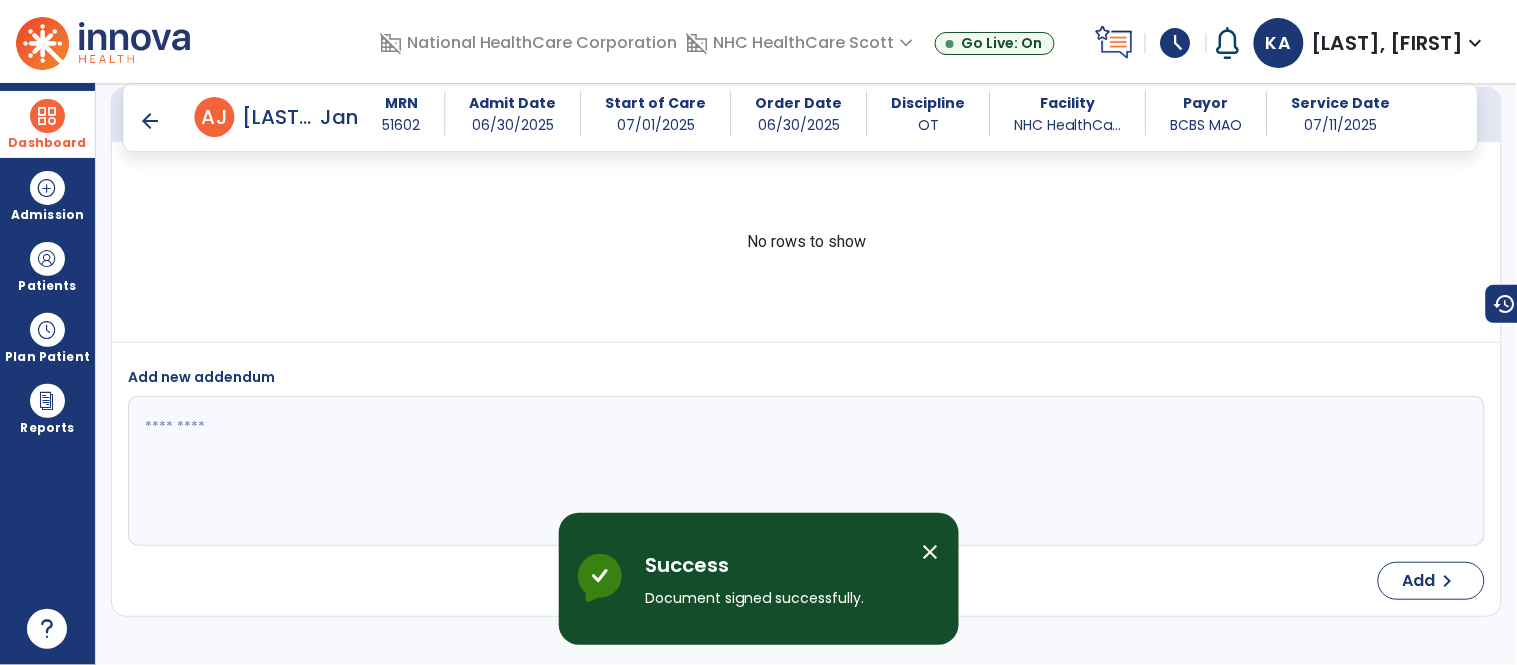click on "arrow_back" at bounding box center [151, 121] 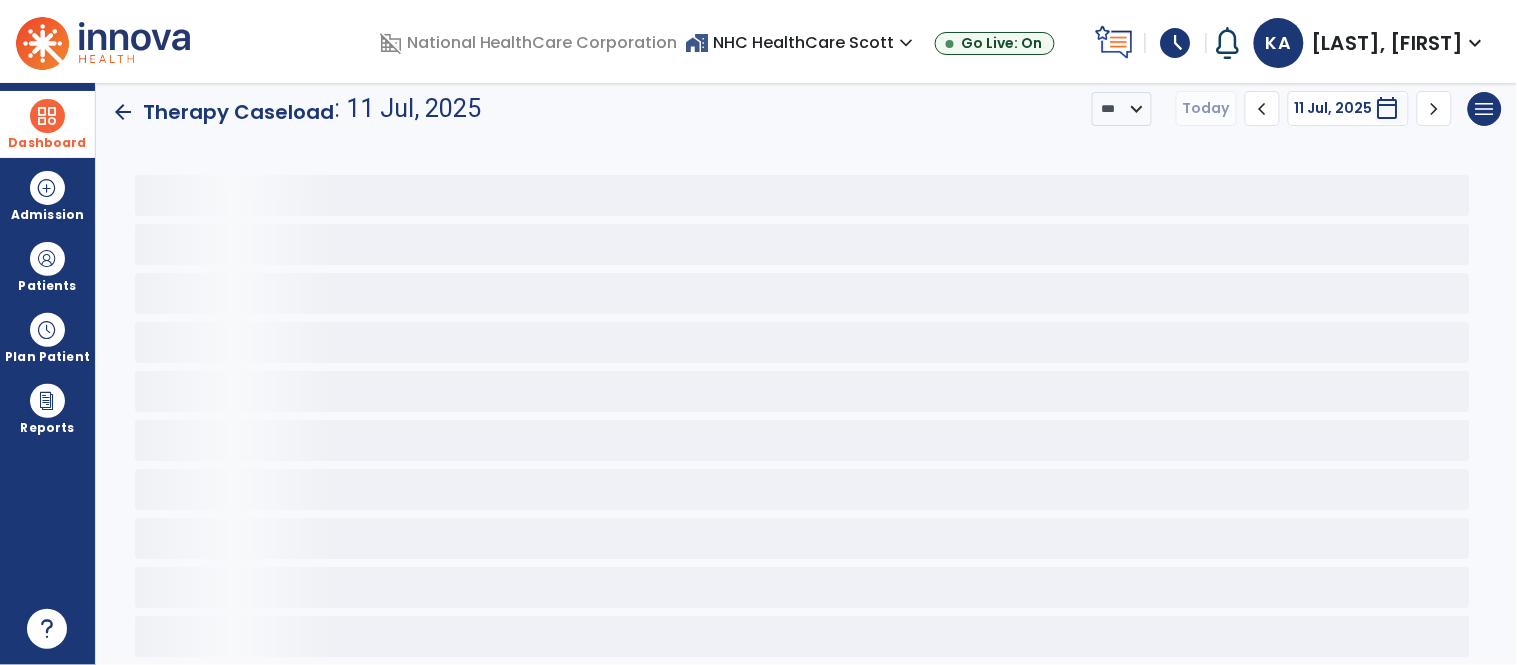 scroll, scrollTop: 4, scrollLeft: 0, axis: vertical 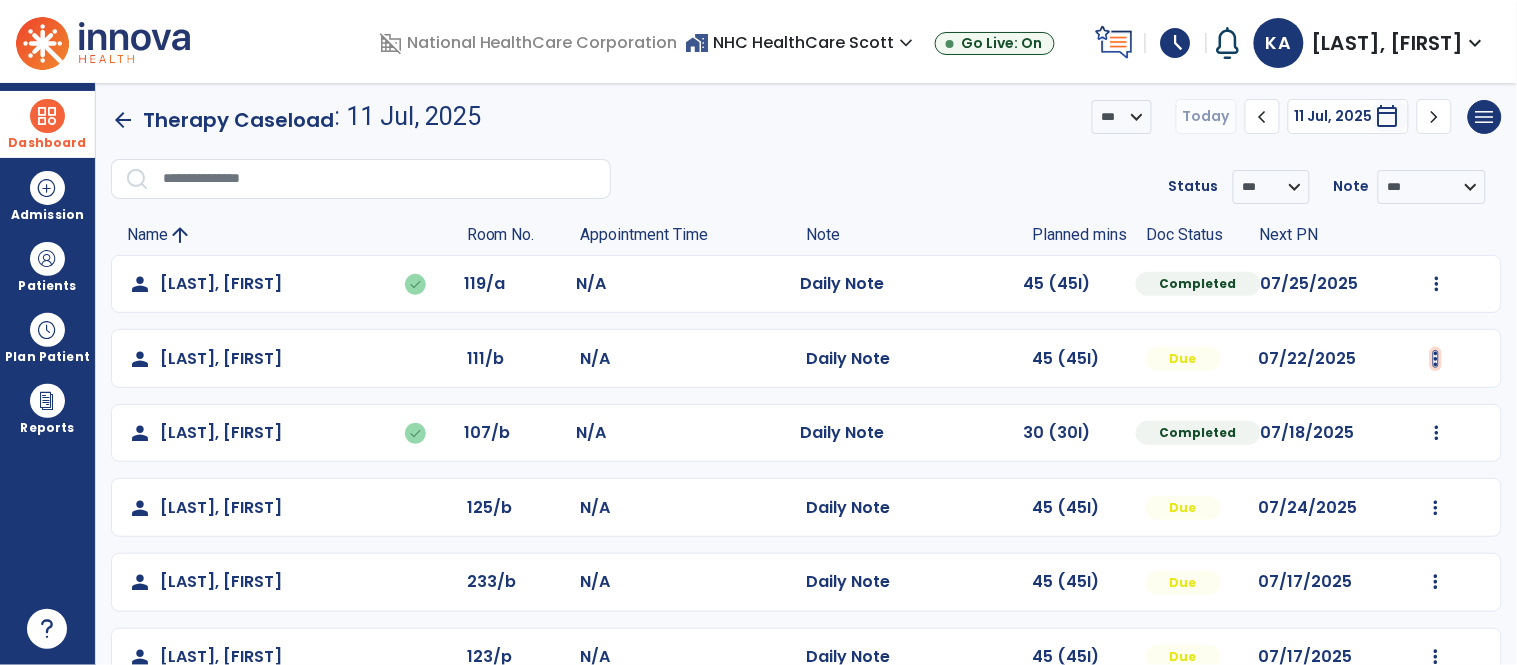 click at bounding box center (1437, 284) 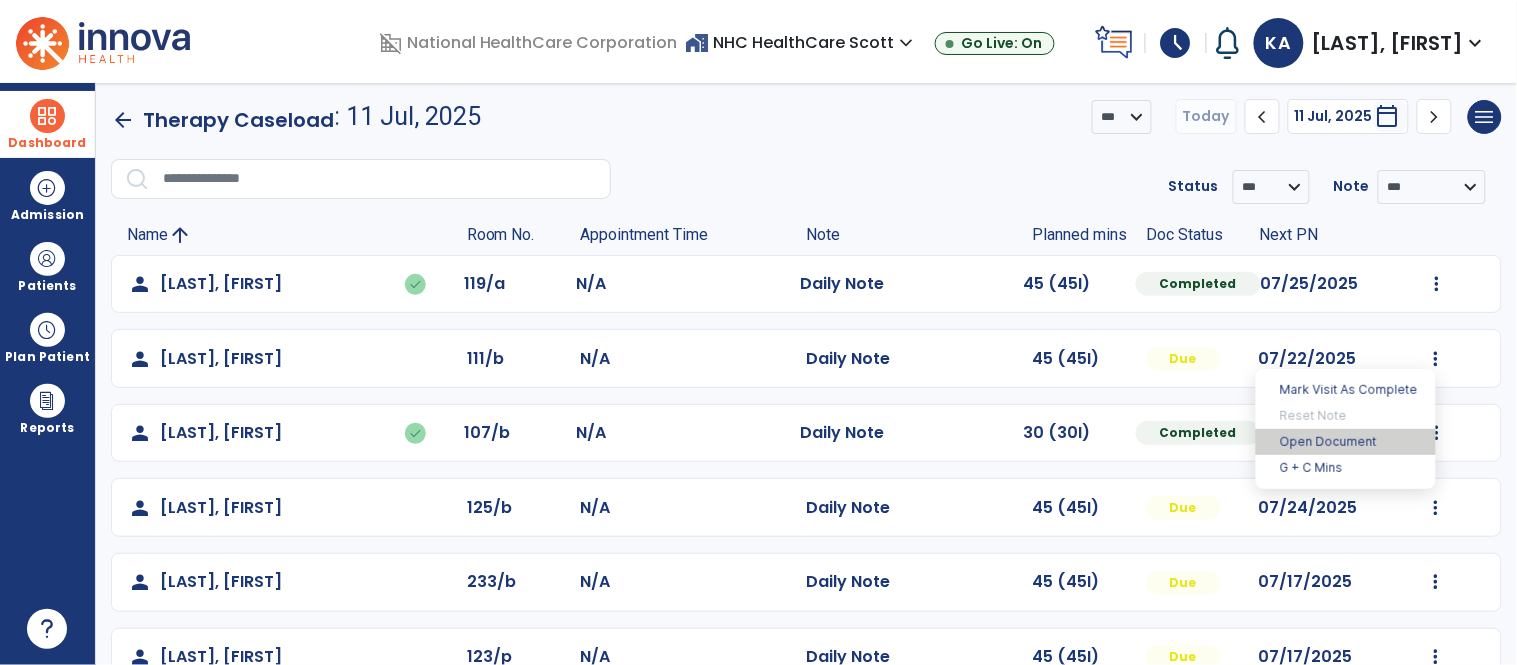 click on "Open Document" at bounding box center (1346, 442) 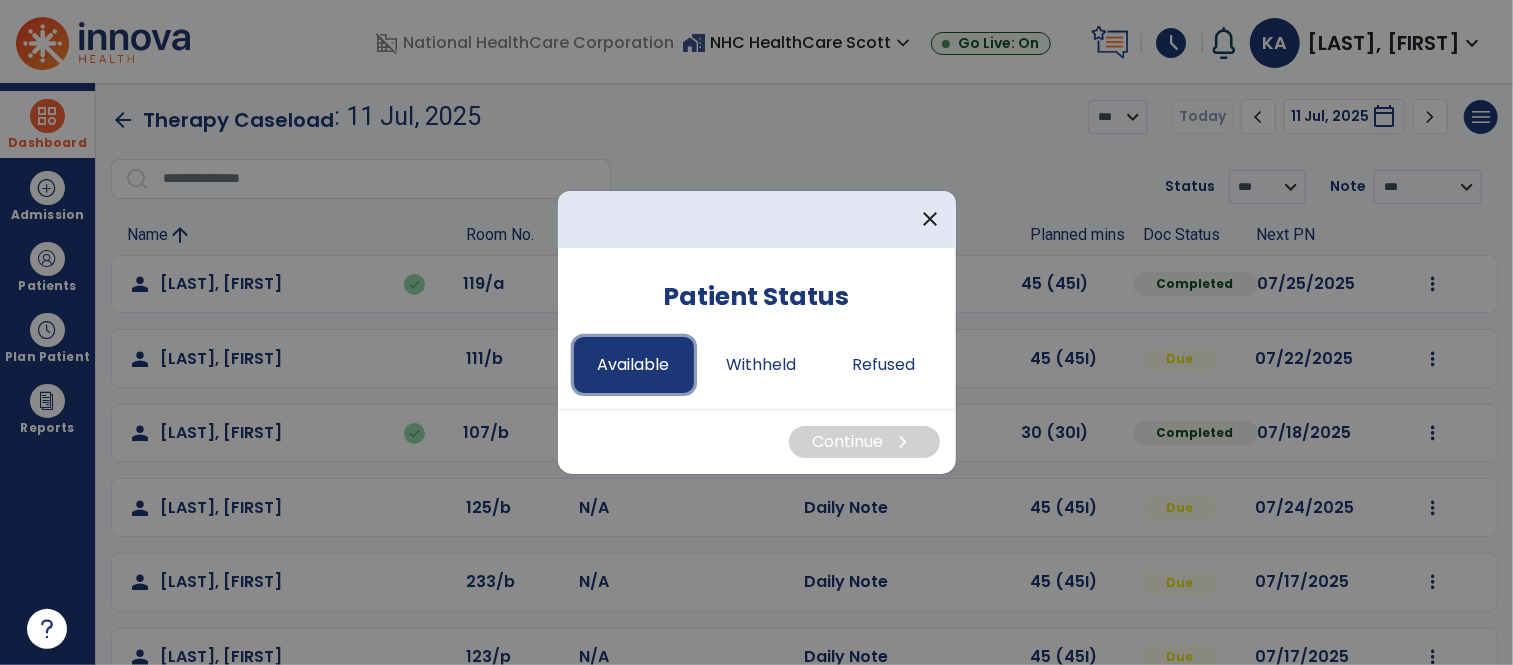 click on "Available" at bounding box center [634, 365] 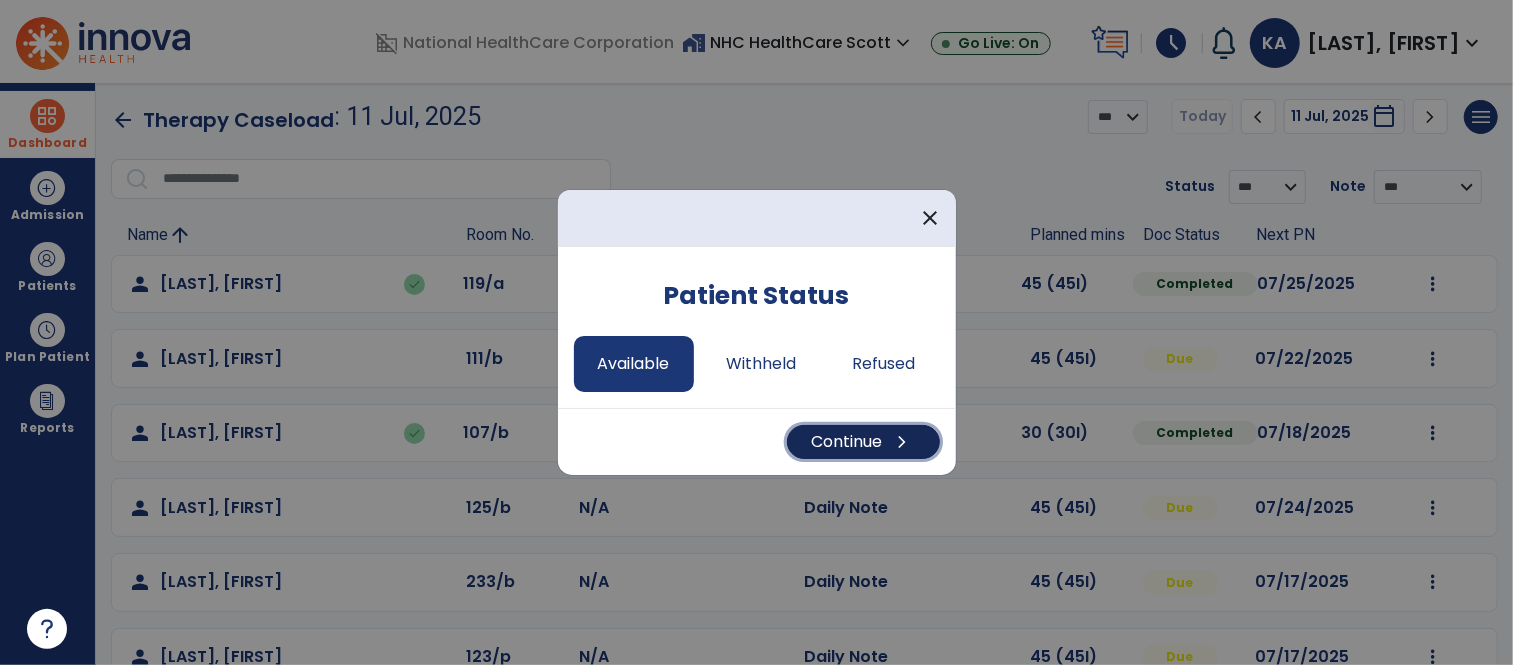 click on "Continue   chevron_right" at bounding box center (863, 442) 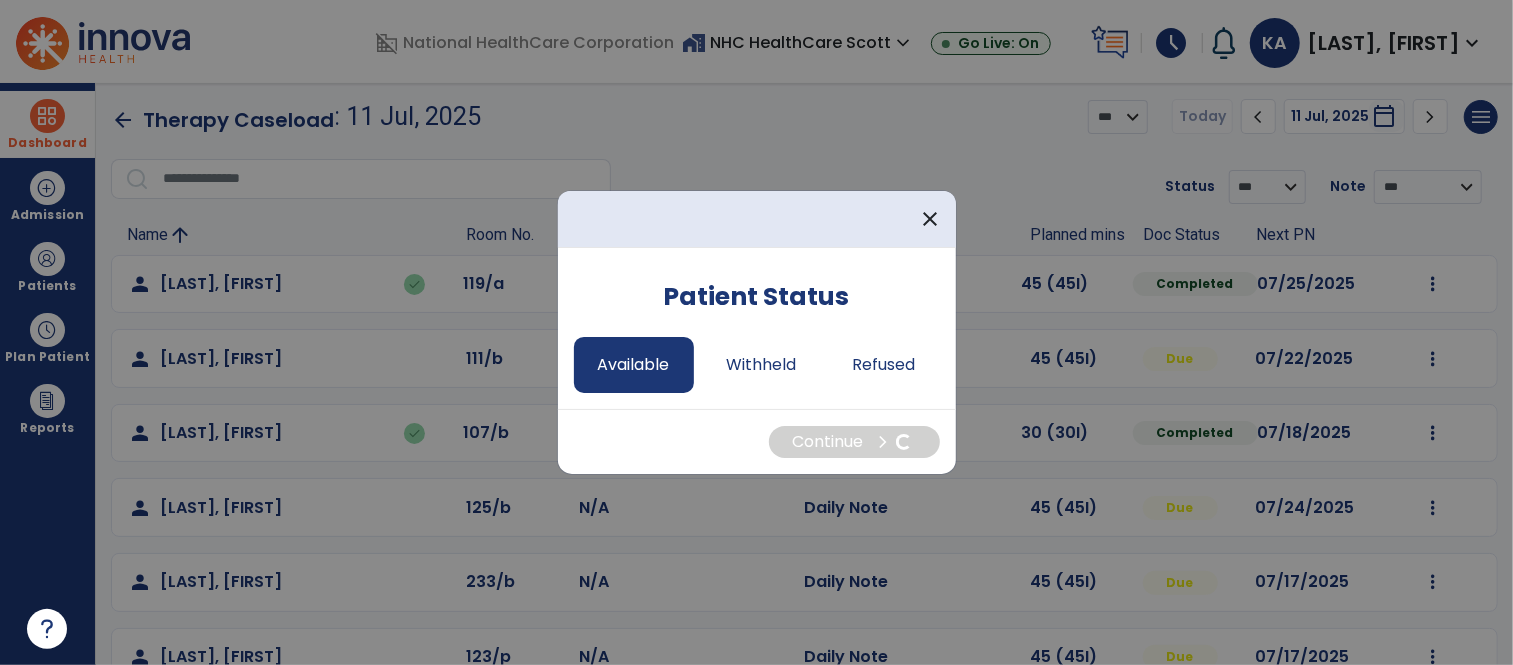 select on "*" 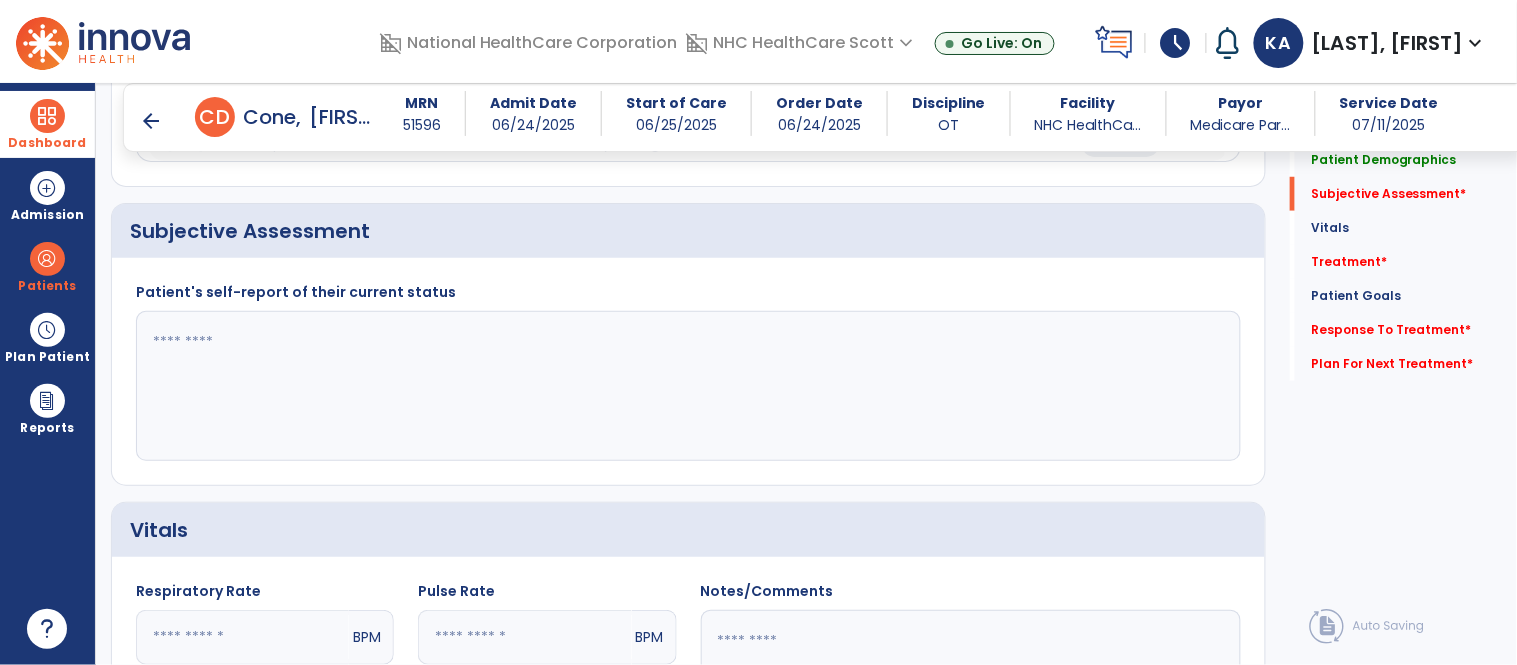 scroll, scrollTop: 366, scrollLeft: 0, axis: vertical 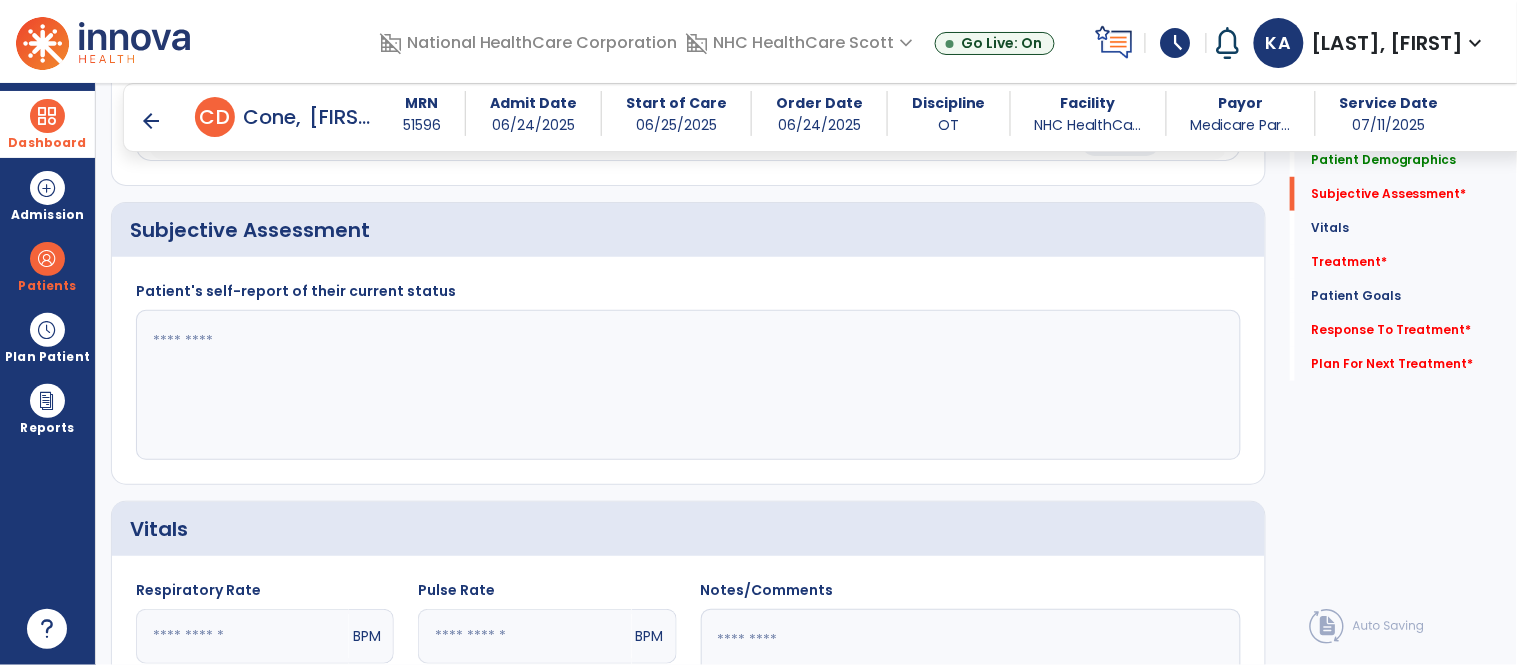 click 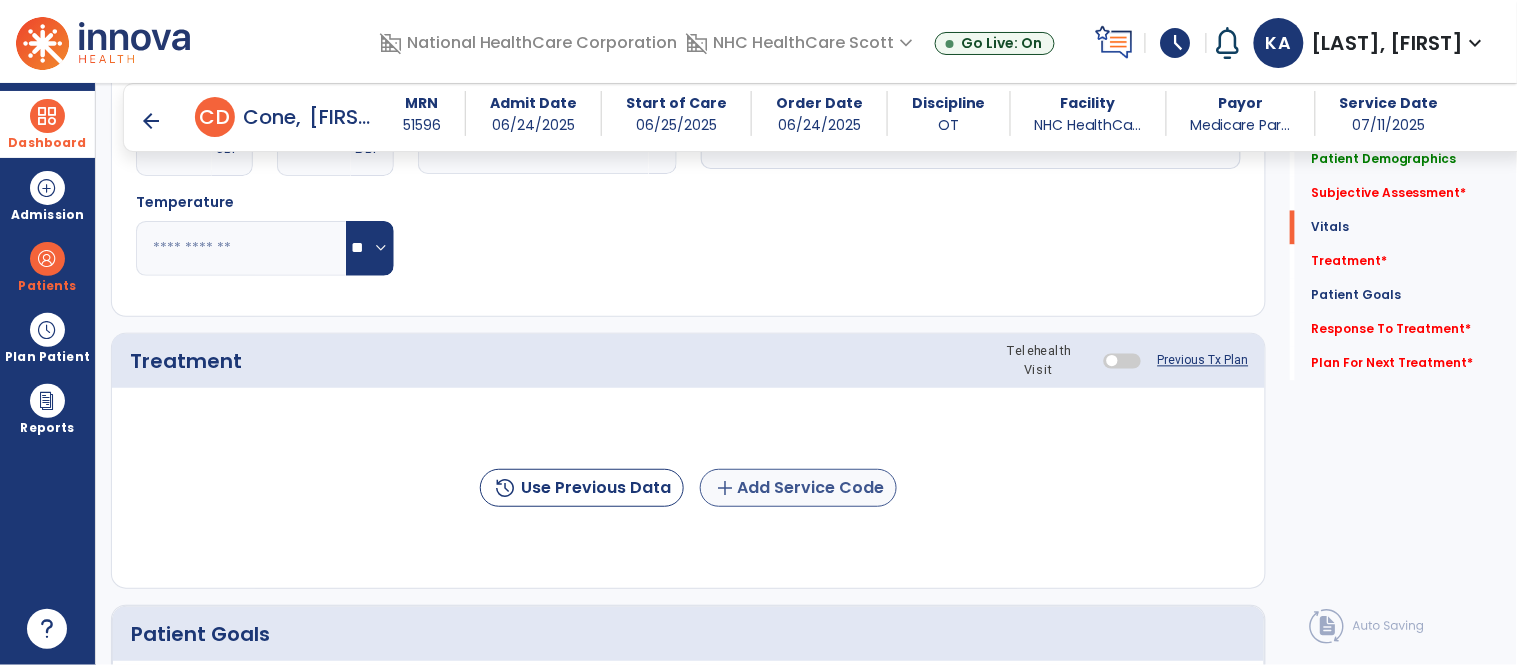 type on "**********" 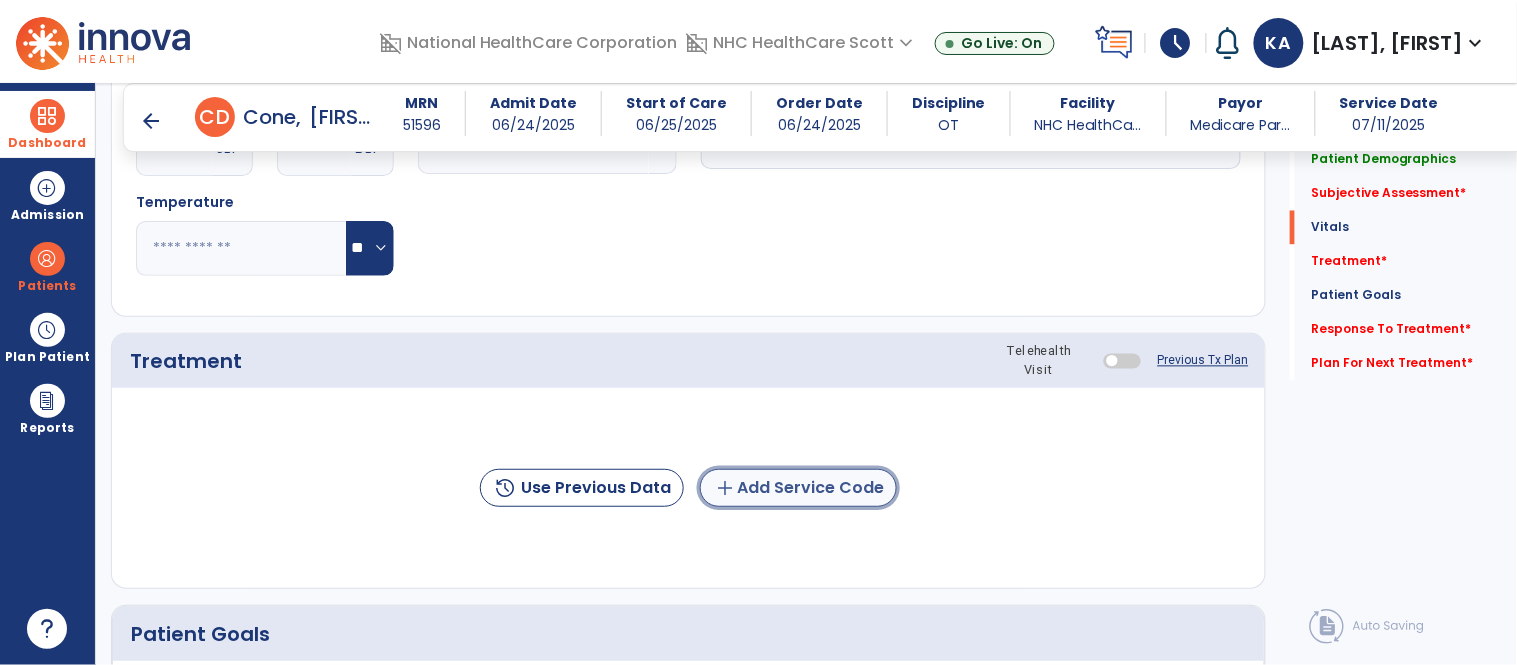 click on "add  Add Service Code" 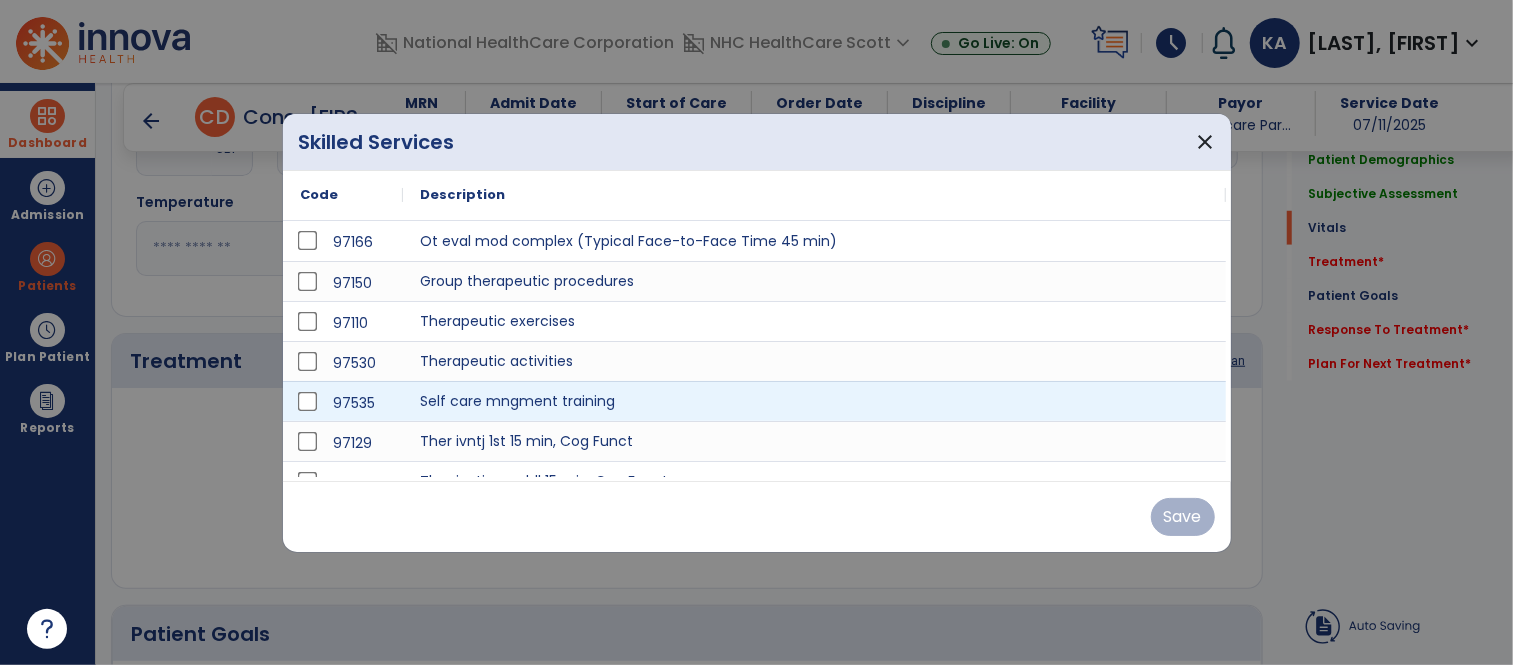 scroll, scrollTop: 956, scrollLeft: 0, axis: vertical 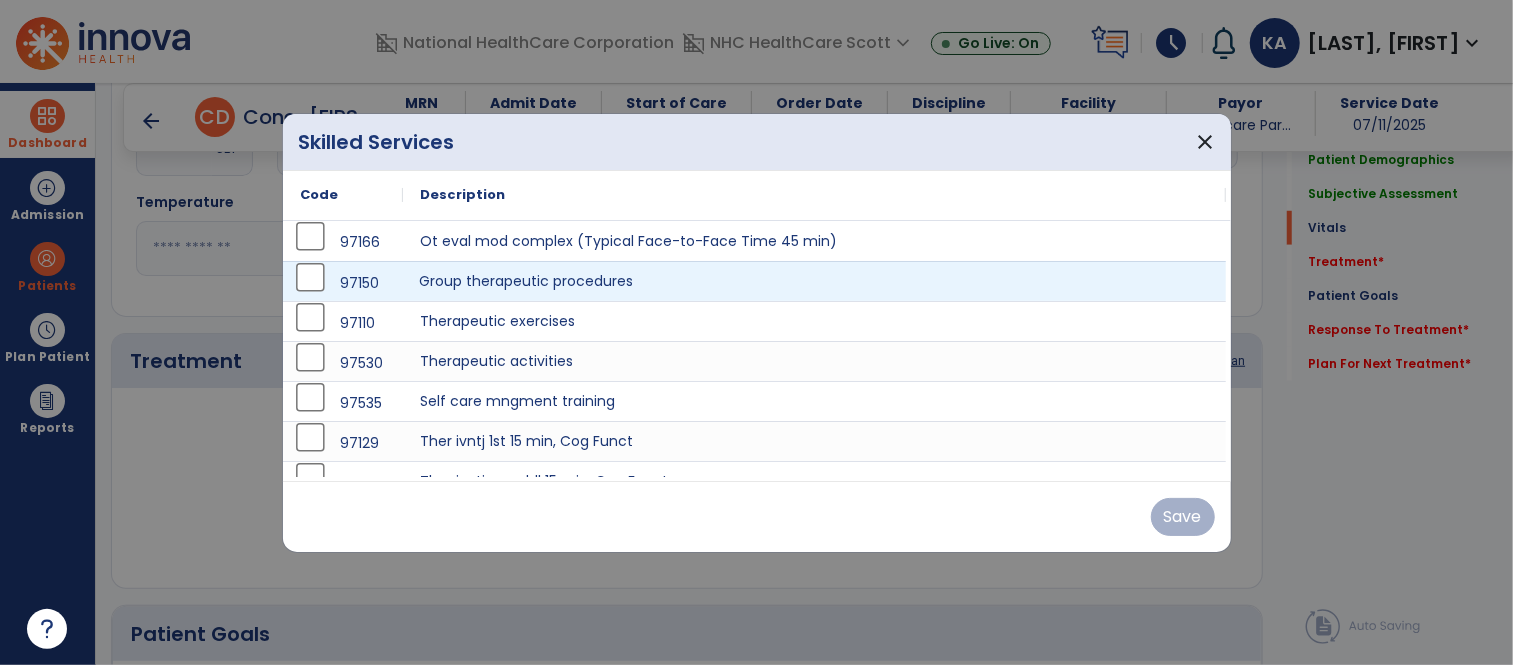 click on "Group therapeutic procedures" at bounding box center (815, 281) 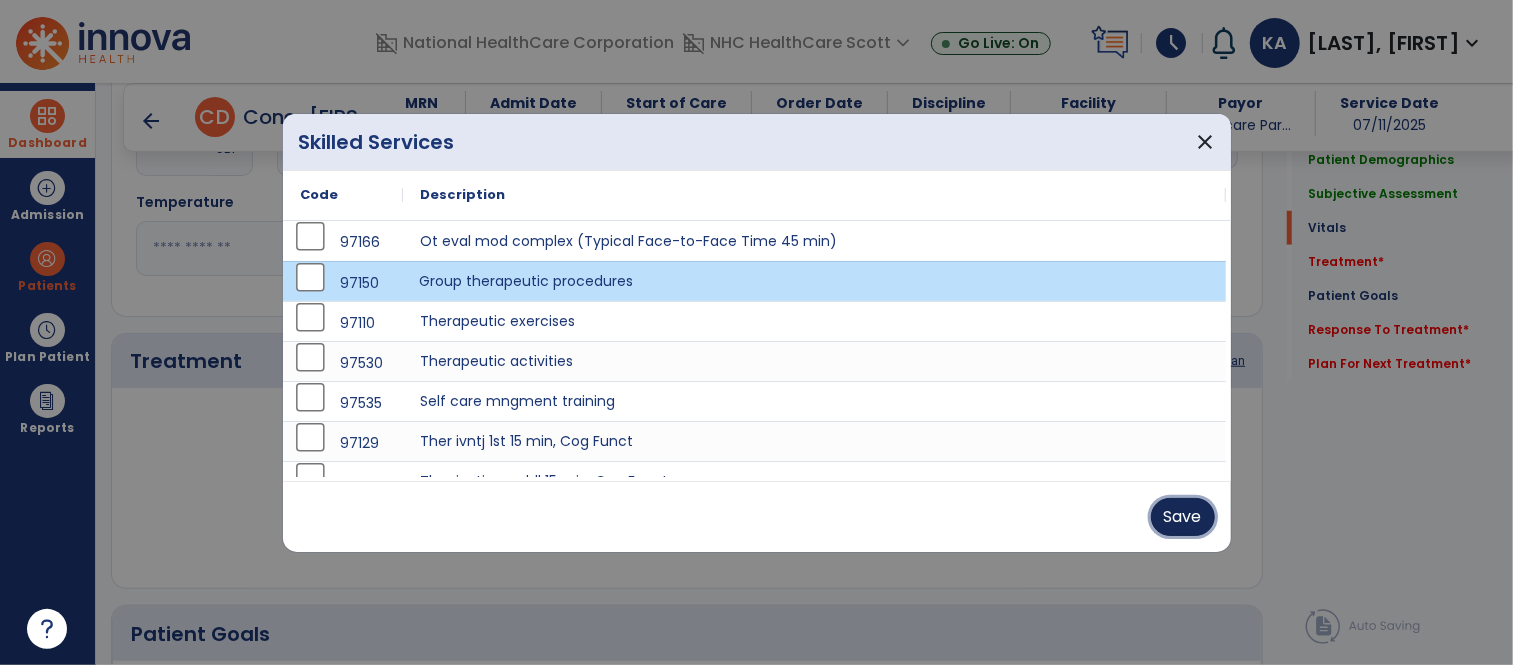 click on "Save" at bounding box center [1183, 517] 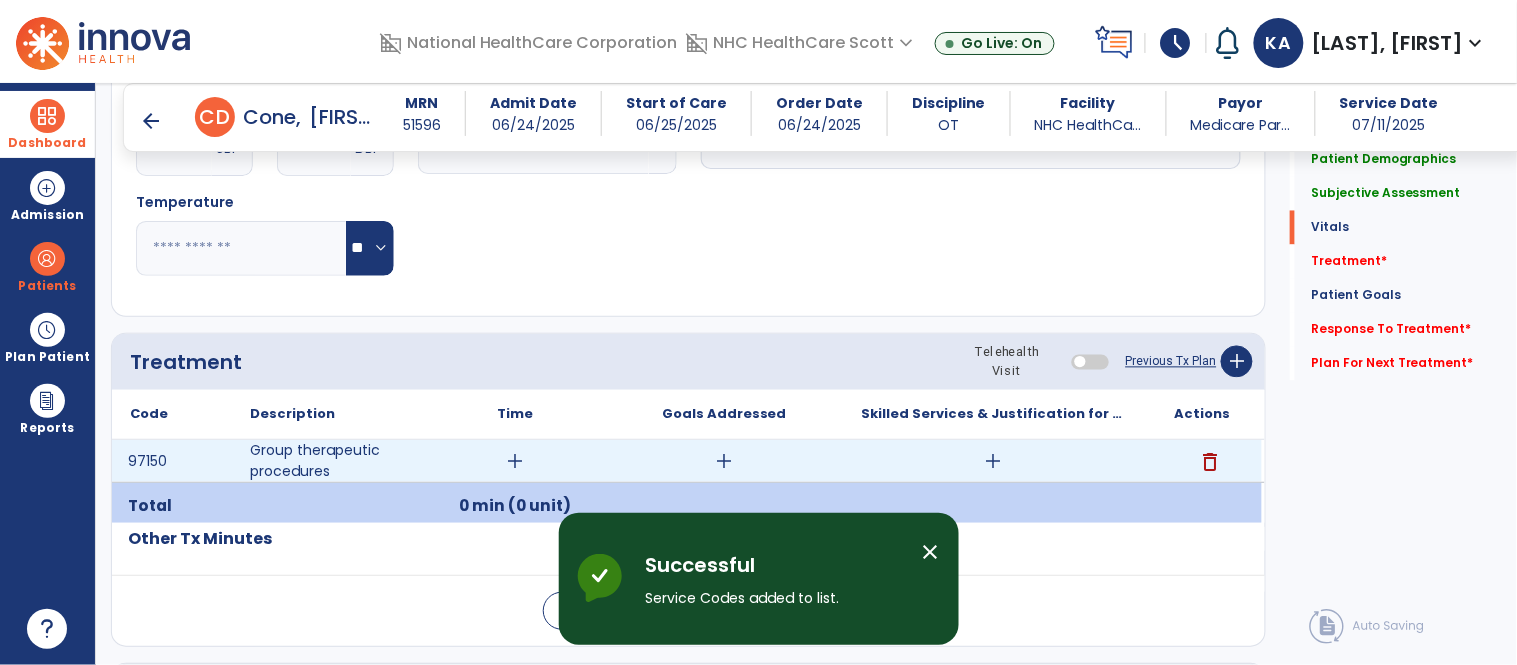 click on "add" at bounding box center [515, 461] 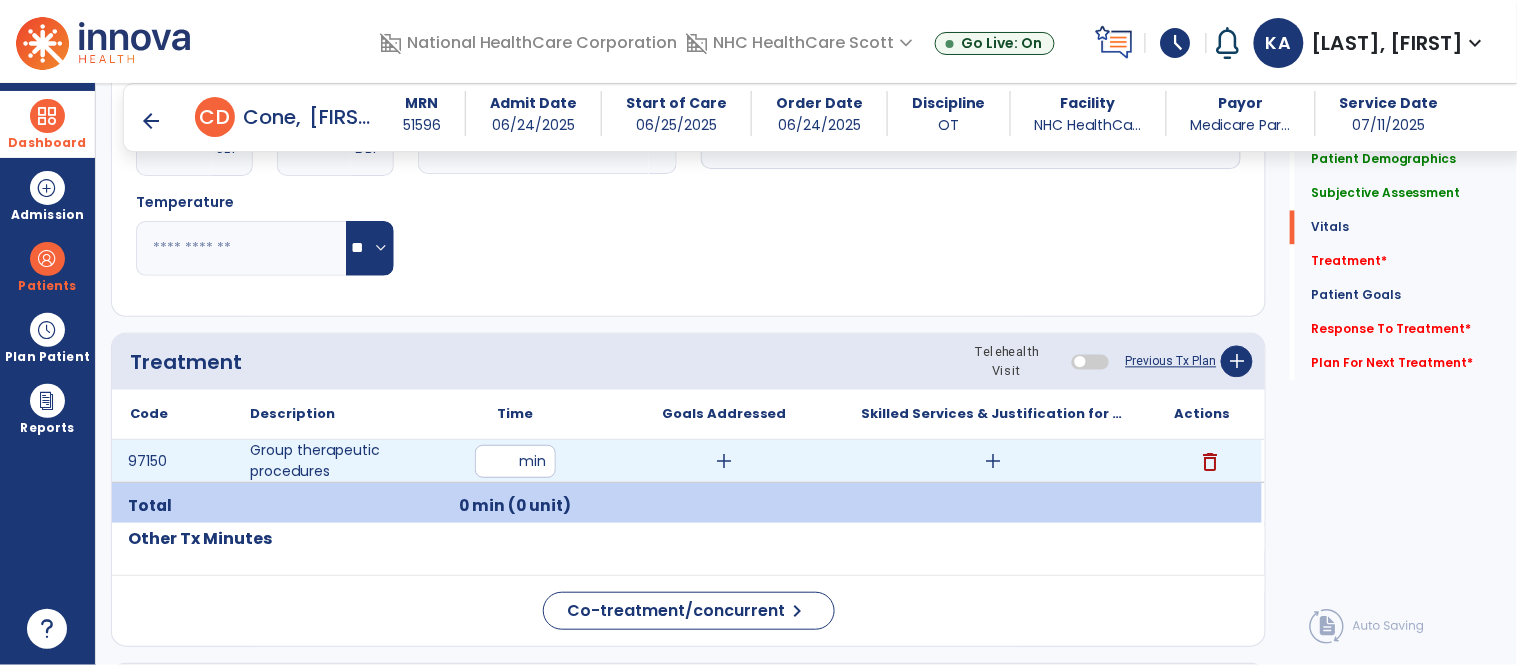 type on "**" 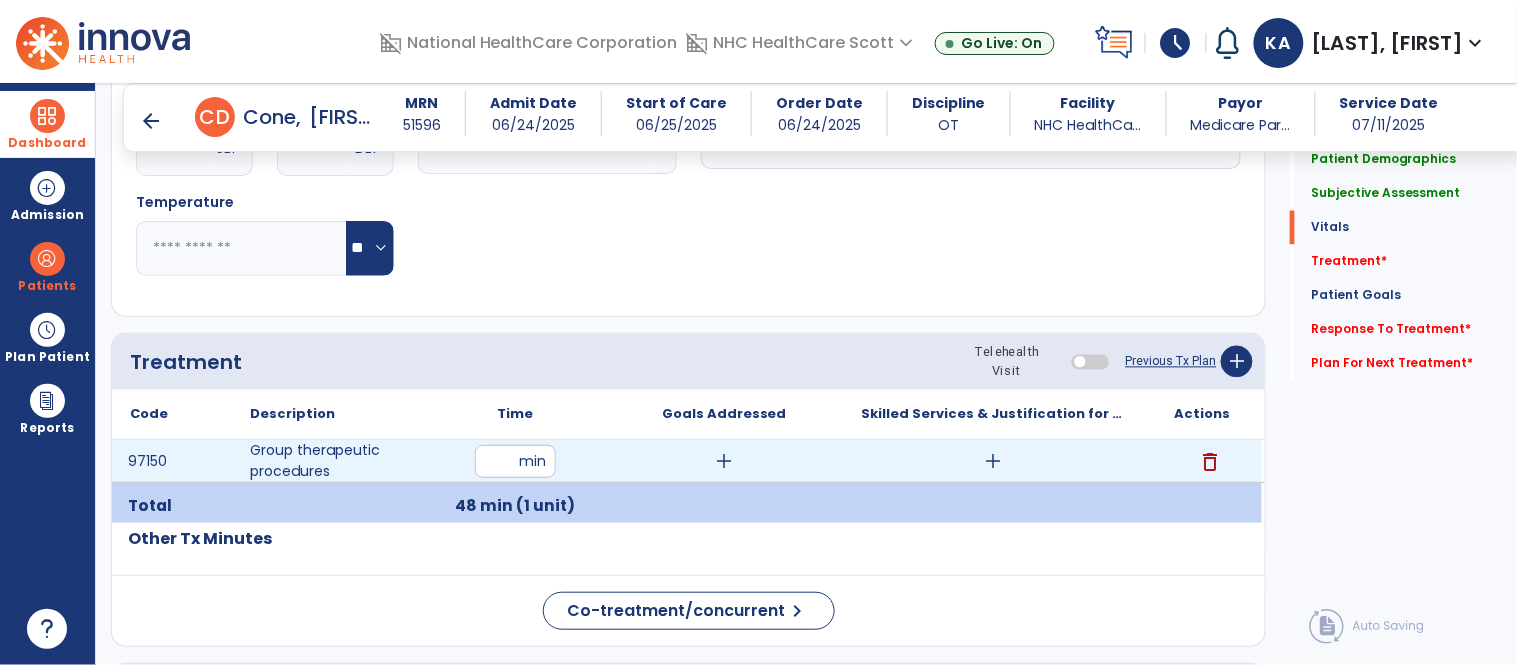 click on "add" at bounding box center [724, 461] 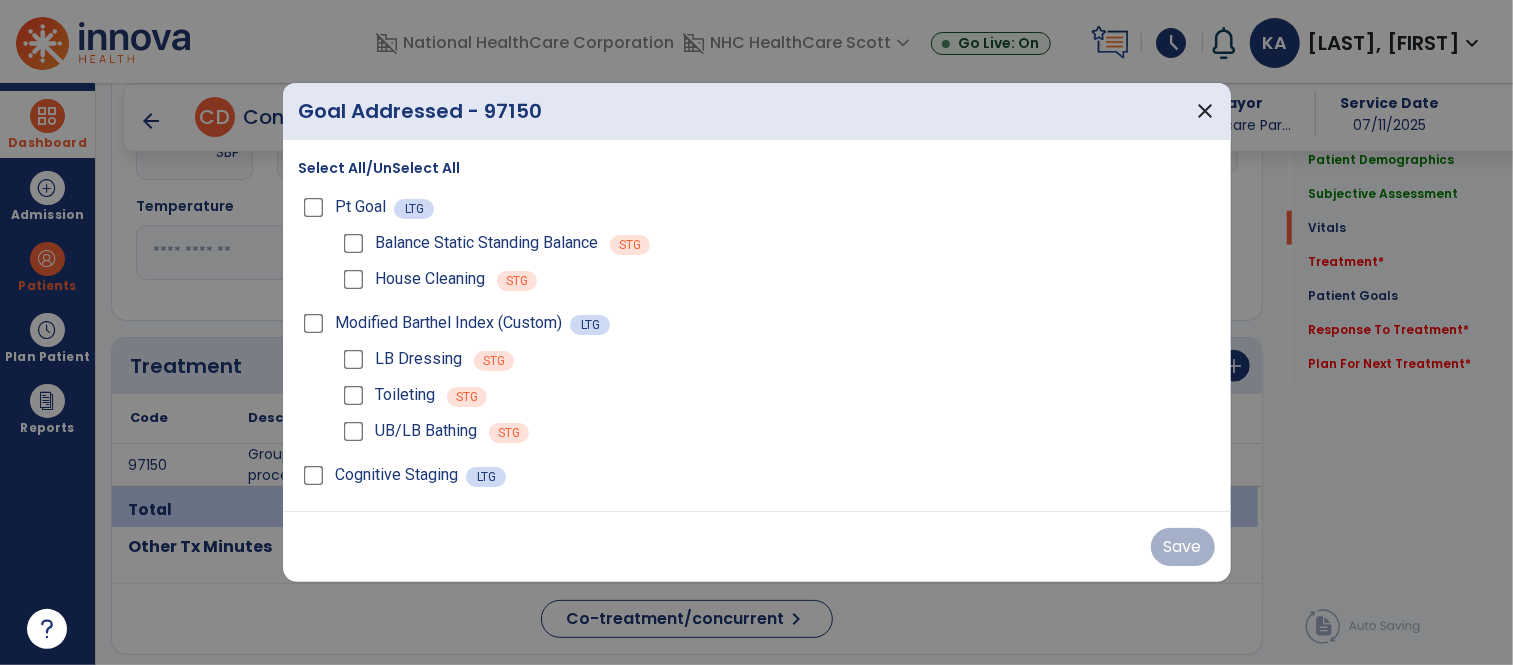 scroll, scrollTop: 956, scrollLeft: 0, axis: vertical 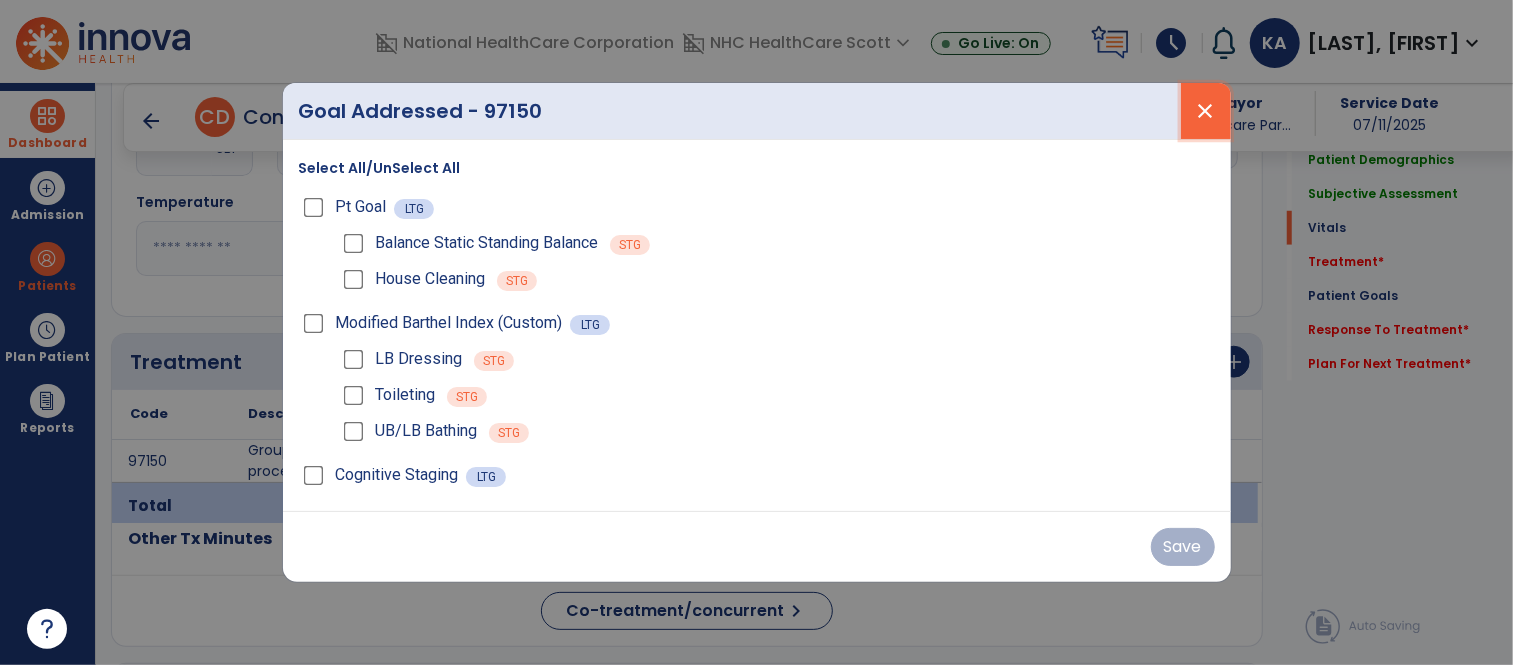 click on "close" at bounding box center (1206, 111) 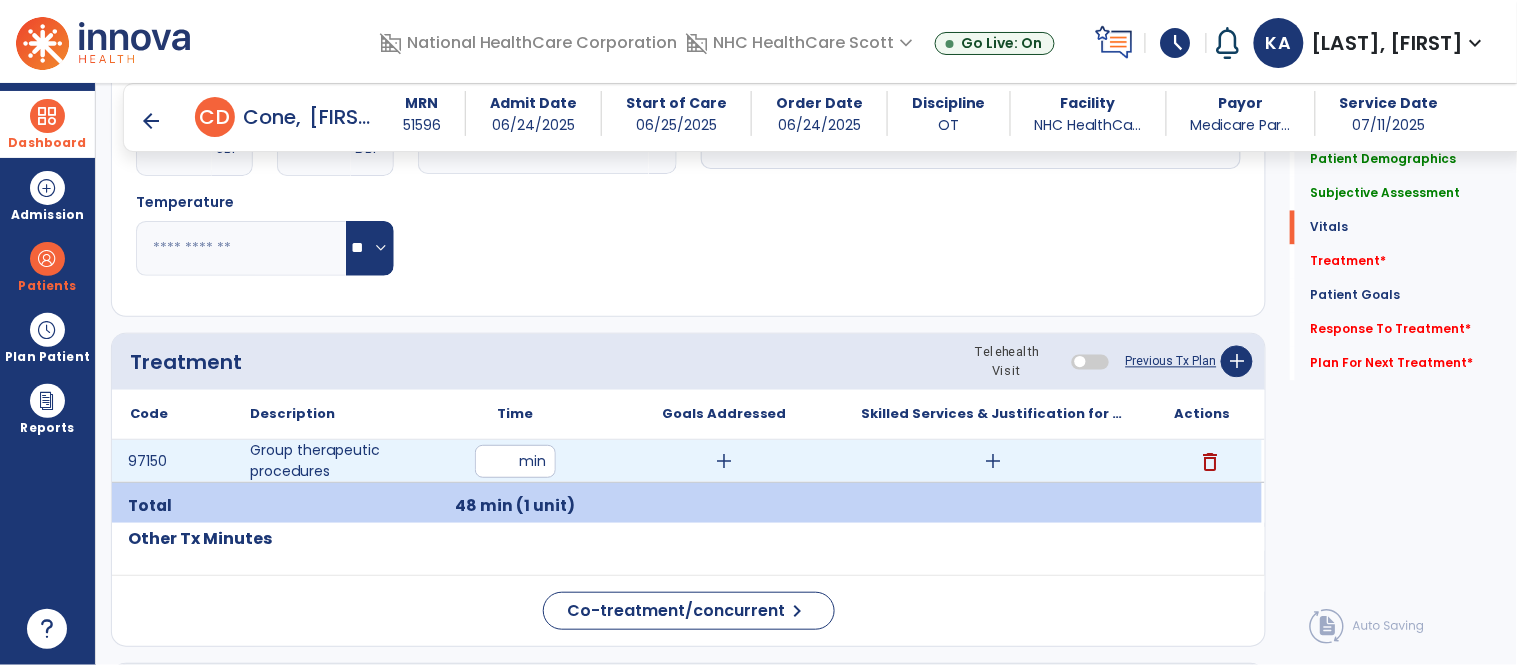 click on "add" at bounding box center (993, 461) 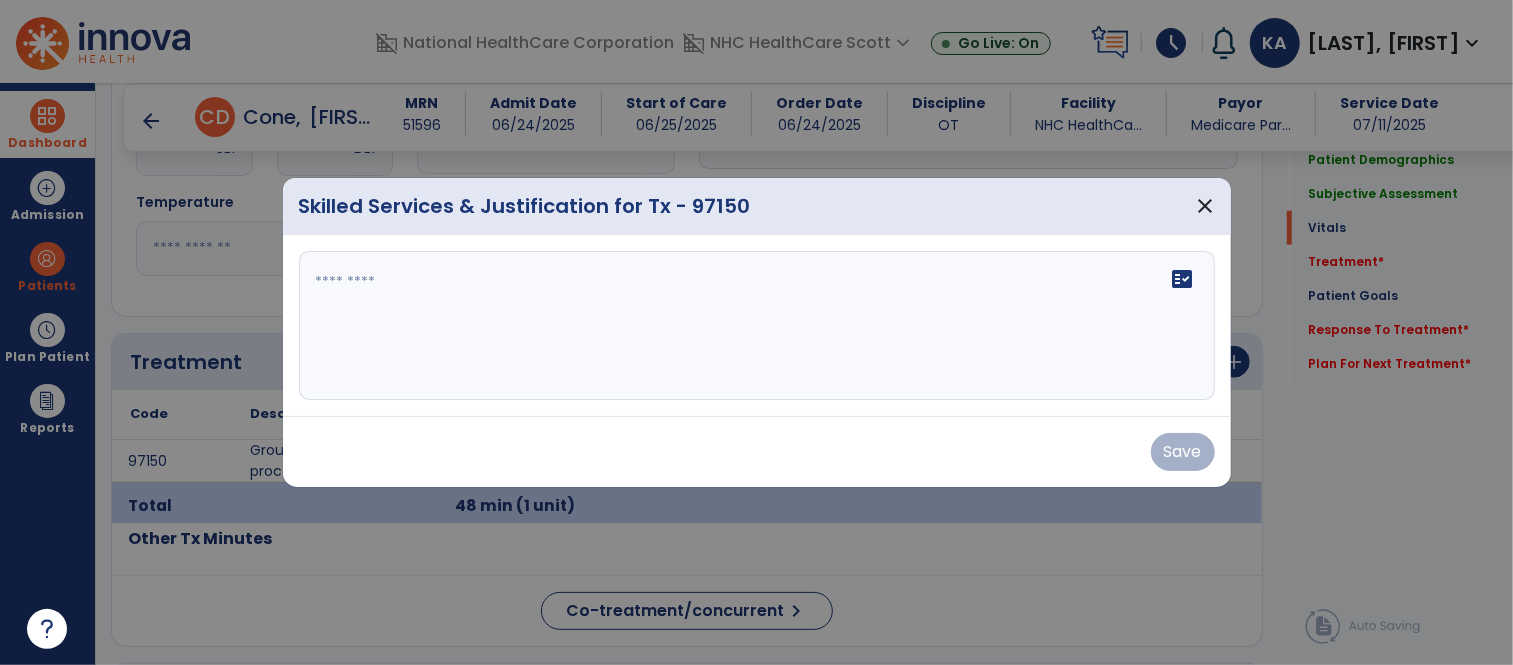 scroll, scrollTop: 956, scrollLeft: 0, axis: vertical 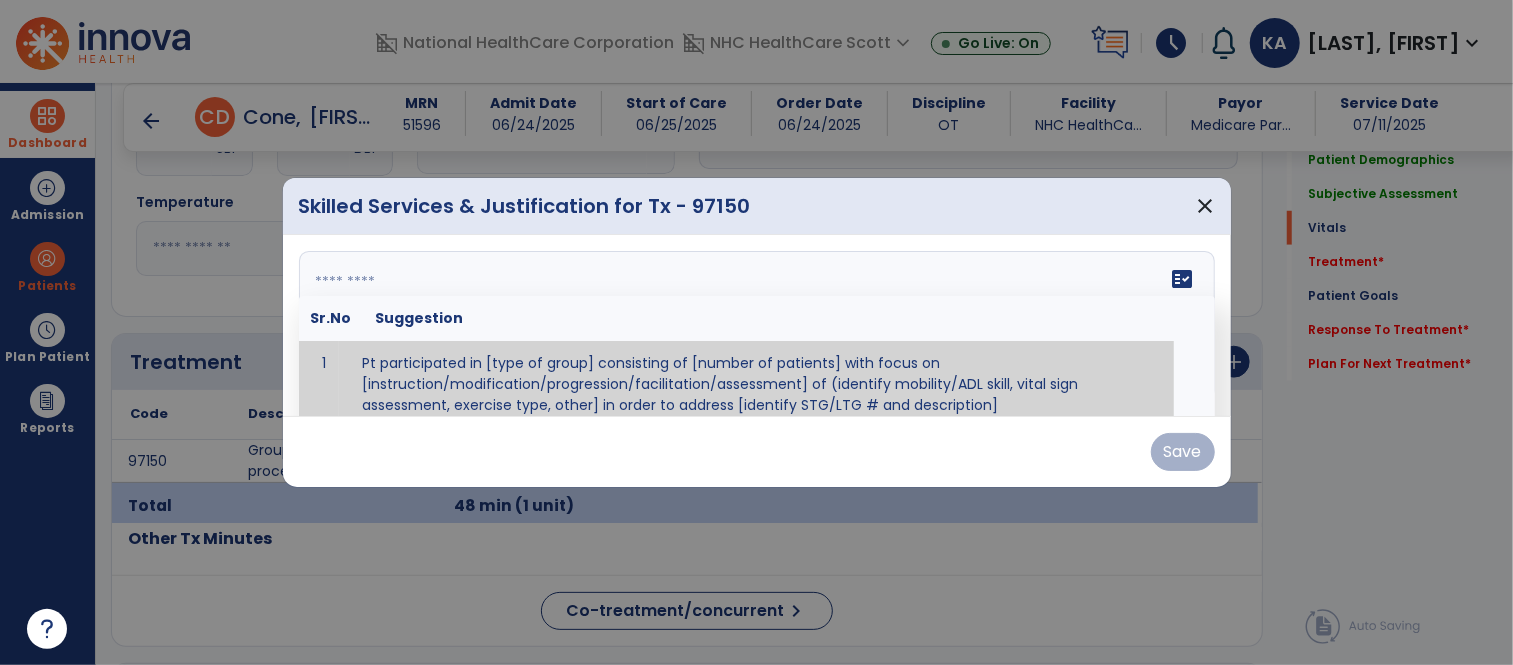click at bounding box center (754, 326) 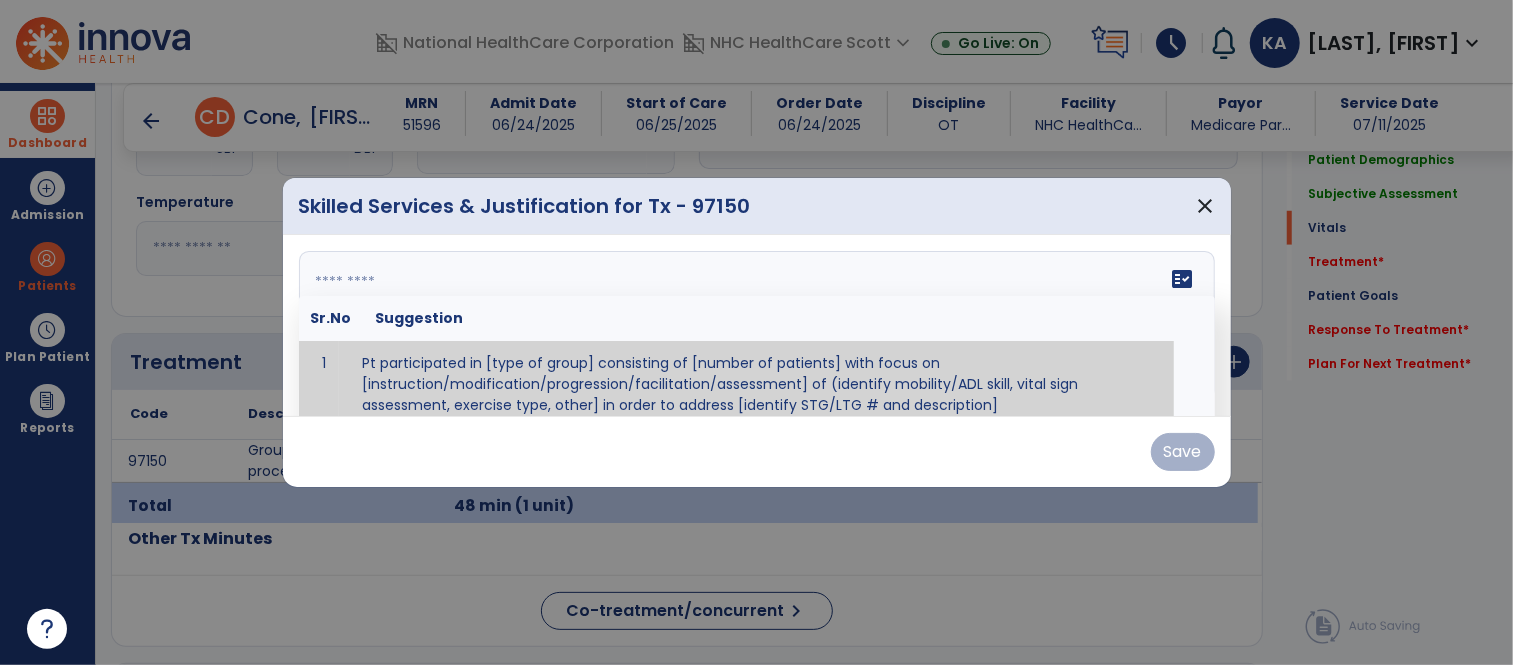 scroll, scrollTop: 11, scrollLeft: 0, axis: vertical 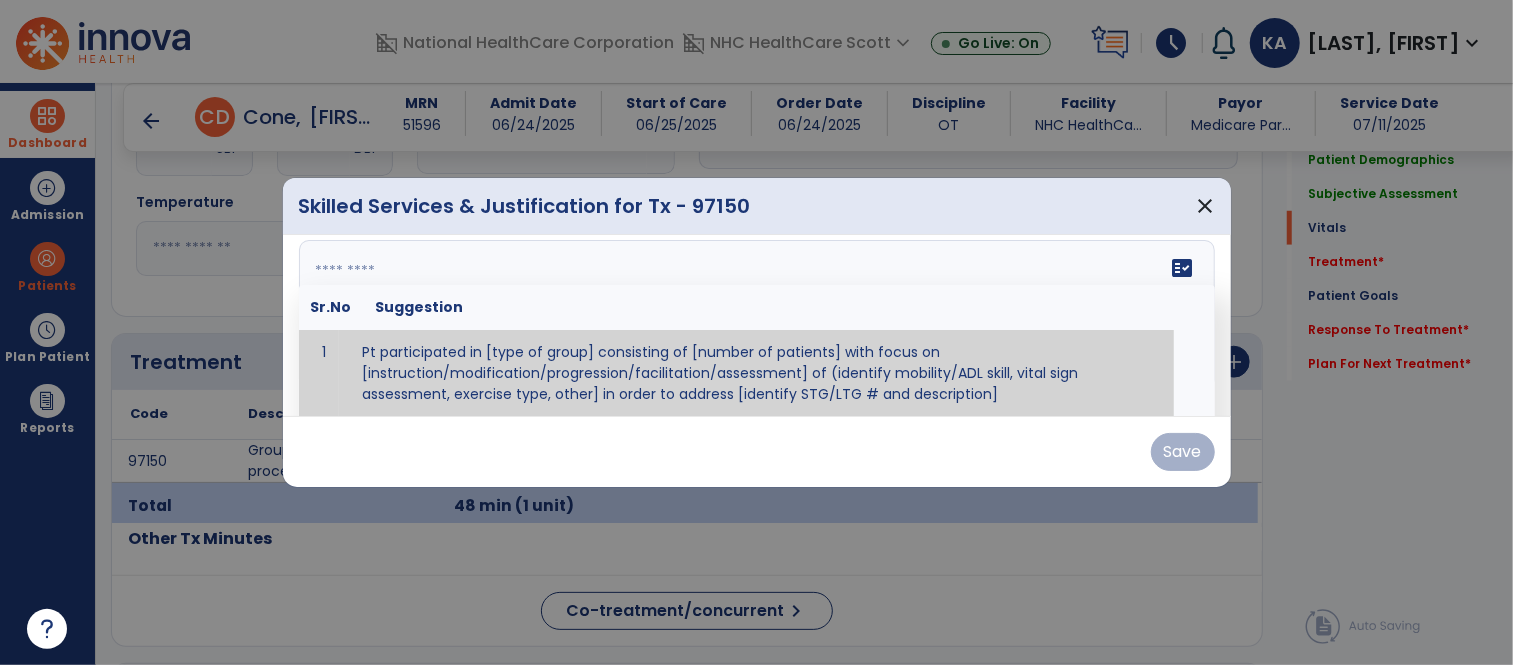 paste on "**********" 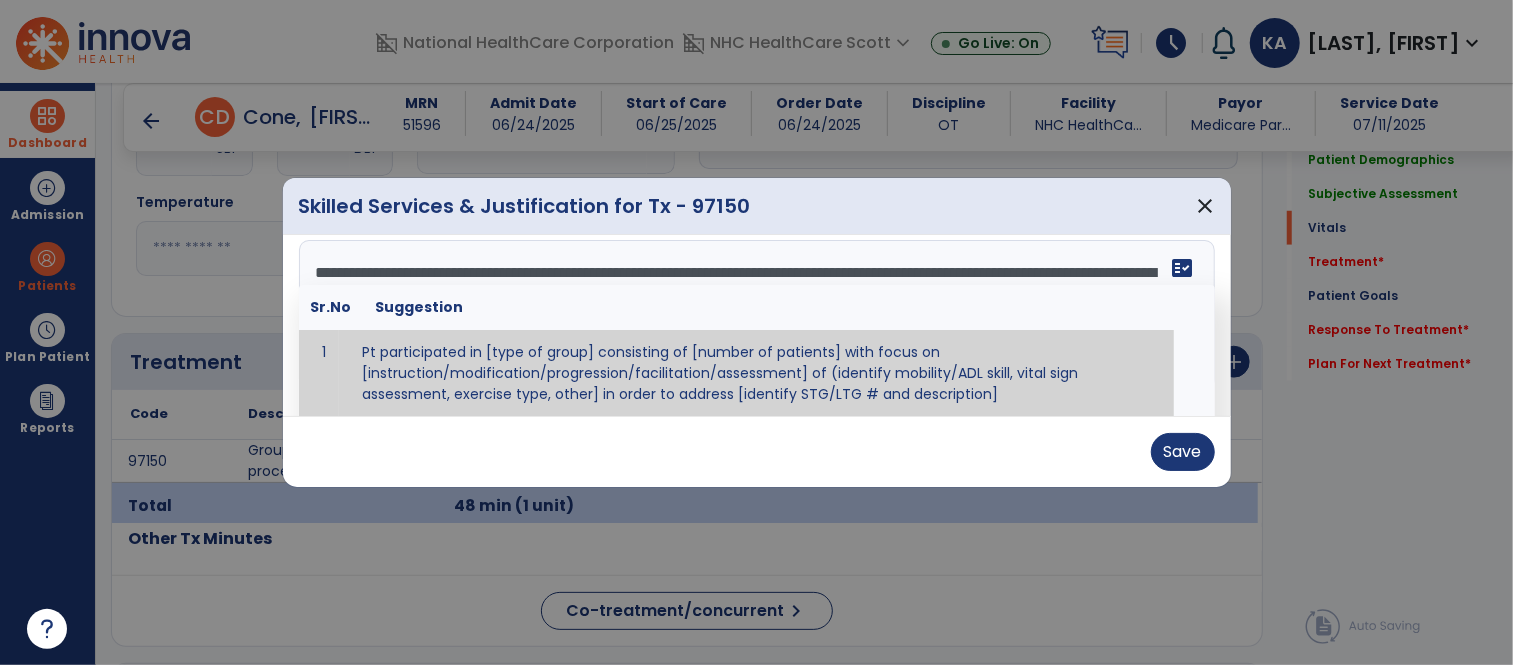 scroll, scrollTop: 231, scrollLeft: 0, axis: vertical 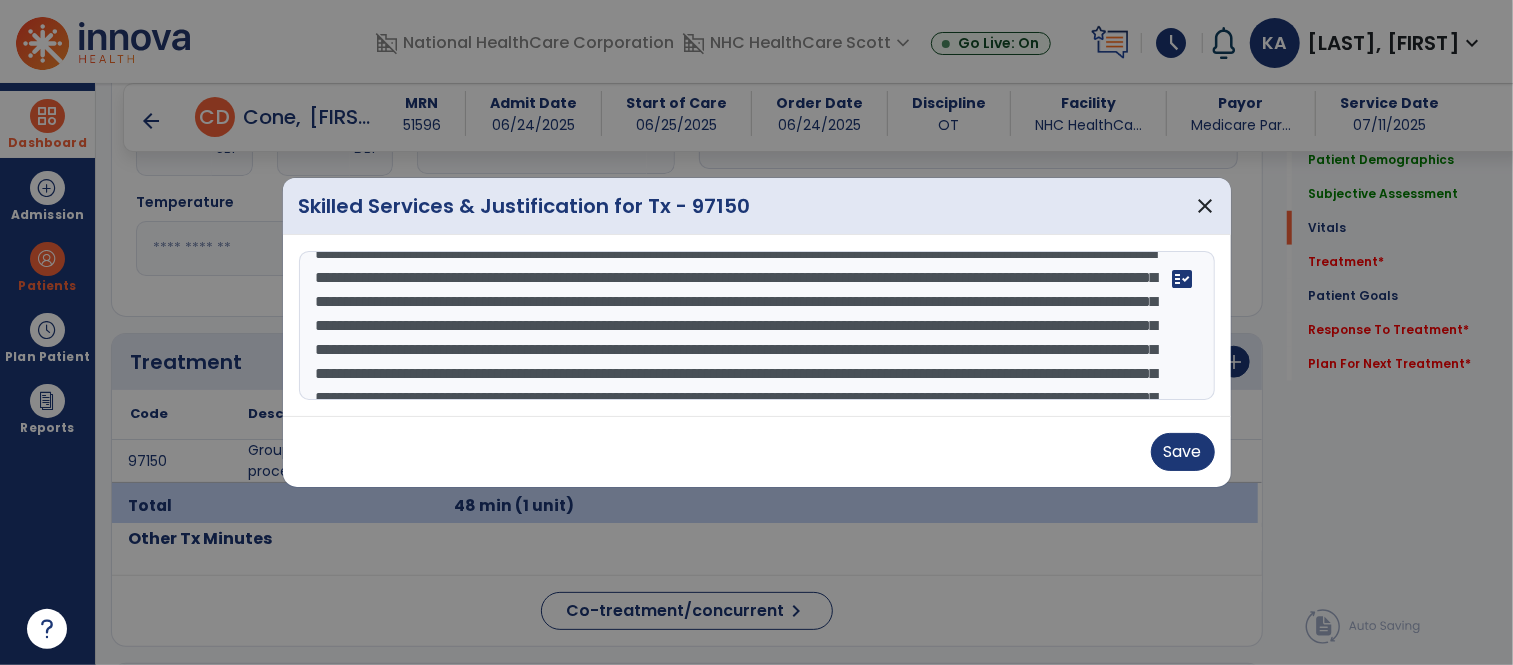 click at bounding box center (757, 326) 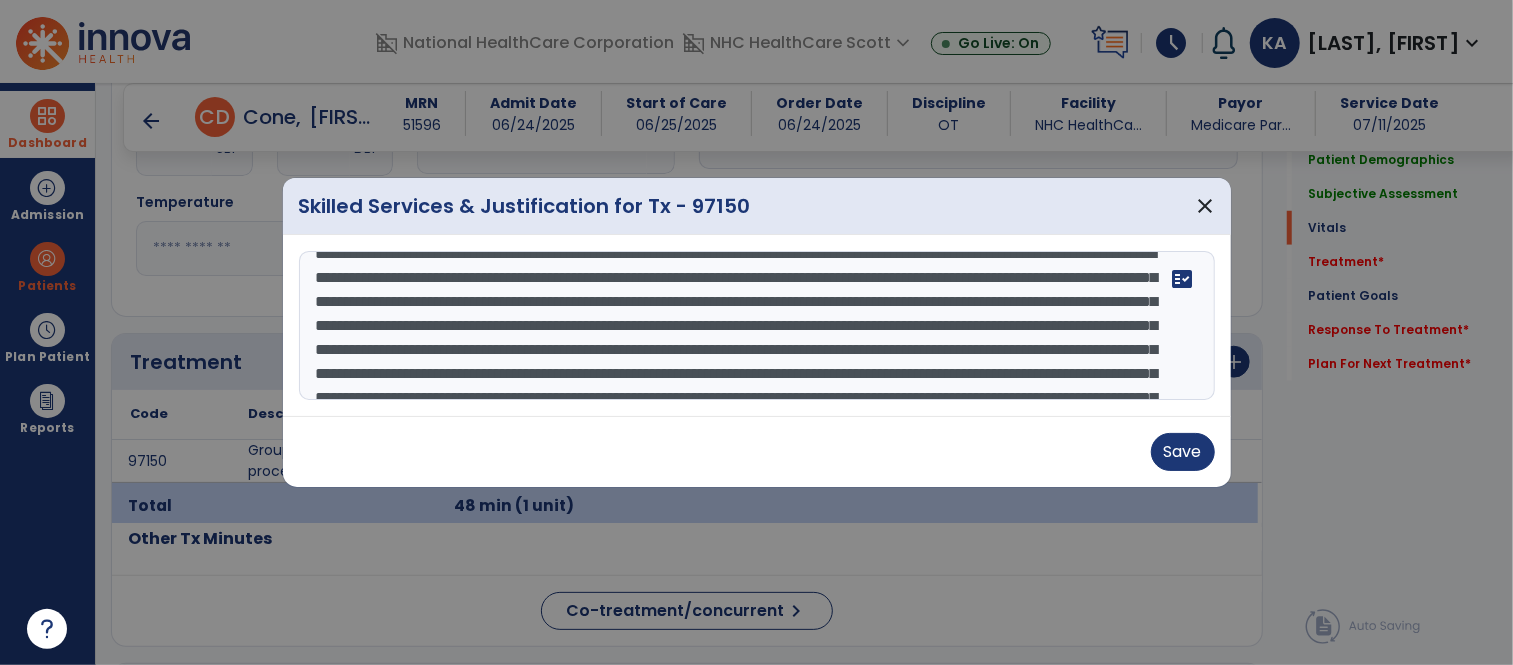 scroll, scrollTop: 61, scrollLeft: 0, axis: vertical 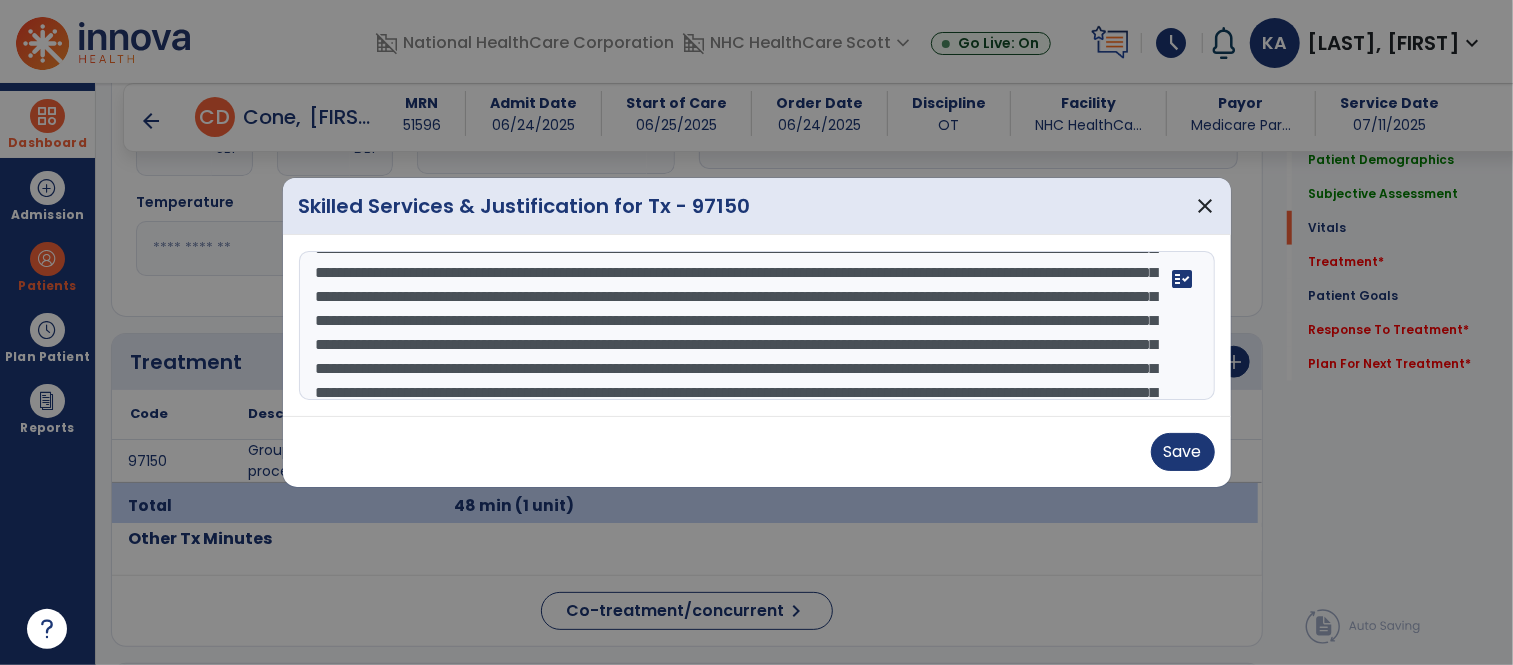 click at bounding box center [757, 326] 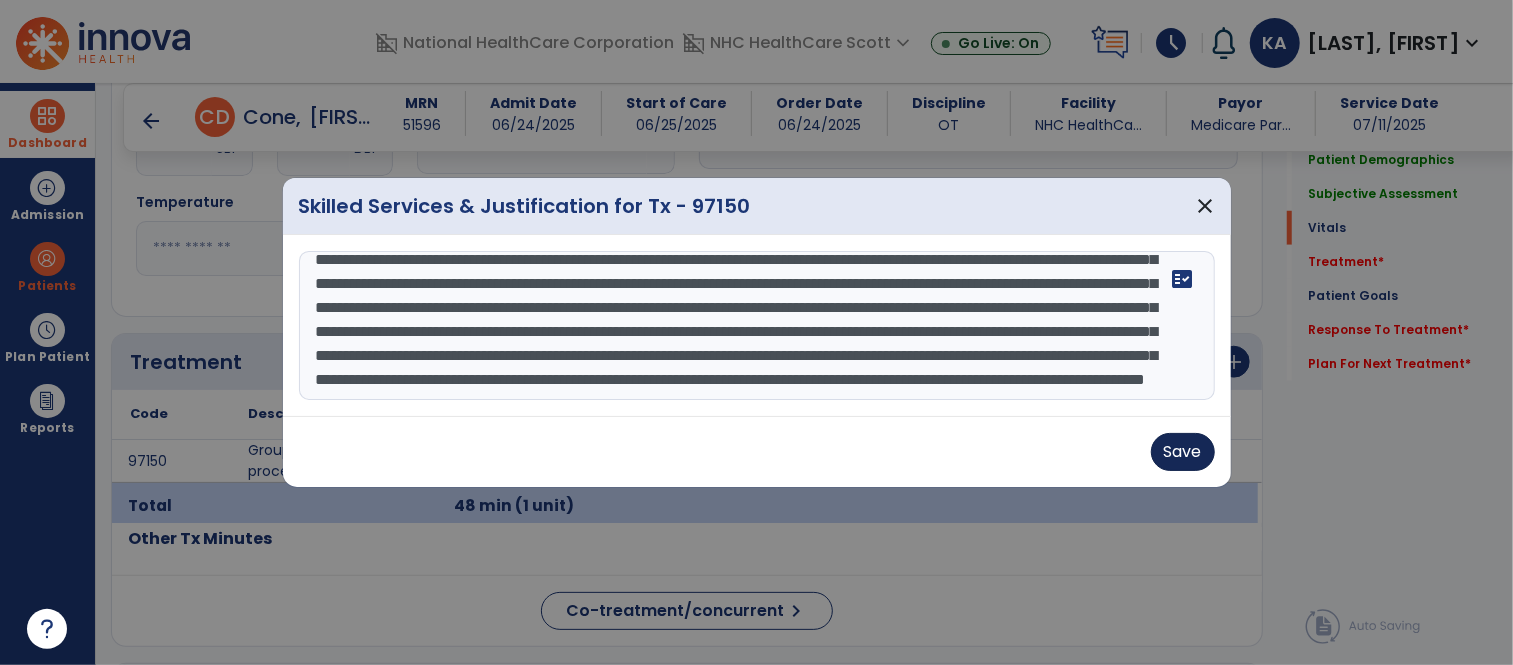 type on "**********" 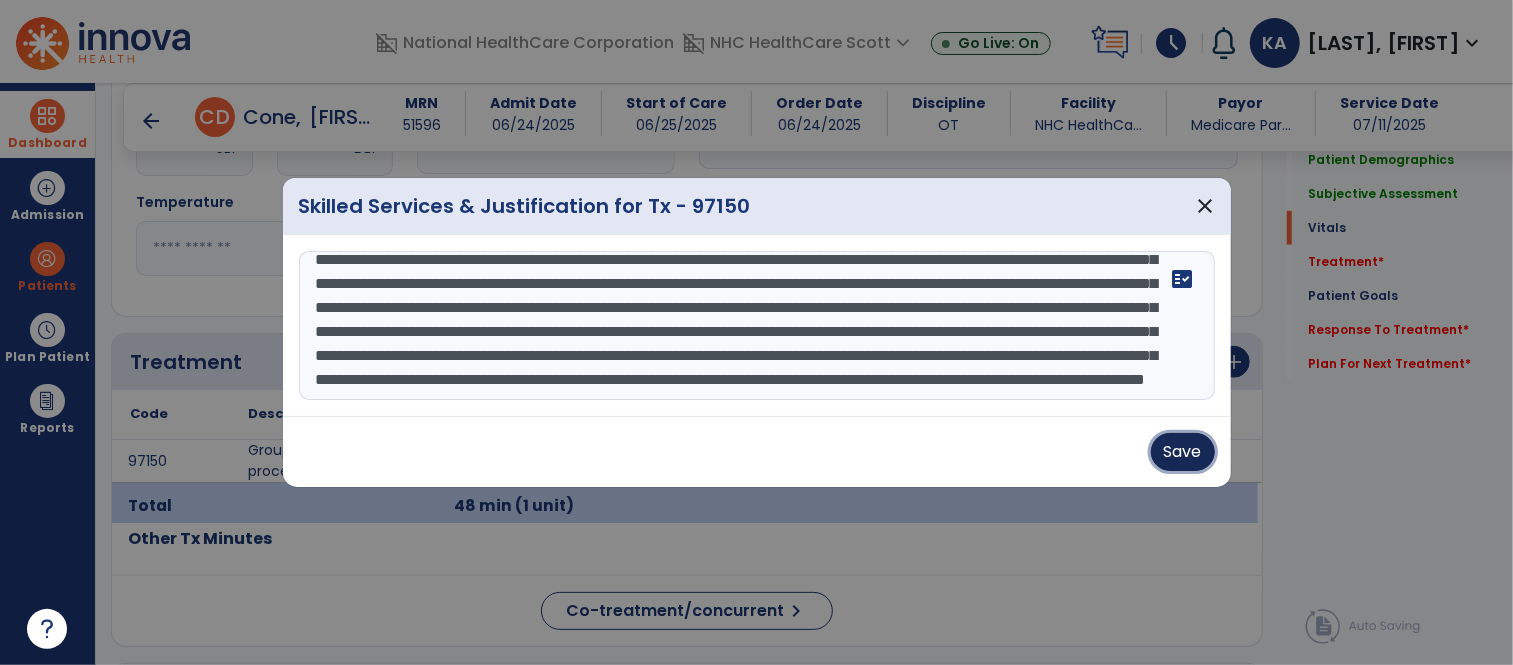 click on "Save" at bounding box center (1183, 452) 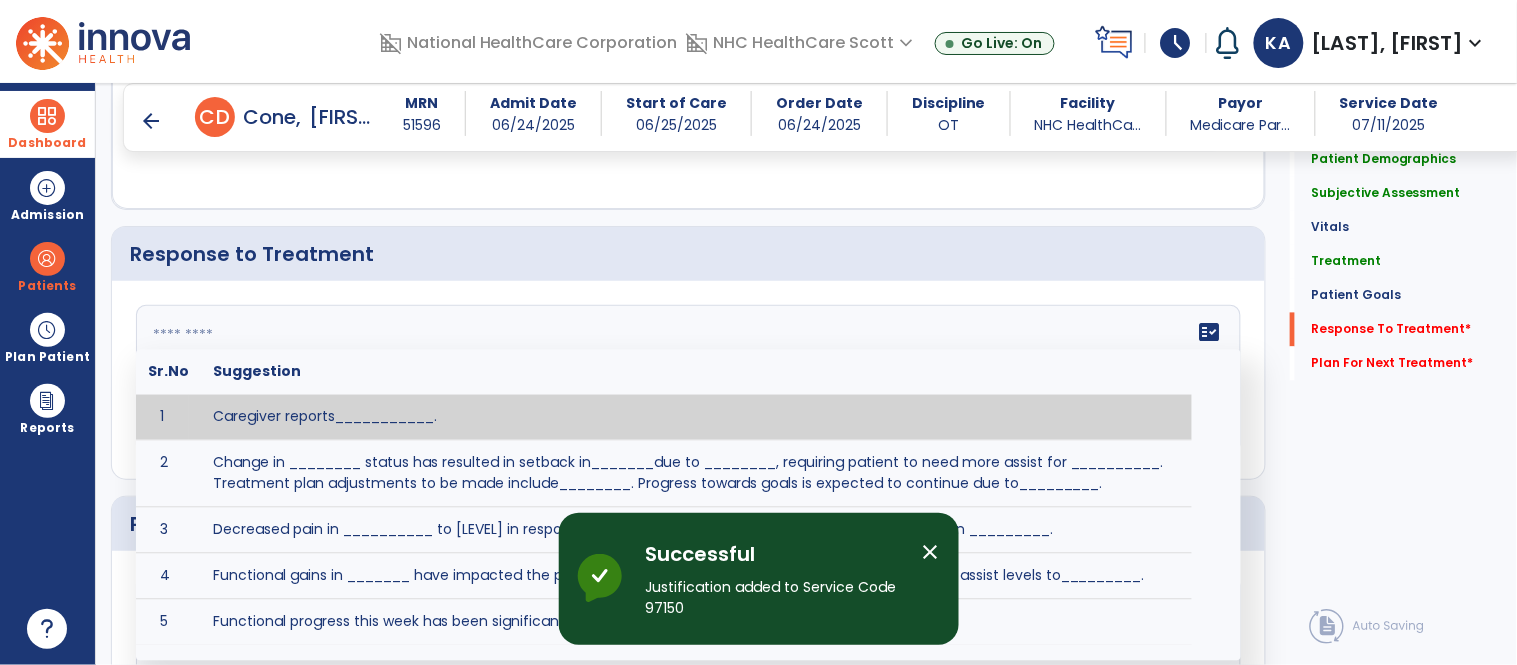 click on "fact_check  Sr.No Suggestion 1 Caregiver reports___________. 2 Change in ________ status has resulted in setback in_______due to ________, requiring patient to need more assist for __________.   Treatment plan adjustments to be made include________.  Progress towards goals is expected to continue due to_________. 3 Decreased pain in __________ to [LEVEL] in response to [MODALITY/TREATMENT] allows for improvement in _________. 4 Functional gains in _______ have impacted the patient's ability to perform_________ with a reduction in assist levels to_________. 5 Functional progress this week has been significant due to__________. 6 Gains in ________ have improved the patient's ability to perform ______with decreased levels of assist to___________. 7 Improvement in ________allows patient to tolerate higher levels of challenges in_________. 8 Pain in [AREA] has decreased to [LEVEL] in response to [TREATMENT/MODALITY], allowing fore ease in completing__________. 9 10 11 12 13 14 15 16 17 18 19 20 21" 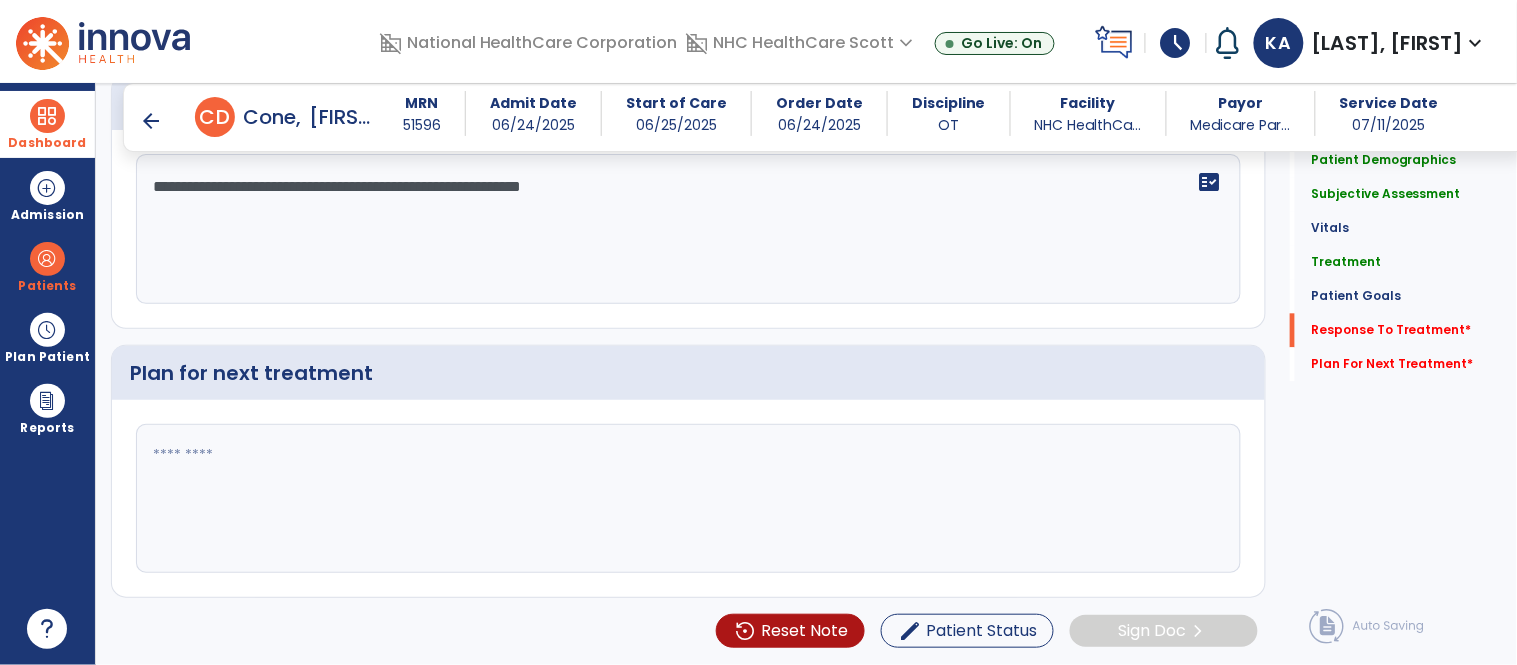 type on "**********" 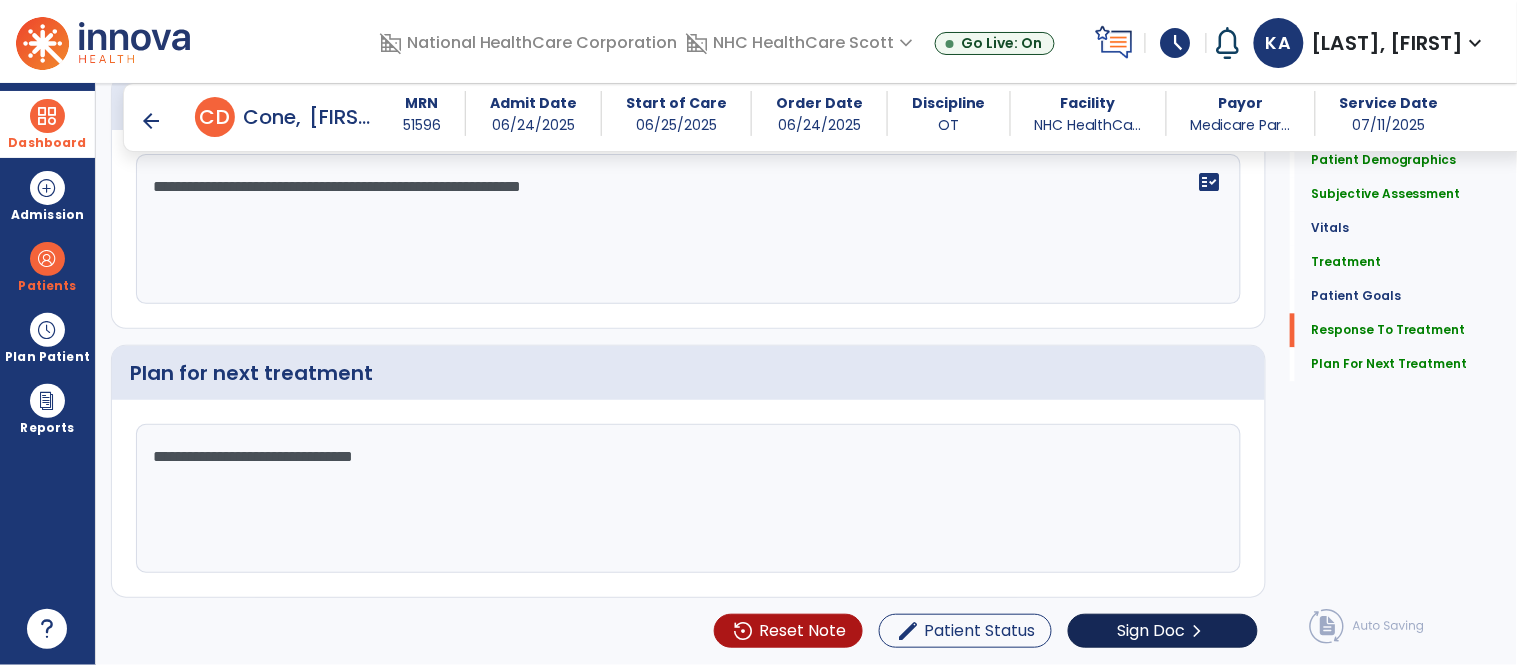 type on "**********" 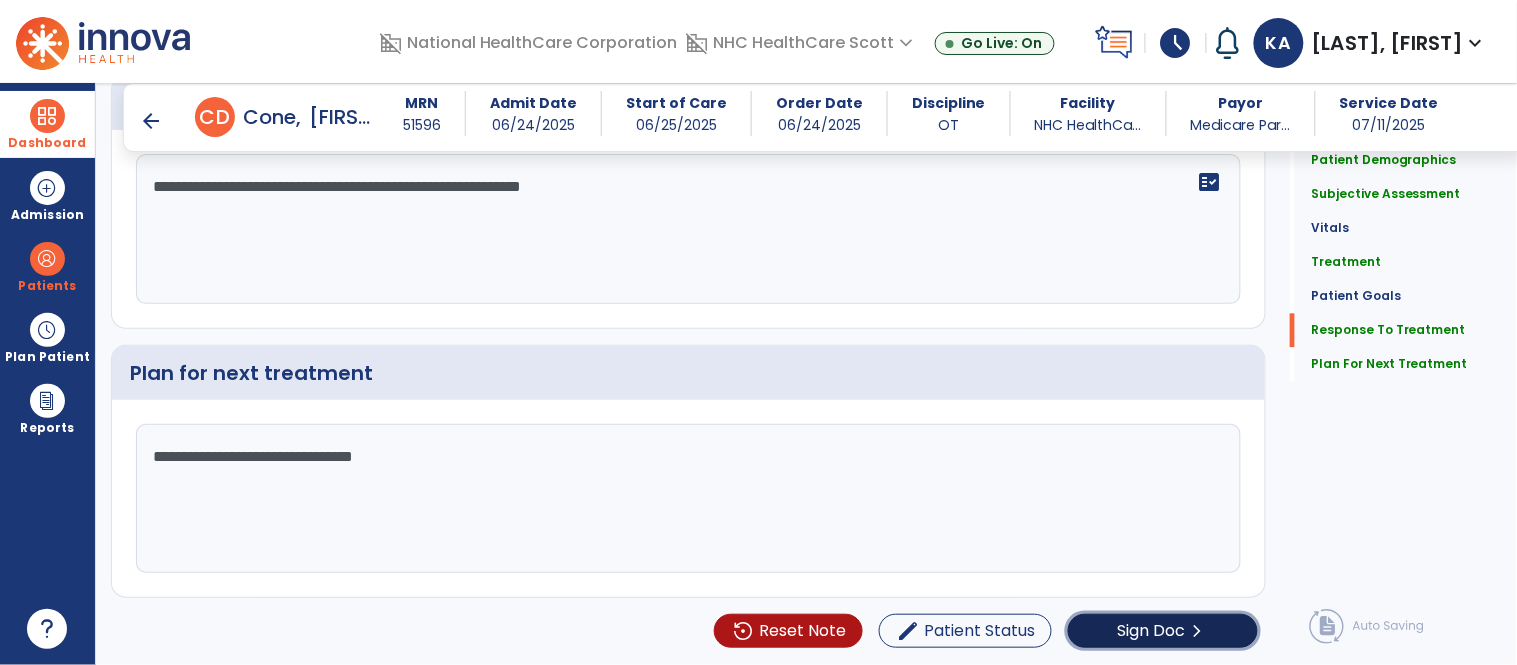 click on "Sign Doc  chevron_right" 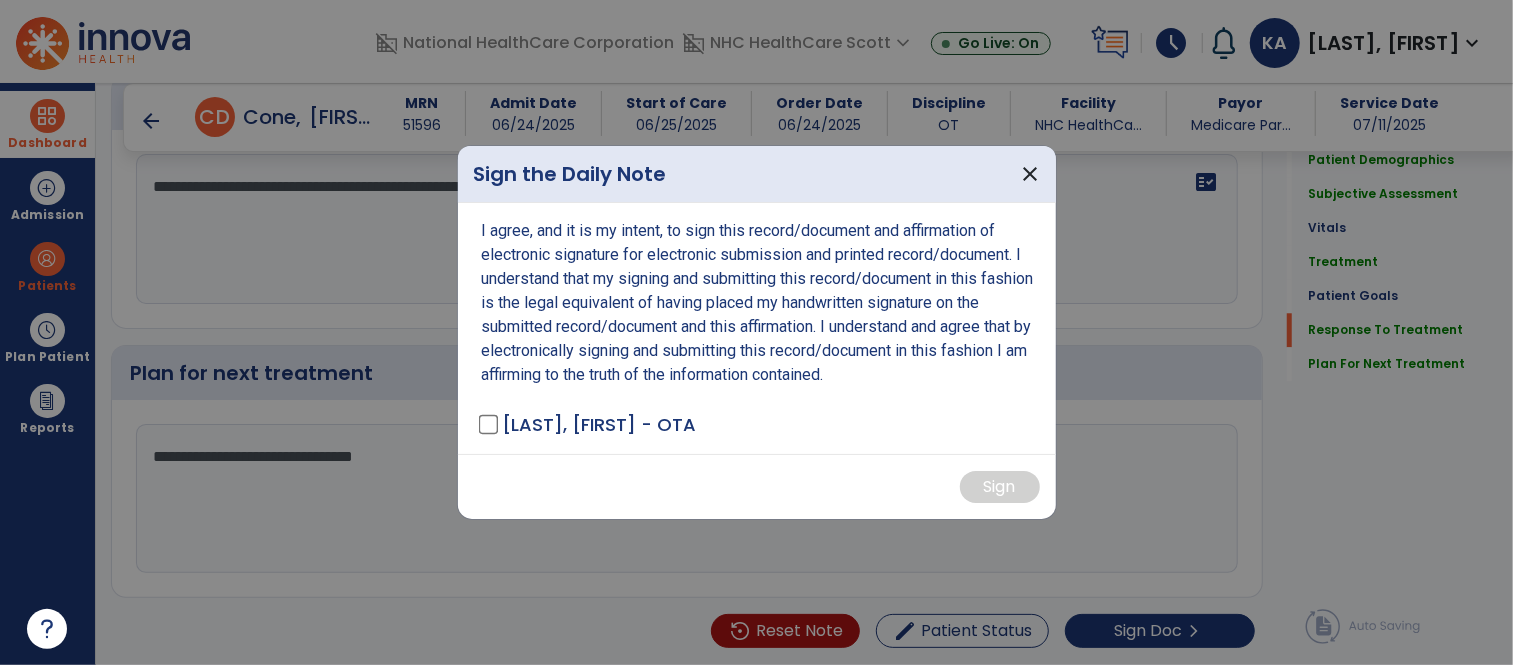 click on "I agree, and it is my intent, to sign this record/document and affirmation of electronic signature for electronic submission and printed record/document. I understand that my signing and submitting this record/document in this fashion is the legal equivalent of having placed my handwritten signature on the submitted record/document and this affirmation. I understand and agree that by electronically signing and submitting this record/document in this fashion I am affirming to the truth of the information contained. [LAST], [FIRST] - OTA" at bounding box center (757, 328) 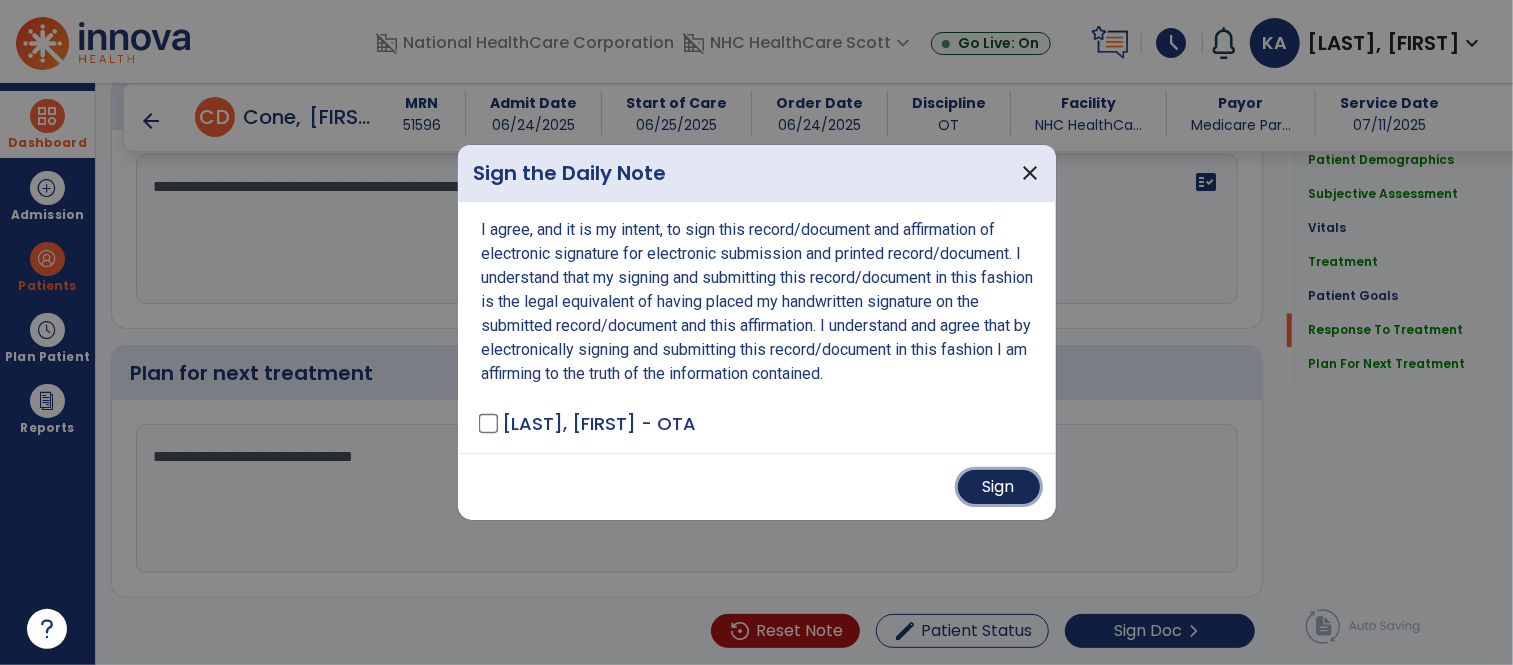 click on "Sign" at bounding box center [999, 487] 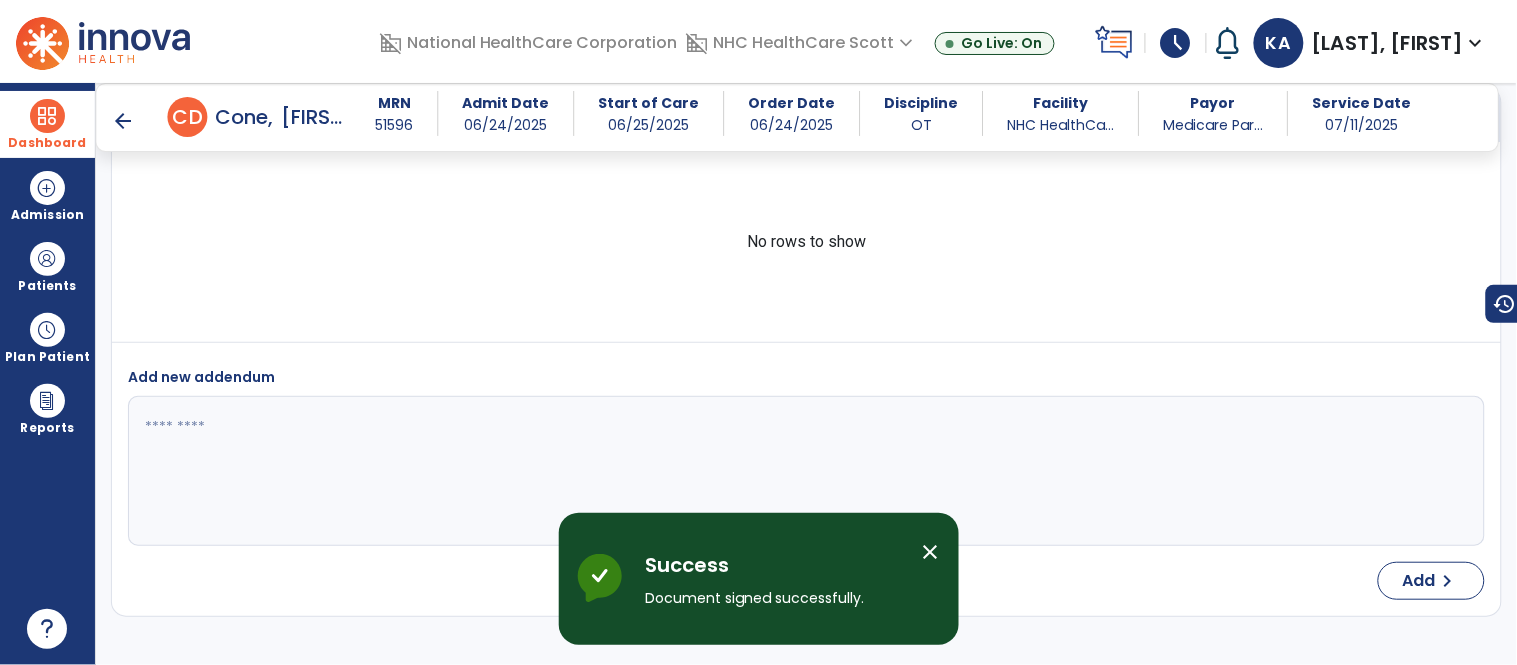 click on "arrow_back" at bounding box center [124, 121] 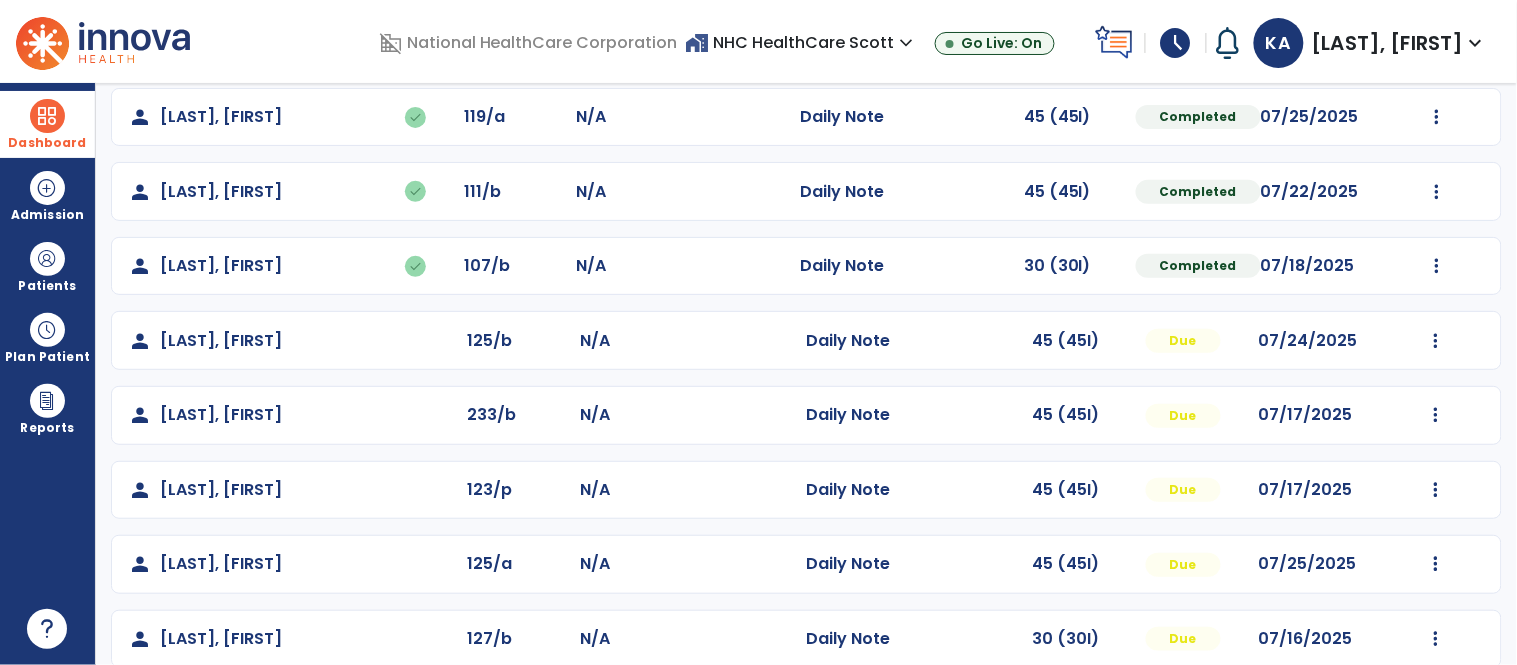 scroll, scrollTop: 196, scrollLeft: 0, axis: vertical 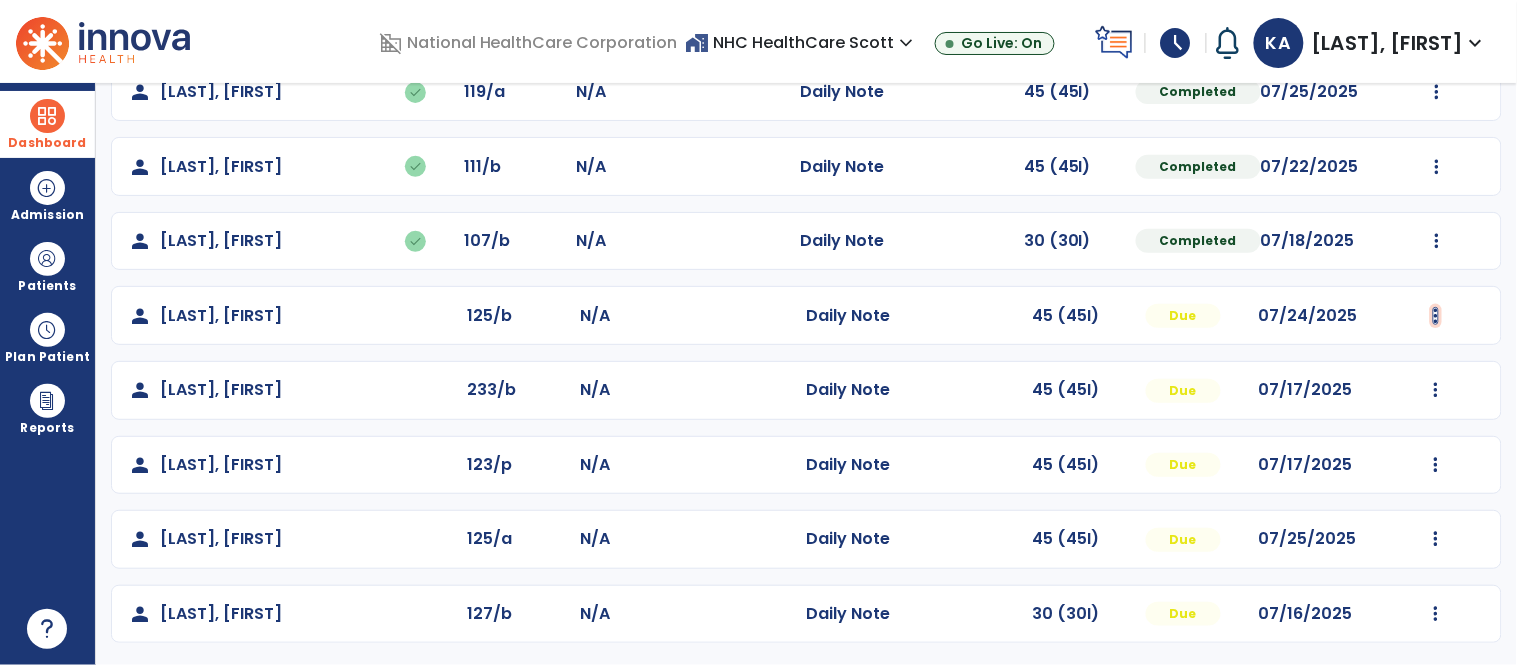 click at bounding box center [1437, 92] 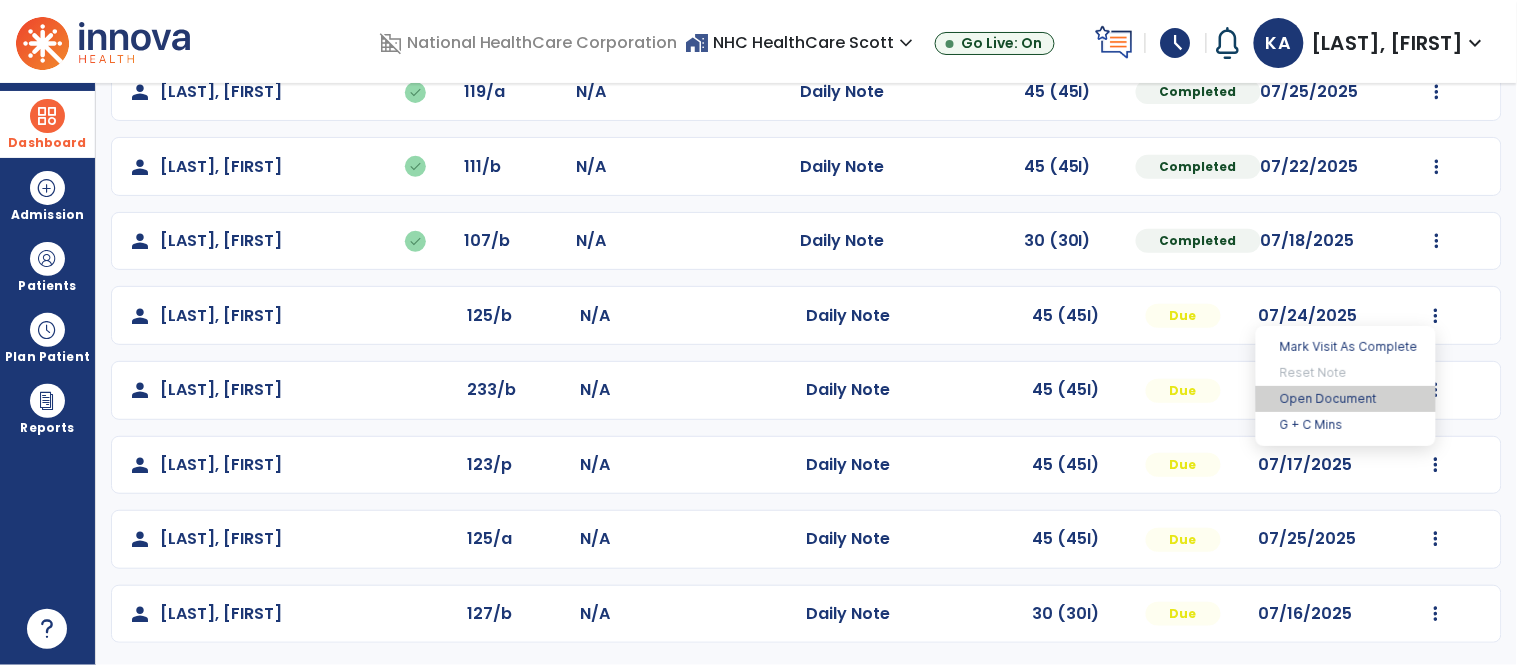 click on "Open Document" at bounding box center (1346, 399) 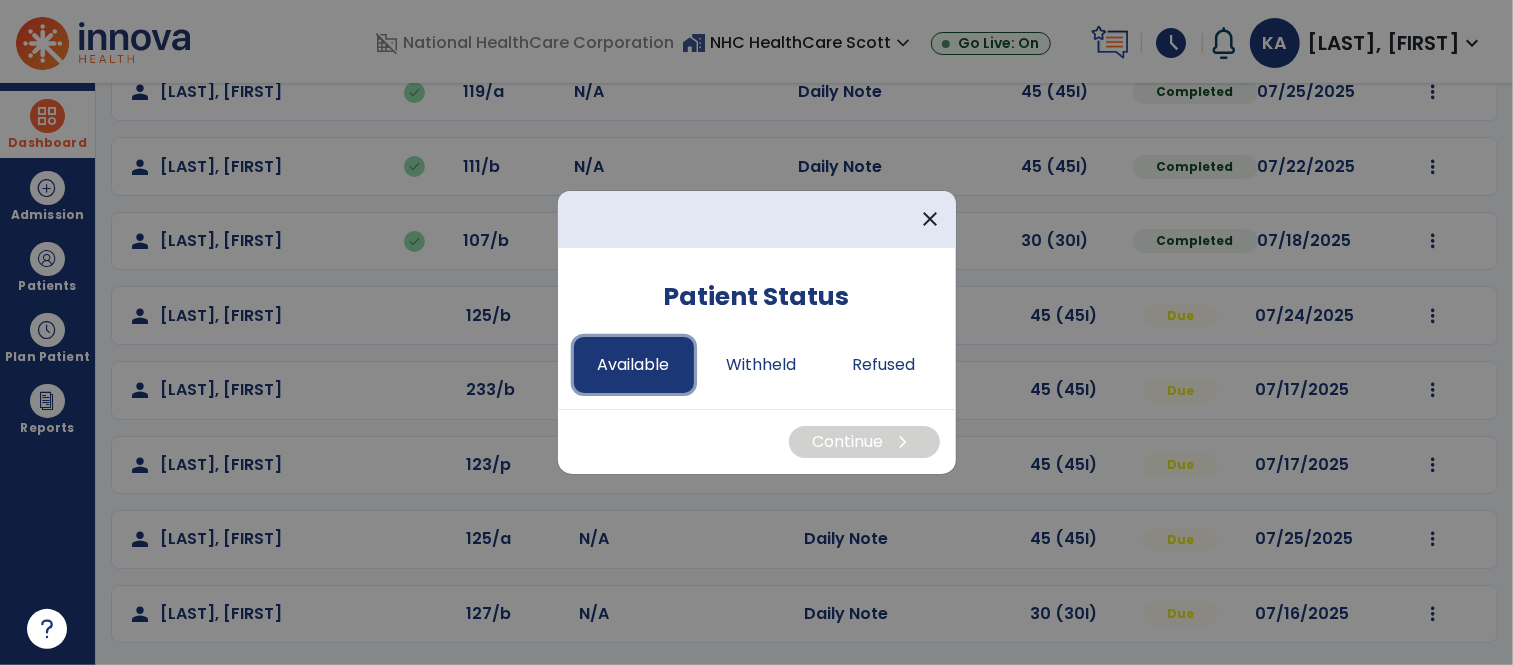 click on "Available" at bounding box center [634, 365] 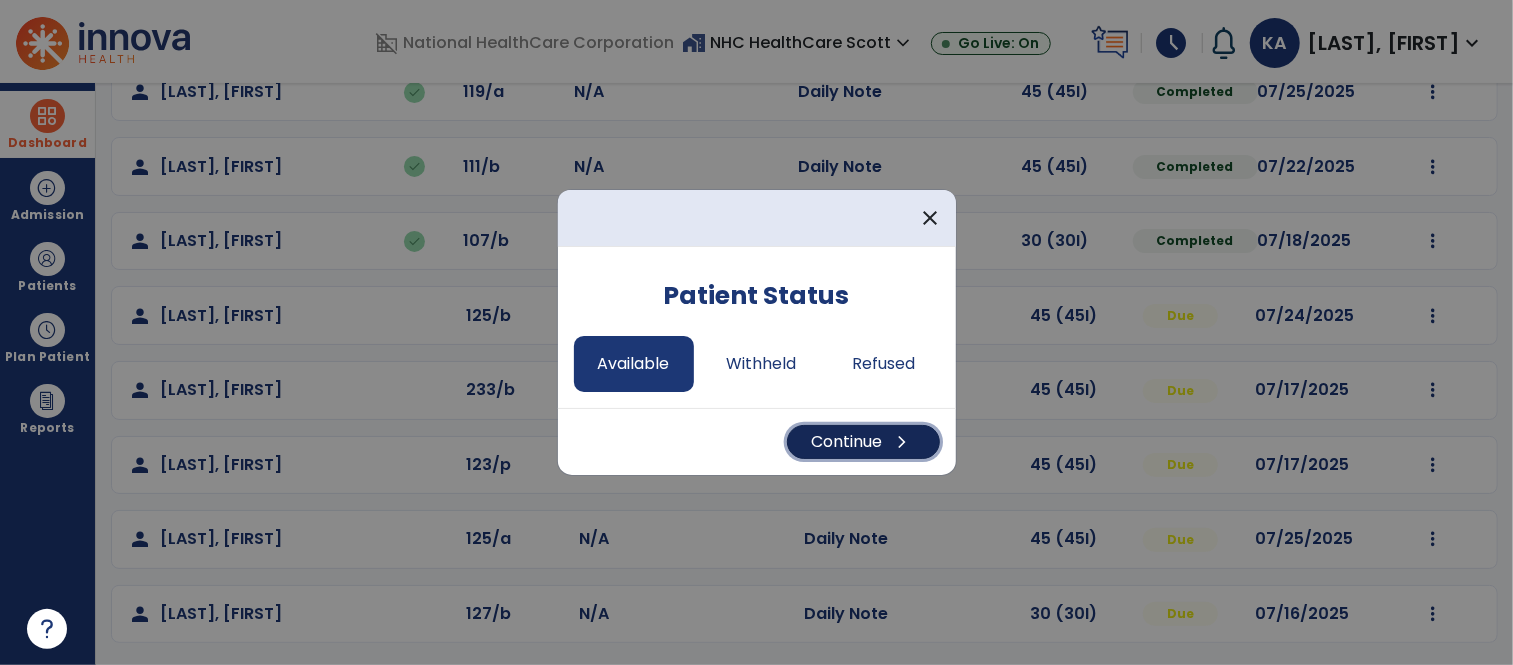 click on "Continue   chevron_right" at bounding box center [863, 442] 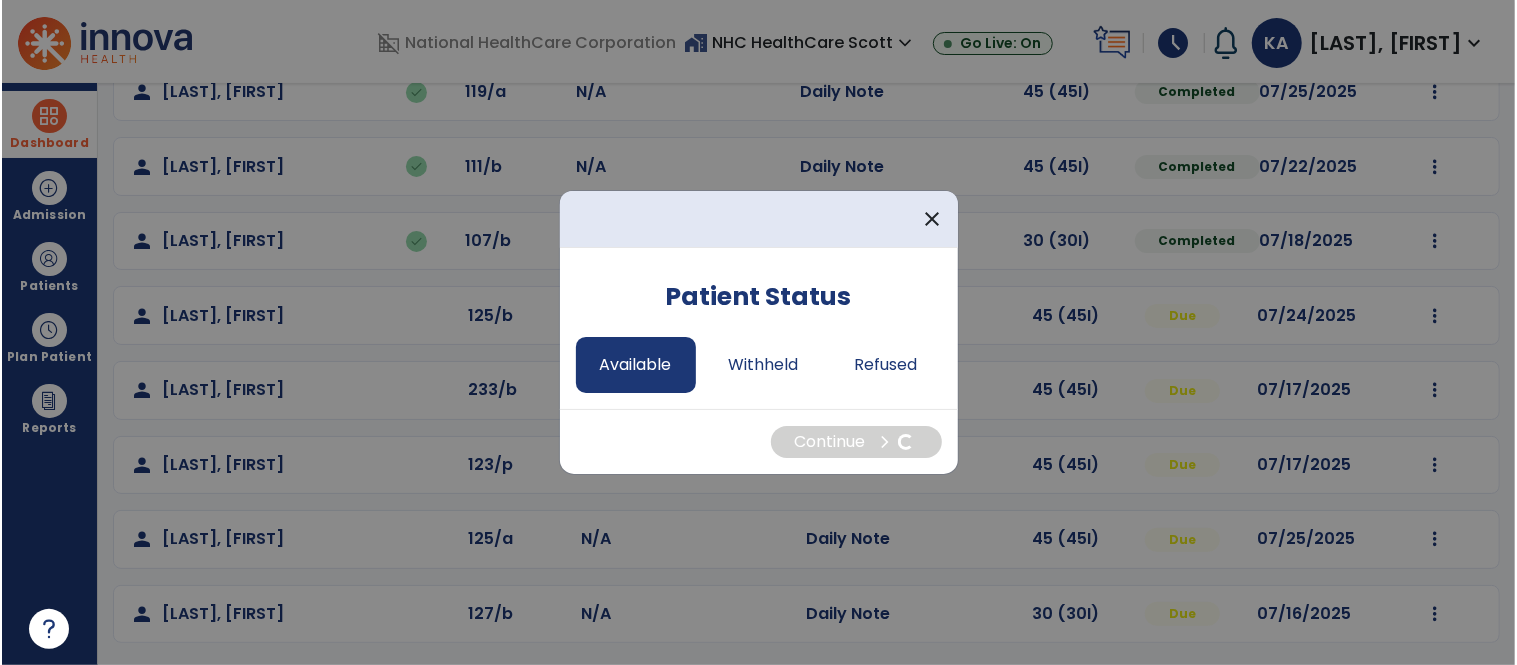 scroll, scrollTop: 0, scrollLeft: 0, axis: both 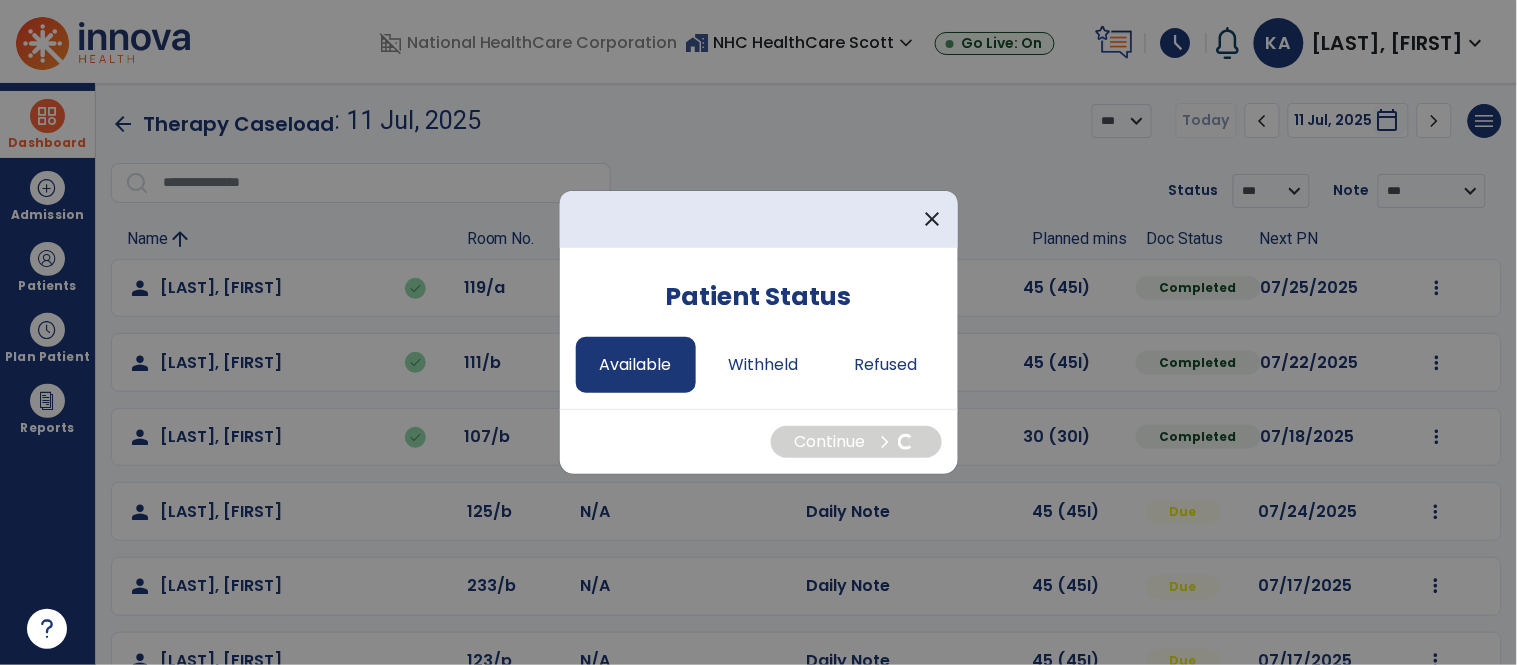 select on "*" 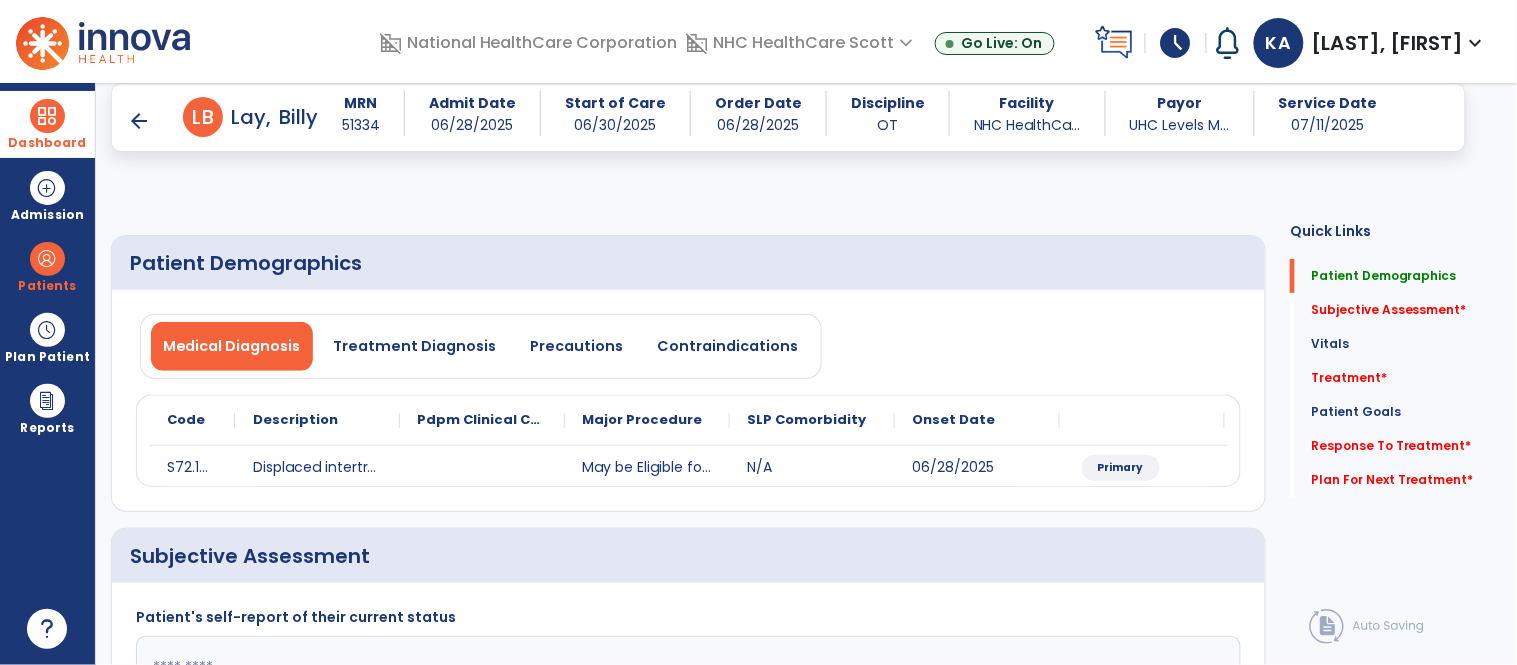 scroll, scrollTop: 250, scrollLeft: 0, axis: vertical 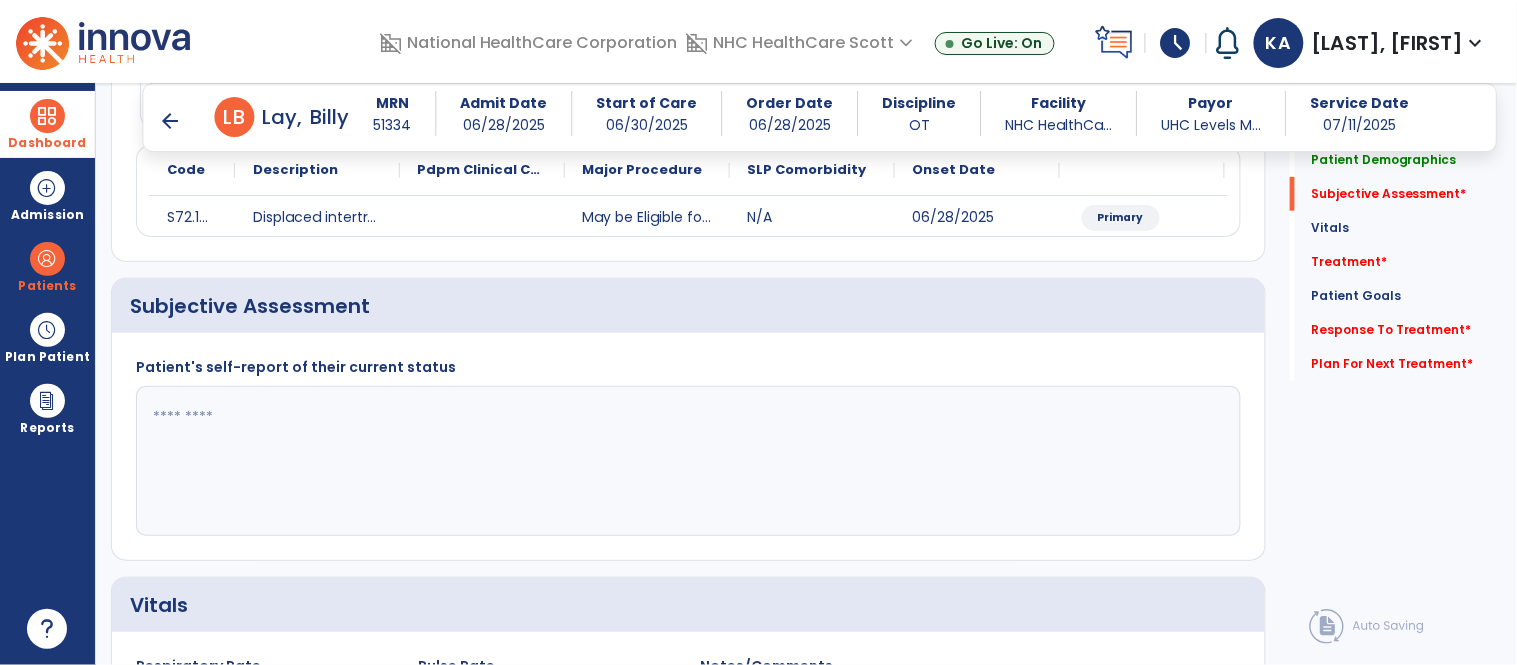 click 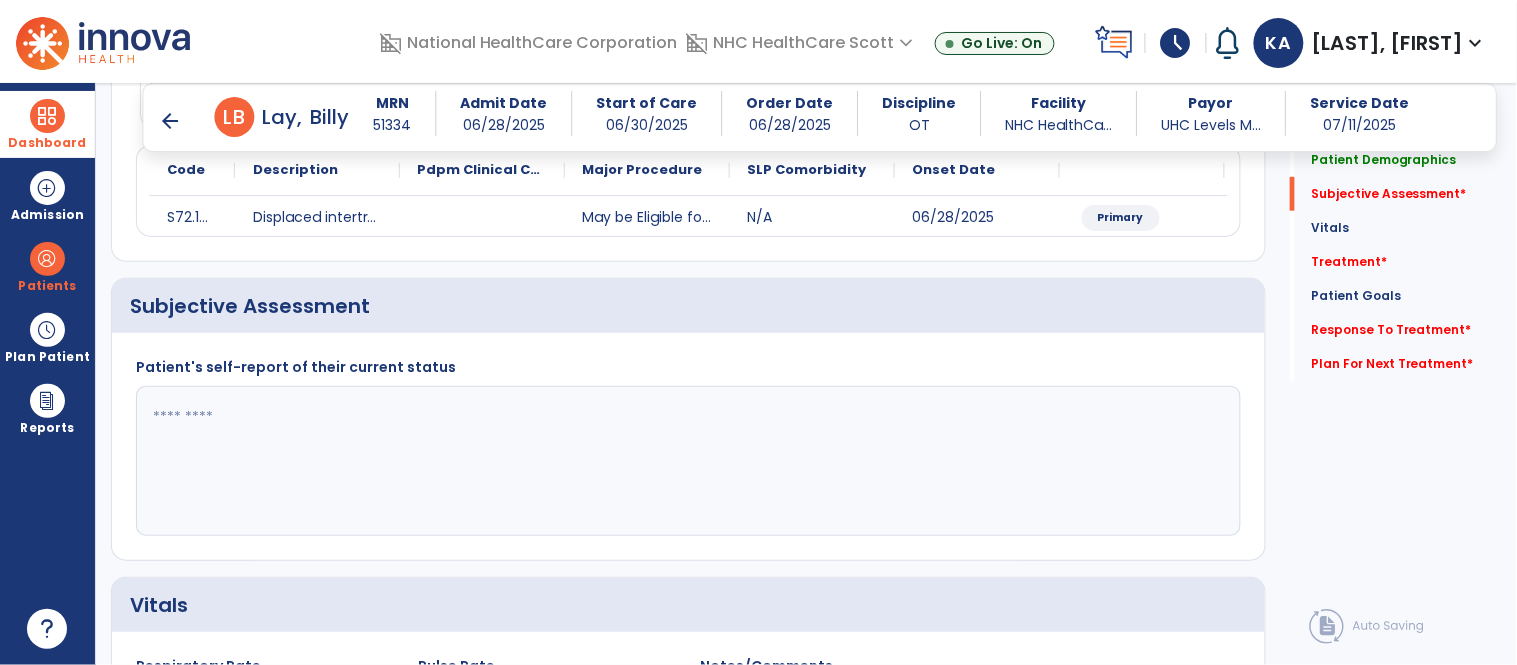 click 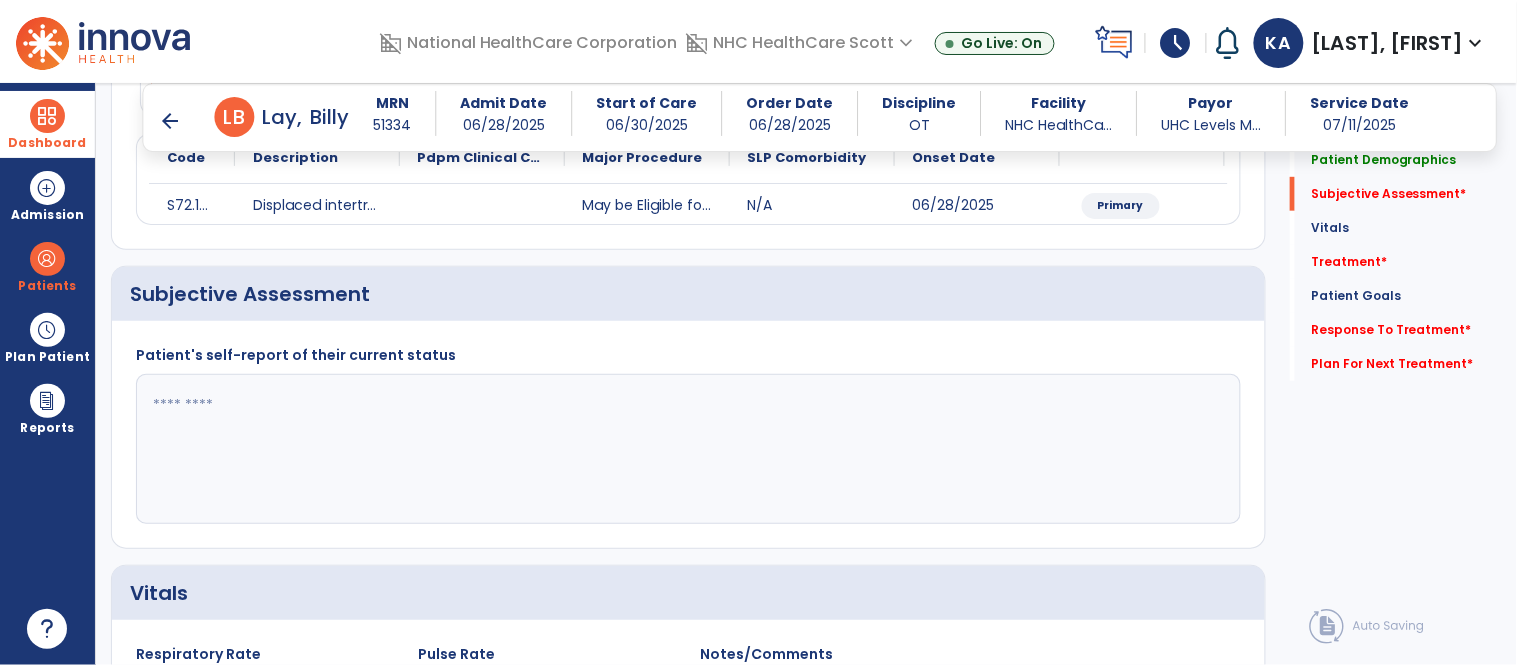 scroll, scrollTop: 275, scrollLeft: 0, axis: vertical 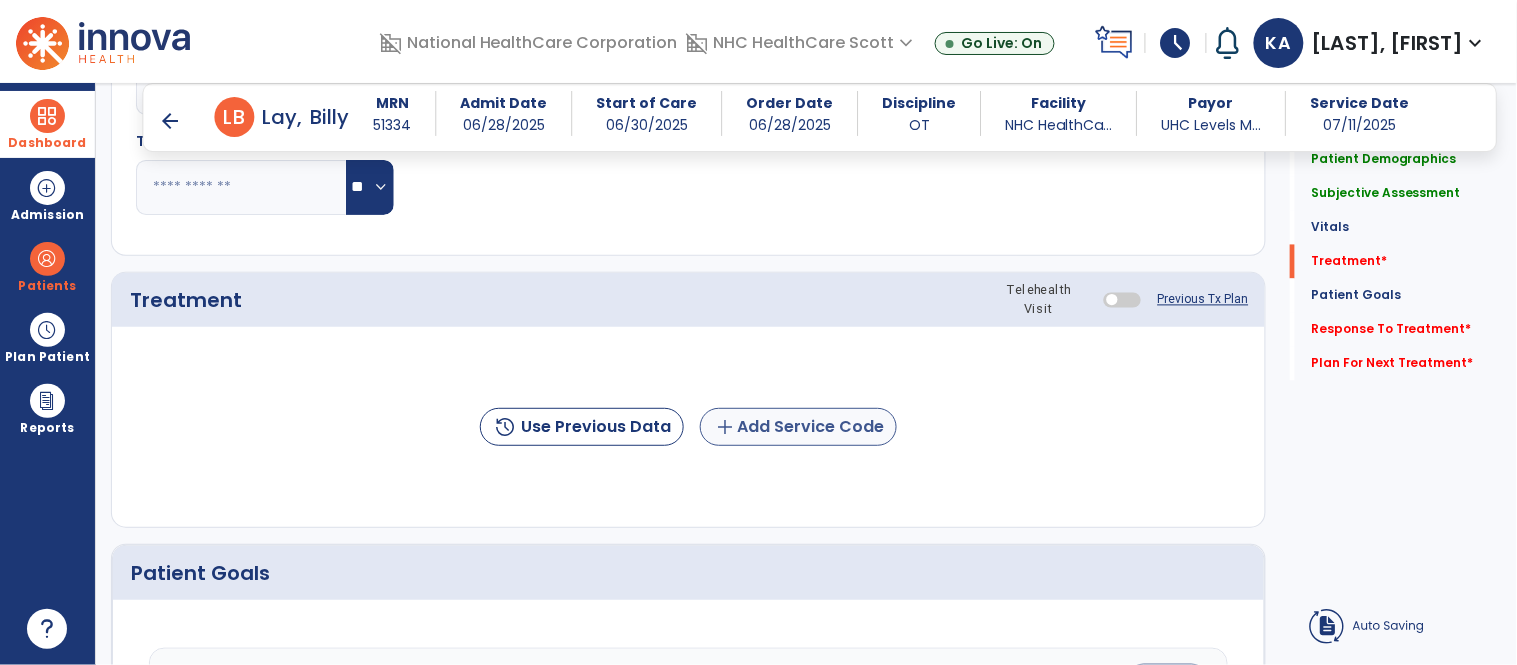 type on "**********" 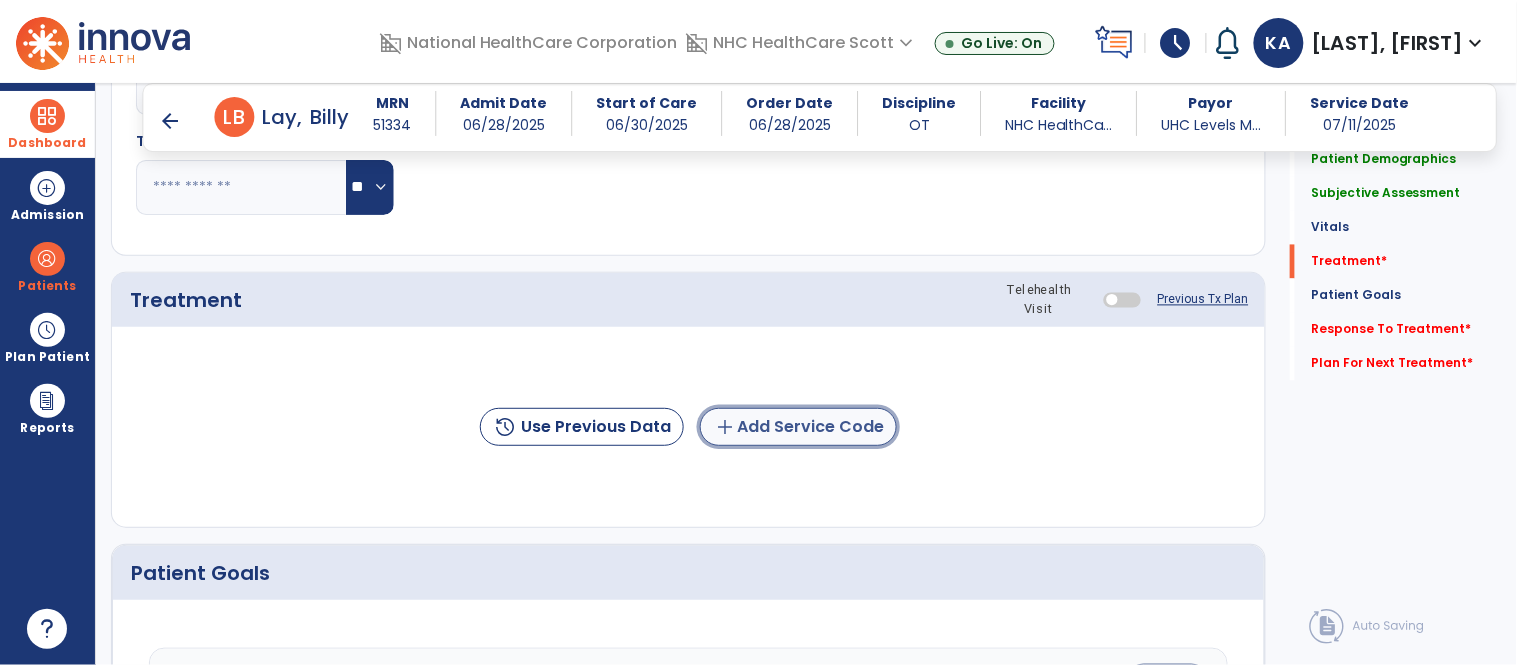 click on "add  Add Service Code" 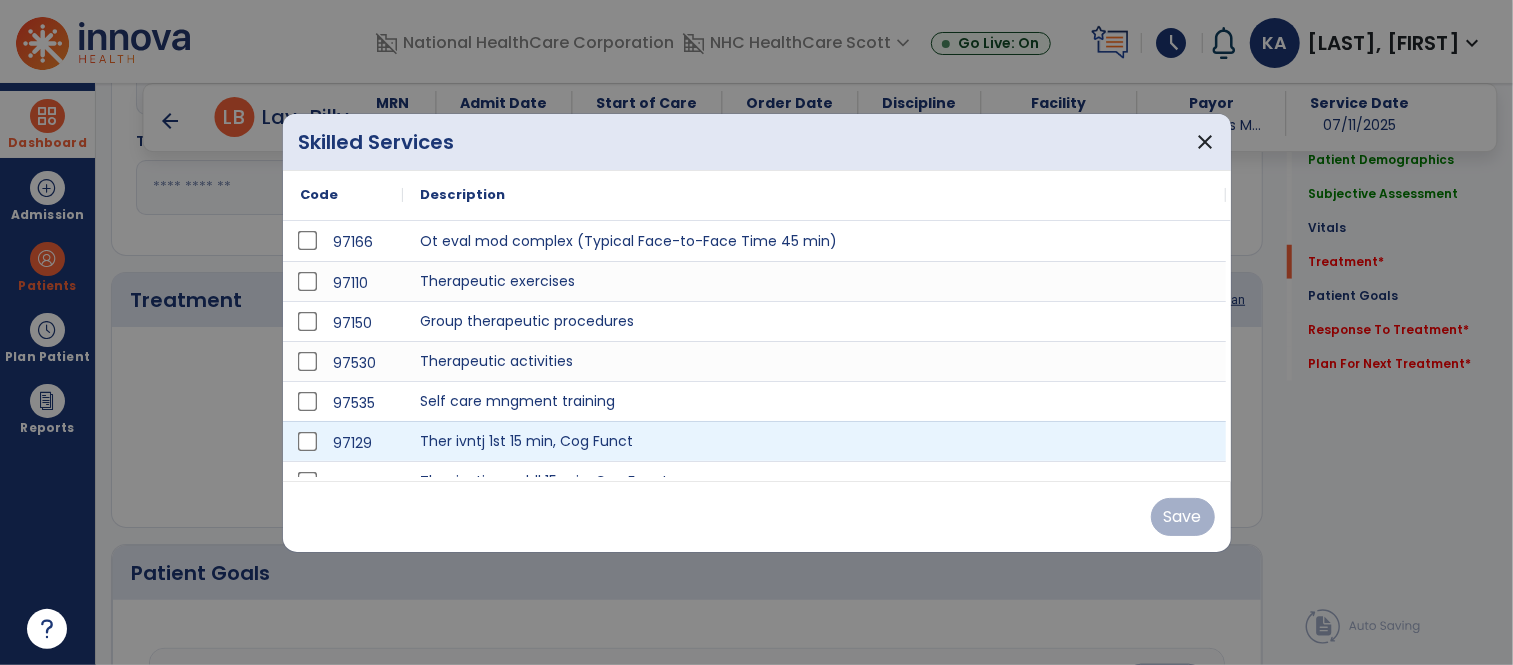 scroll, scrollTop: 977, scrollLeft: 0, axis: vertical 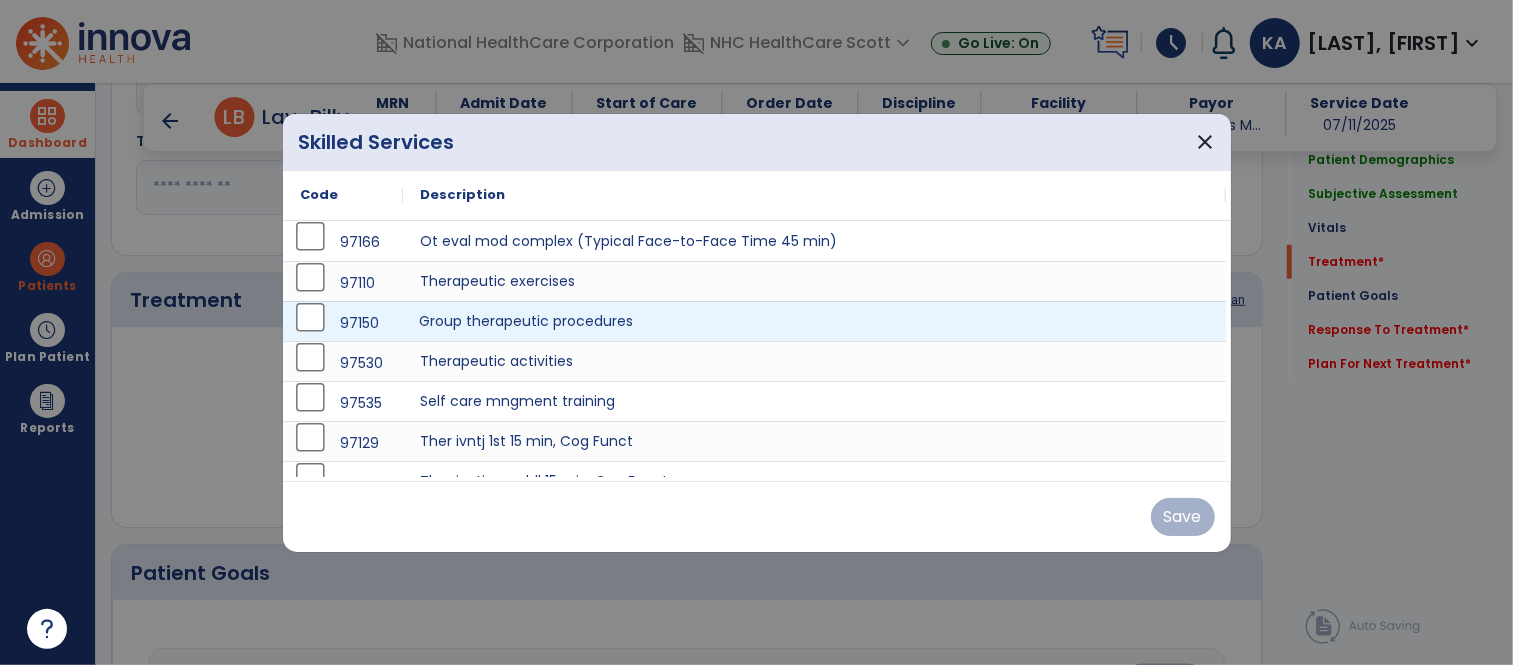 click on "Group therapeutic procedures" at bounding box center [815, 321] 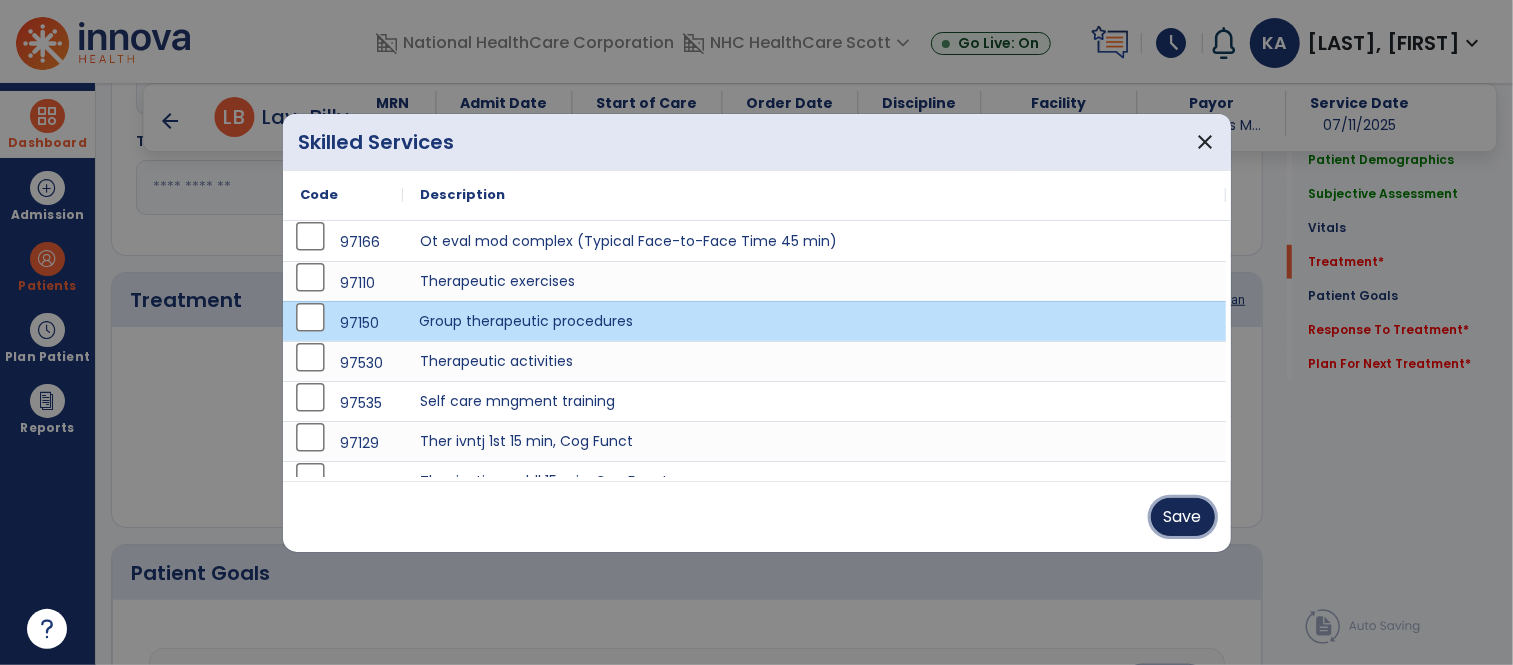 click on "Save" at bounding box center [1183, 517] 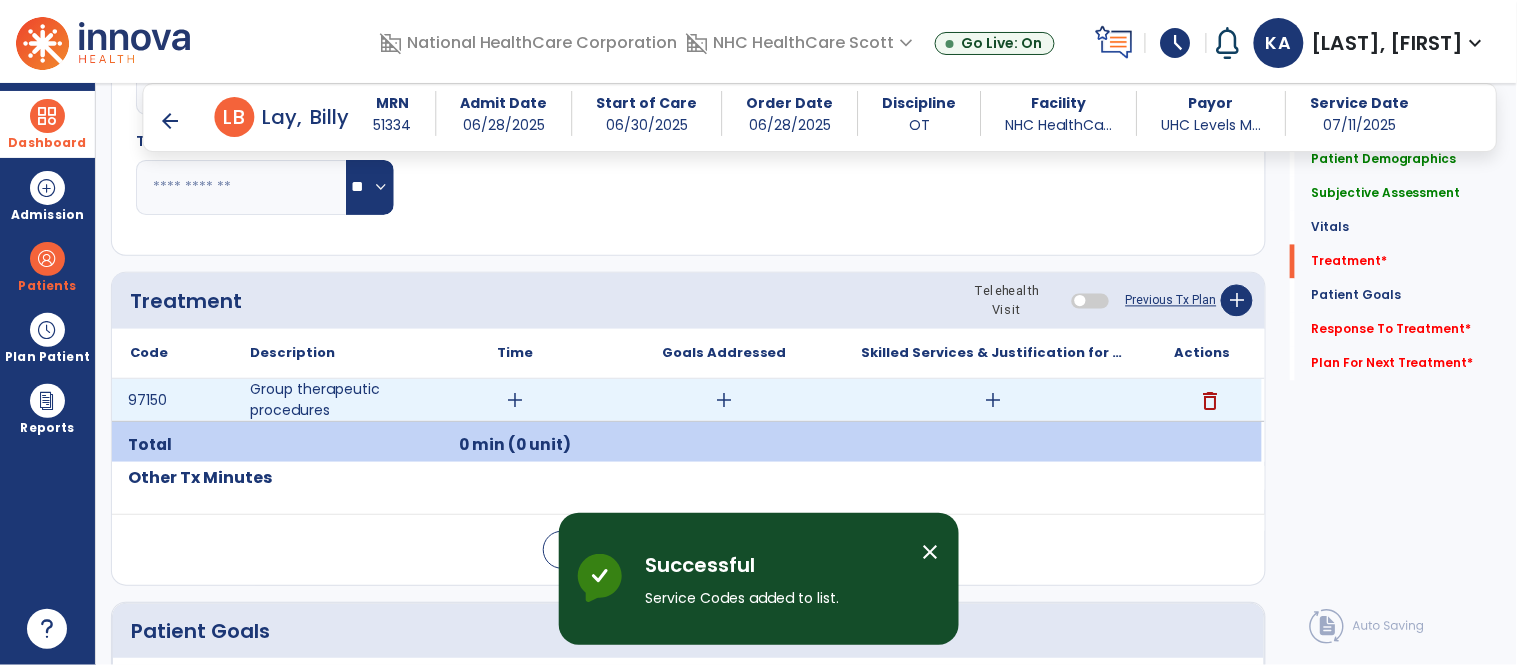 click on "add" at bounding box center [515, 400] 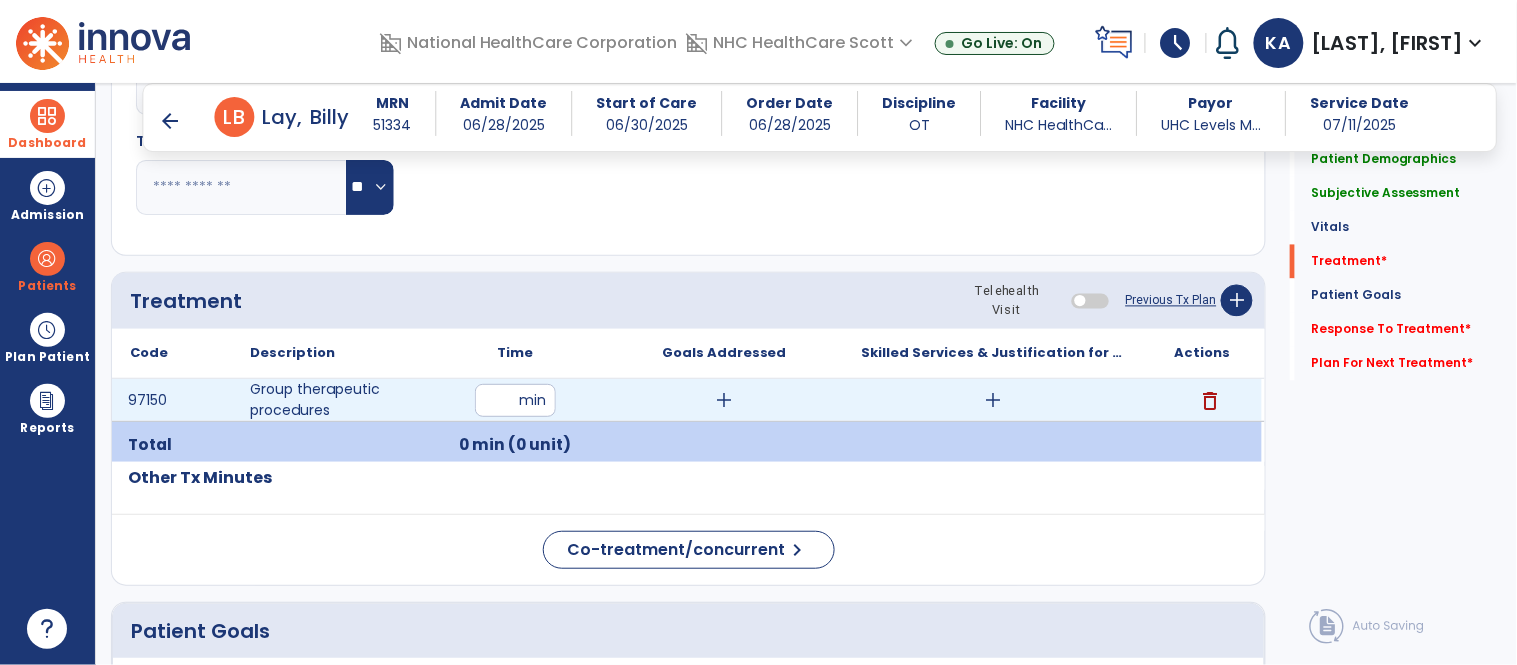 type on "**" 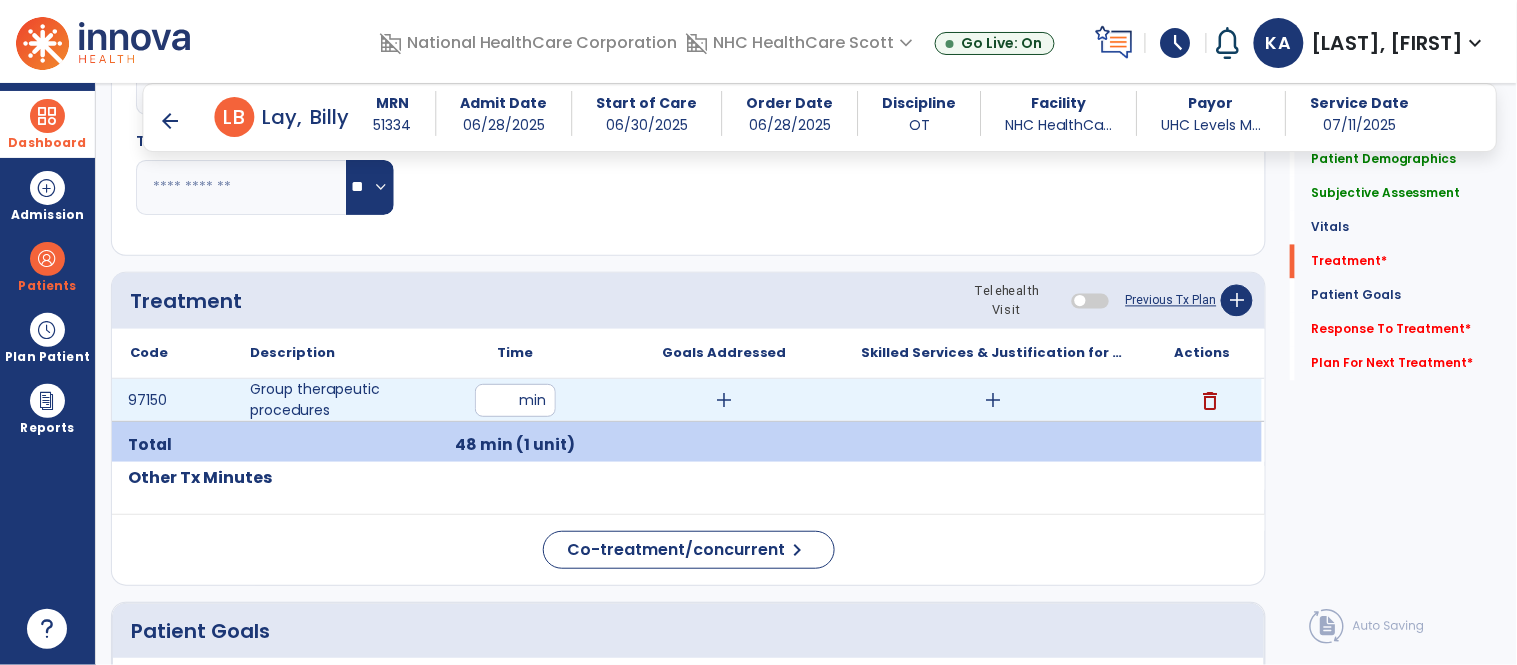 click on "add" at bounding box center (724, 400) 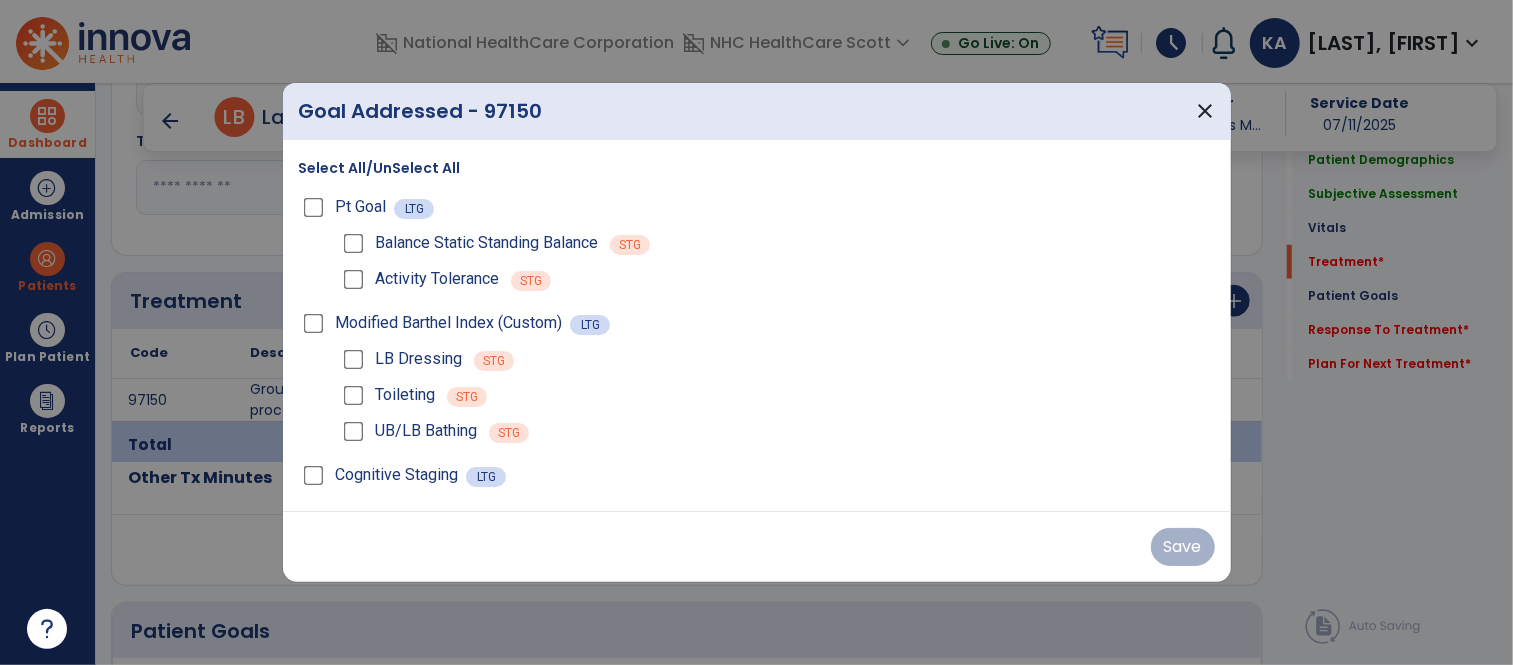 scroll, scrollTop: 977, scrollLeft: 0, axis: vertical 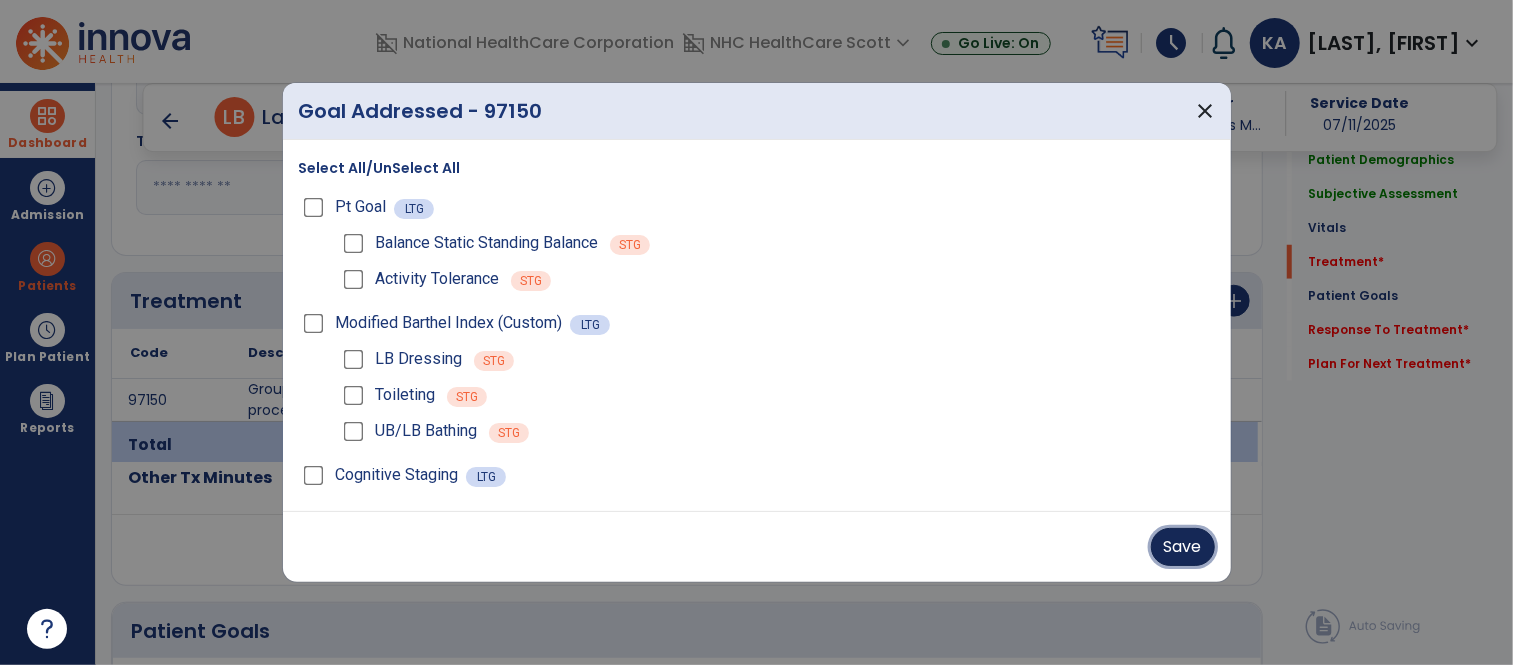 click on "Save" at bounding box center (1183, 547) 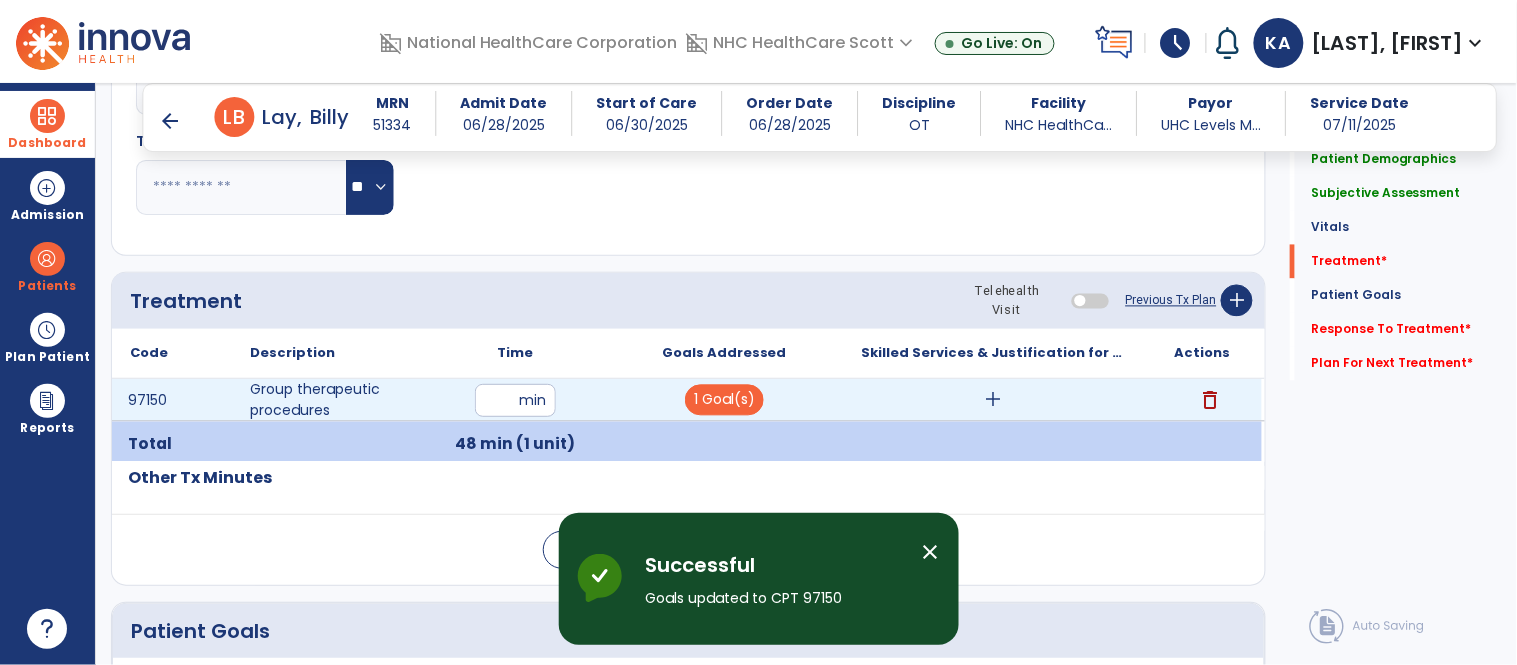click on "add" at bounding box center (993, 400) 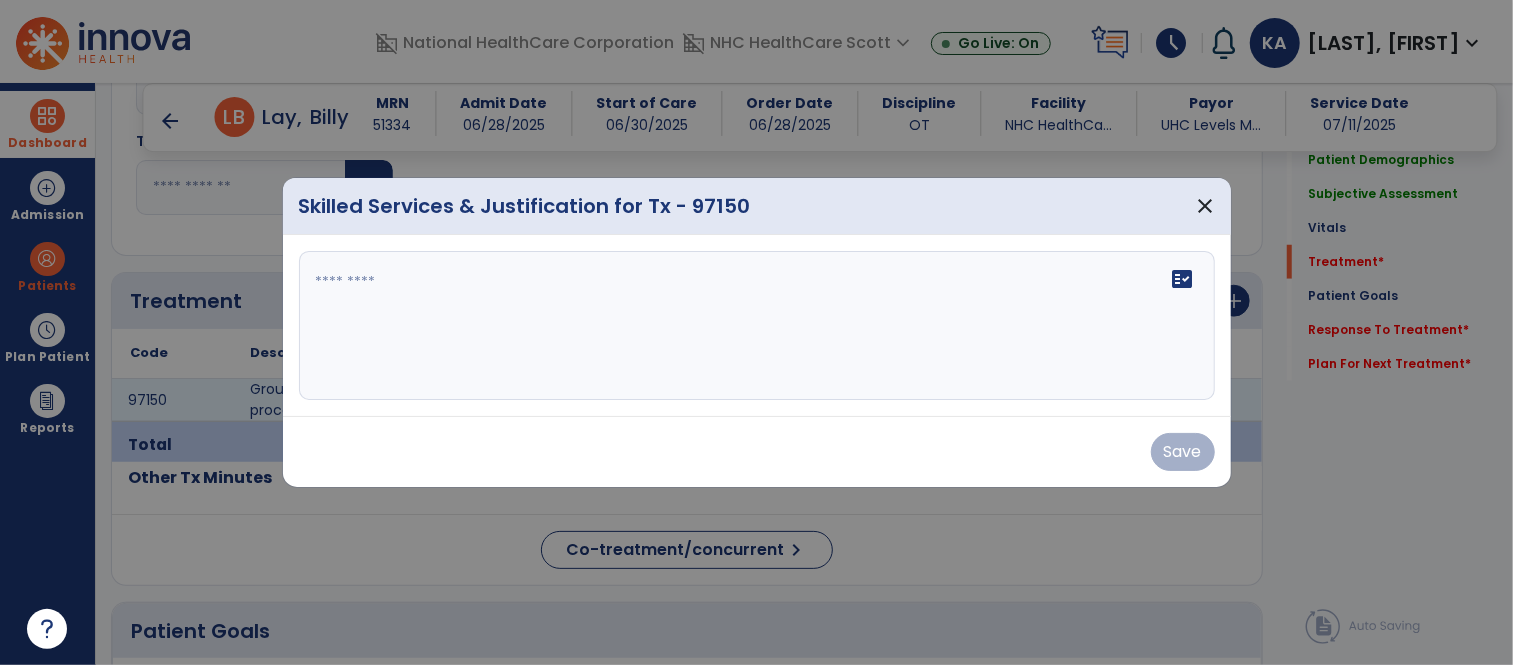 scroll, scrollTop: 977, scrollLeft: 0, axis: vertical 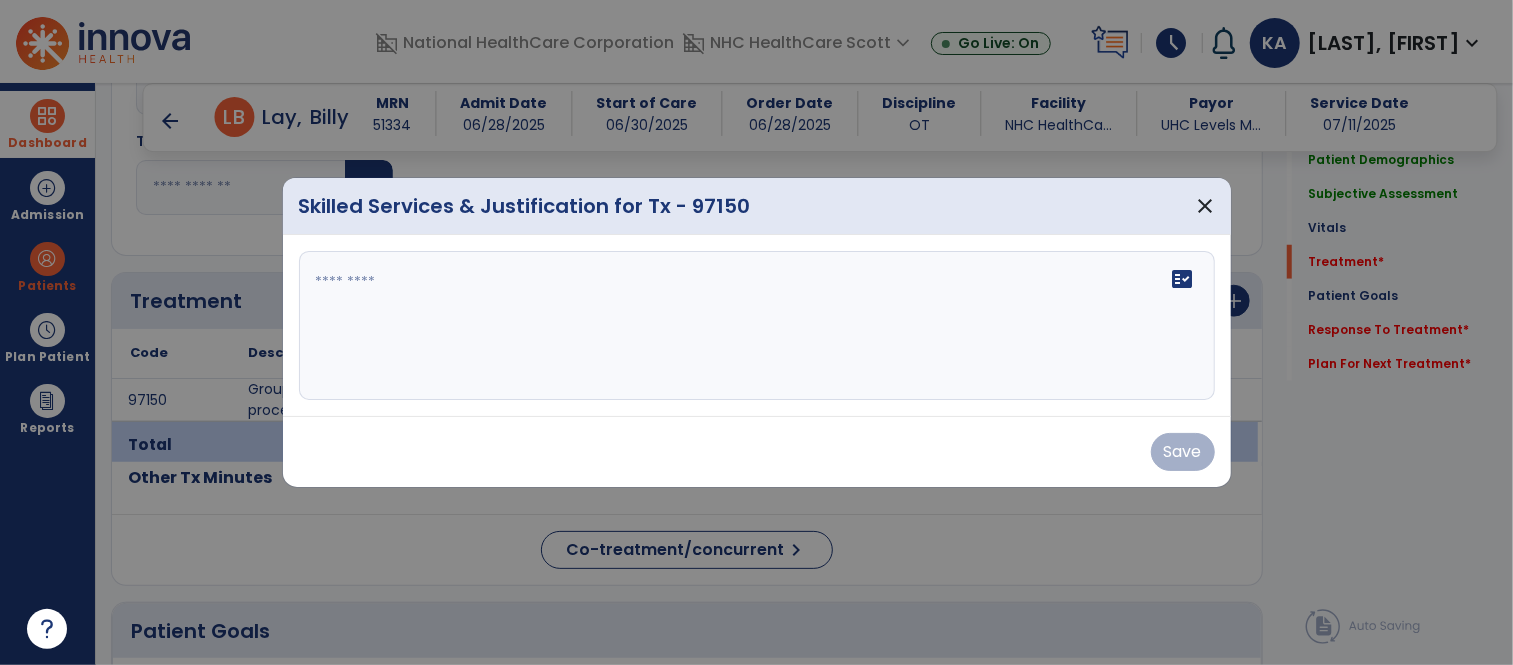 click on "fact_check" at bounding box center (757, 326) 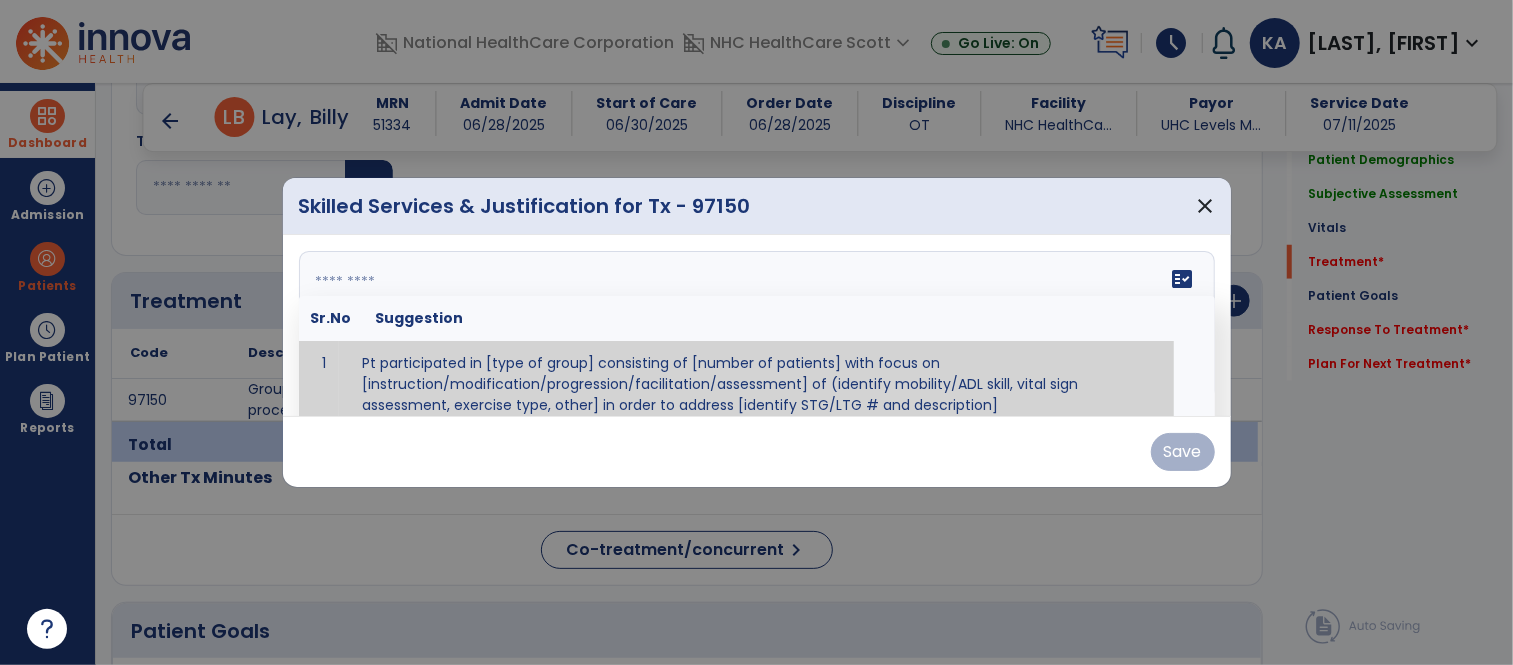 scroll, scrollTop: 11, scrollLeft: 0, axis: vertical 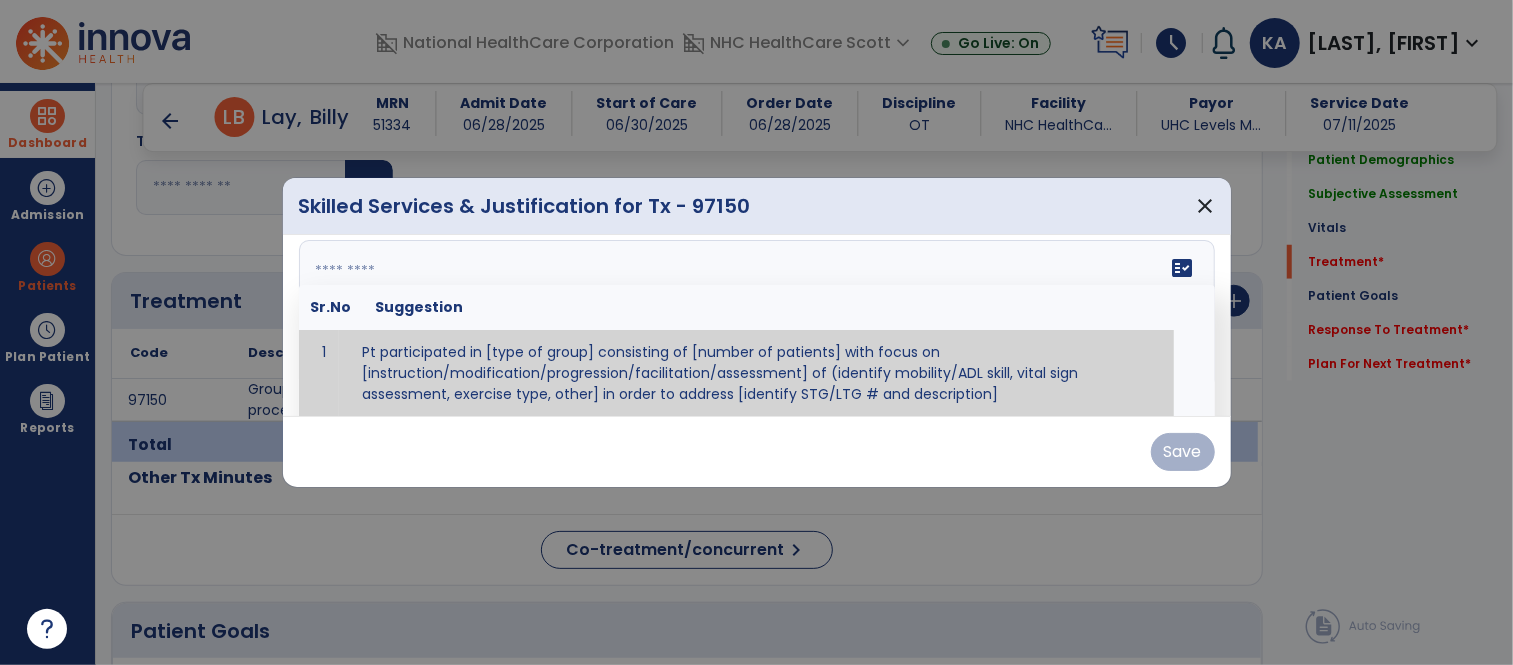 paste on "**********" 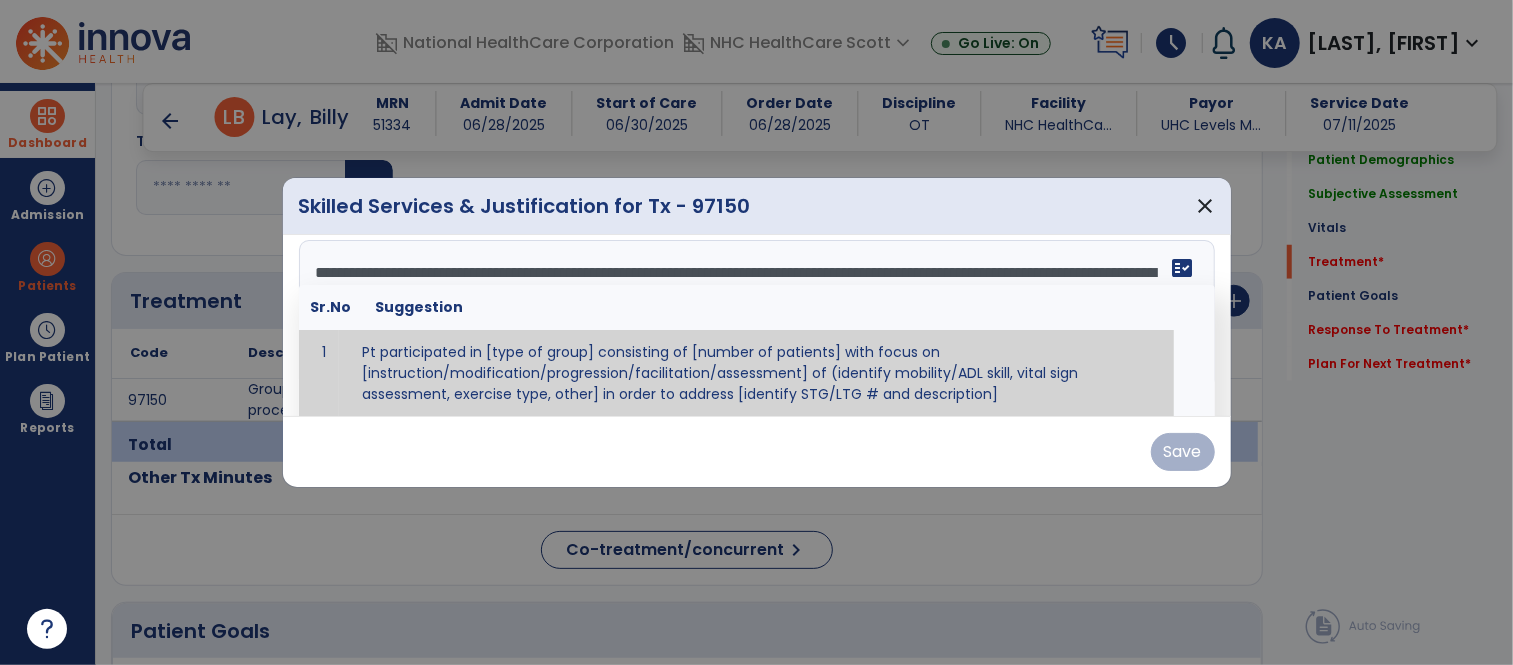 scroll, scrollTop: 231, scrollLeft: 0, axis: vertical 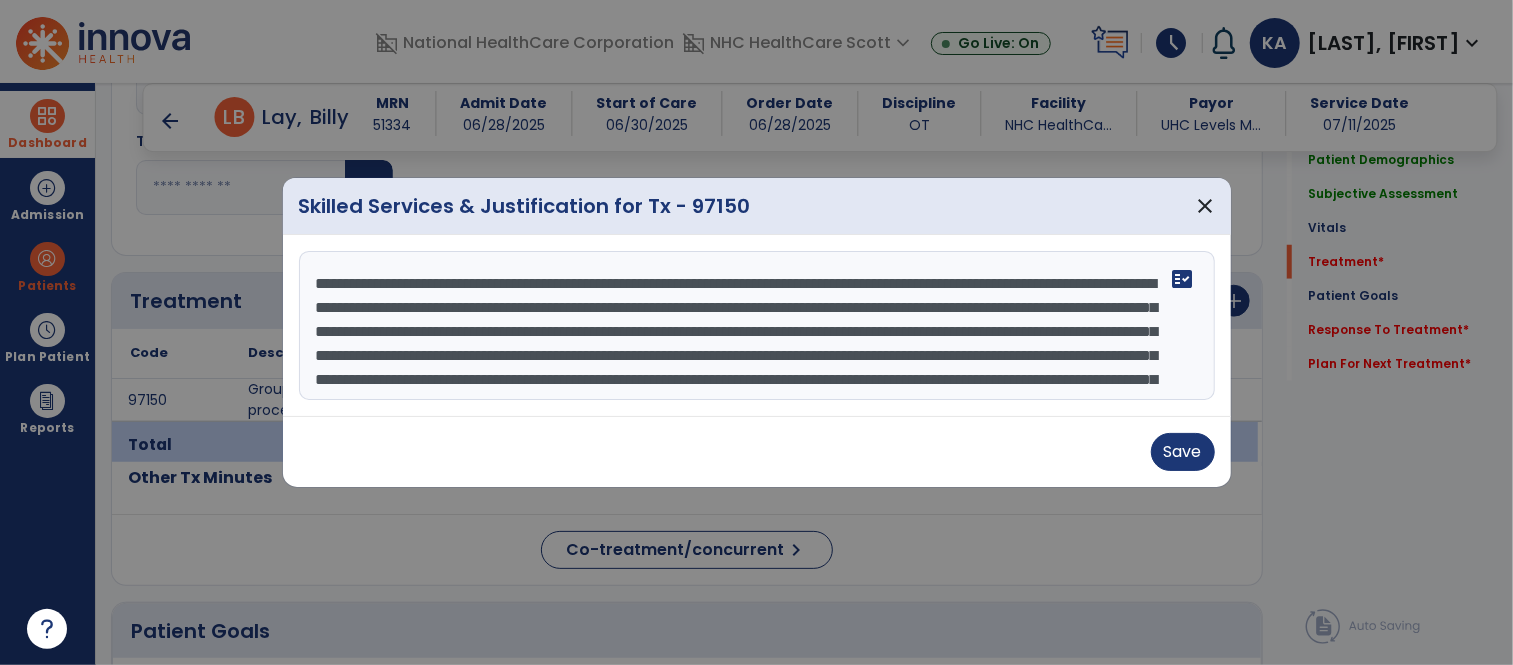 click at bounding box center [757, 326] 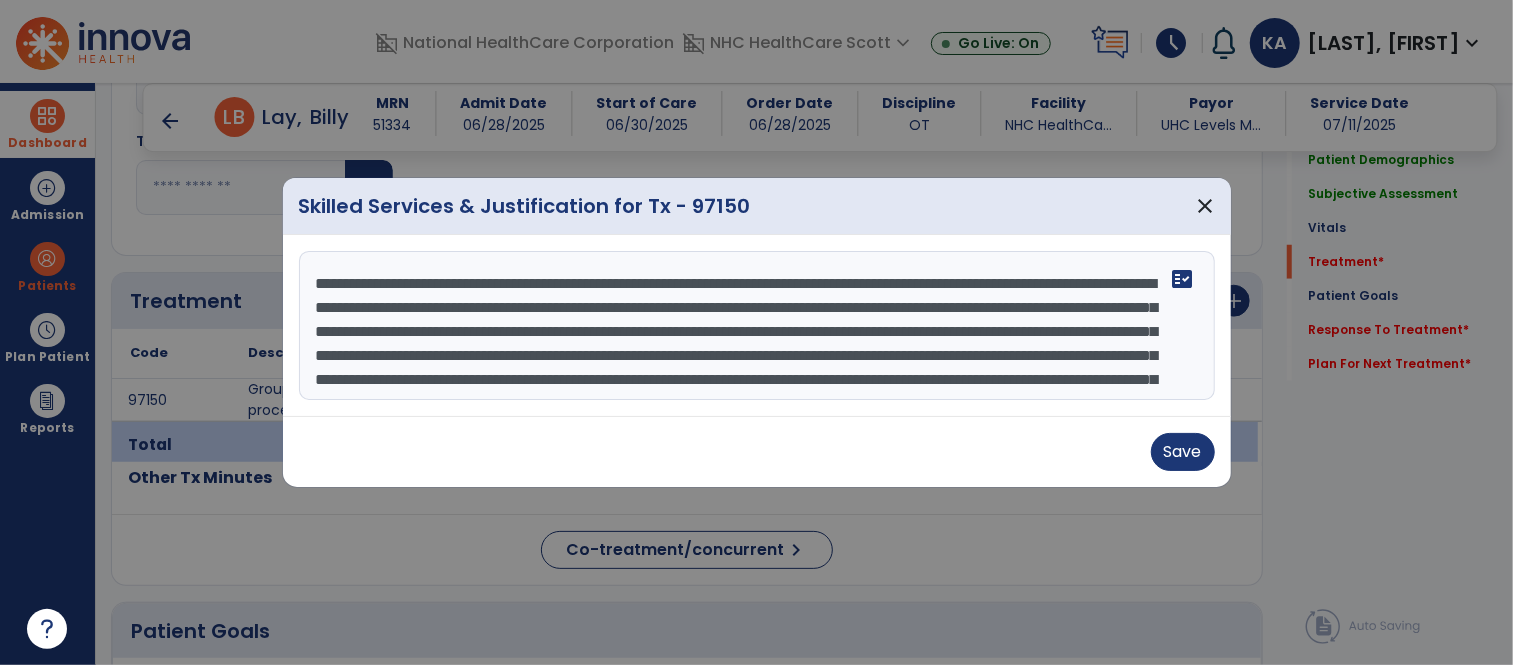 scroll, scrollTop: 240, scrollLeft: 0, axis: vertical 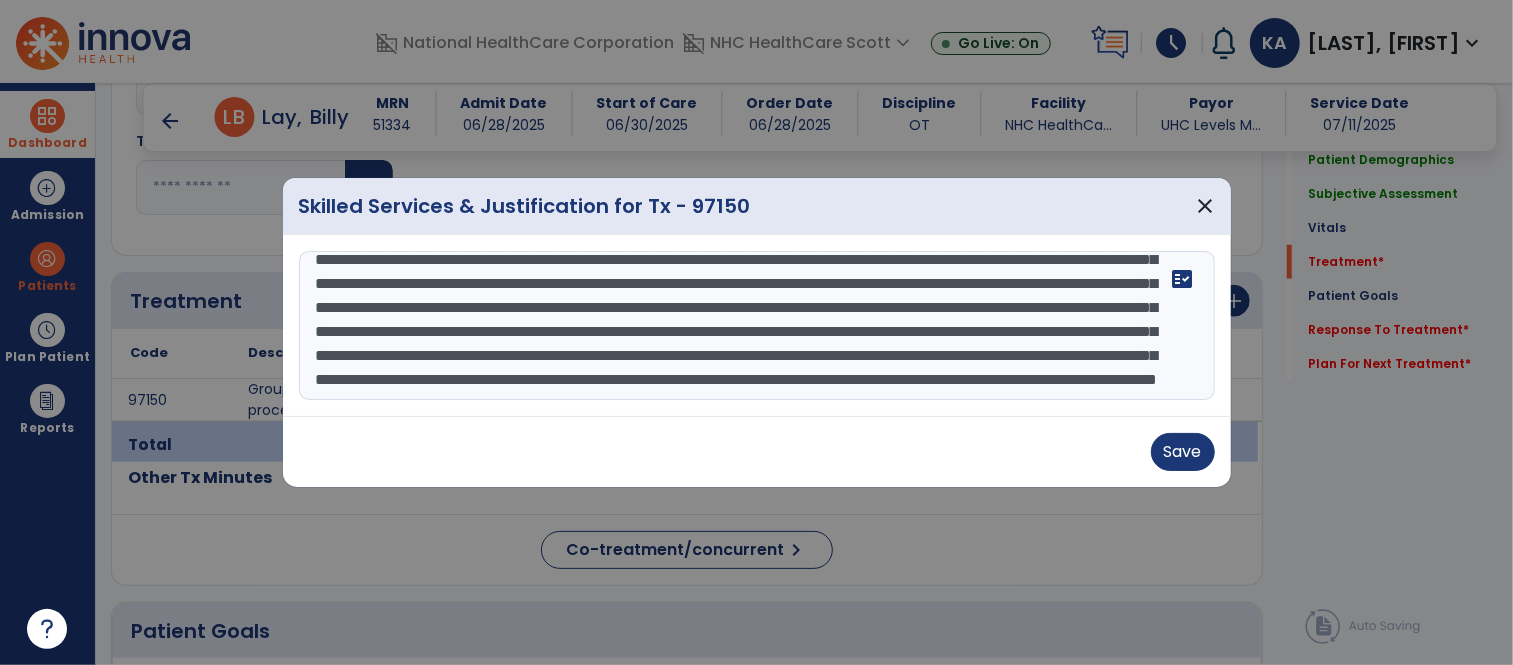 click at bounding box center [757, 326] 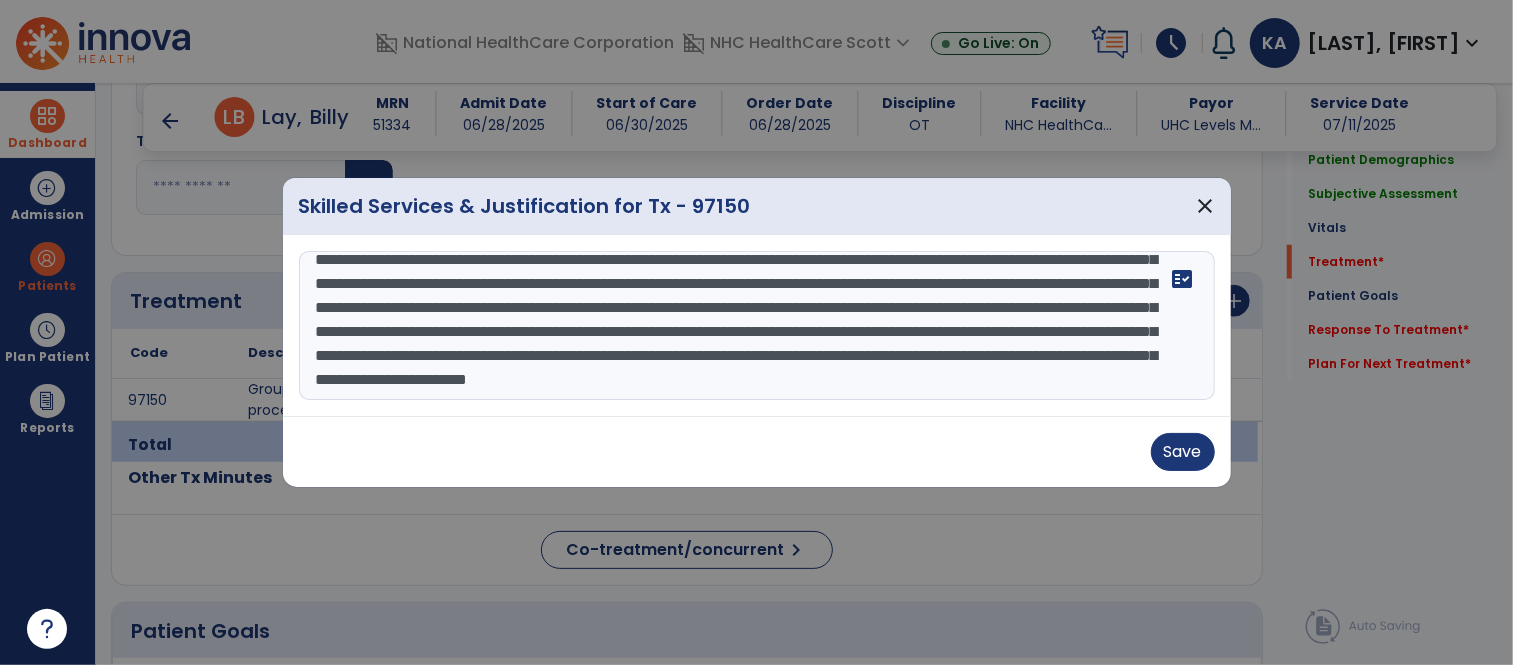 scroll, scrollTop: 254, scrollLeft: 0, axis: vertical 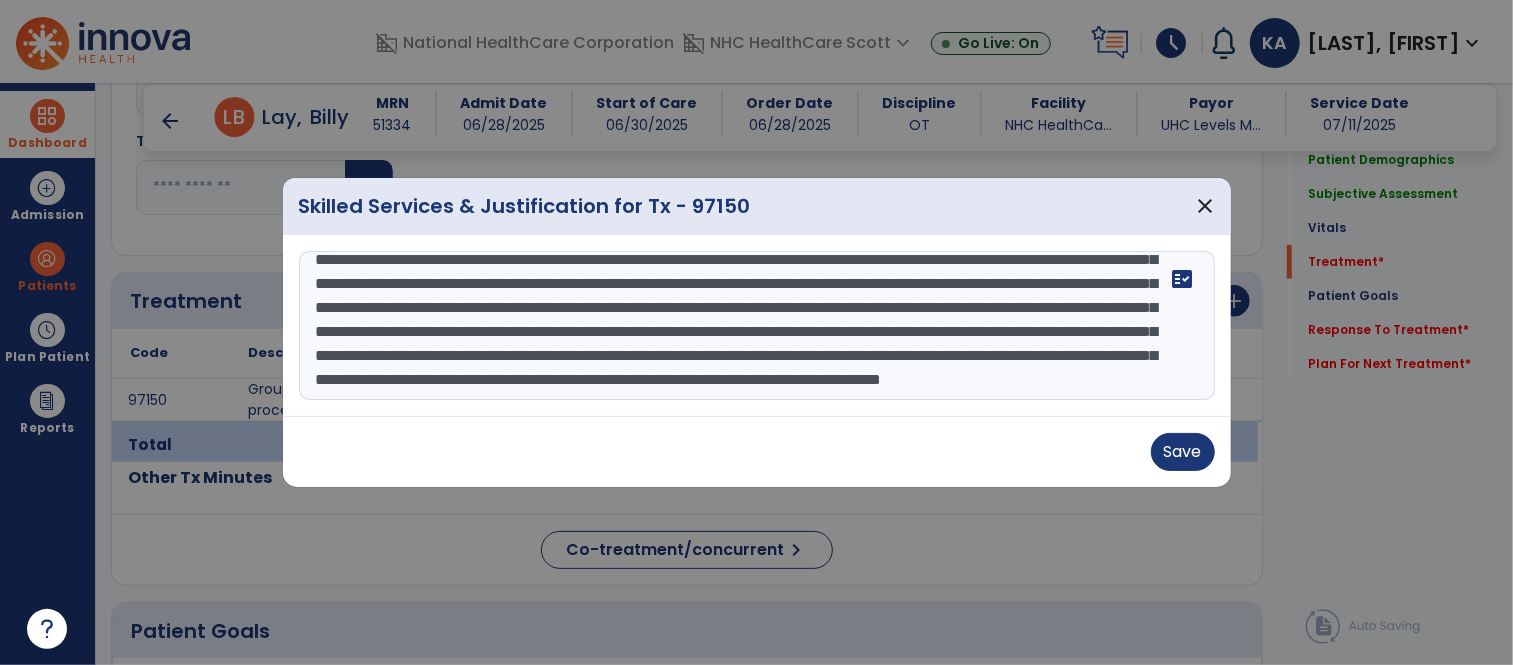 type on "**********" 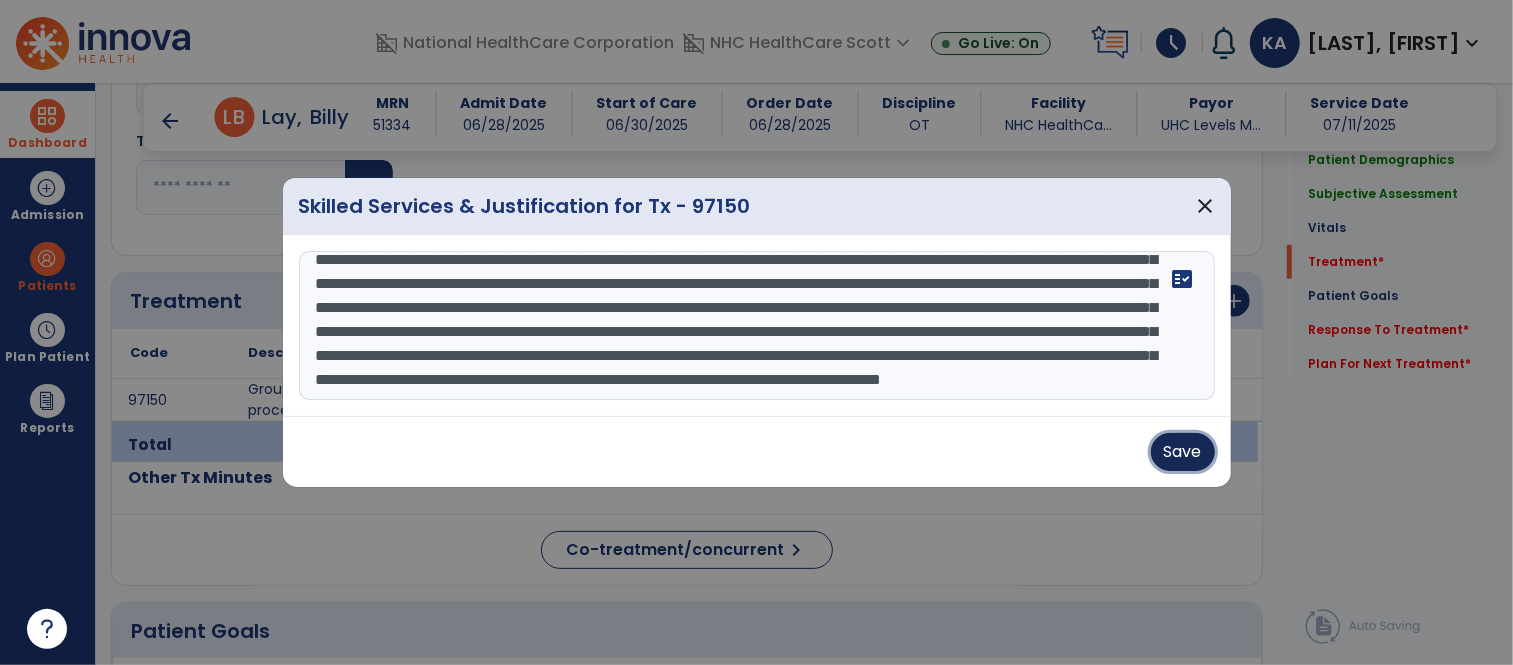 click on "Save" at bounding box center (1183, 452) 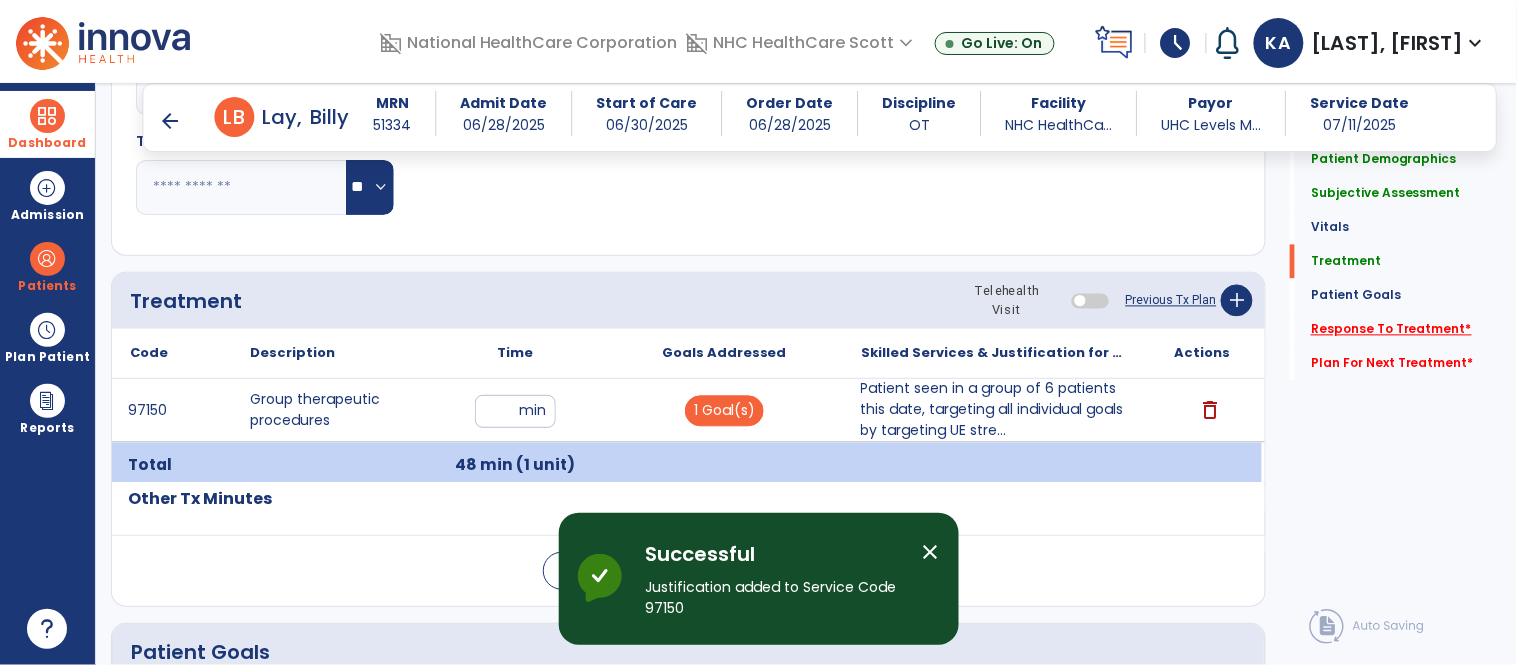 click on "Response To Treatment   *" 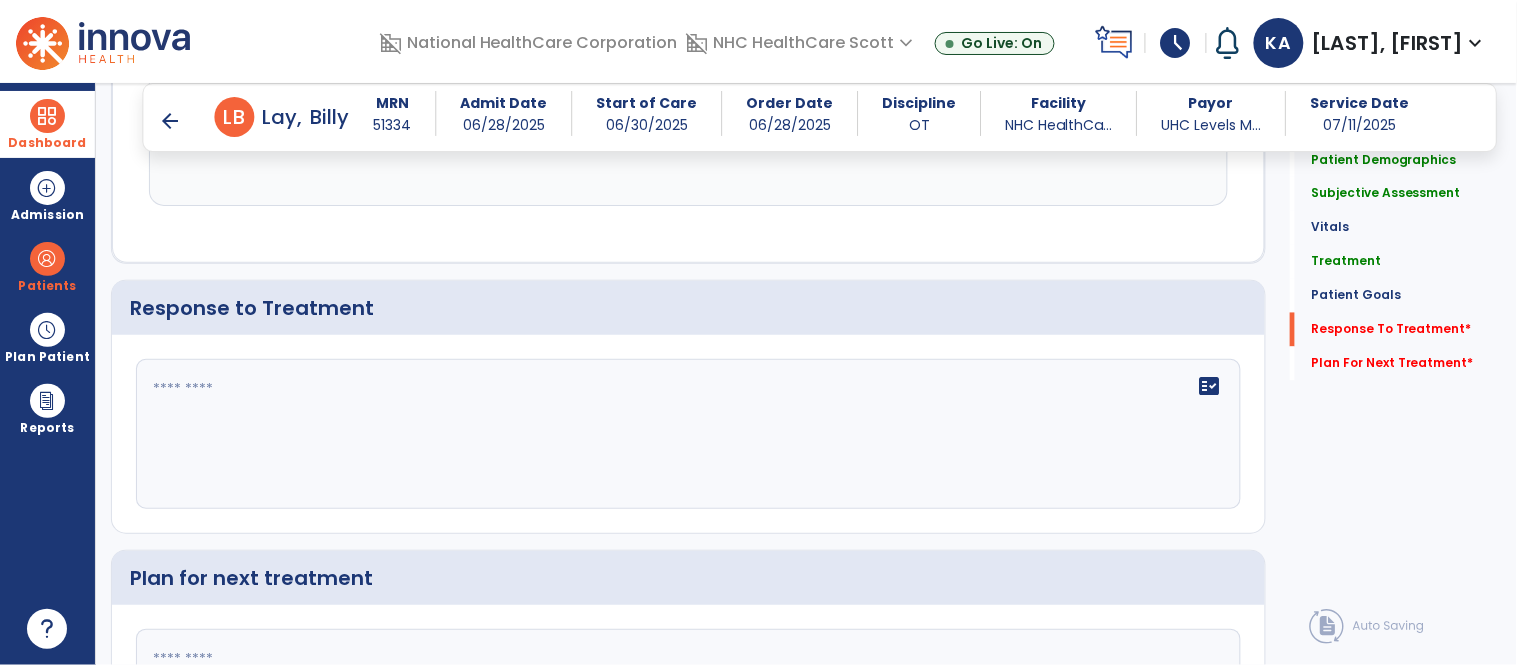 scroll, scrollTop: 2838, scrollLeft: 0, axis: vertical 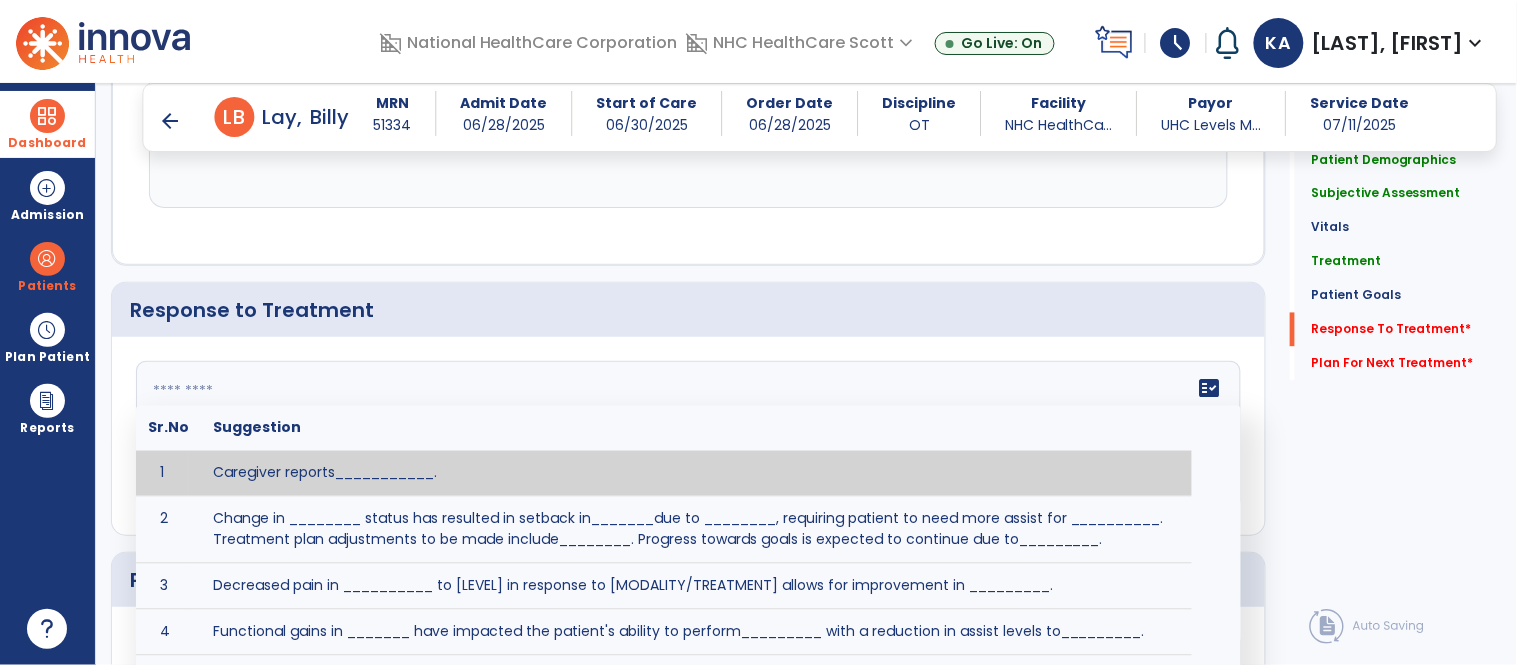 click 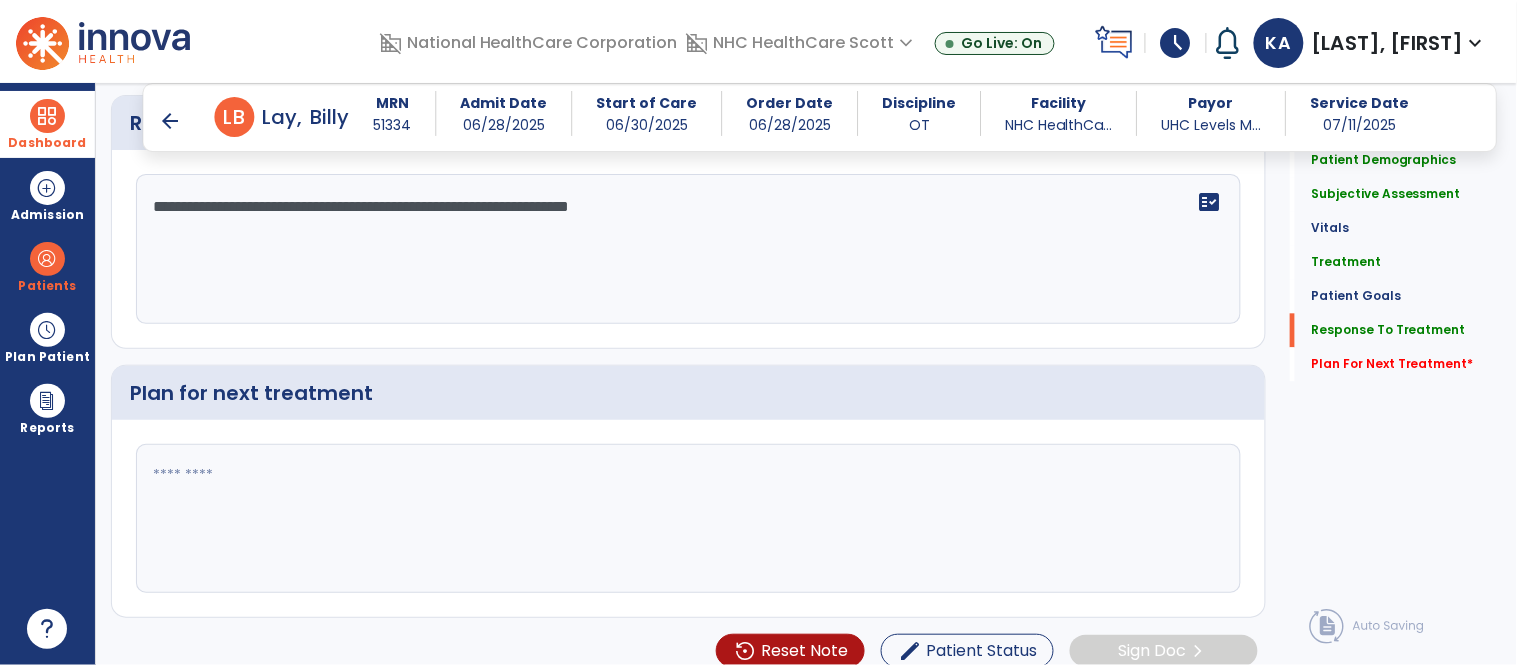 scroll, scrollTop: 3048, scrollLeft: 0, axis: vertical 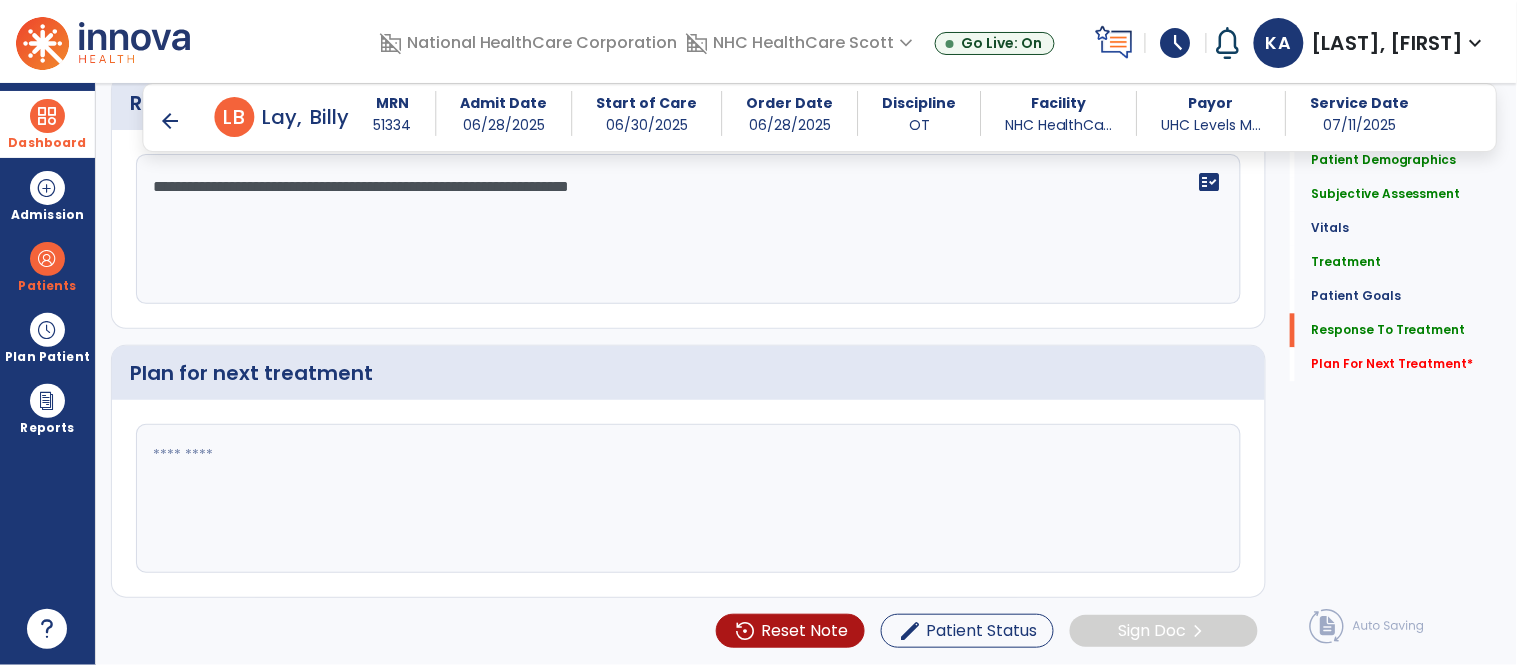 type on "**********" 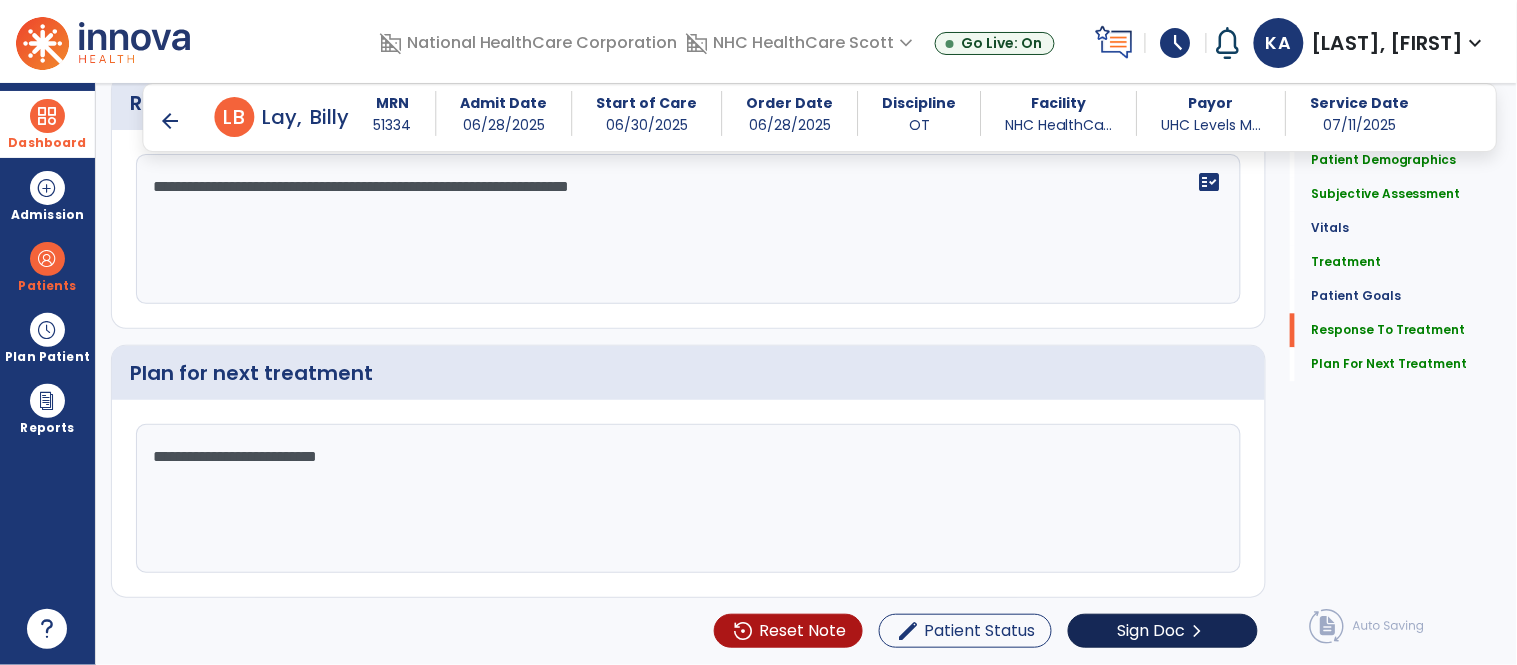 type on "**********" 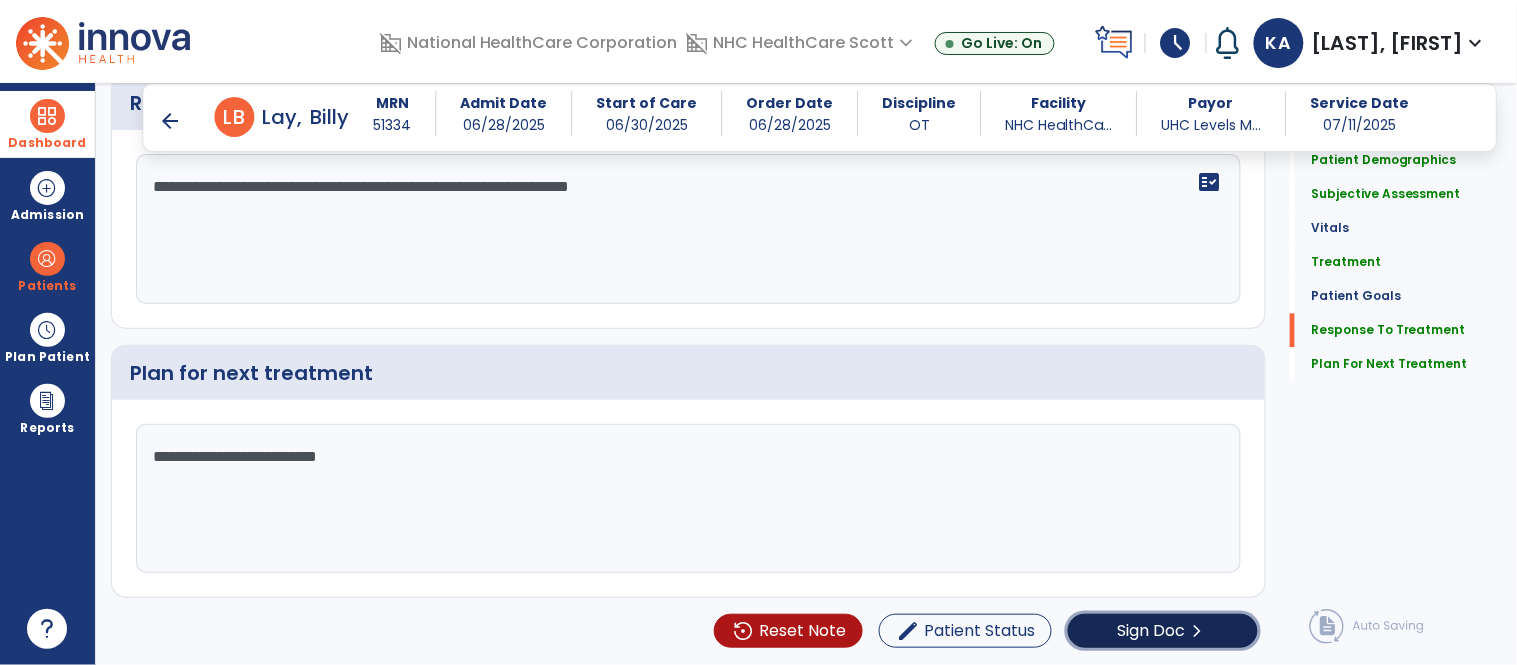 click on "Sign Doc" 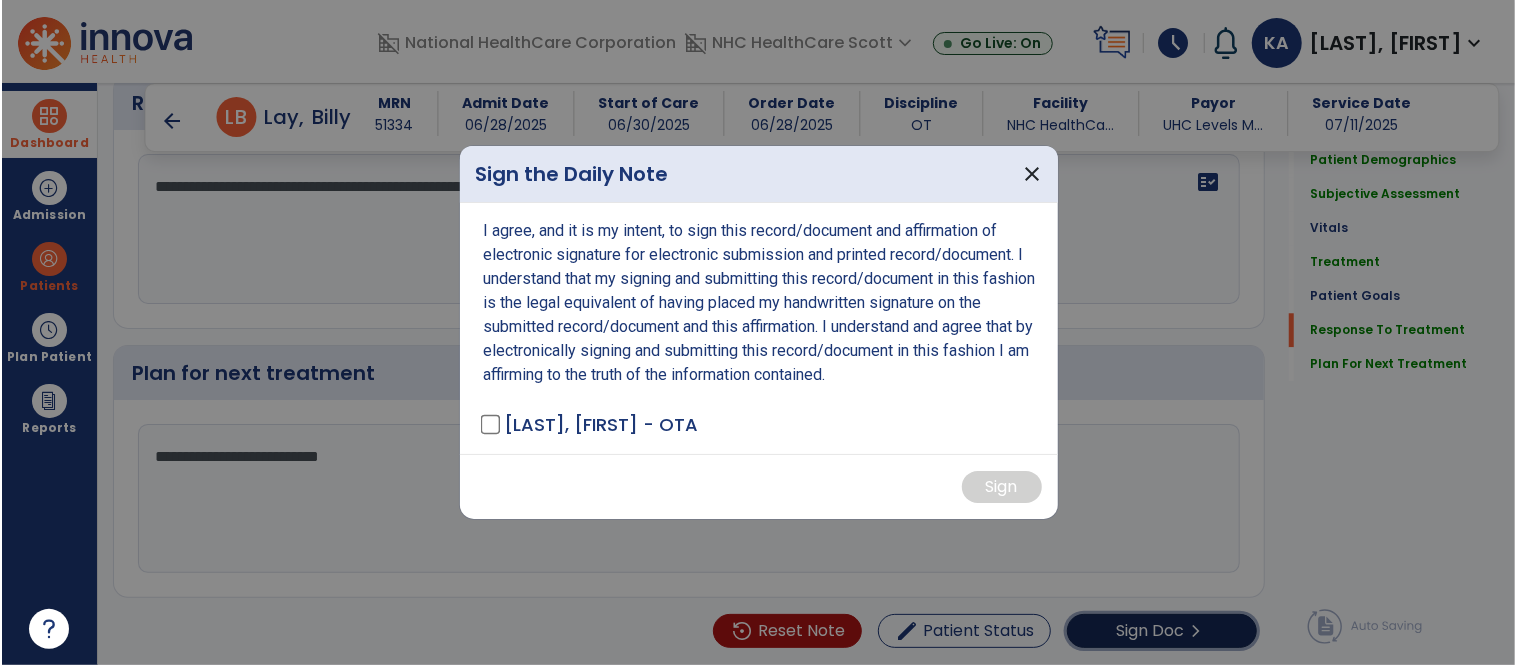 scroll, scrollTop: 3048, scrollLeft: 0, axis: vertical 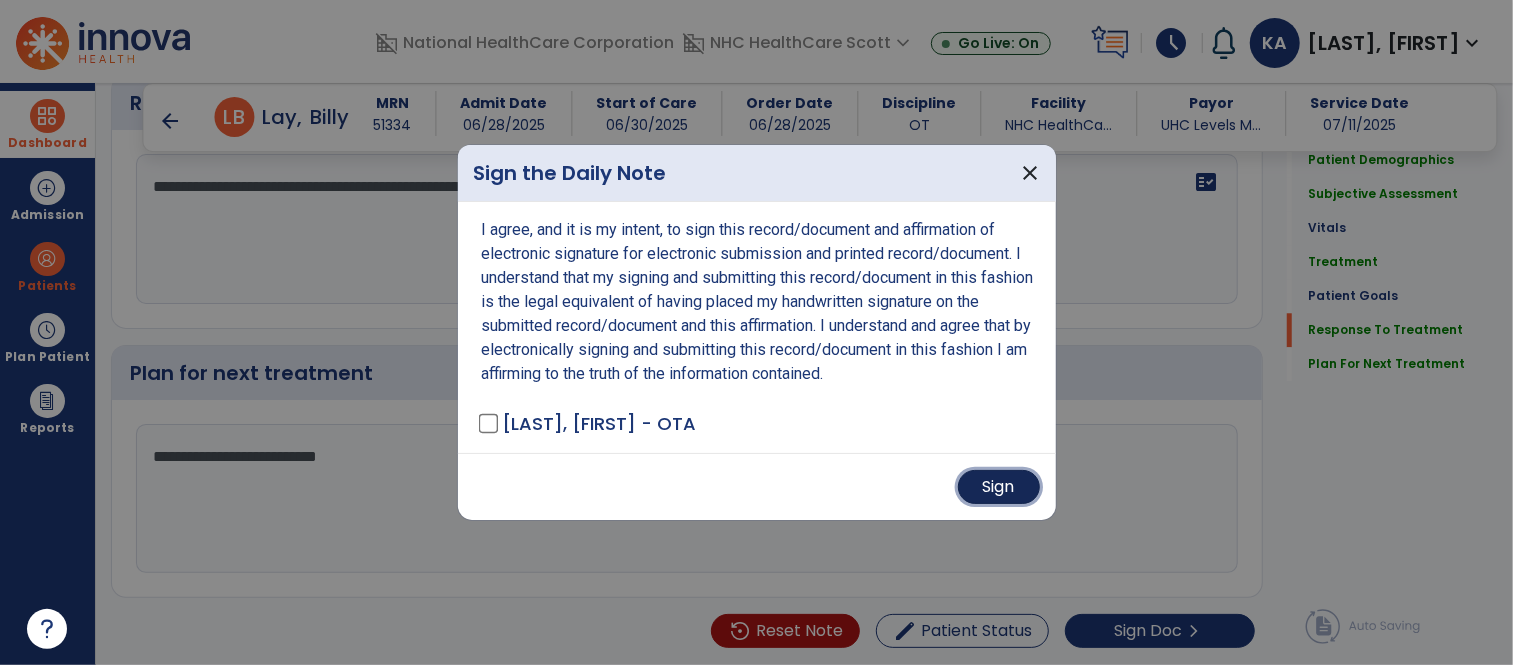 click on "Sign" at bounding box center [999, 487] 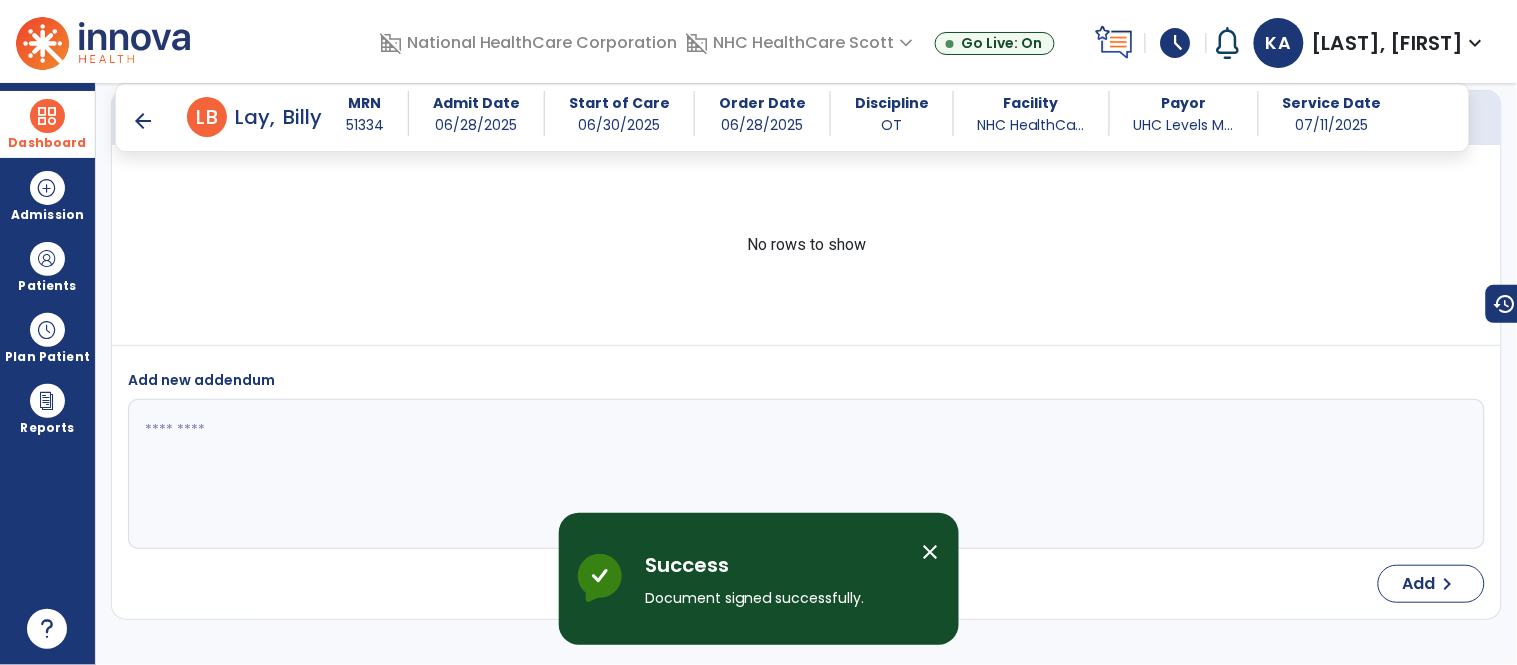 click on "arrow_back" at bounding box center [143, 121] 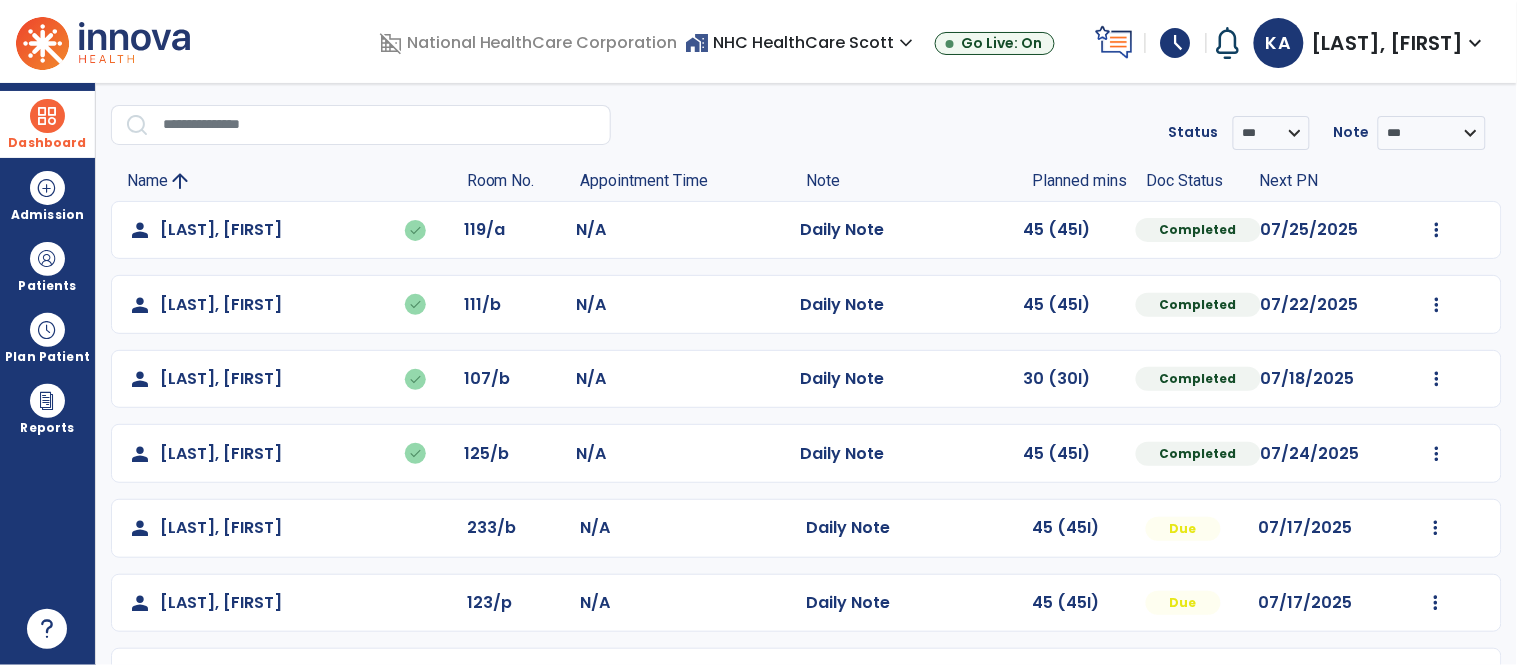 scroll, scrollTop: 196, scrollLeft: 0, axis: vertical 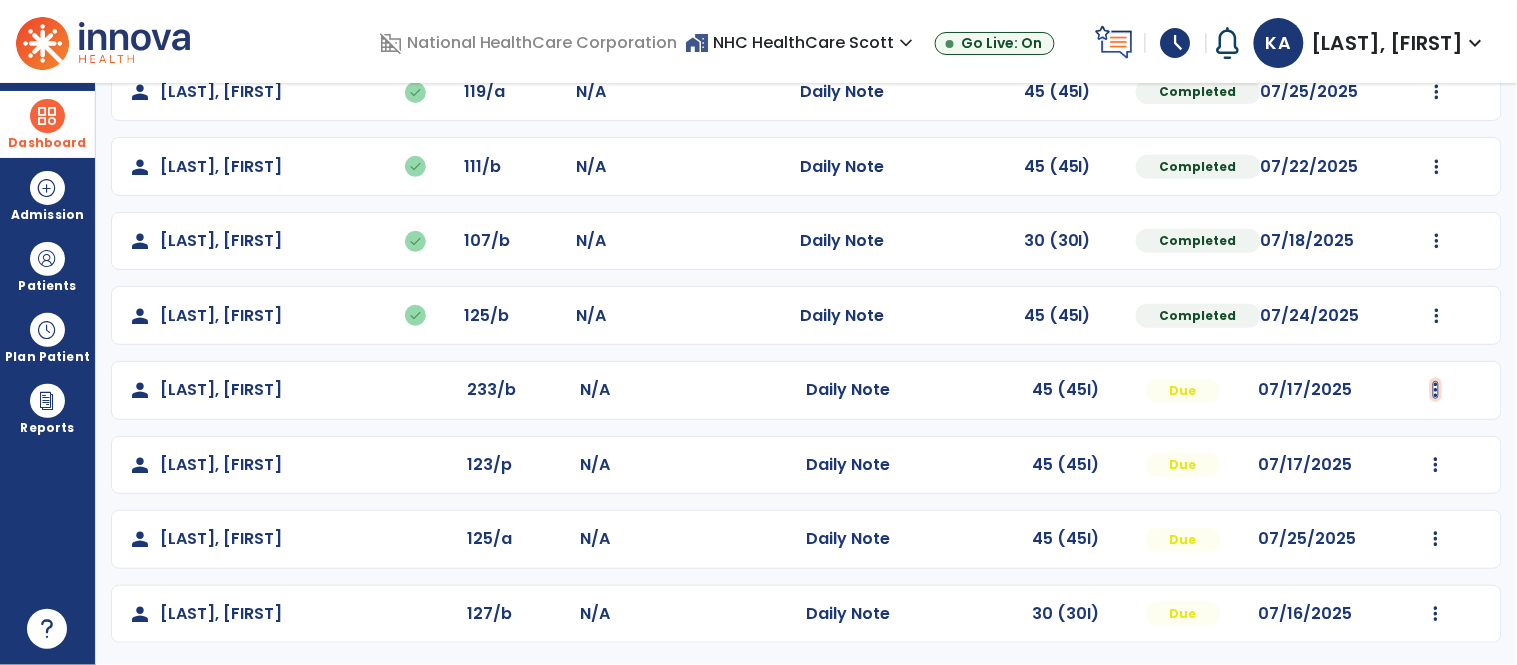 click at bounding box center (1437, 92) 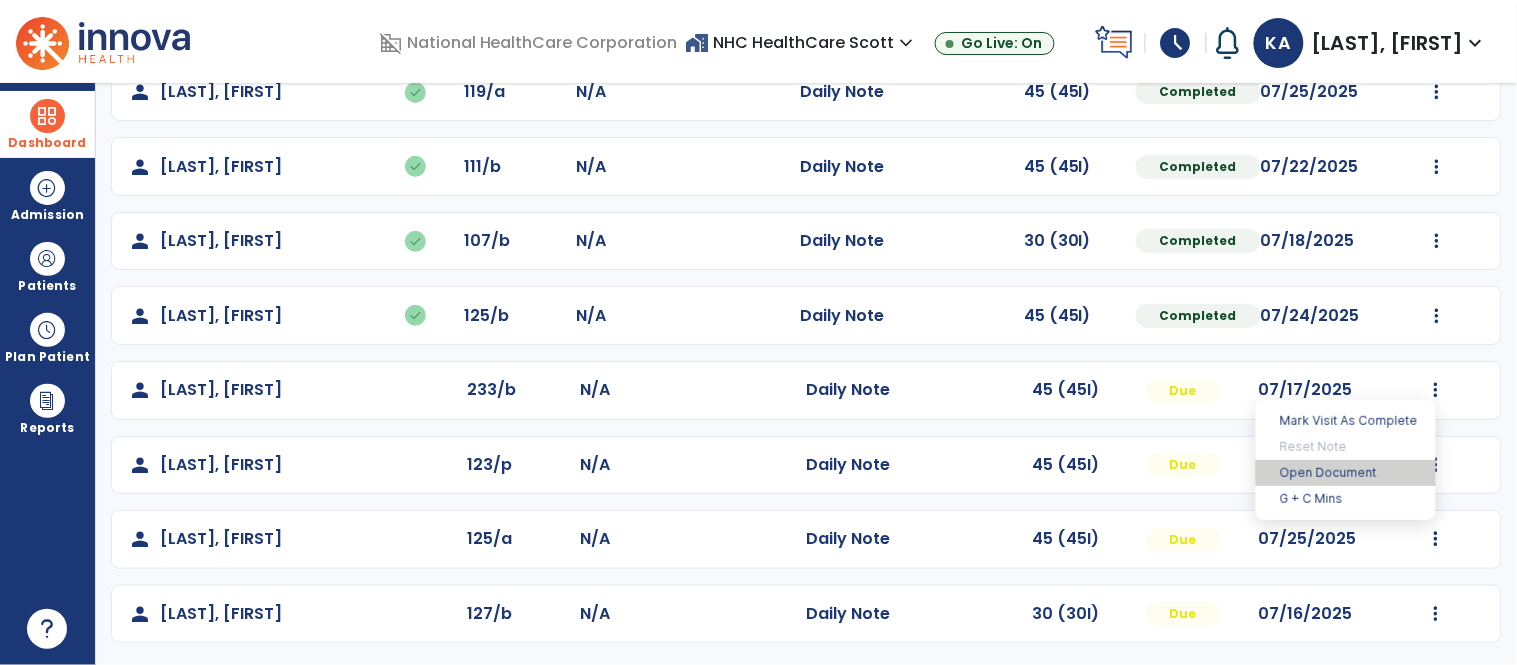 click on "Open Document" at bounding box center (1346, 473) 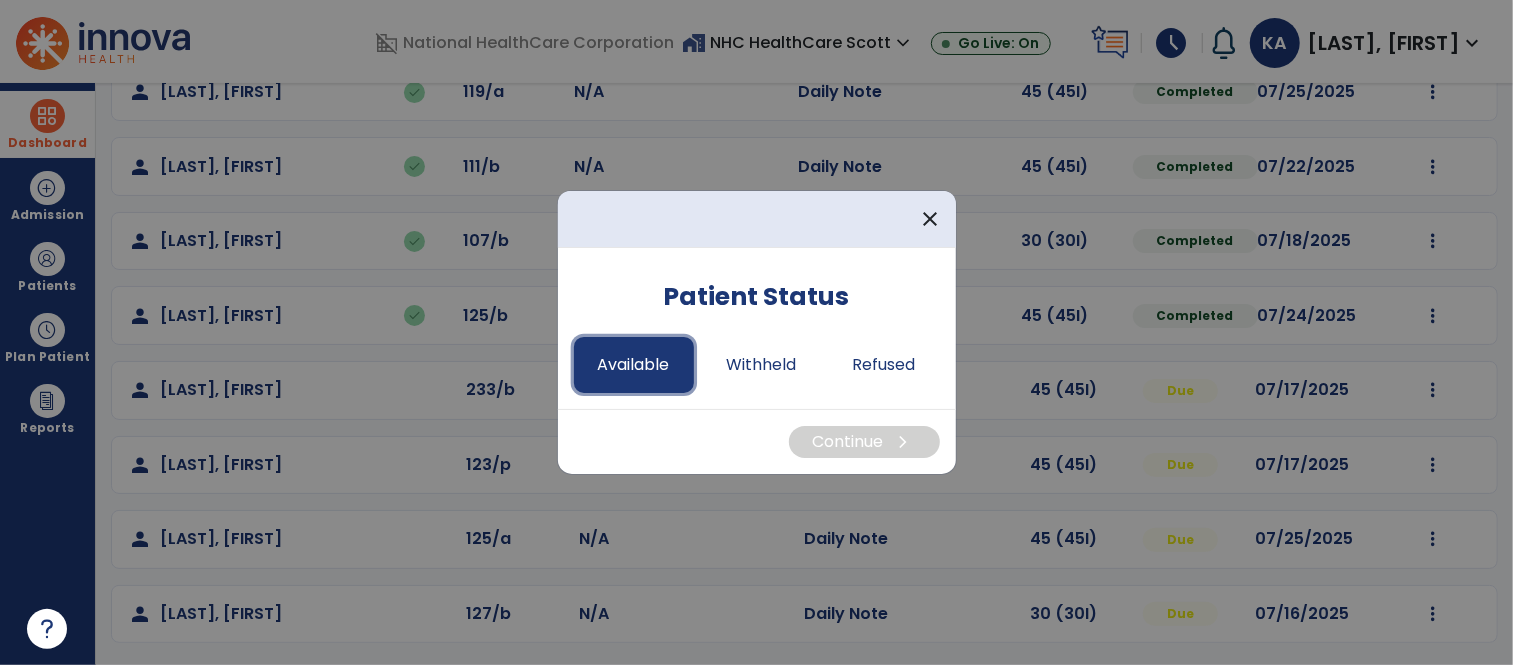 click on "Available" at bounding box center [634, 365] 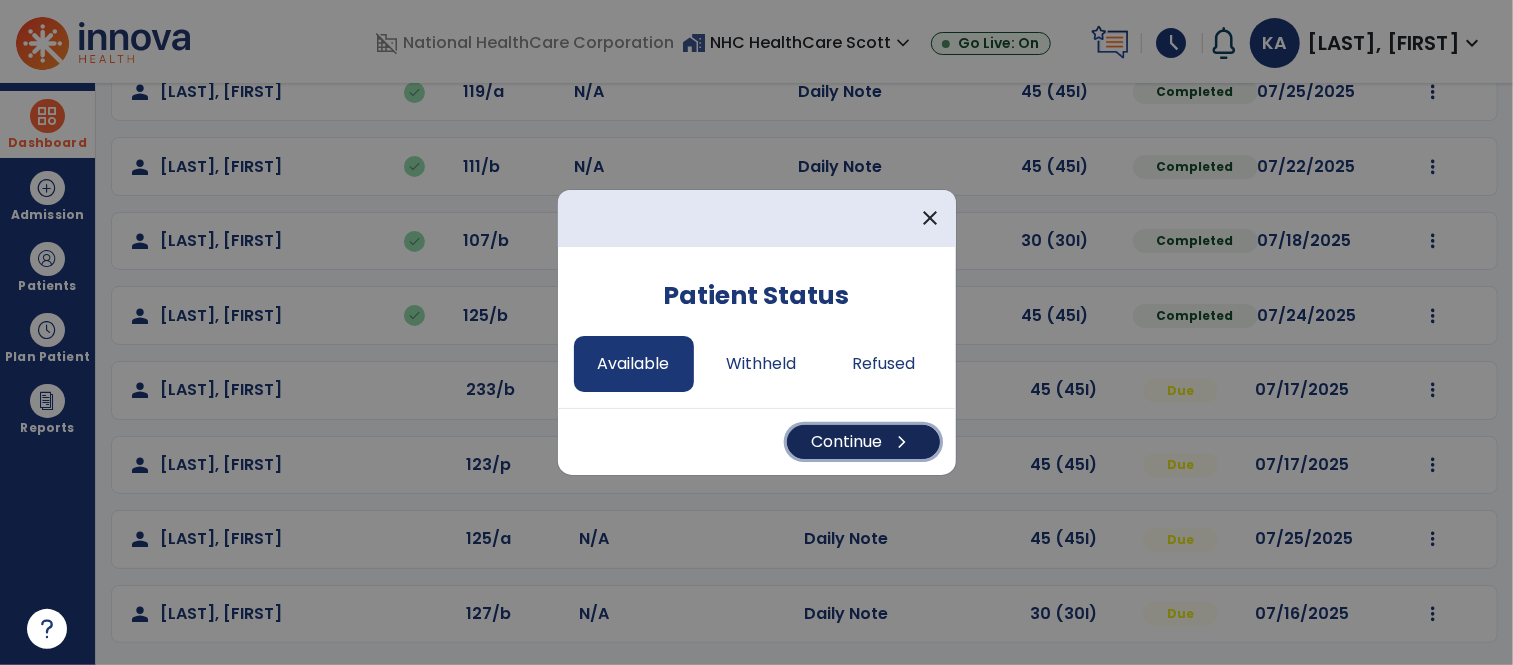 click on "Continue   chevron_right" at bounding box center [863, 442] 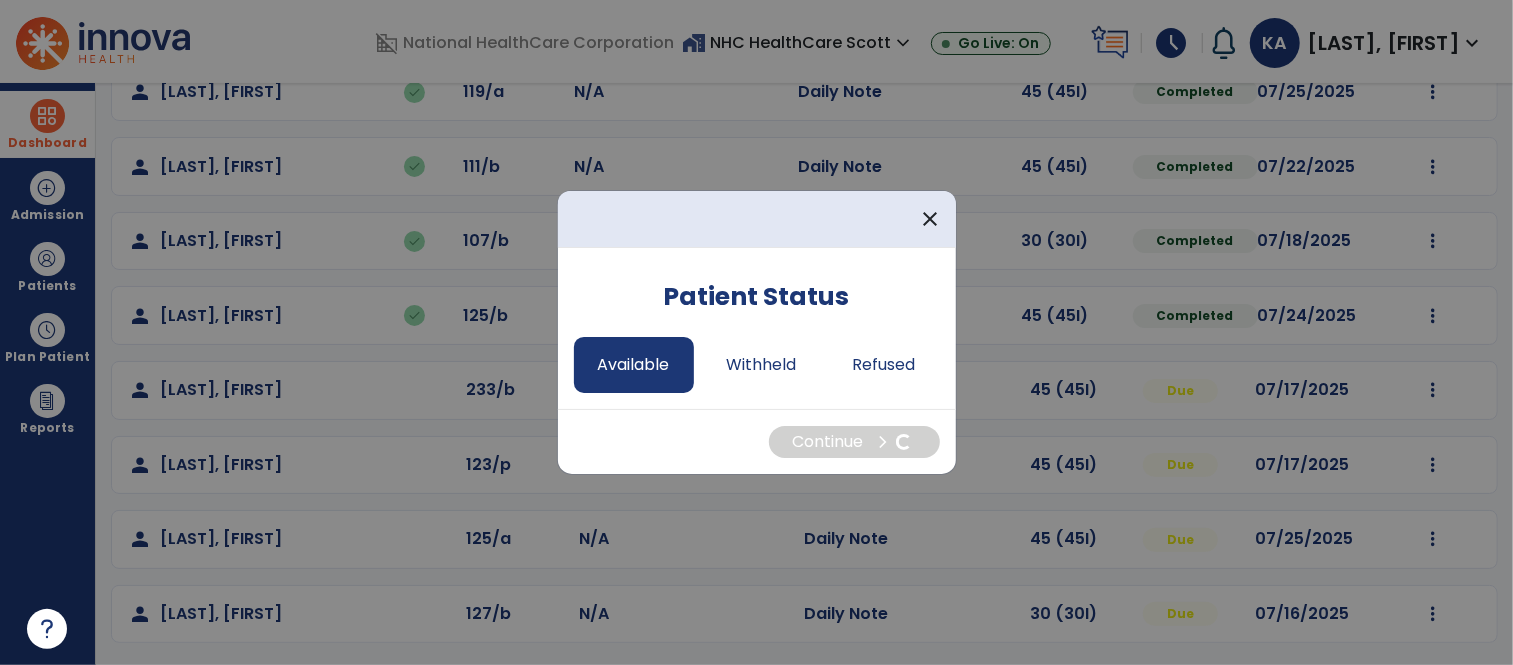select on "*" 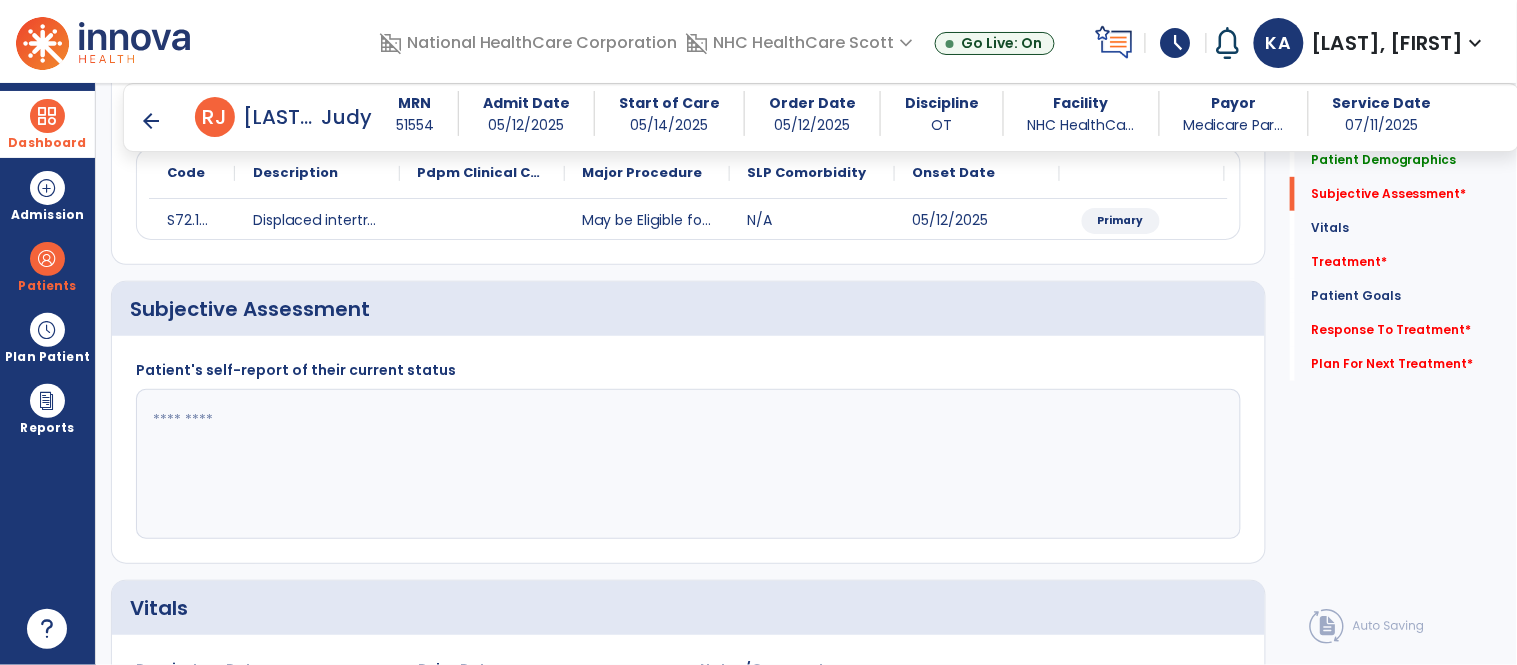 scroll, scrollTop: 248, scrollLeft: 0, axis: vertical 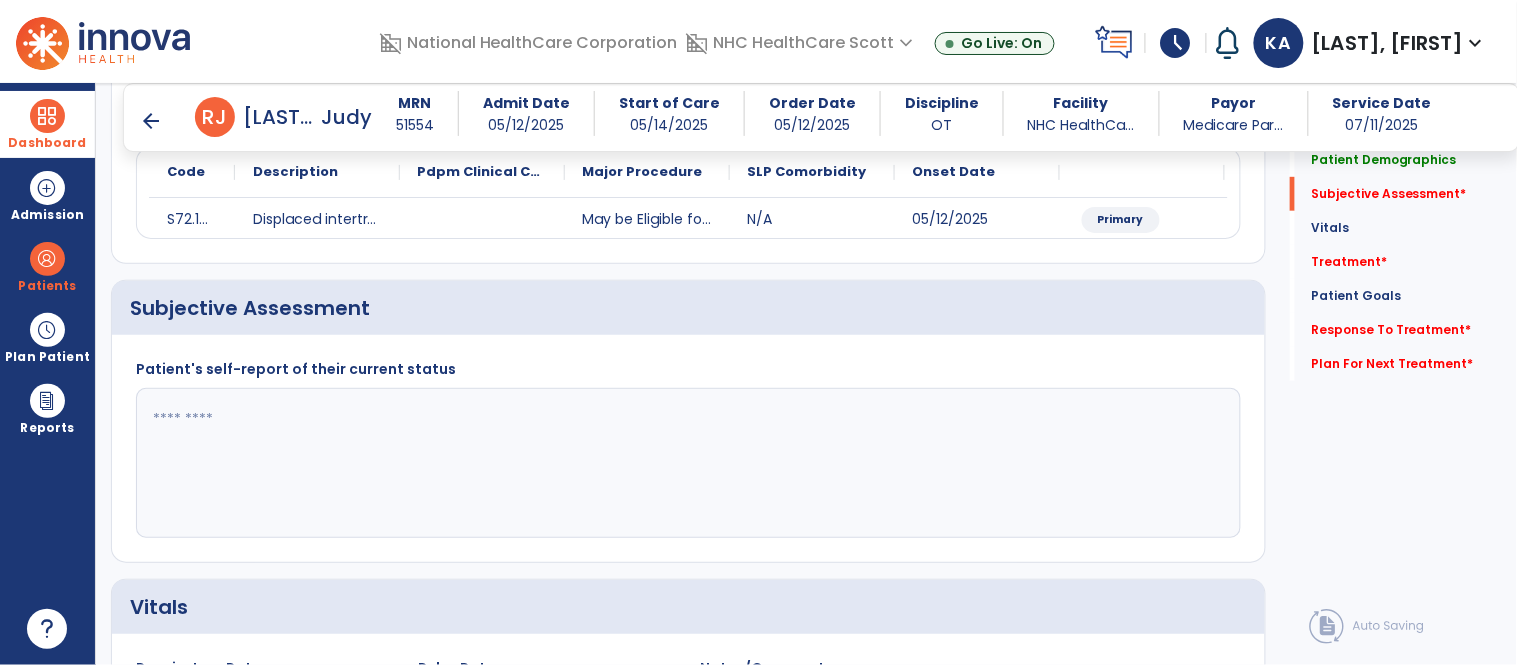 click 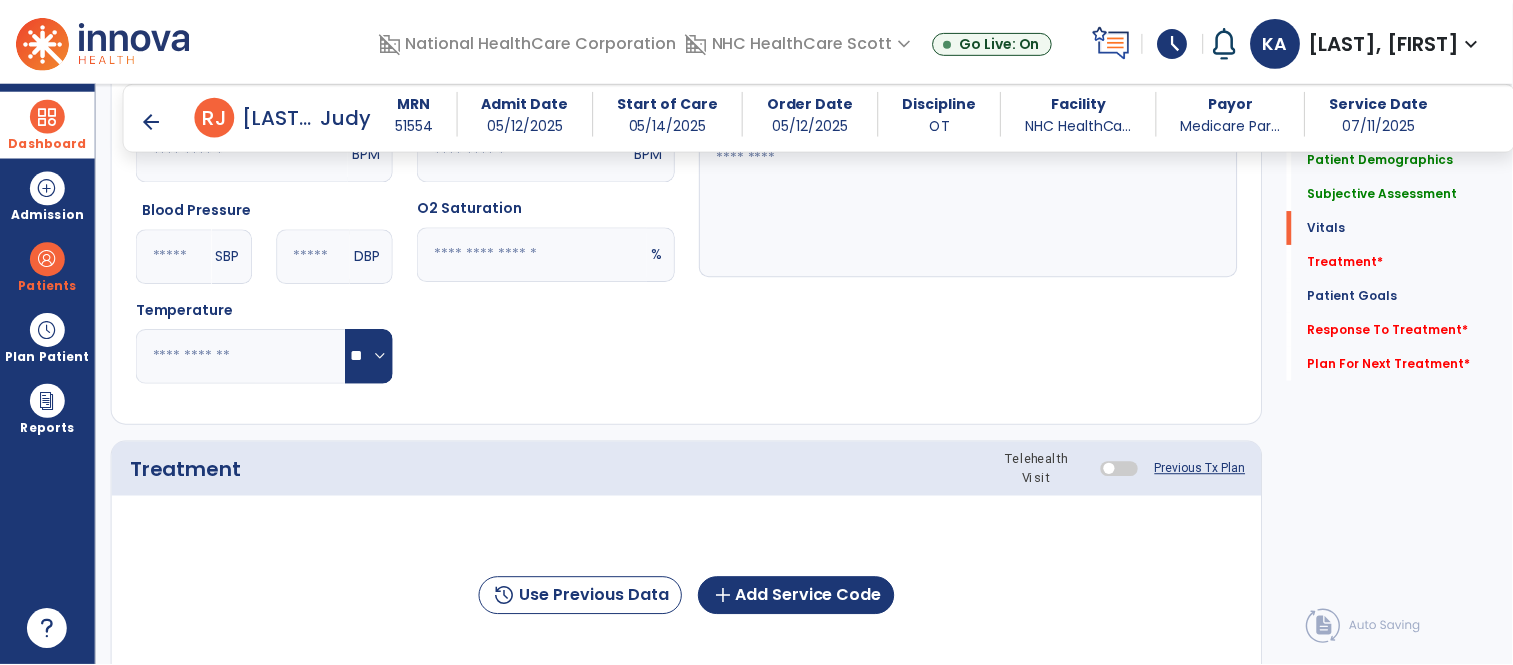 scroll, scrollTop: 981, scrollLeft: 0, axis: vertical 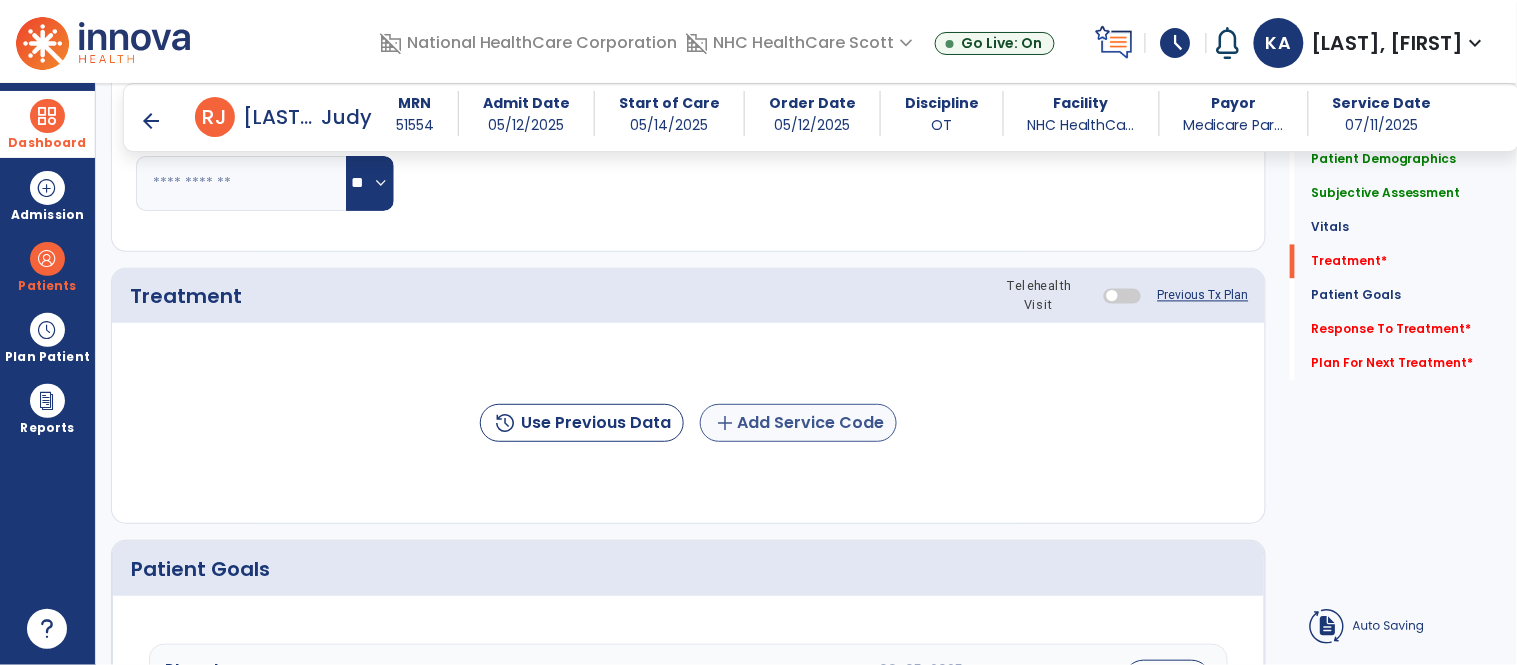 type on "**********" 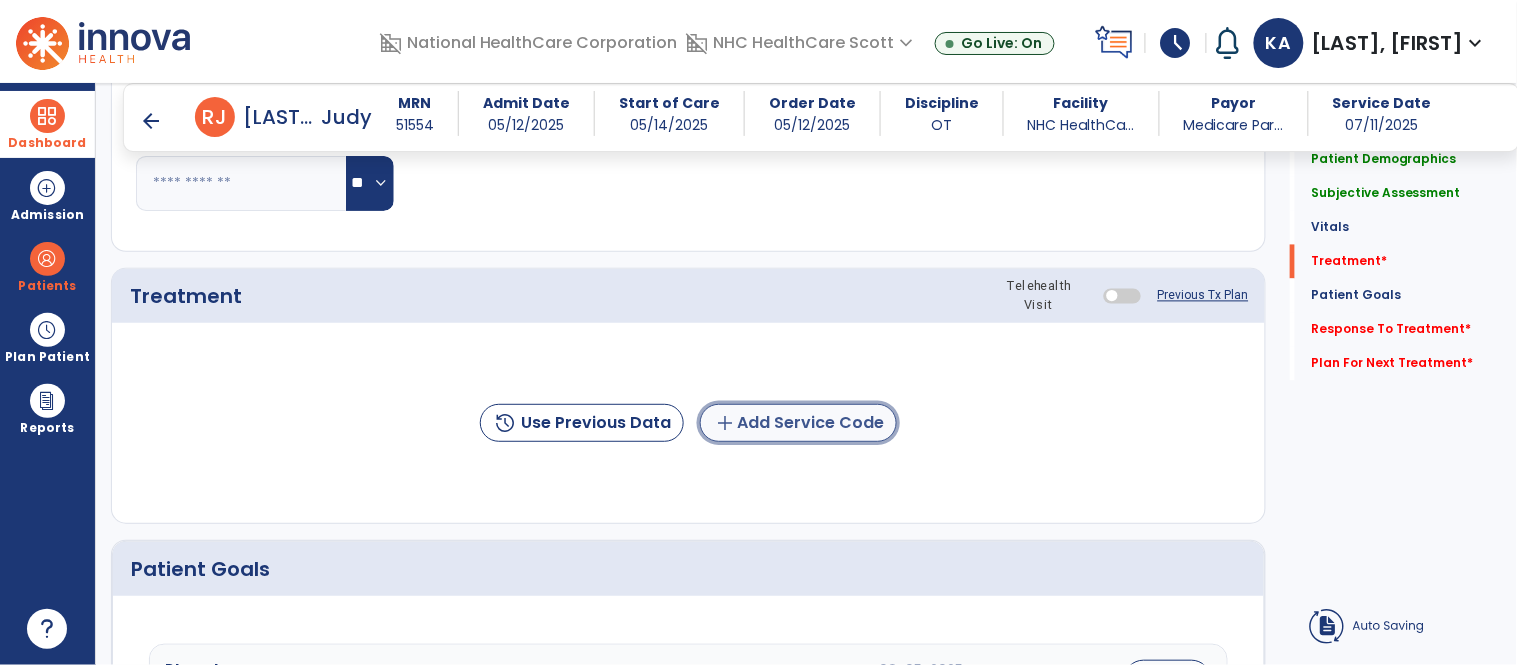 click on "add  Add Service Code" 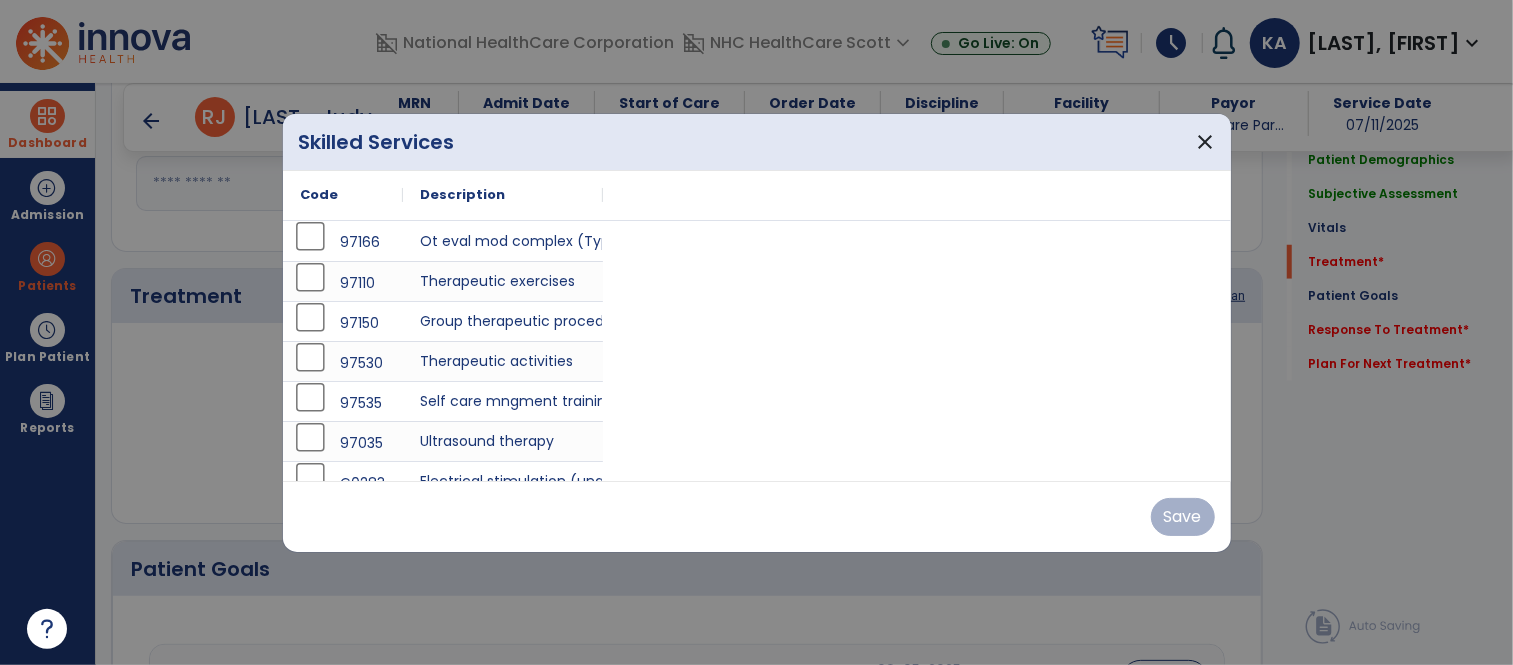 scroll, scrollTop: 981, scrollLeft: 0, axis: vertical 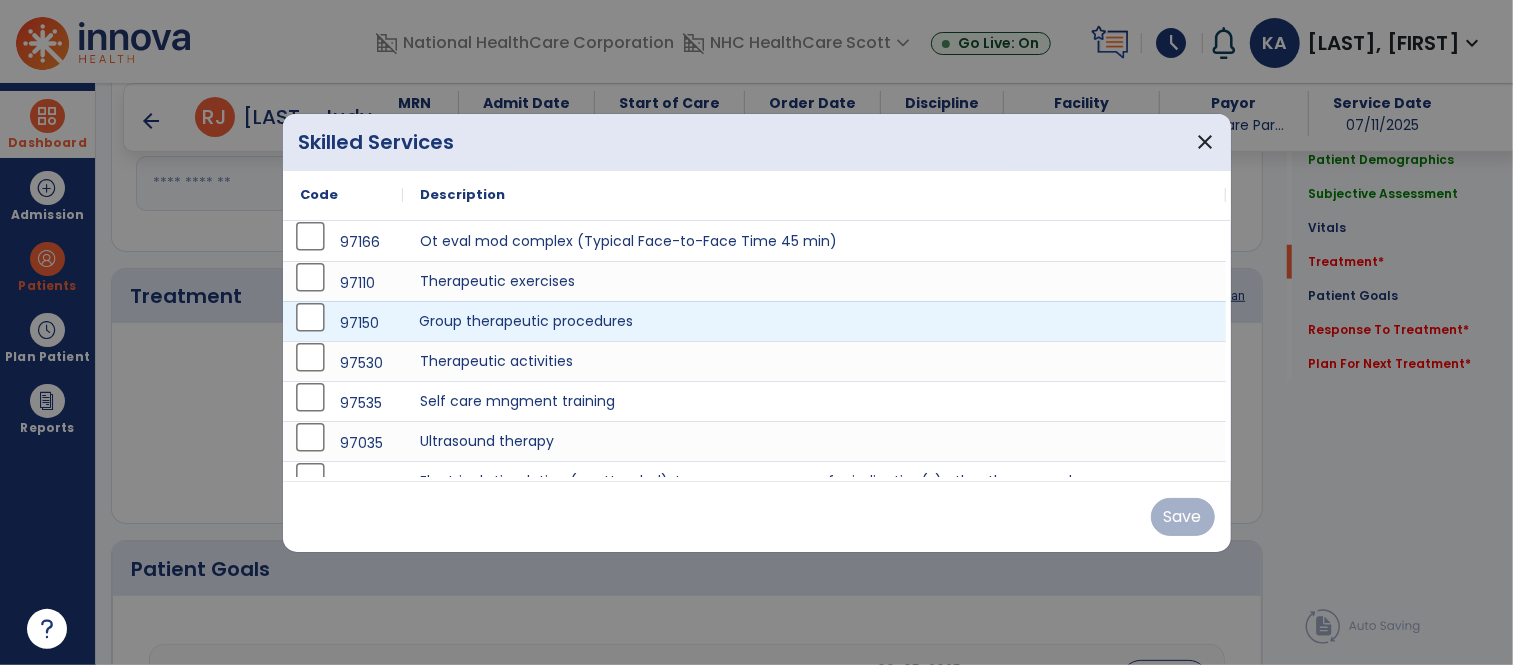 click on "Group therapeutic procedures" at bounding box center [815, 321] 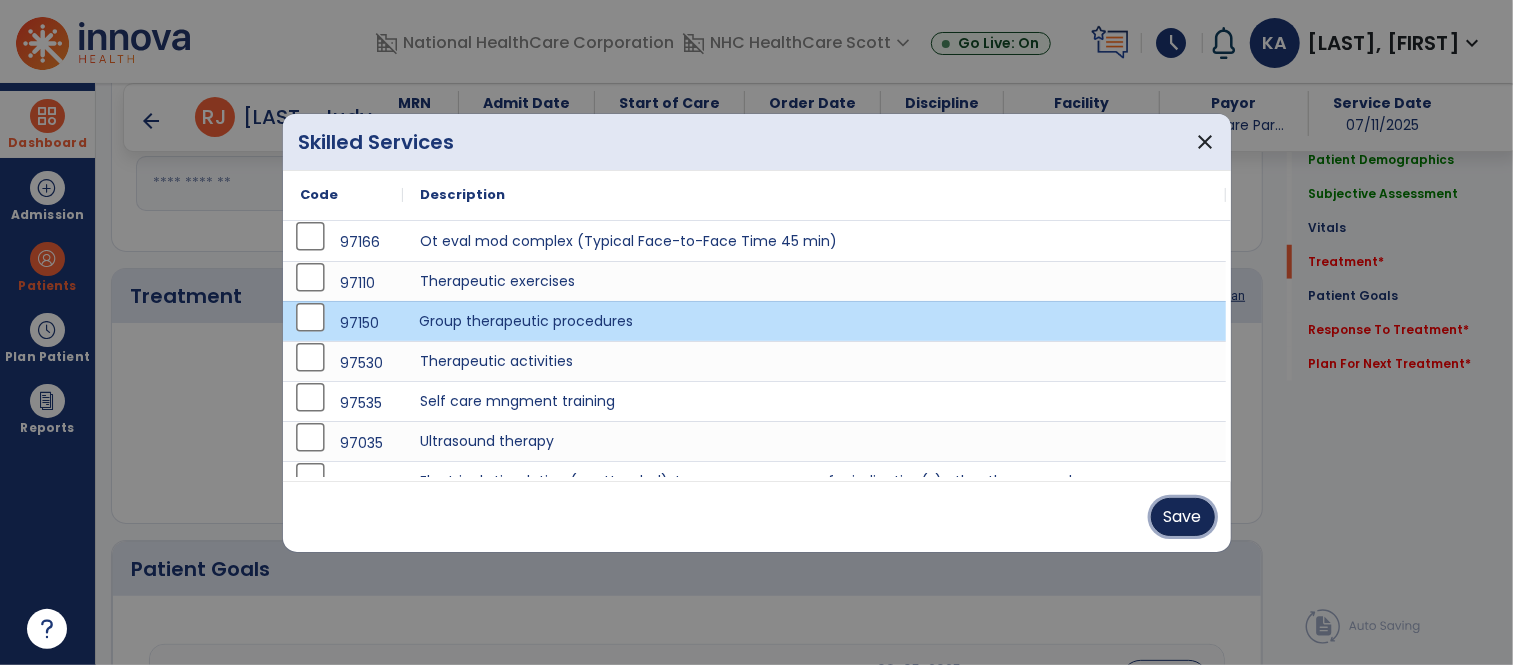click on "Save" at bounding box center [1183, 517] 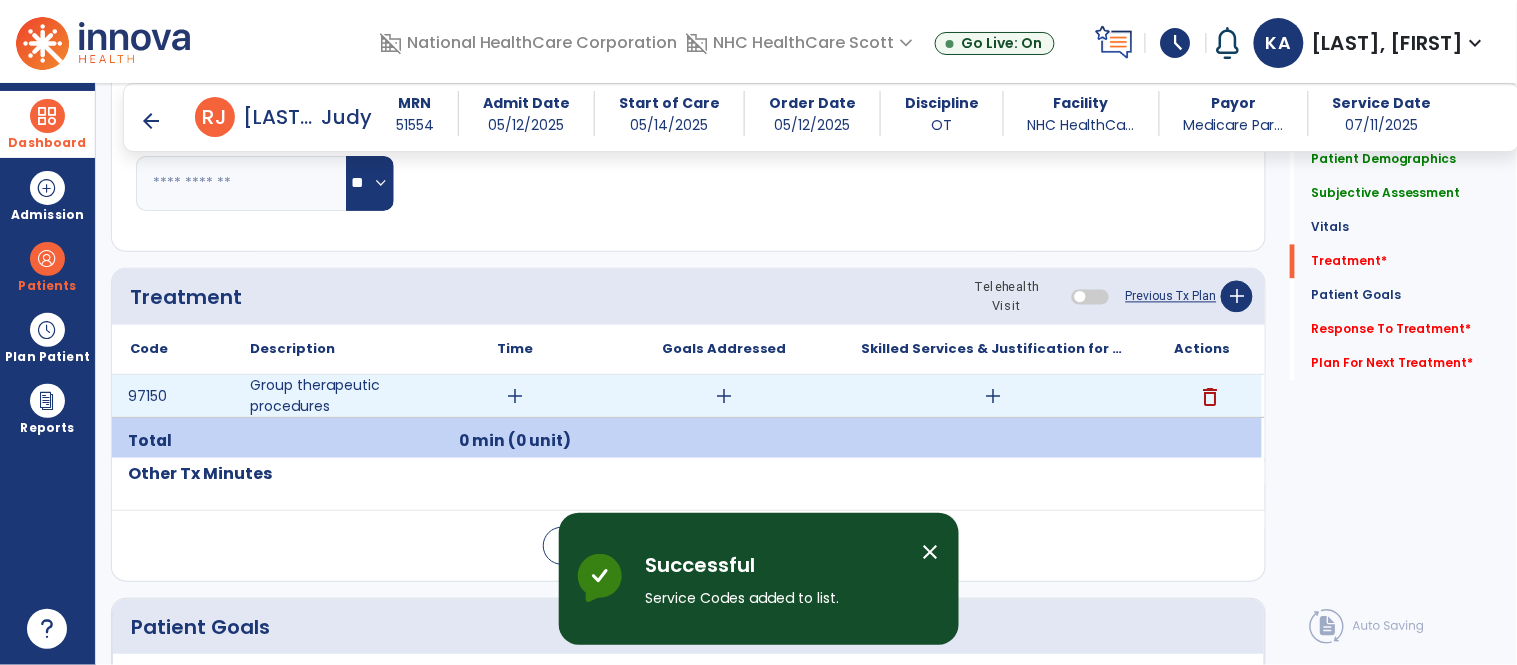 click on "add" at bounding box center (515, 396) 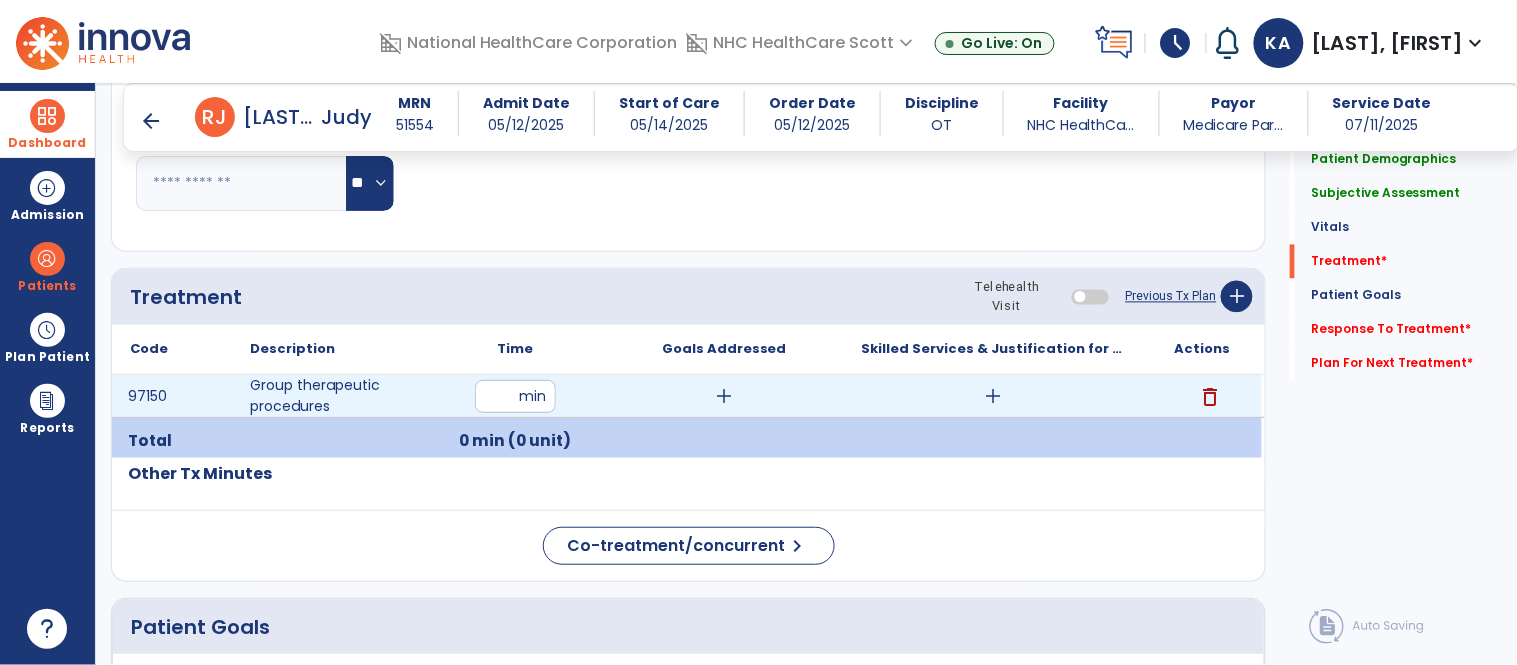 type on "**" 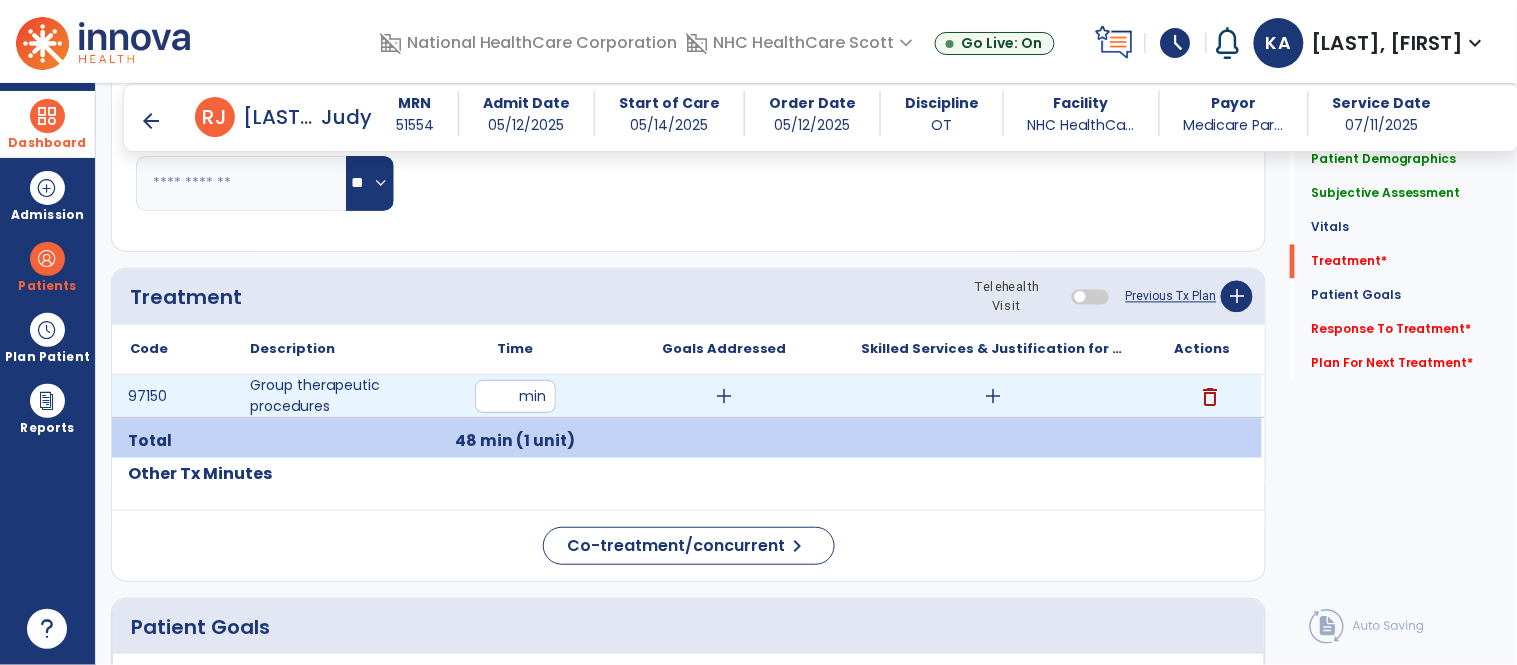 click on "add" at bounding box center (724, 396) 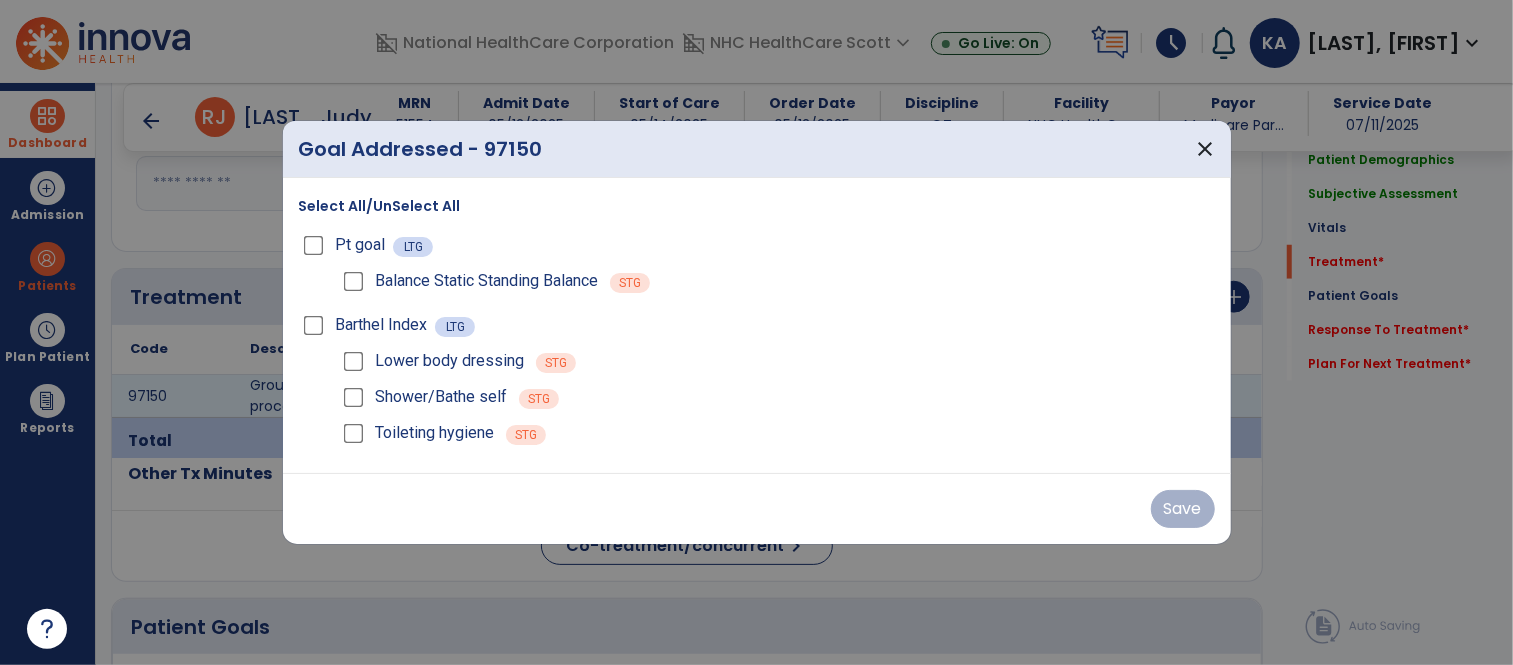 scroll, scrollTop: 981, scrollLeft: 0, axis: vertical 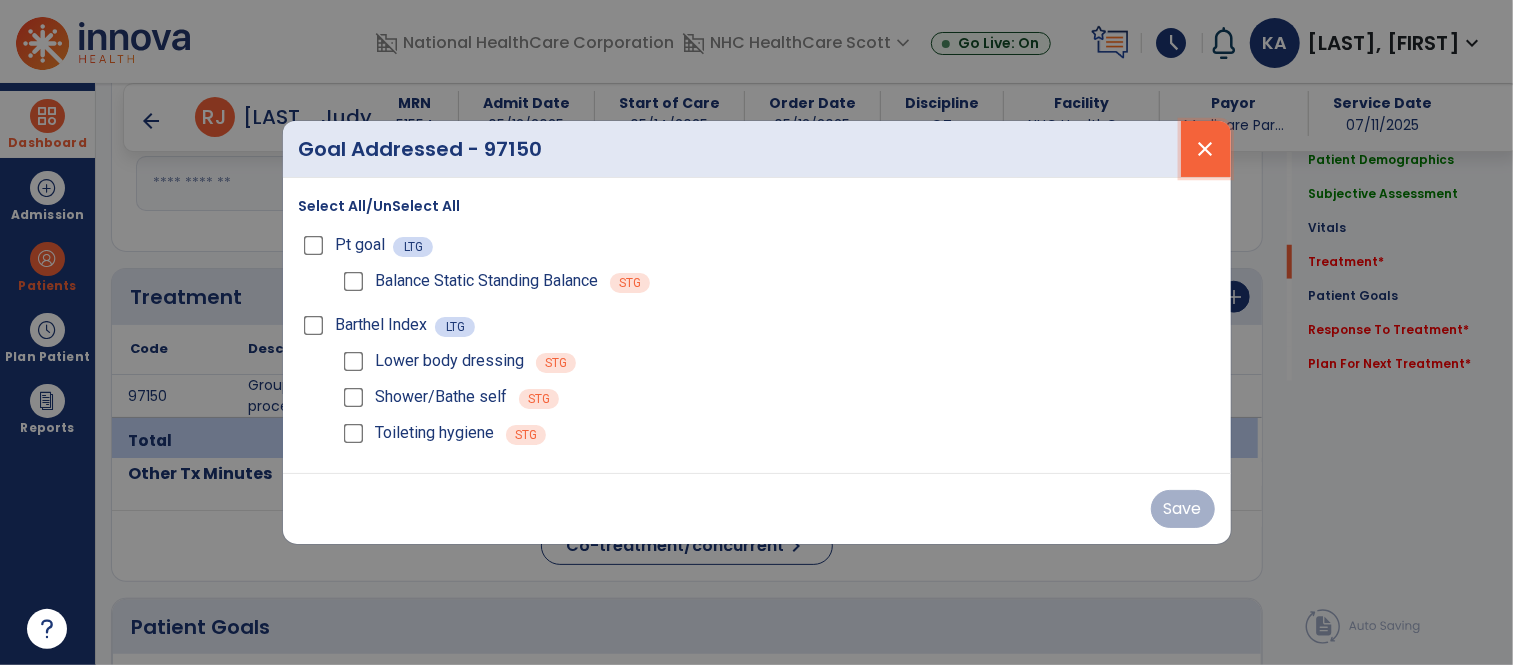 click on "close" at bounding box center [1206, 149] 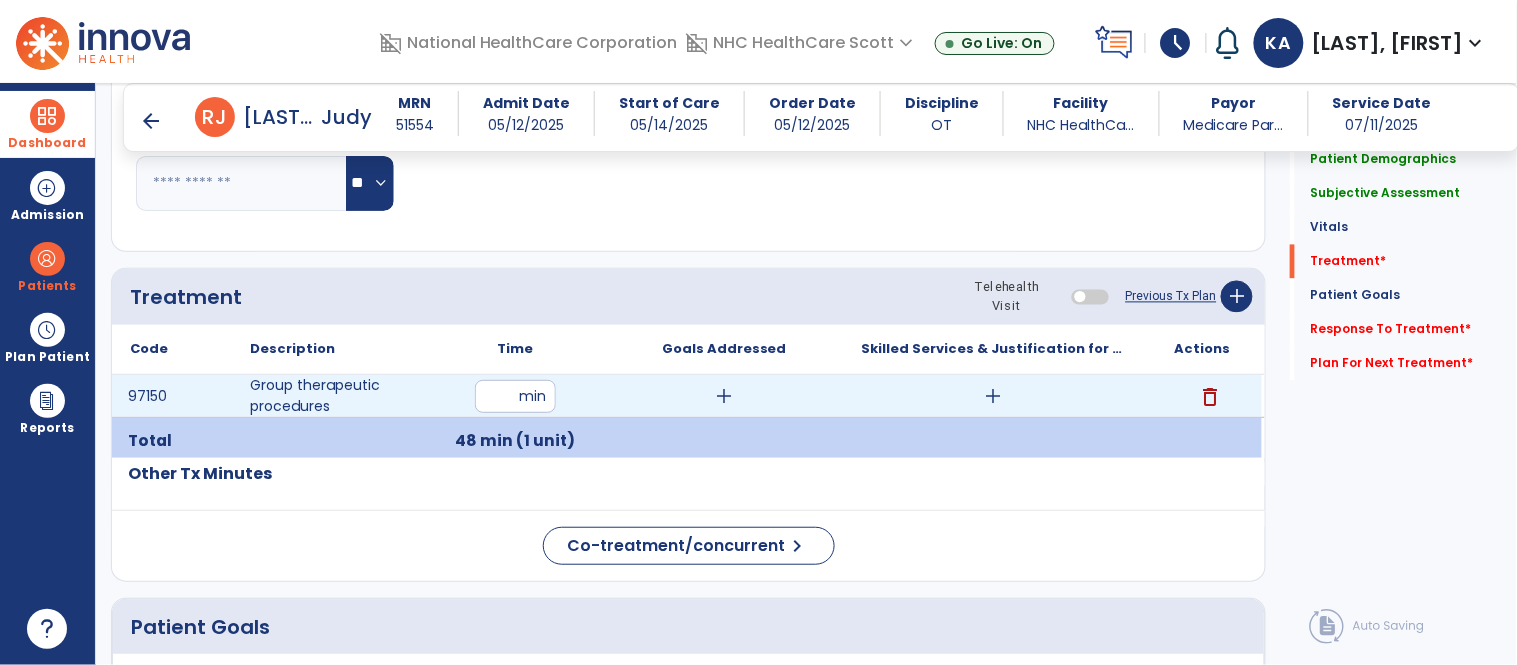 click on "add" at bounding box center (993, 396) 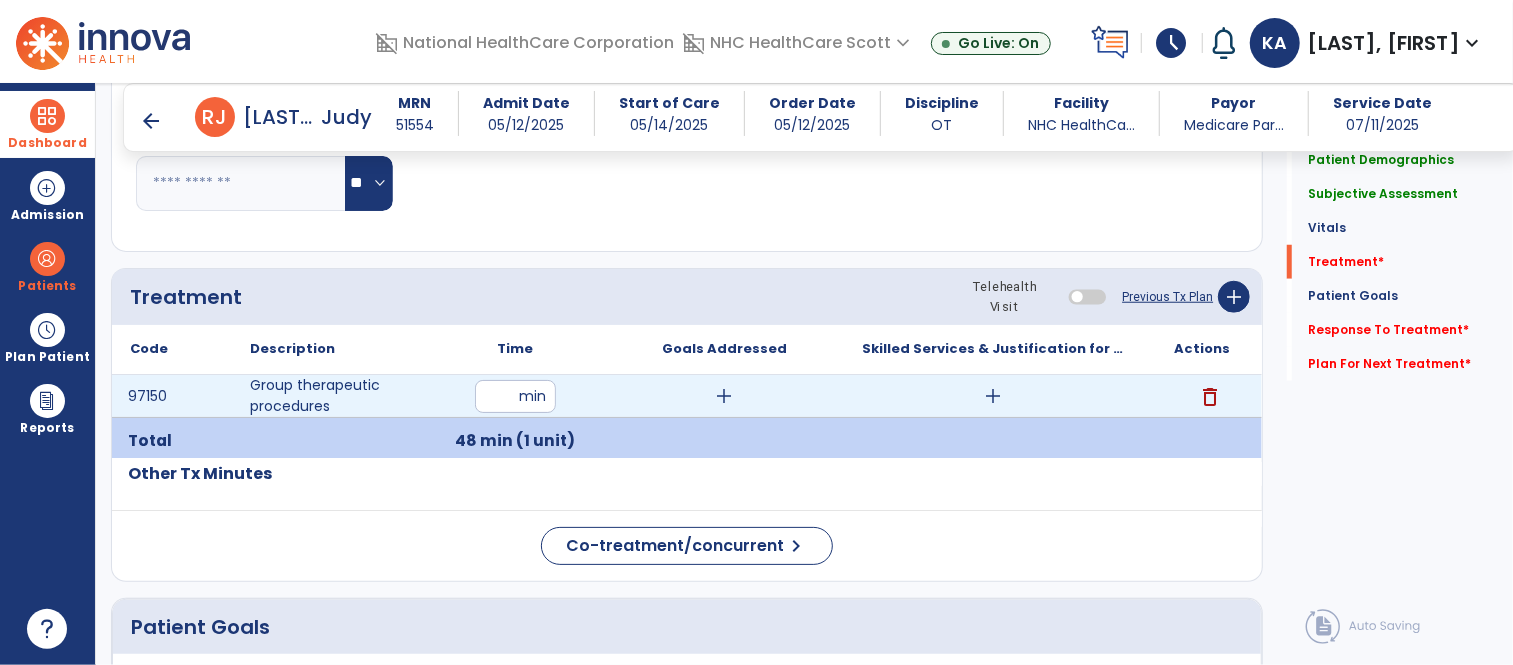 scroll, scrollTop: 981, scrollLeft: 0, axis: vertical 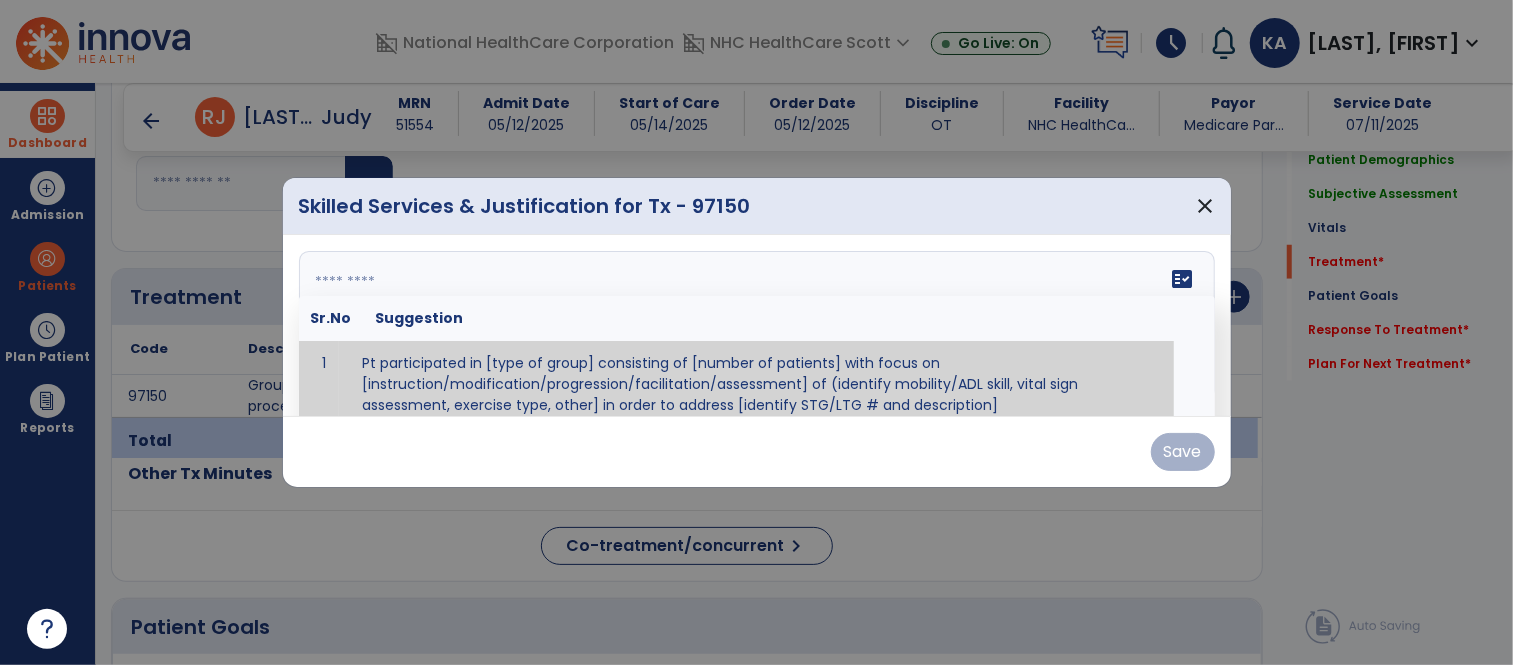 click at bounding box center (757, 326) 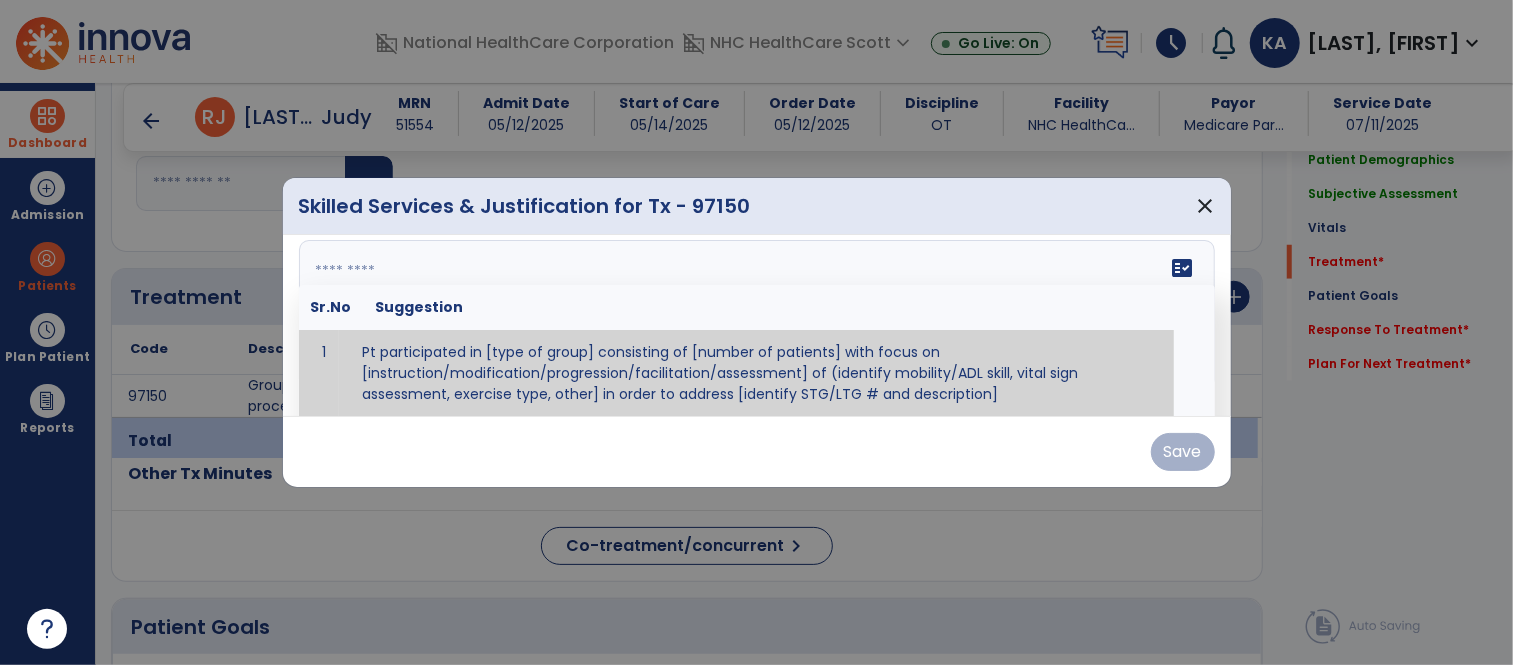 paste on "**********" 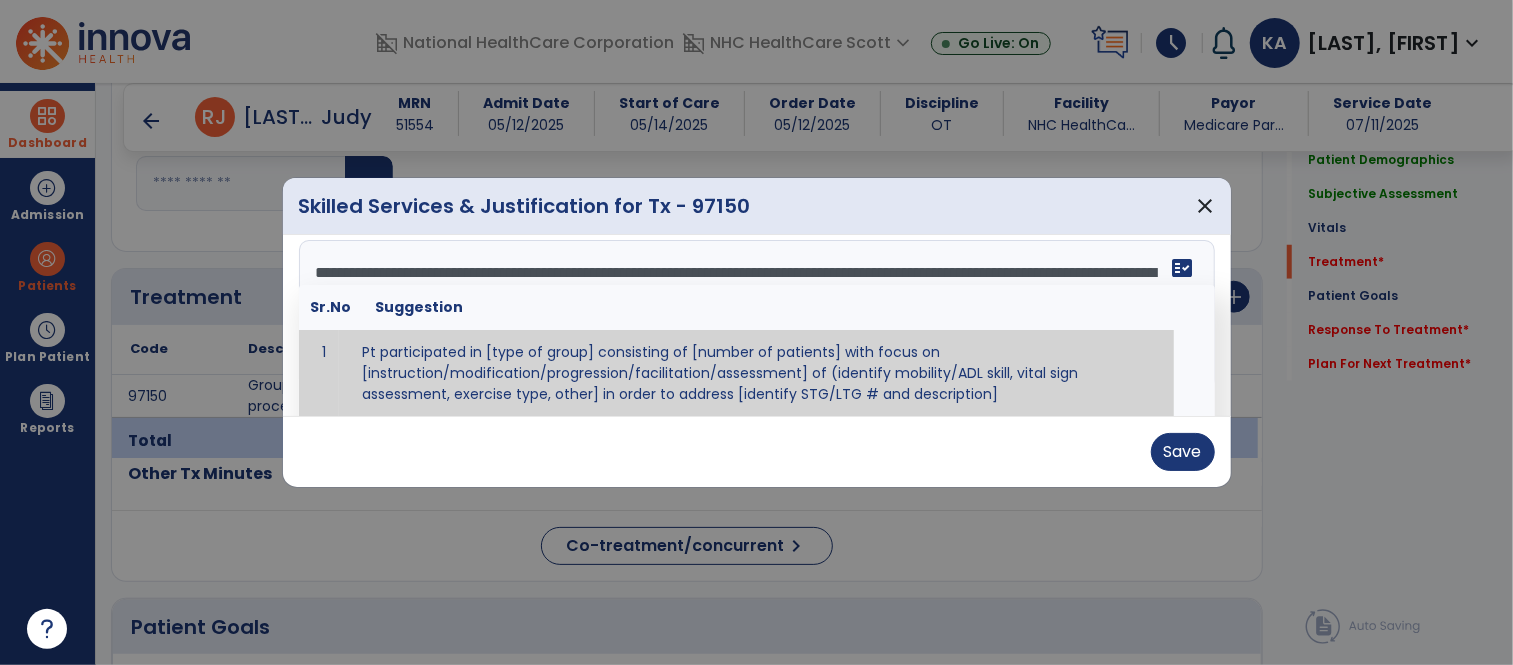 scroll, scrollTop: 231, scrollLeft: 0, axis: vertical 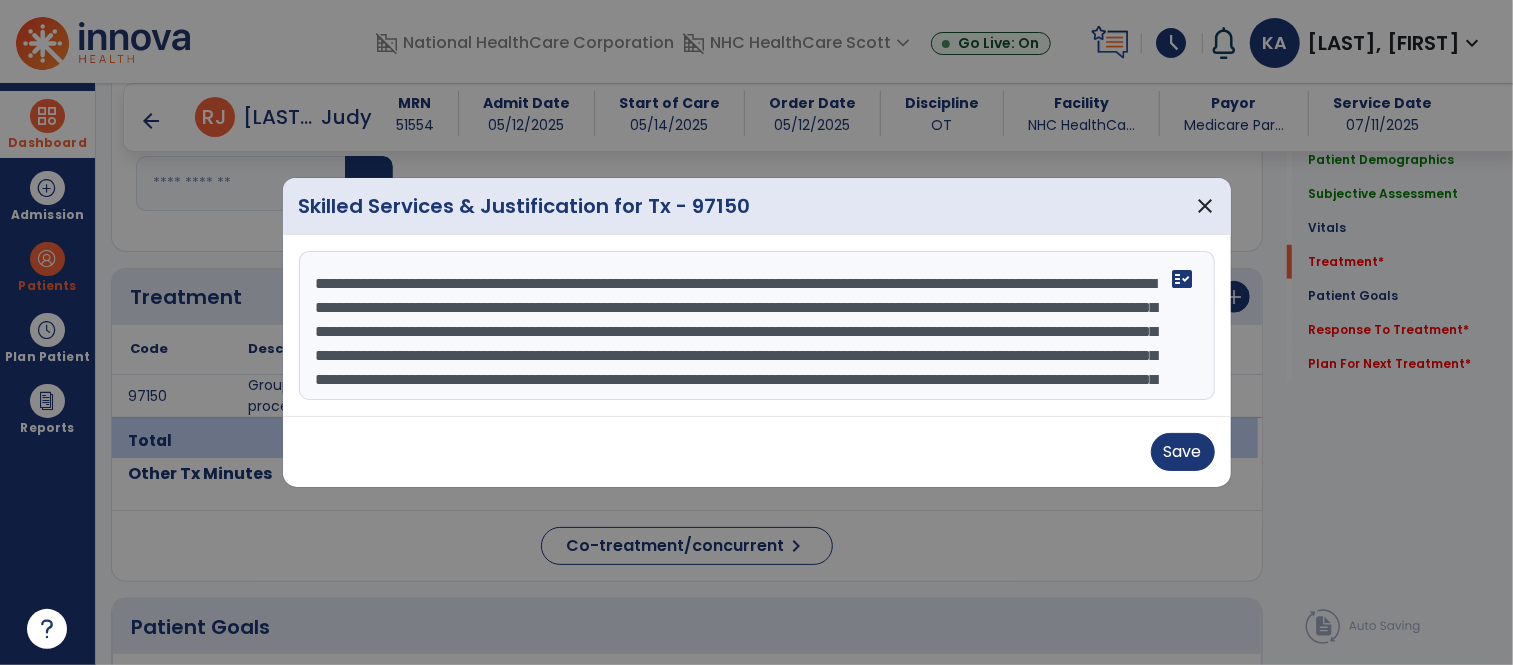 click at bounding box center [757, 326] 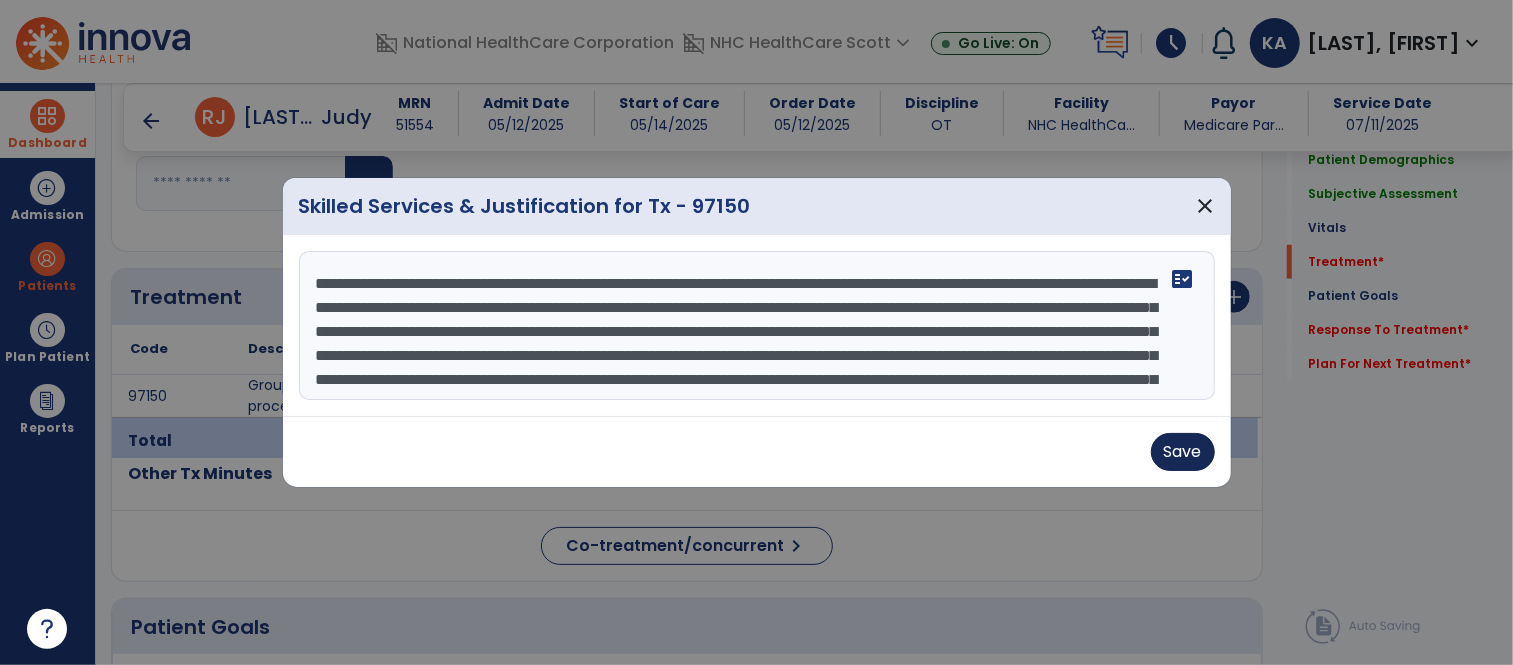 type on "**********" 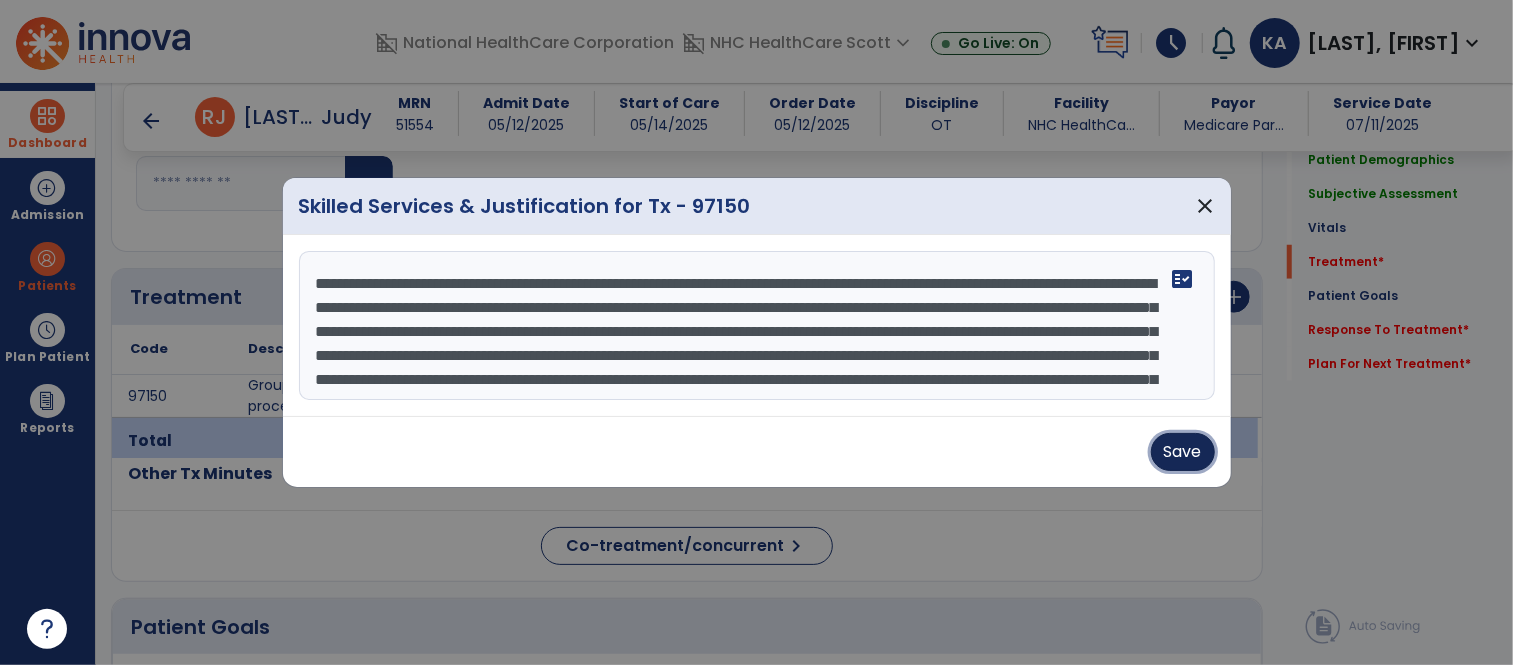 click on "Save" at bounding box center (1183, 452) 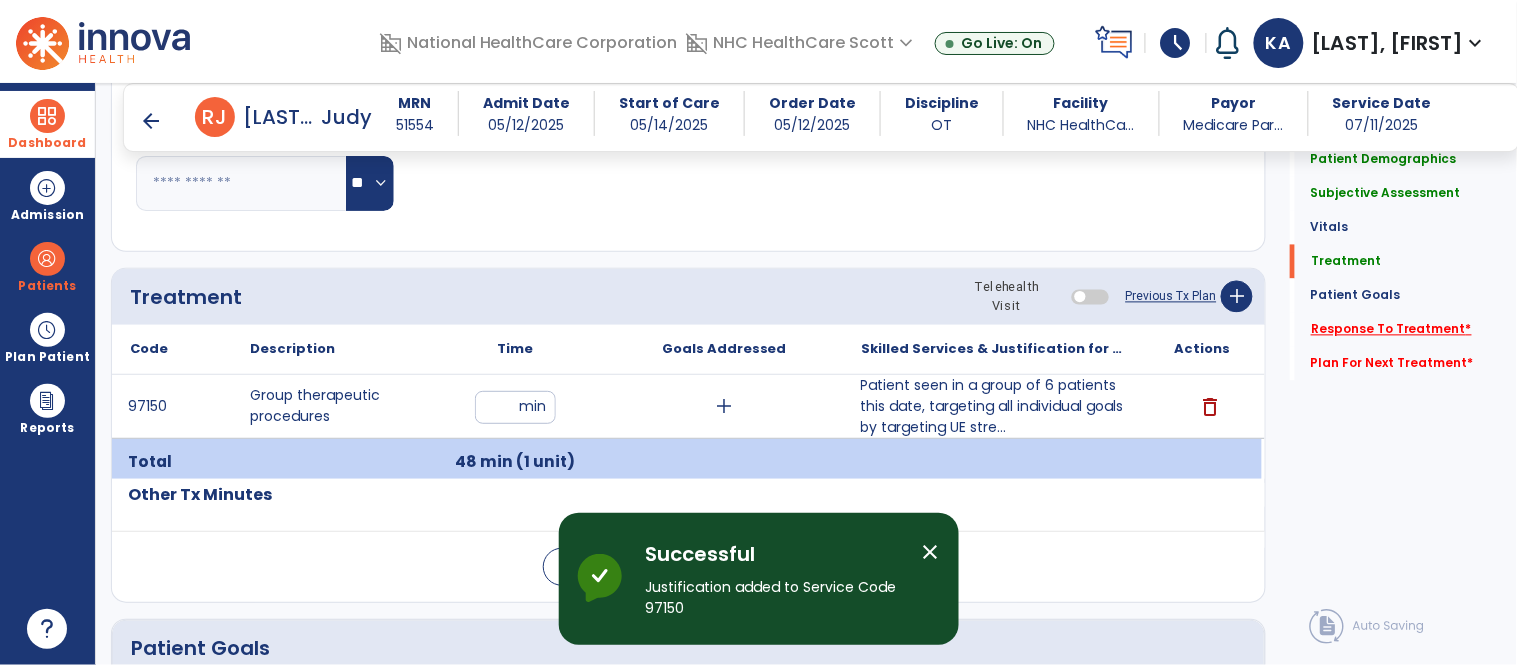 click on "Response To Treatment   *" 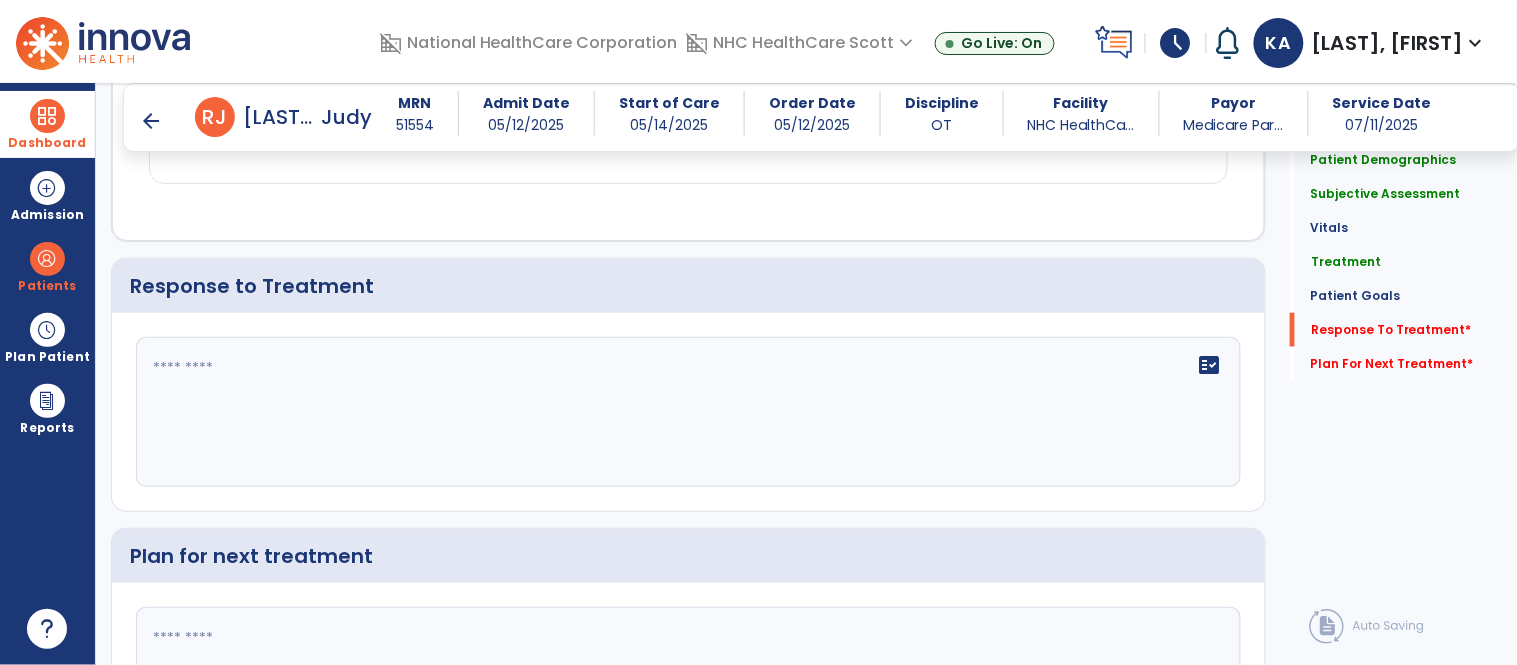 scroll, scrollTop: 2381, scrollLeft: 0, axis: vertical 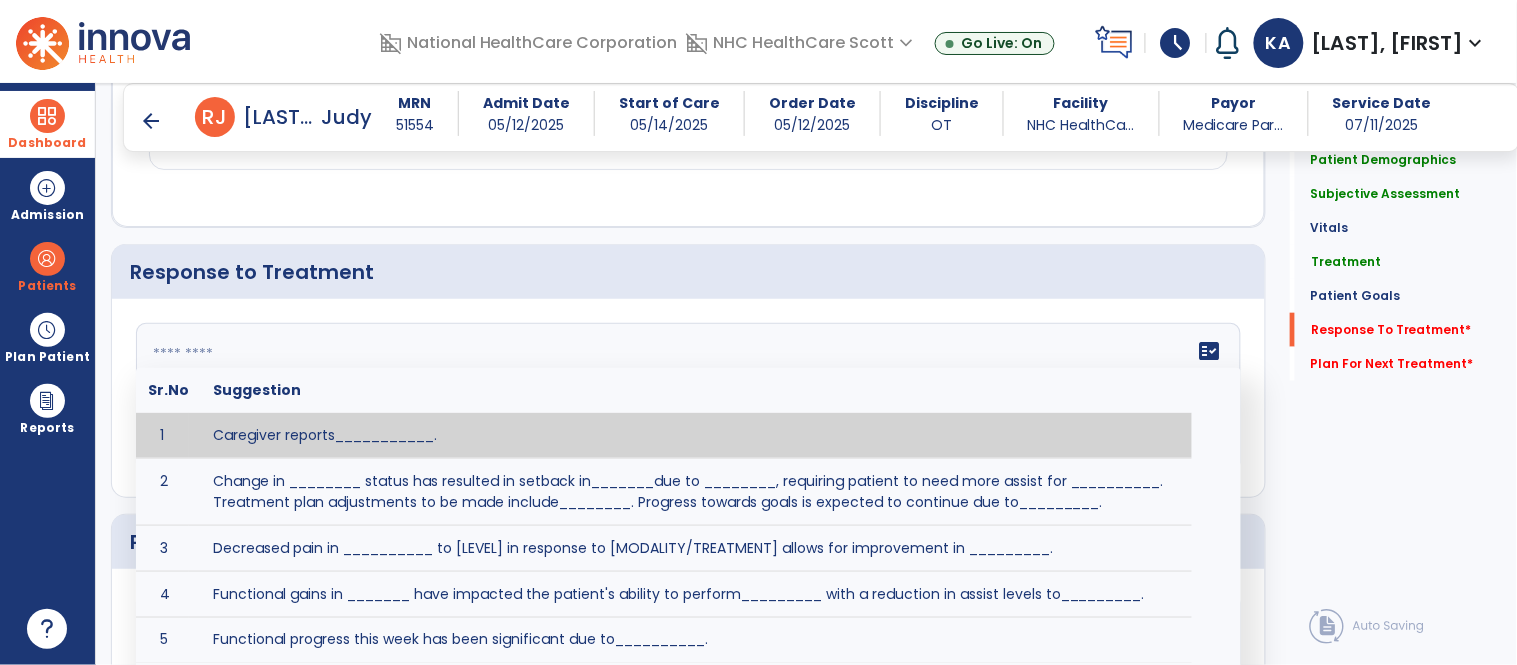click on "fact_check  Sr.No Suggestion 1 Caregiver reports___________. 2 Change in ________ status has resulted in setback in_______due to ________, requiring patient to need more assist for __________.   Treatment plan adjustments to be made include________.  Progress towards goals is expected to continue due to_________. 3 Decreased pain in __________ to [LEVEL] in response to [MODALITY/TREATMENT] allows for improvement in _________. 4 Functional gains in _______ have impacted the patient's ability to perform_________ with a reduction in assist levels to_________. 5 Functional progress this week has been significant due to__________. 6 Gains in ________ have improved the patient's ability to perform ______with decreased levels of assist to___________. 7 Improvement in ________allows patient to tolerate higher levels of challenges in_________. 8 Pain in [AREA] has decreased to [LEVEL] in response to [TREATMENT/MODALITY], allowing fore ease in completing__________. 9 10 11 12 13 14 15 16 17 18 19 20 21" 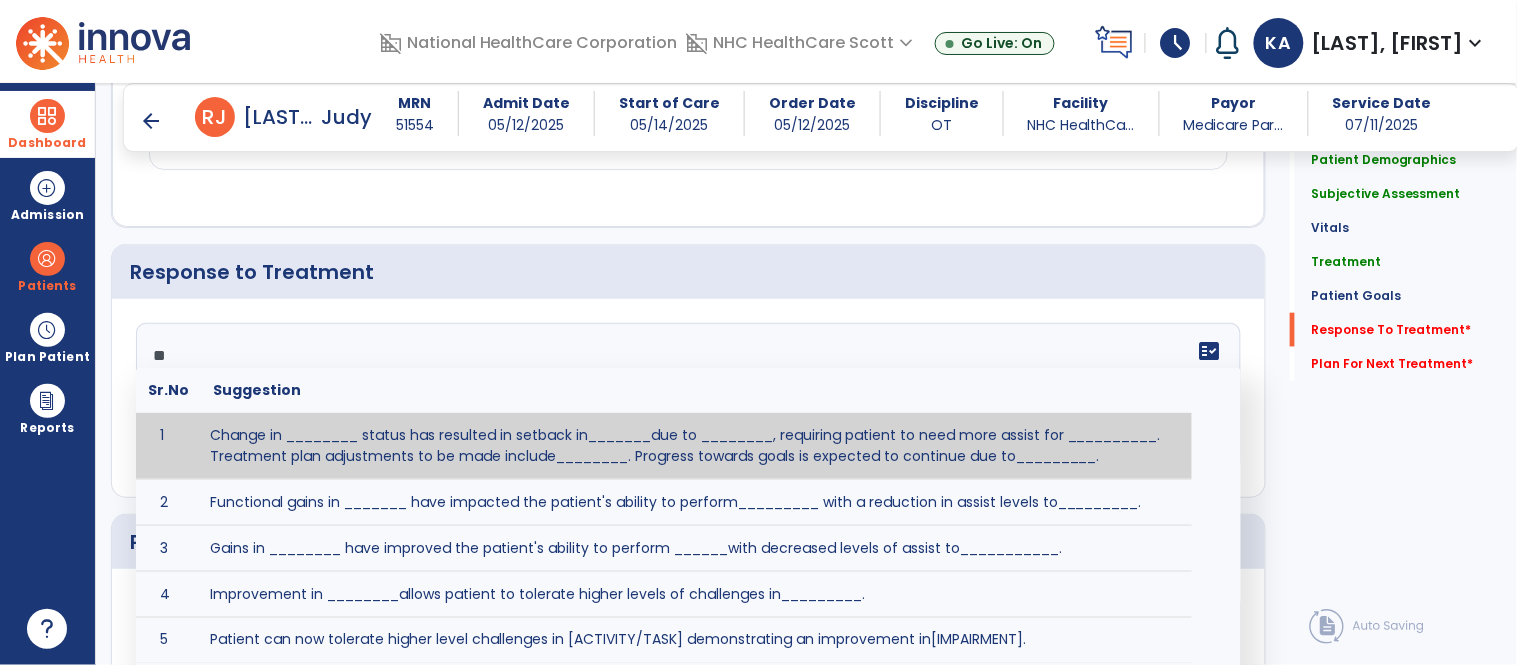type on "*" 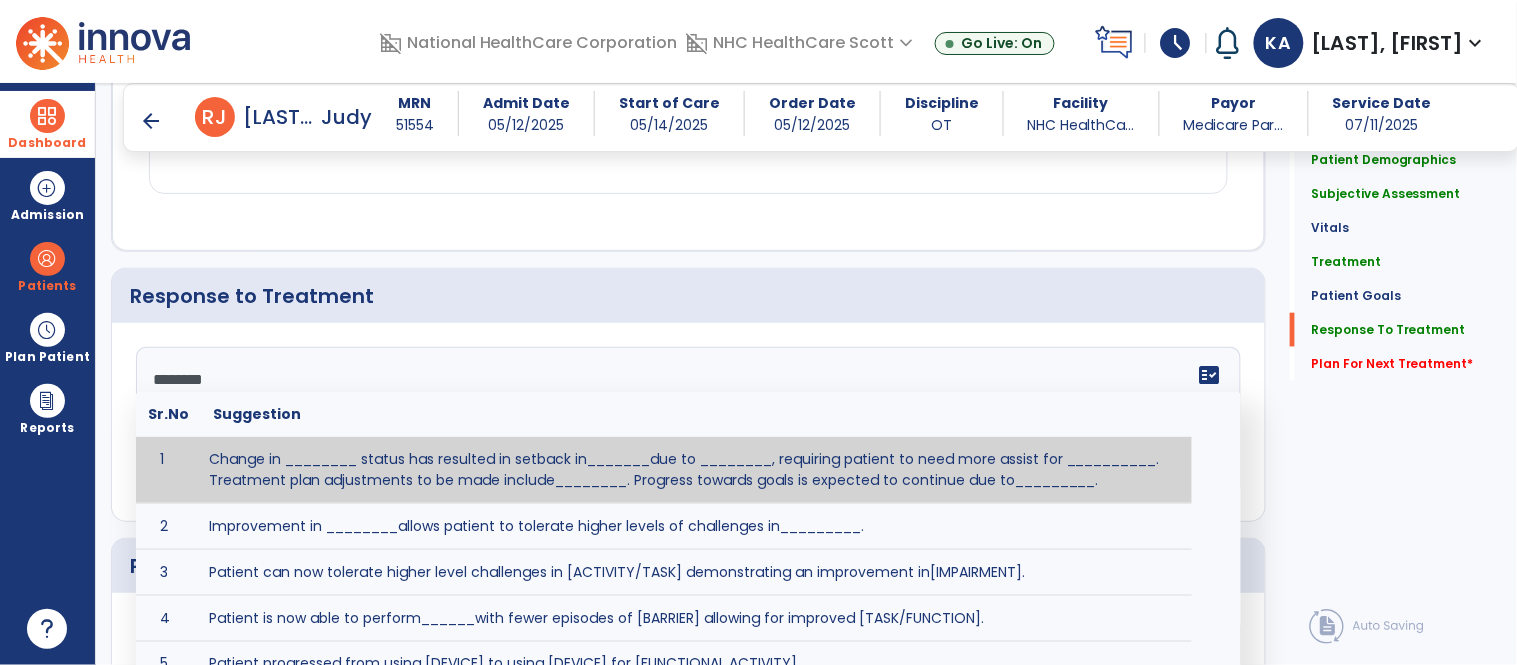 scroll, scrollTop: 2381, scrollLeft: 0, axis: vertical 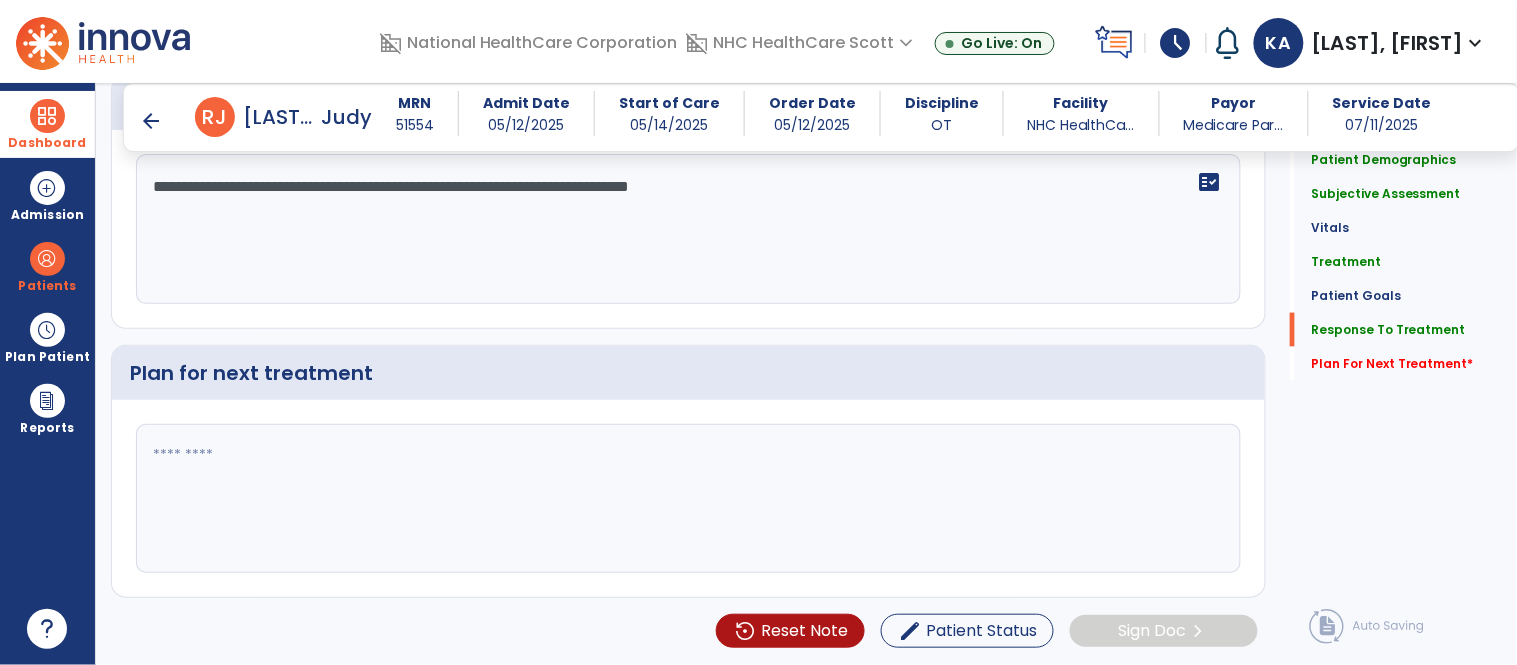 type on "**********" 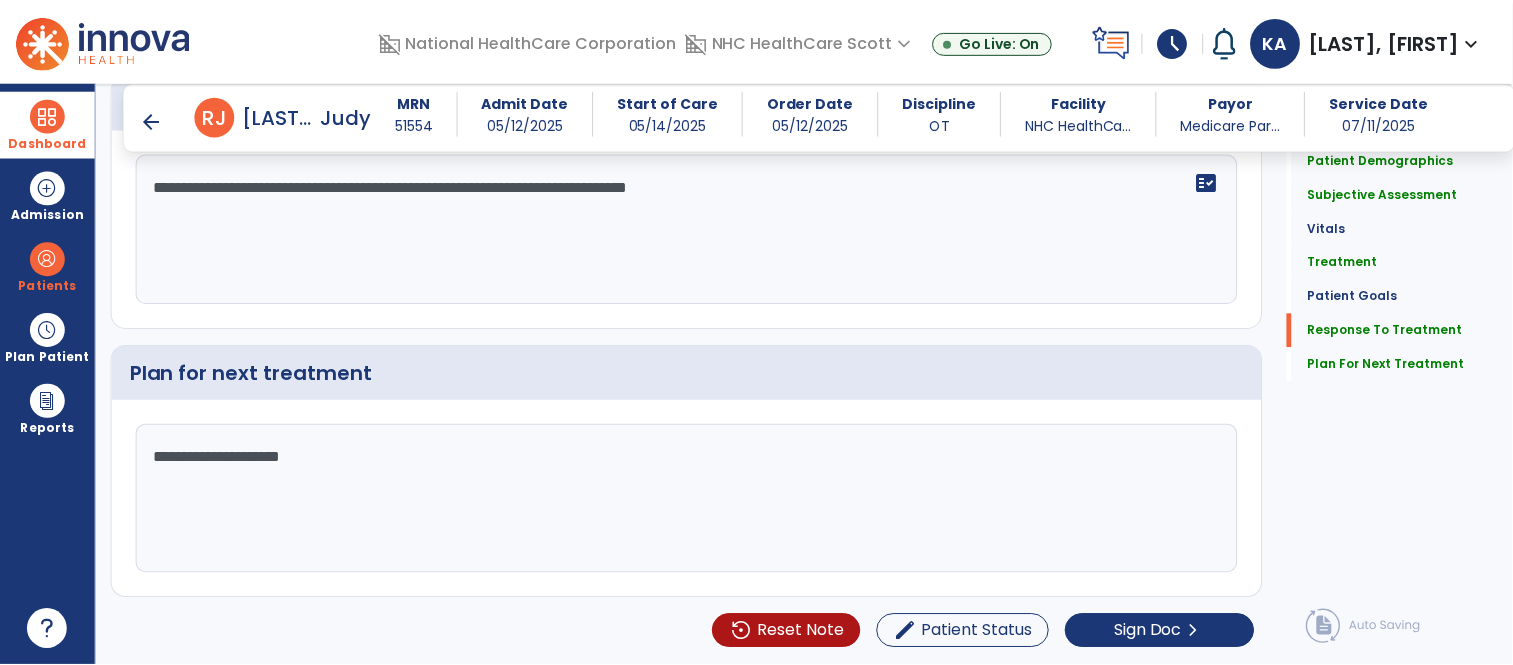 scroll, scrollTop: 2553, scrollLeft: 0, axis: vertical 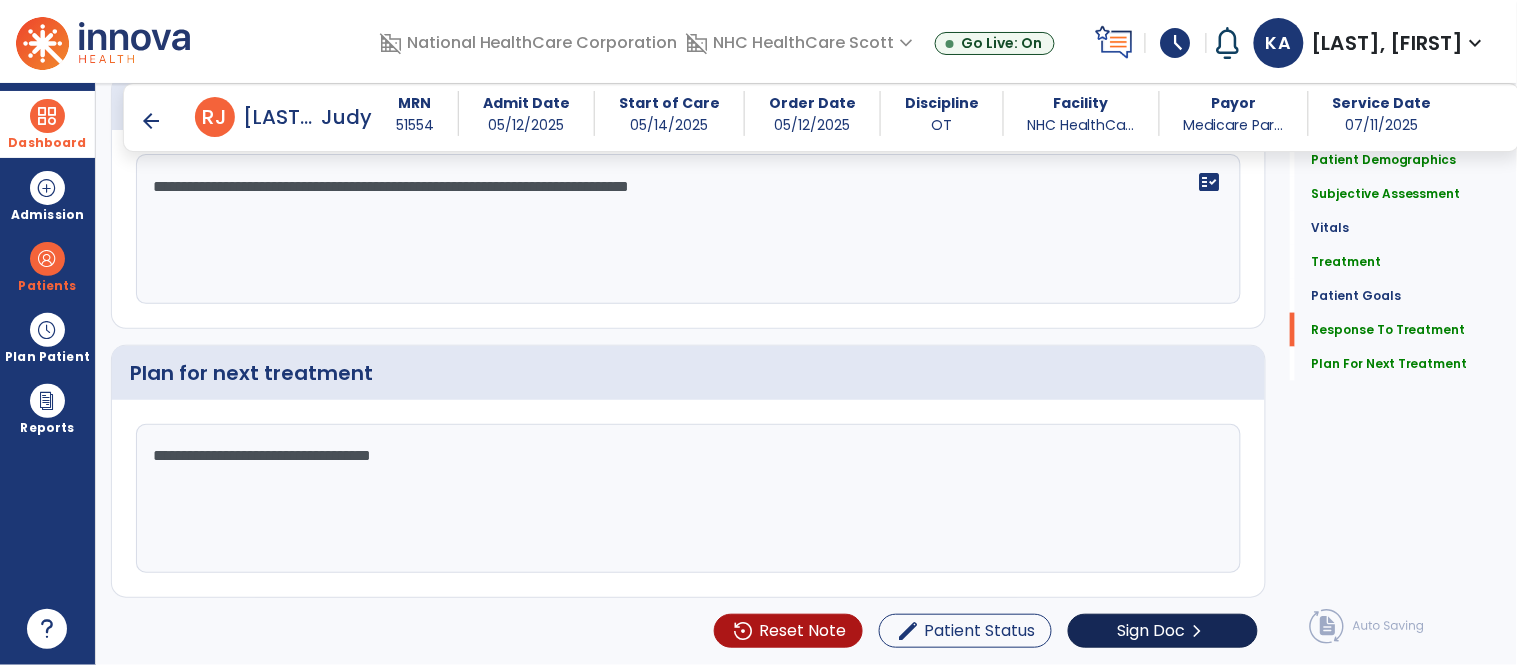 type on "**********" 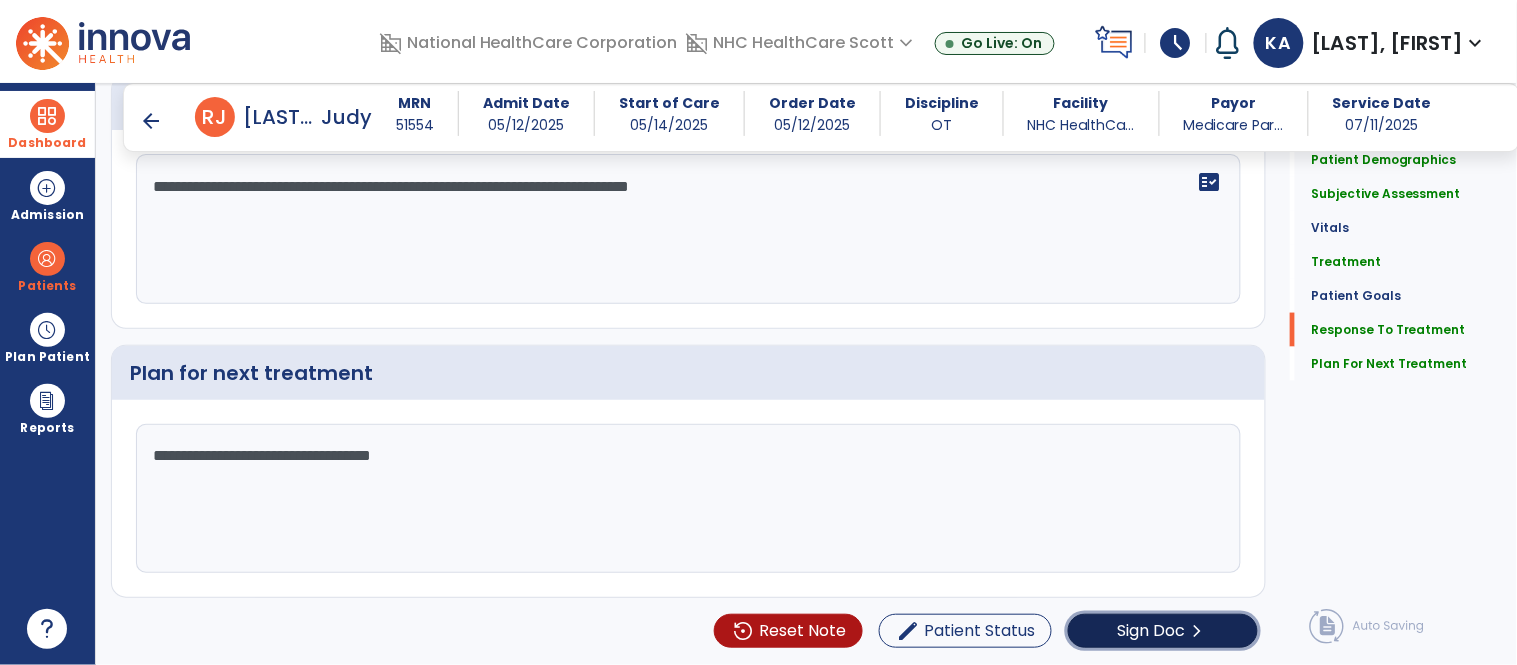 click on "Sign Doc  chevron_right" 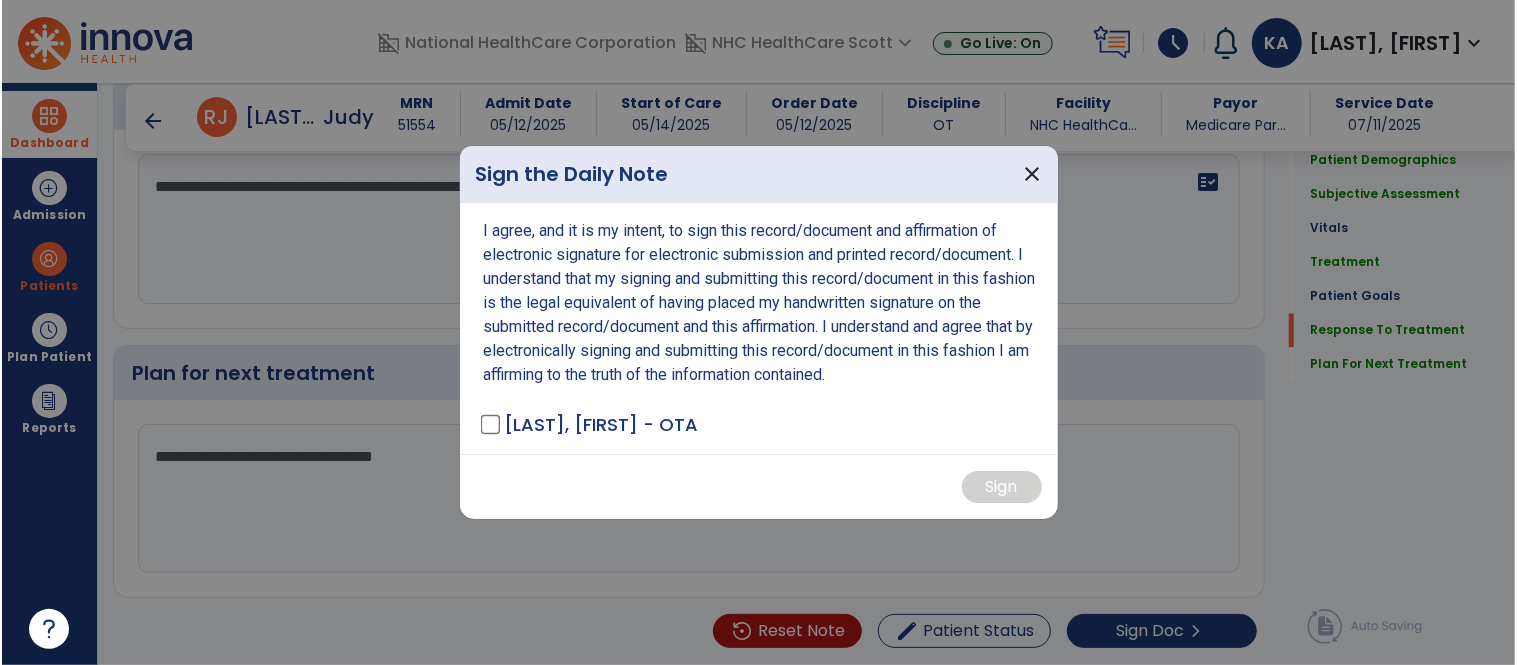 scroll, scrollTop: 2553, scrollLeft: 0, axis: vertical 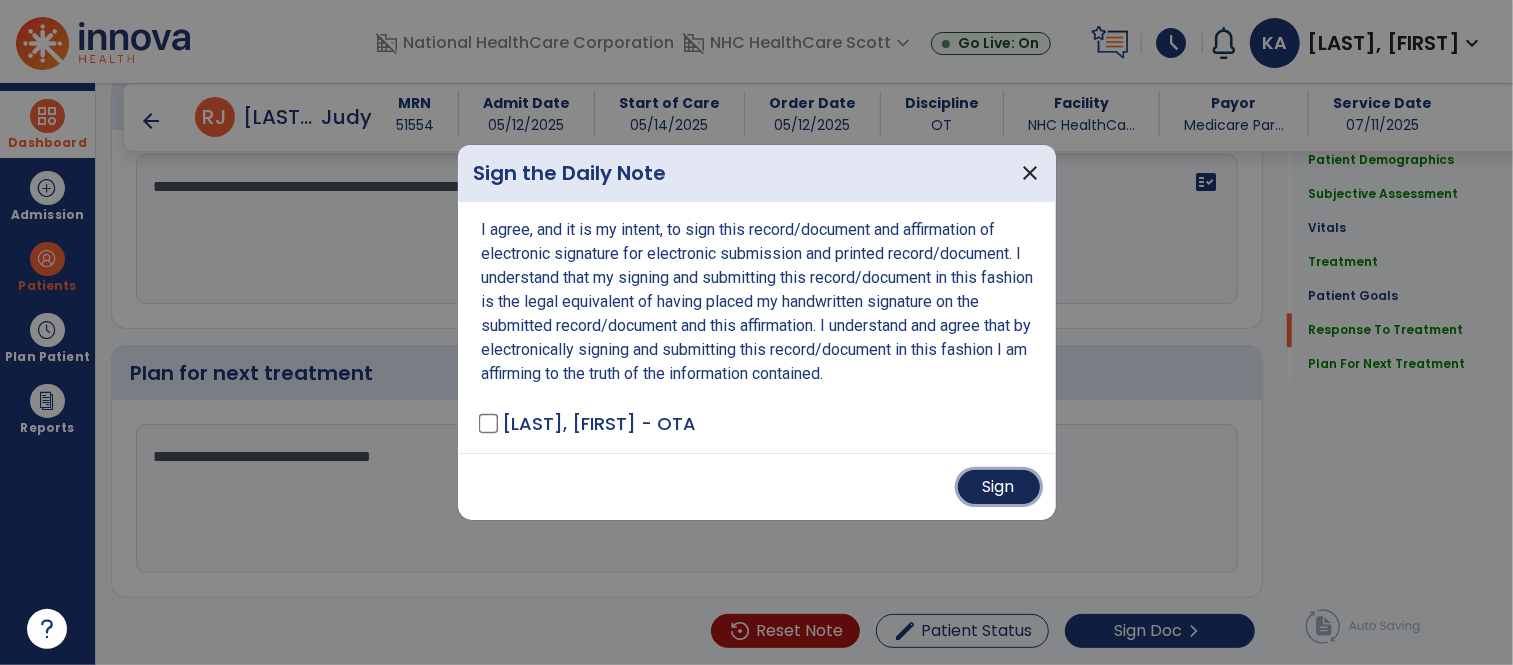 click on "Sign" at bounding box center (999, 487) 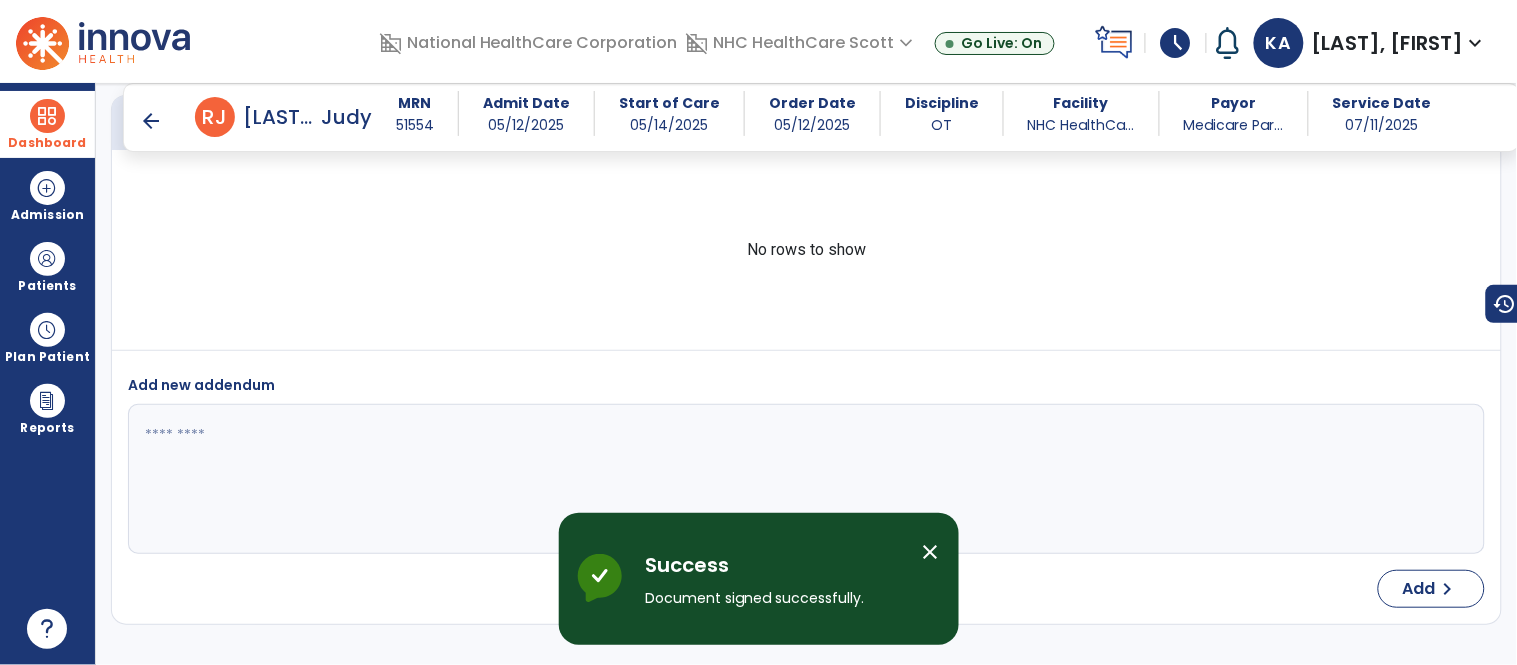 click on "arrow_back" at bounding box center [151, 121] 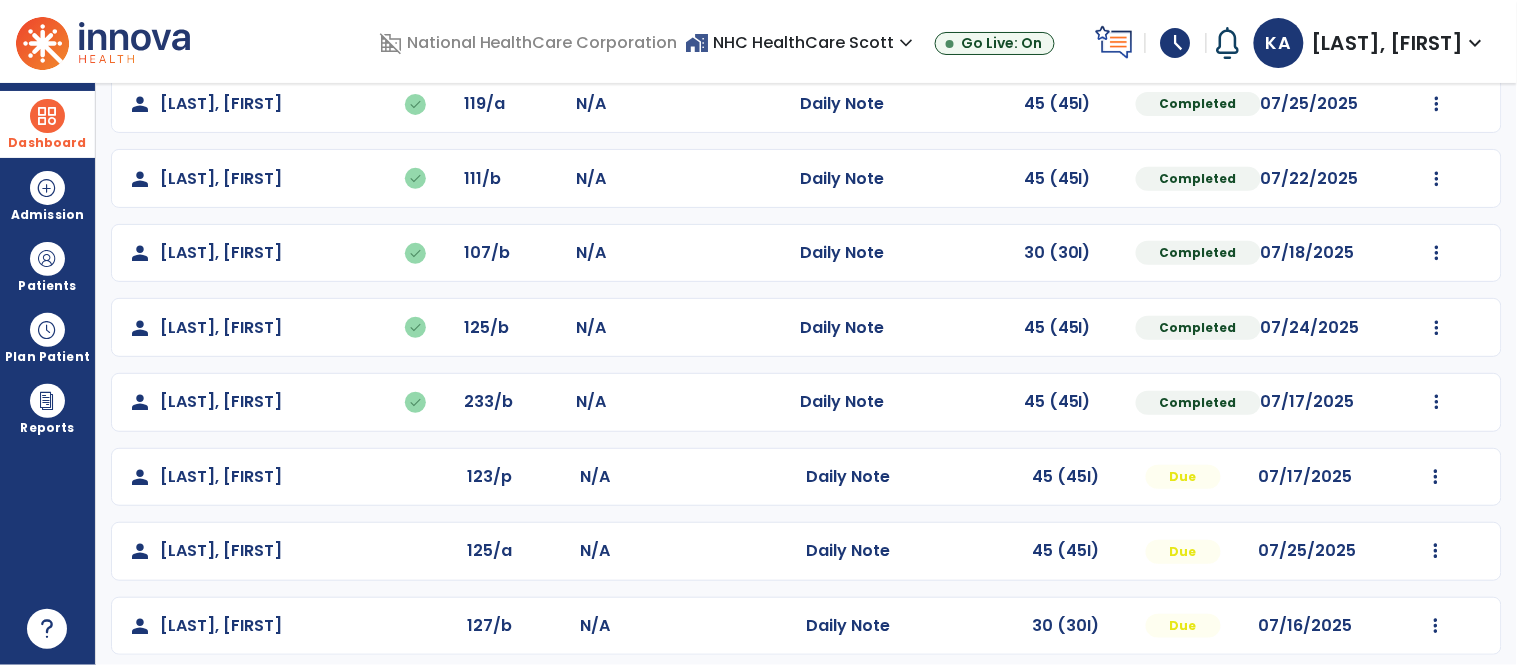 scroll, scrollTop: 196, scrollLeft: 0, axis: vertical 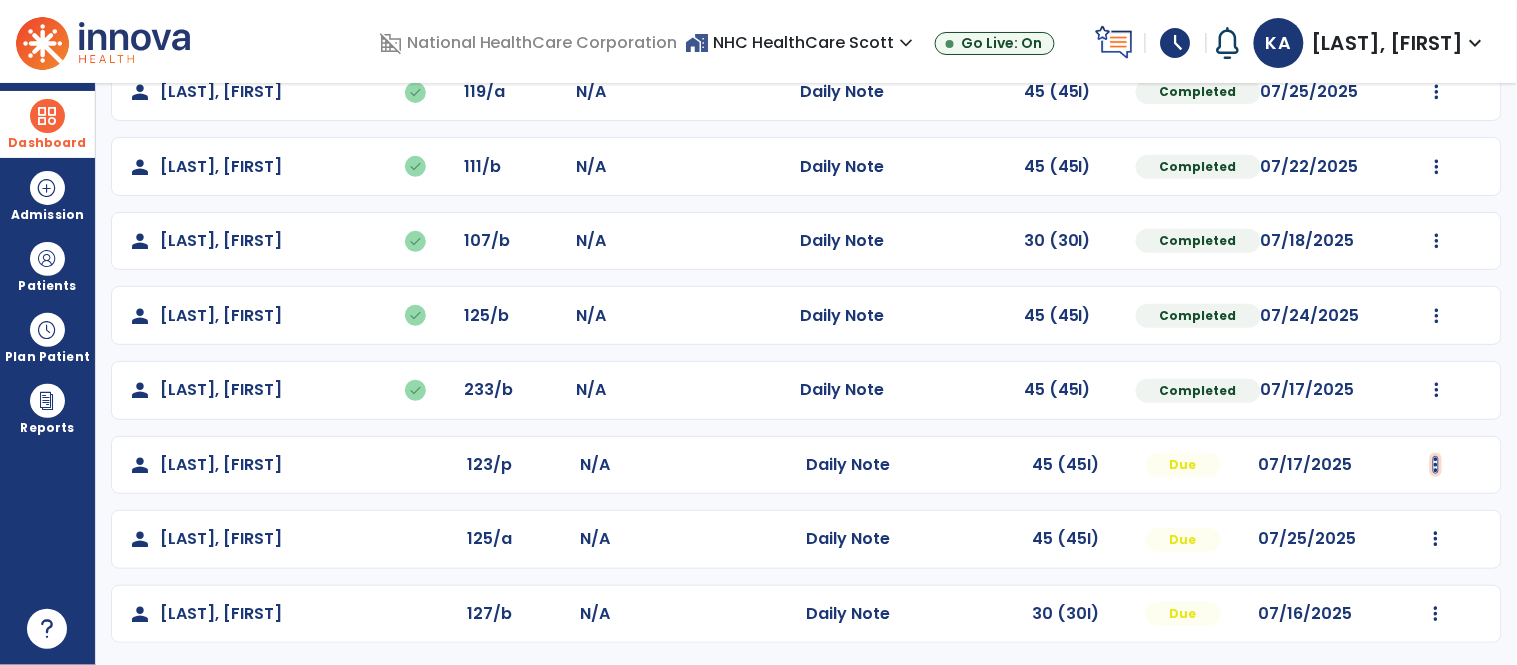click at bounding box center (1437, 92) 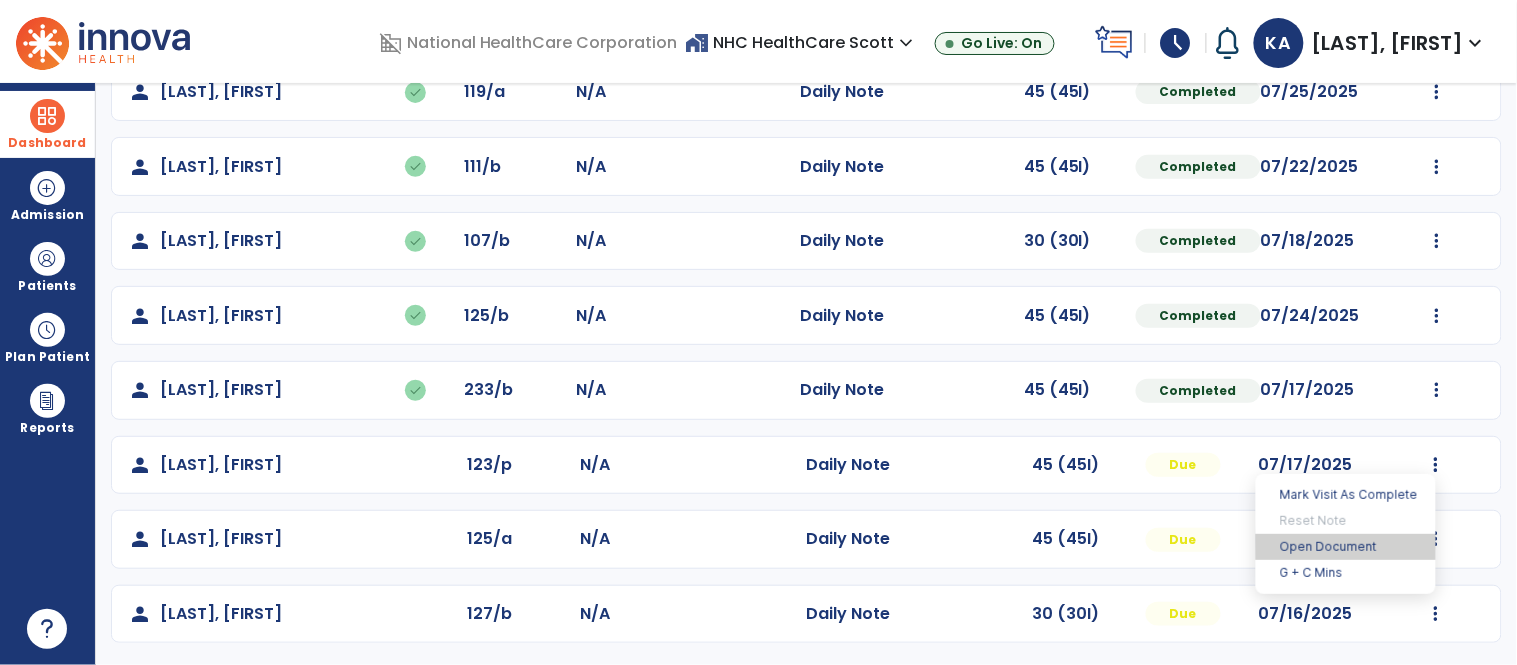 click on "Open Document" at bounding box center (1346, 547) 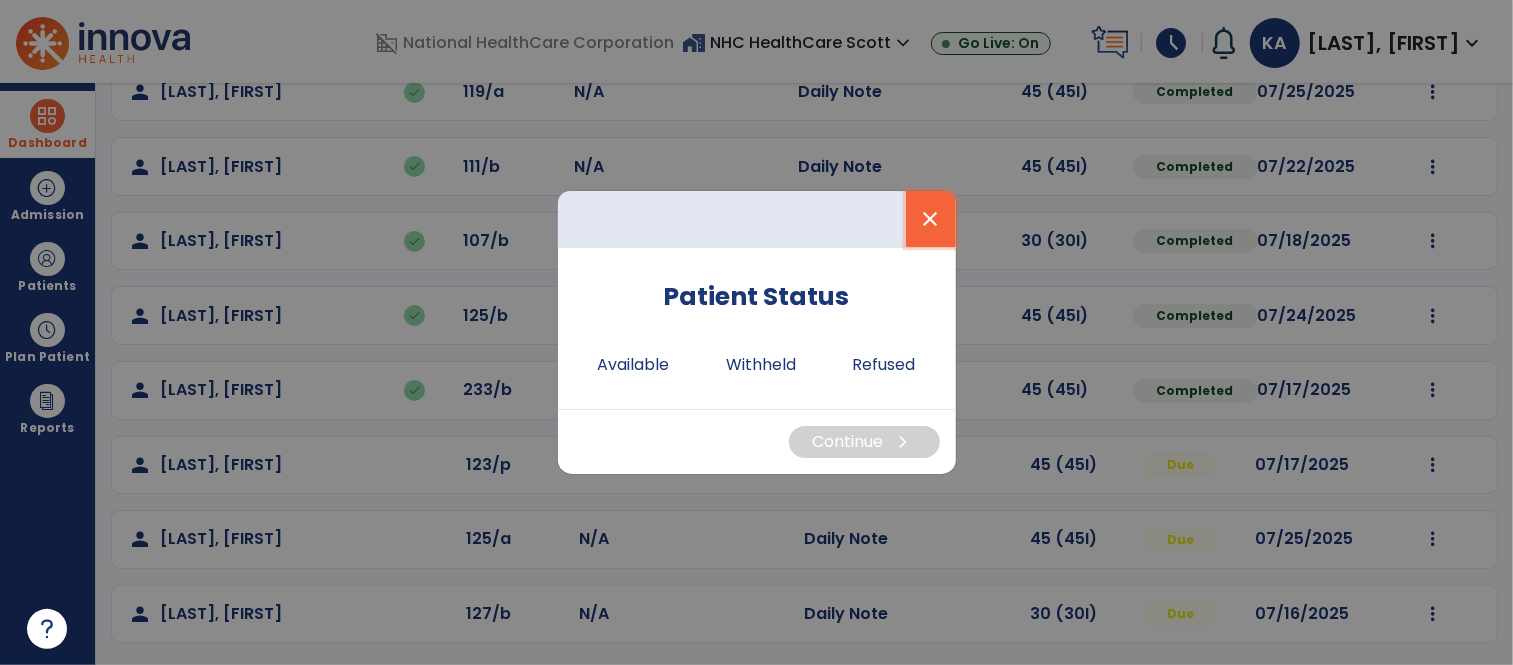 click on "close" at bounding box center (931, 219) 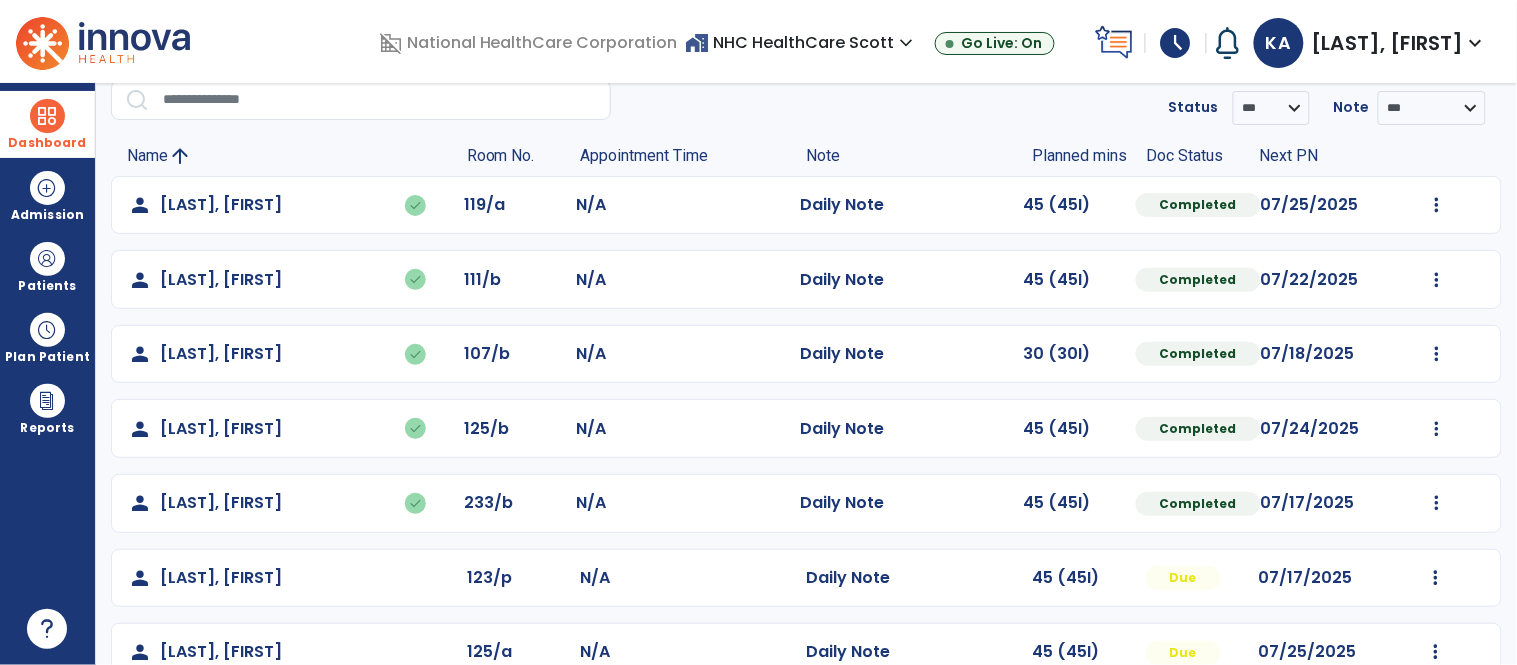 scroll, scrollTop: 82, scrollLeft: 0, axis: vertical 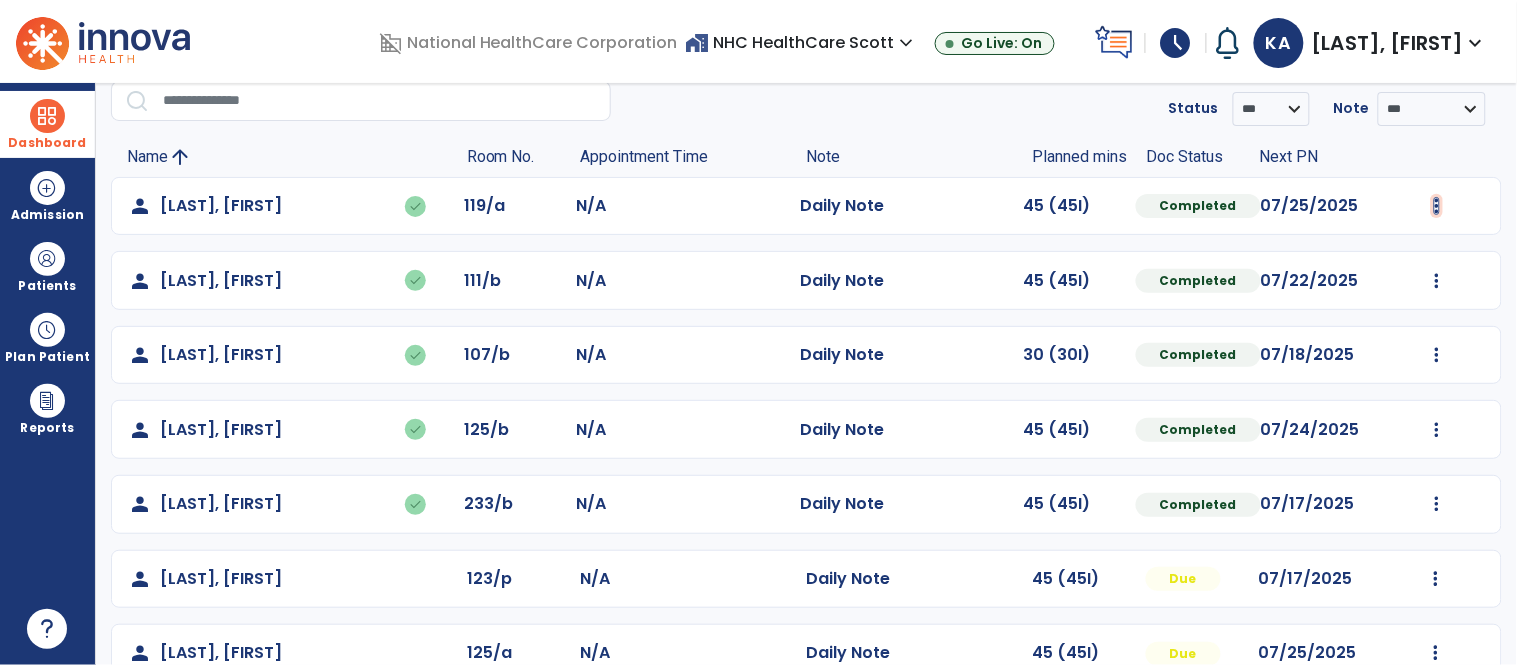 click at bounding box center (1437, 206) 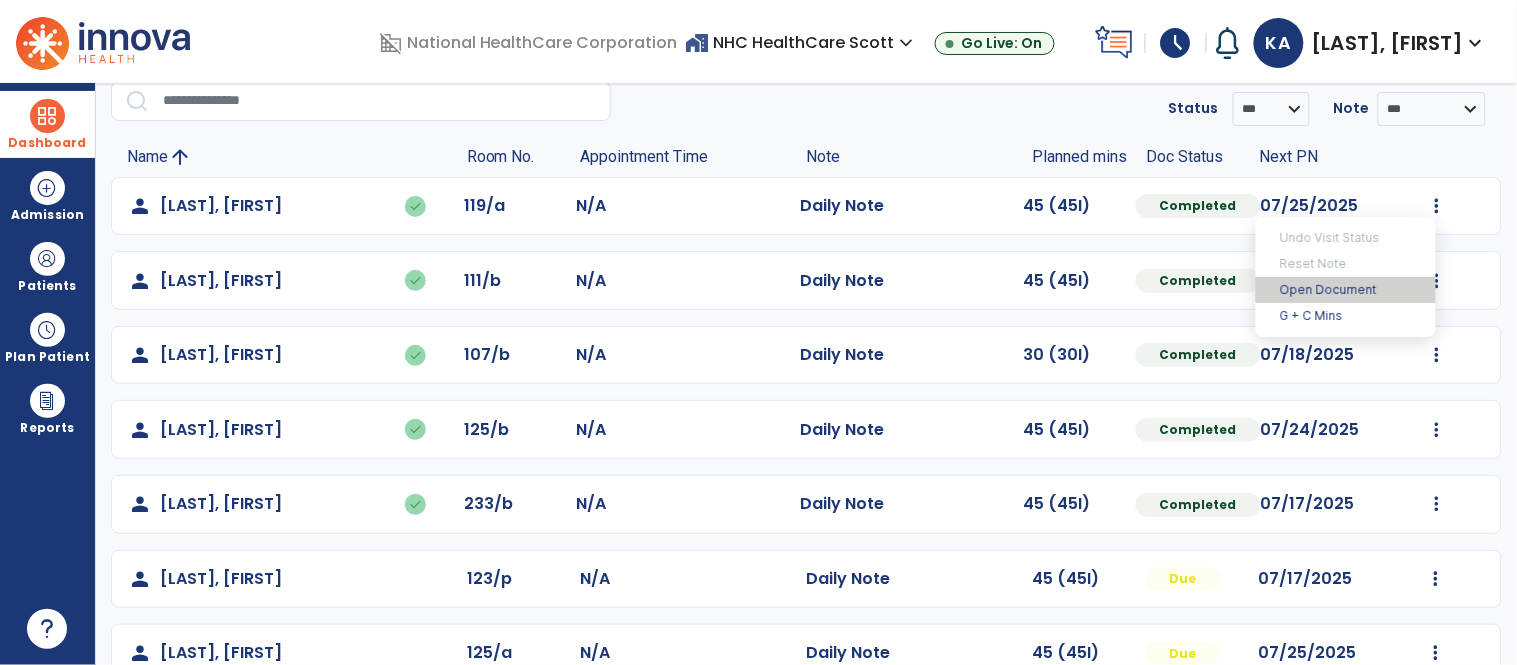 click on "Open Document" at bounding box center (1346, 290) 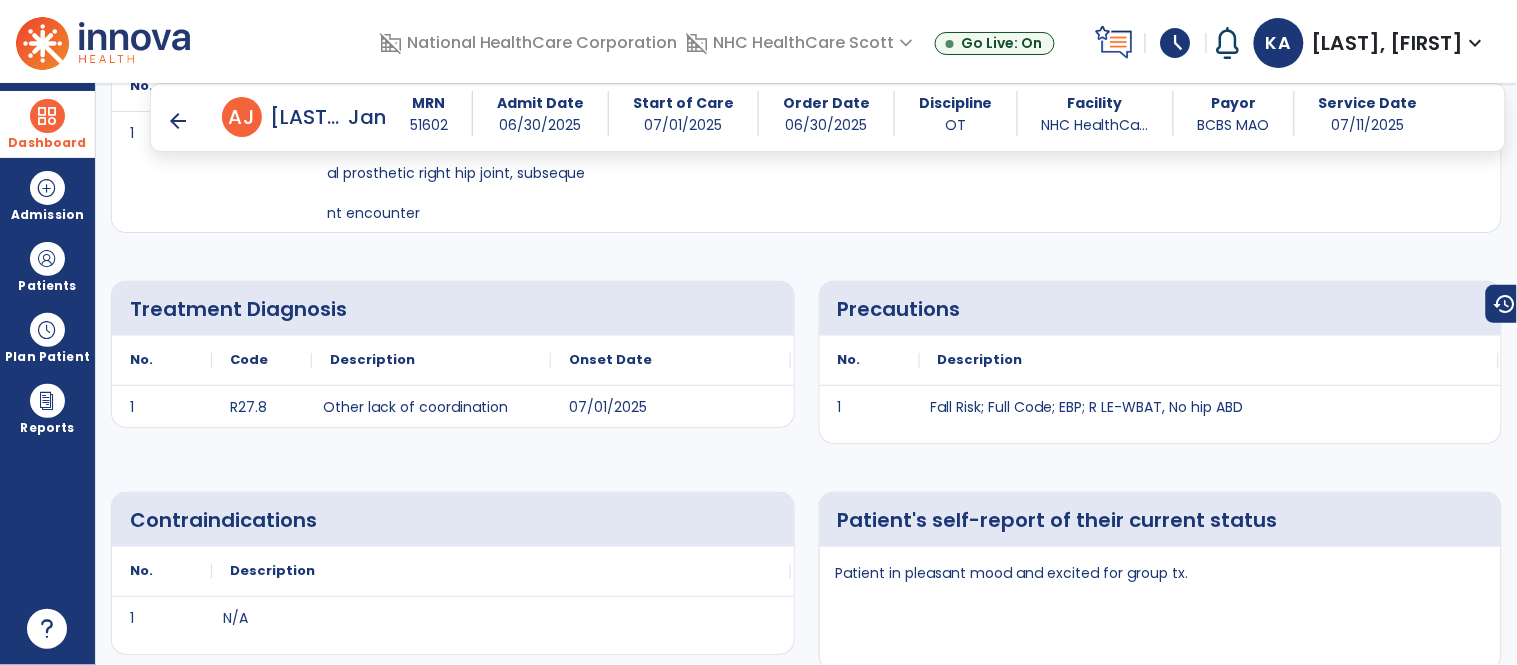 scroll, scrollTop: 0, scrollLeft: 0, axis: both 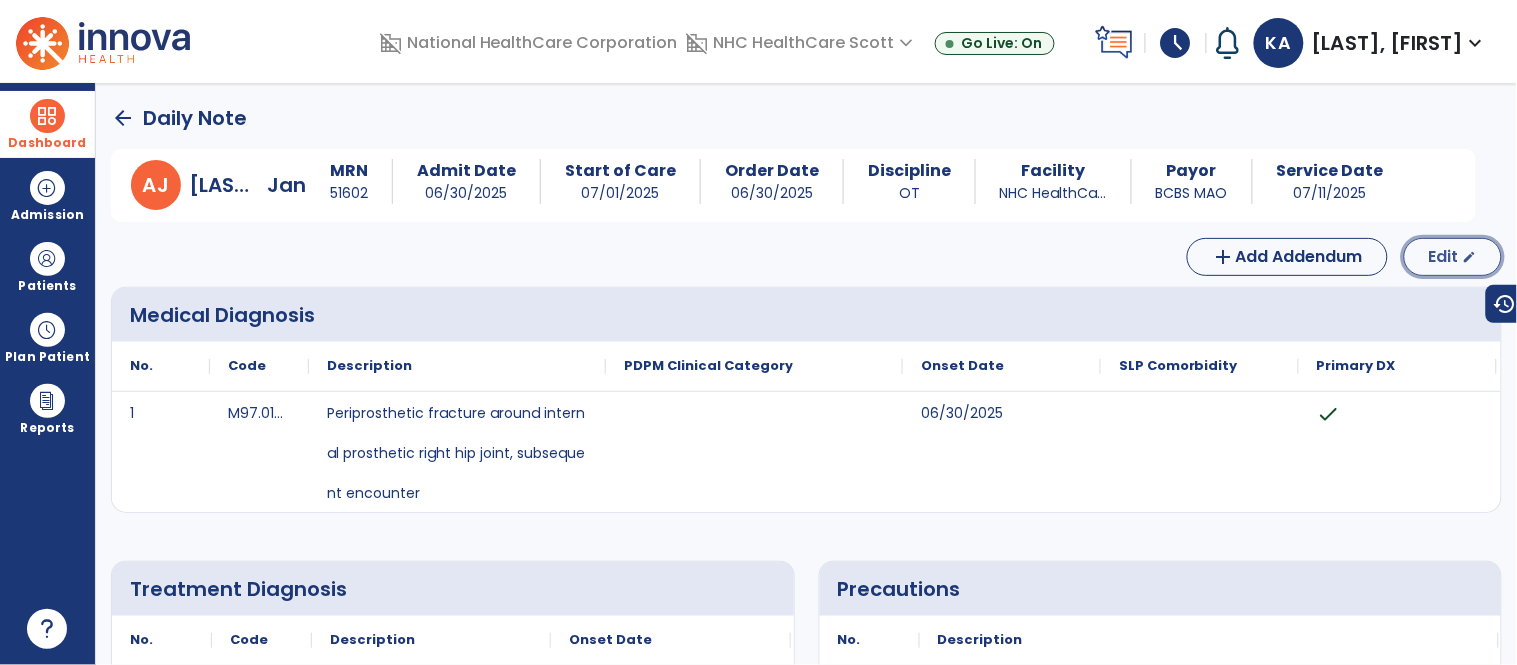 click on "Edit  edit" 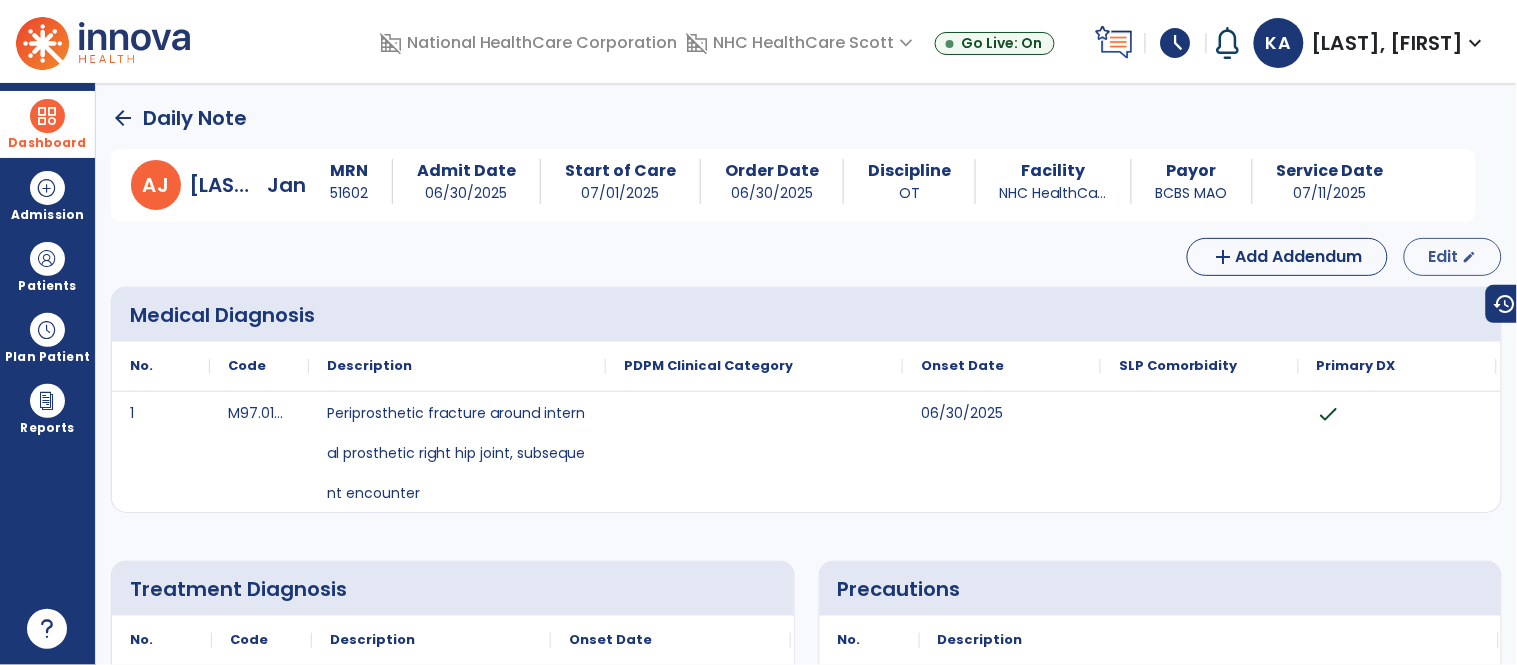 select on "*" 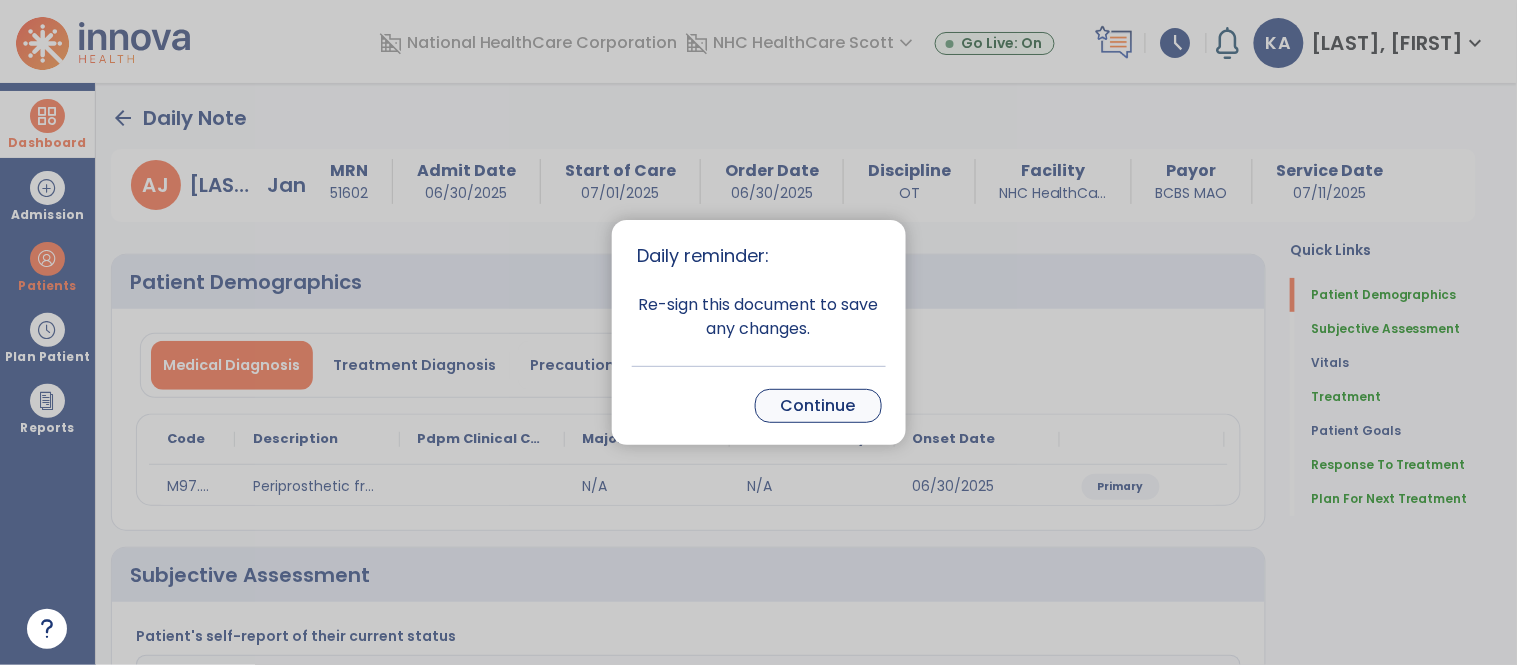 click on "Continue" at bounding box center (818, 406) 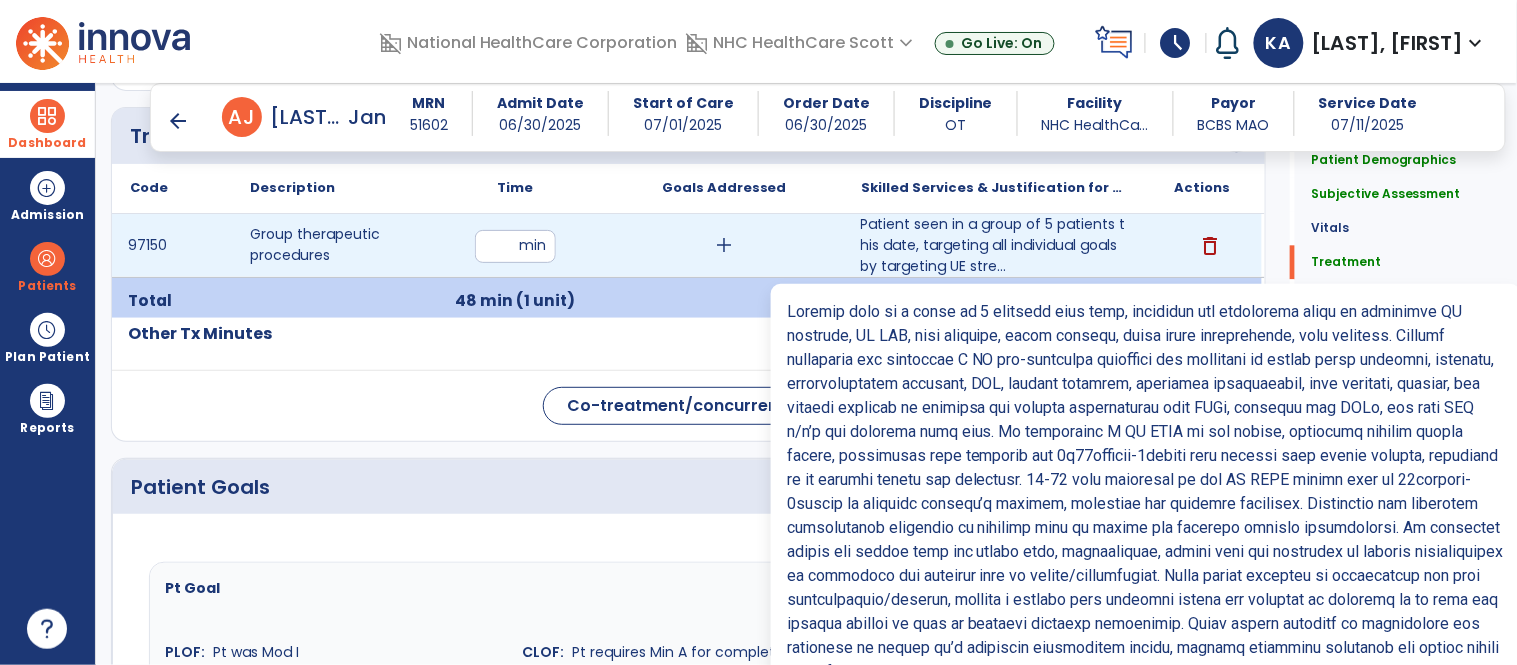 click on "Patient seen in a group of 5 patients this date, targeting all individual goals by targeting UE stre..." at bounding box center [993, 245] 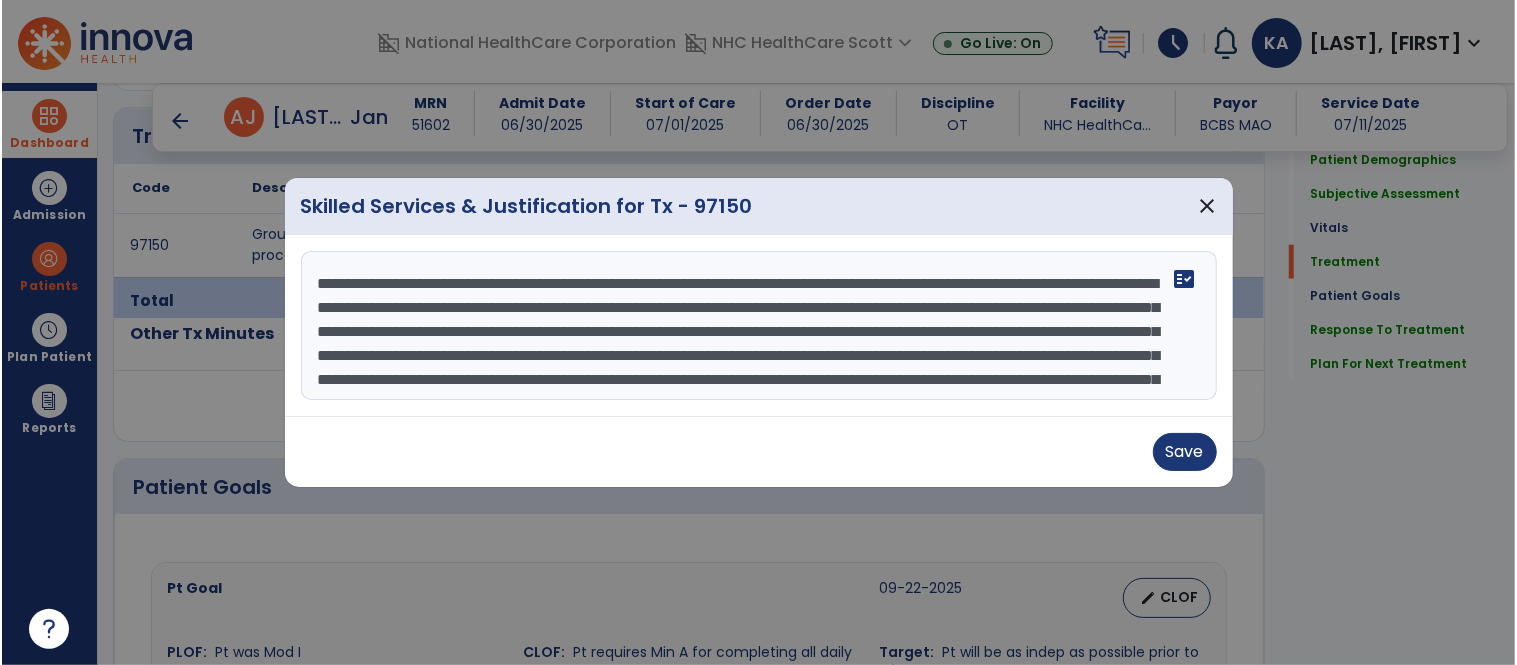 scroll, scrollTop: 1142, scrollLeft: 0, axis: vertical 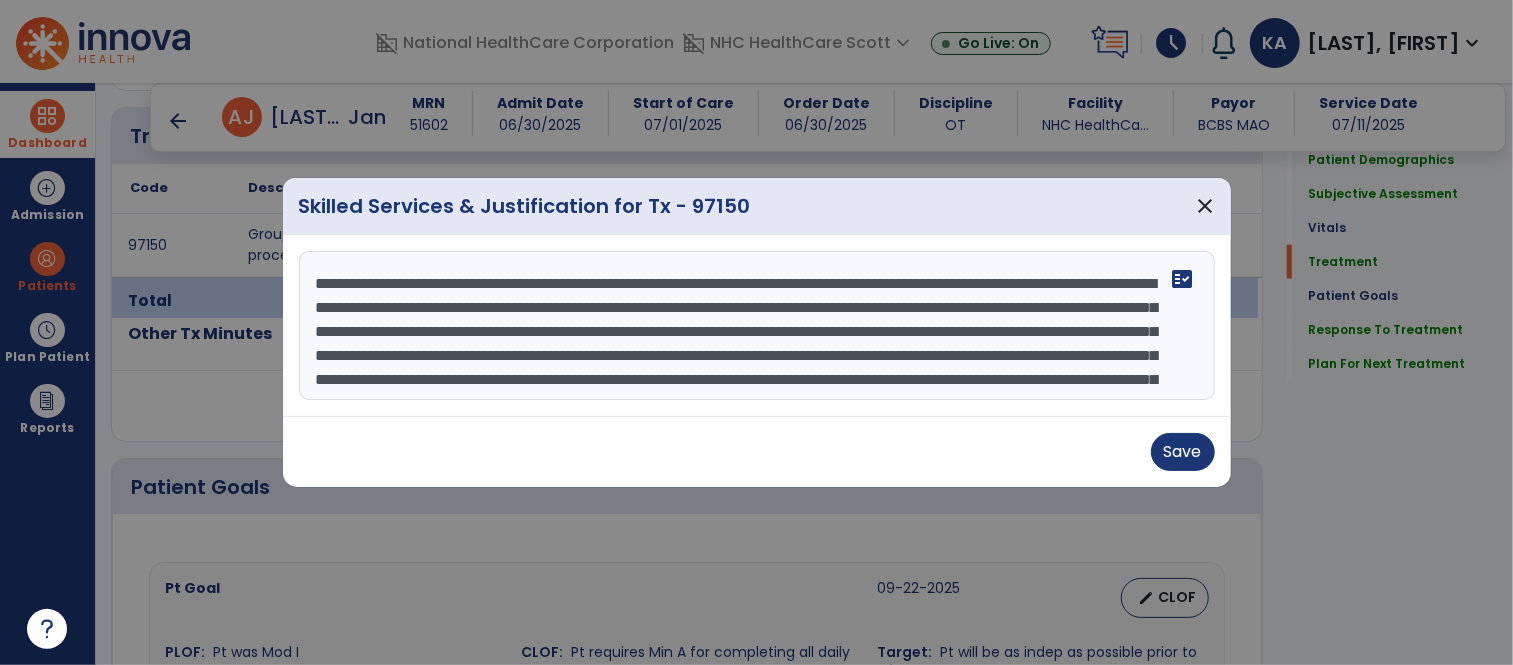 click at bounding box center (757, 326) 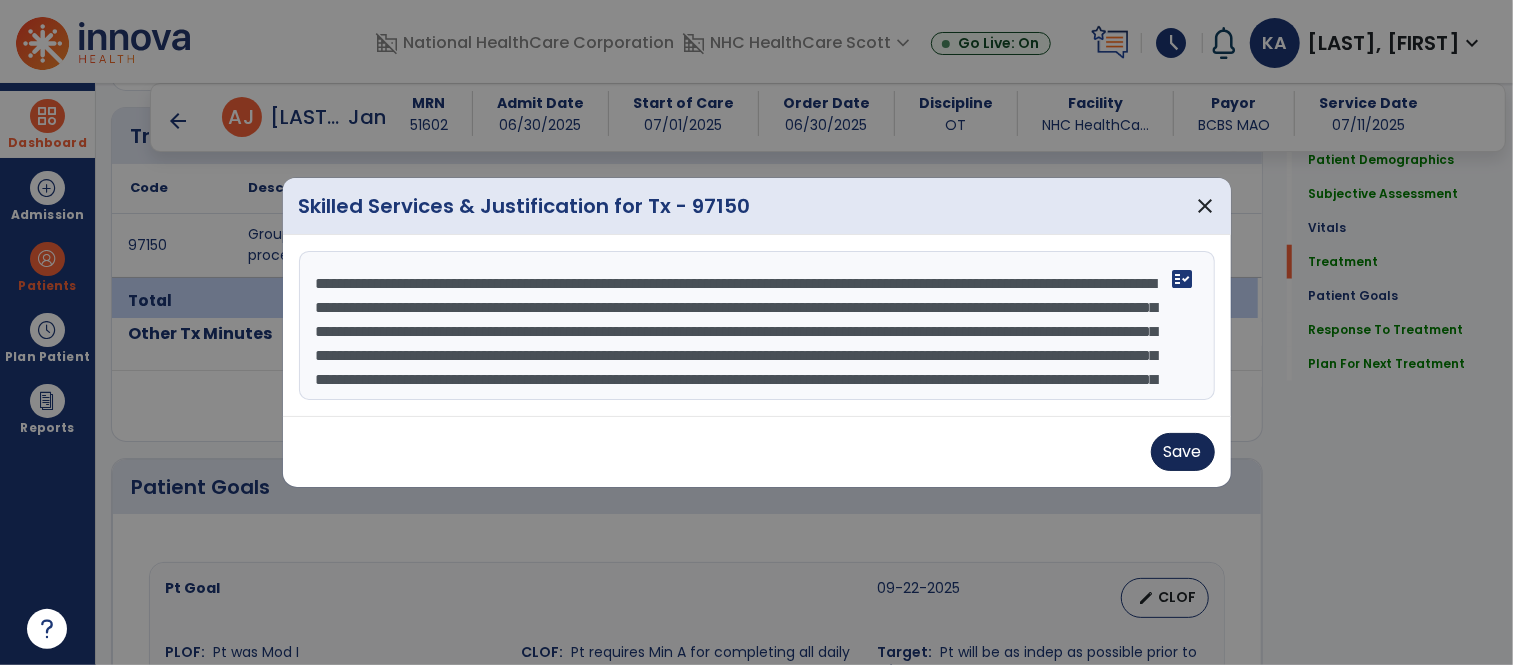 type on "**********" 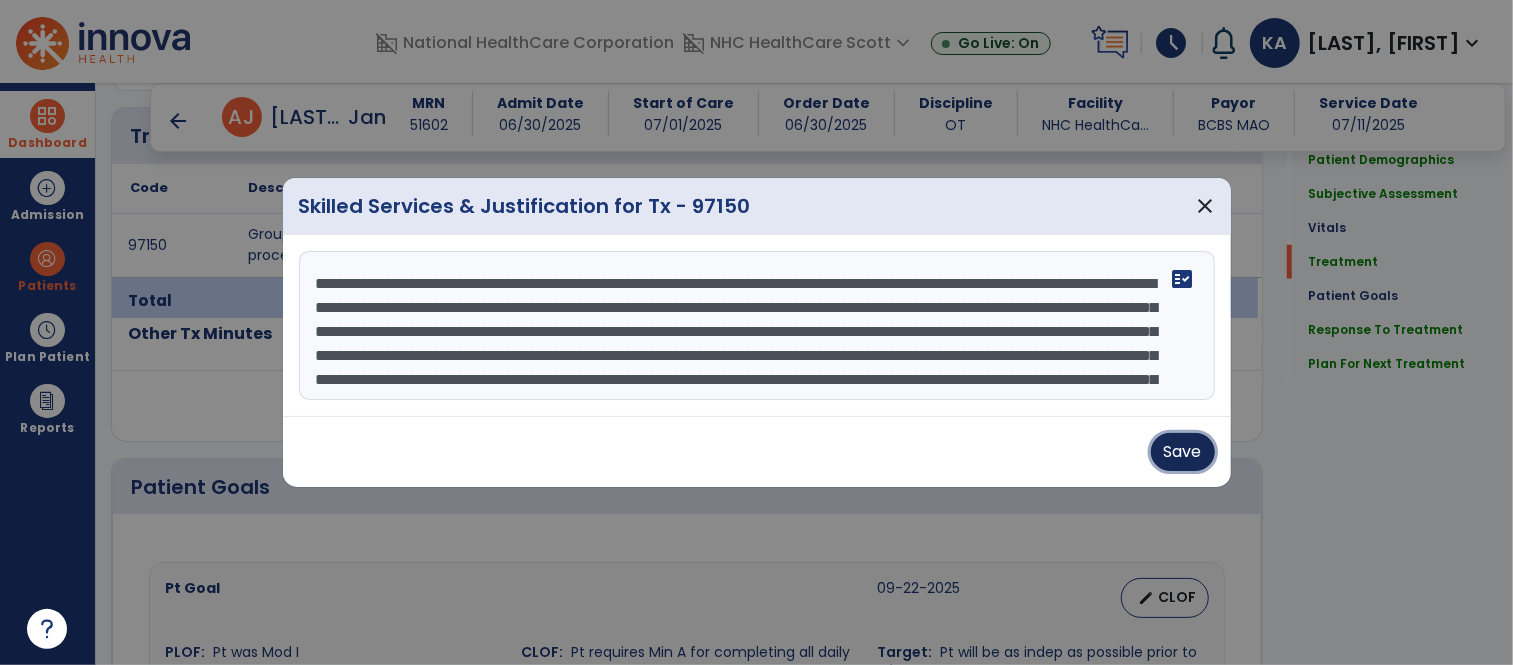 click on "Save" at bounding box center [1183, 452] 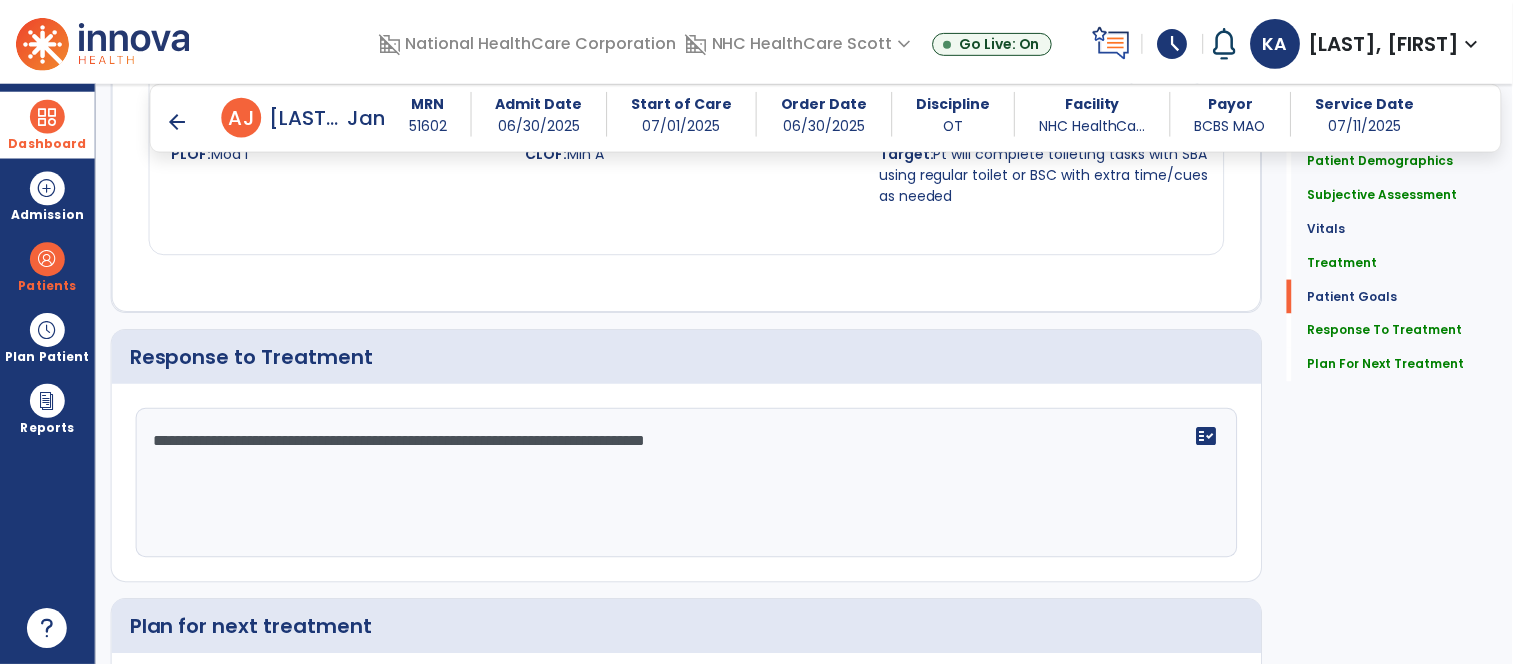 scroll, scrollTop: 3052, scrollLeft: 0, axis: vertical 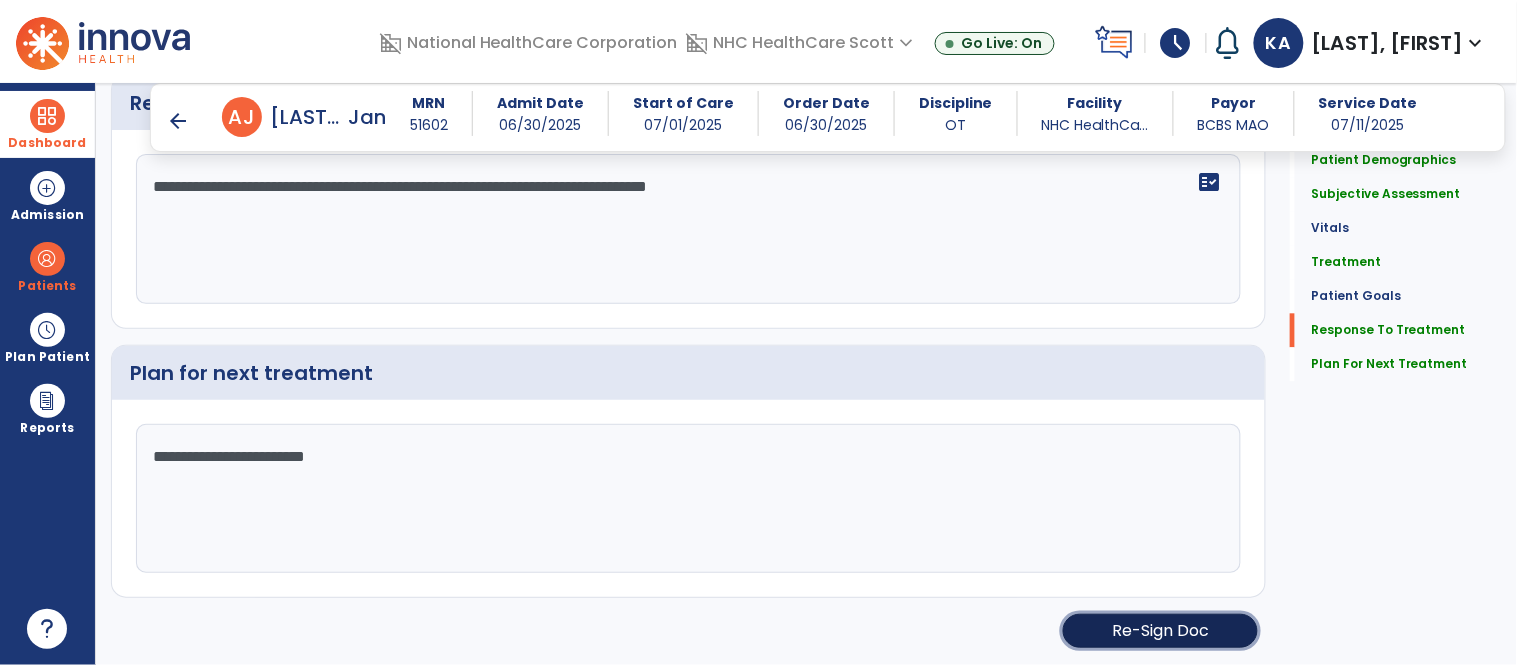 click on "Re-Sign Doc" 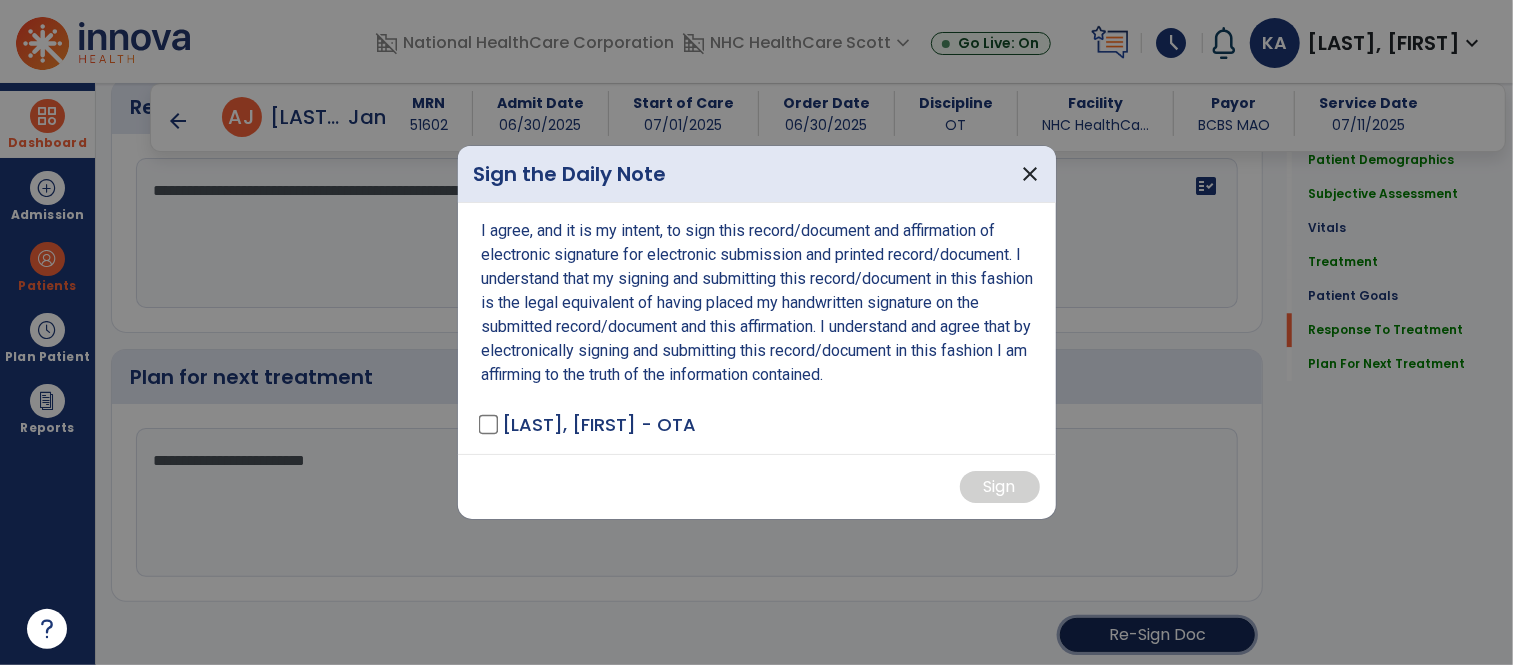 scroll, scrollTop: 3052, scrollLeft: 0, axis: vertical 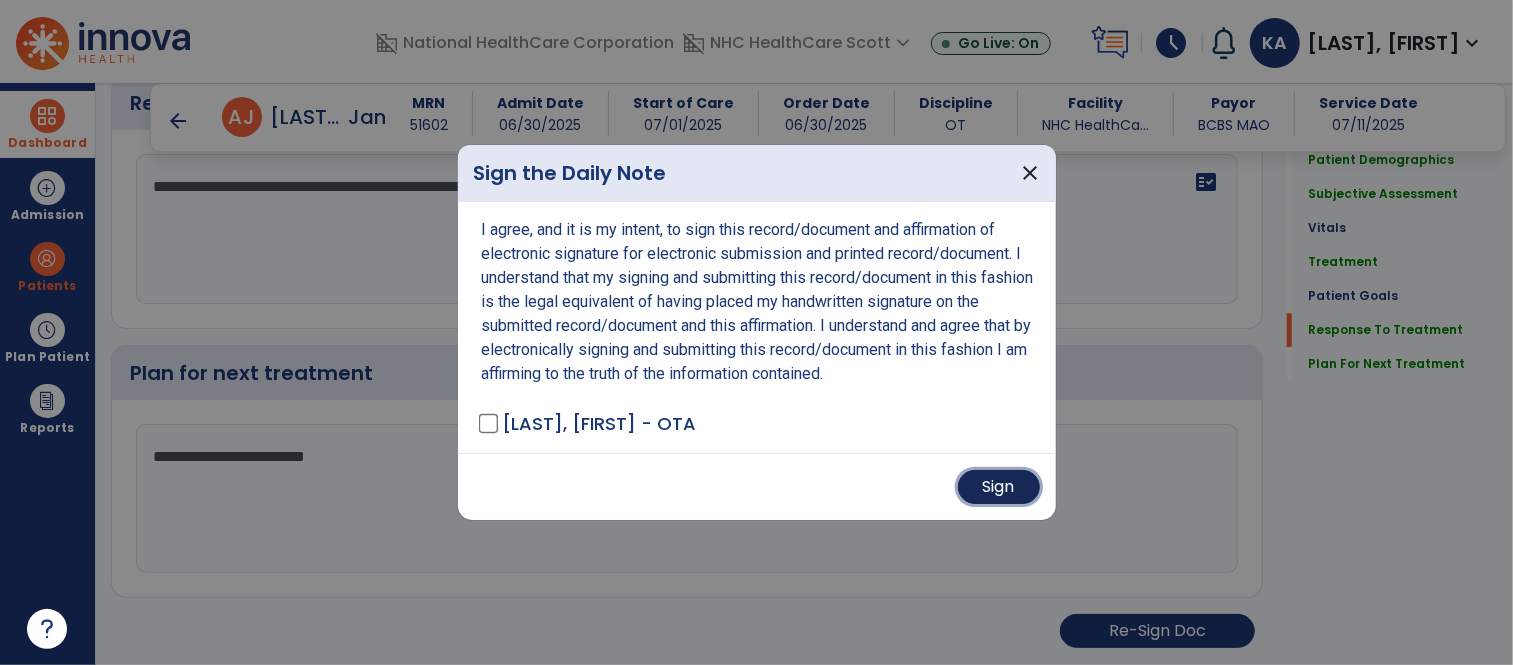 click on "Sign" at bounding box center (999, 487) 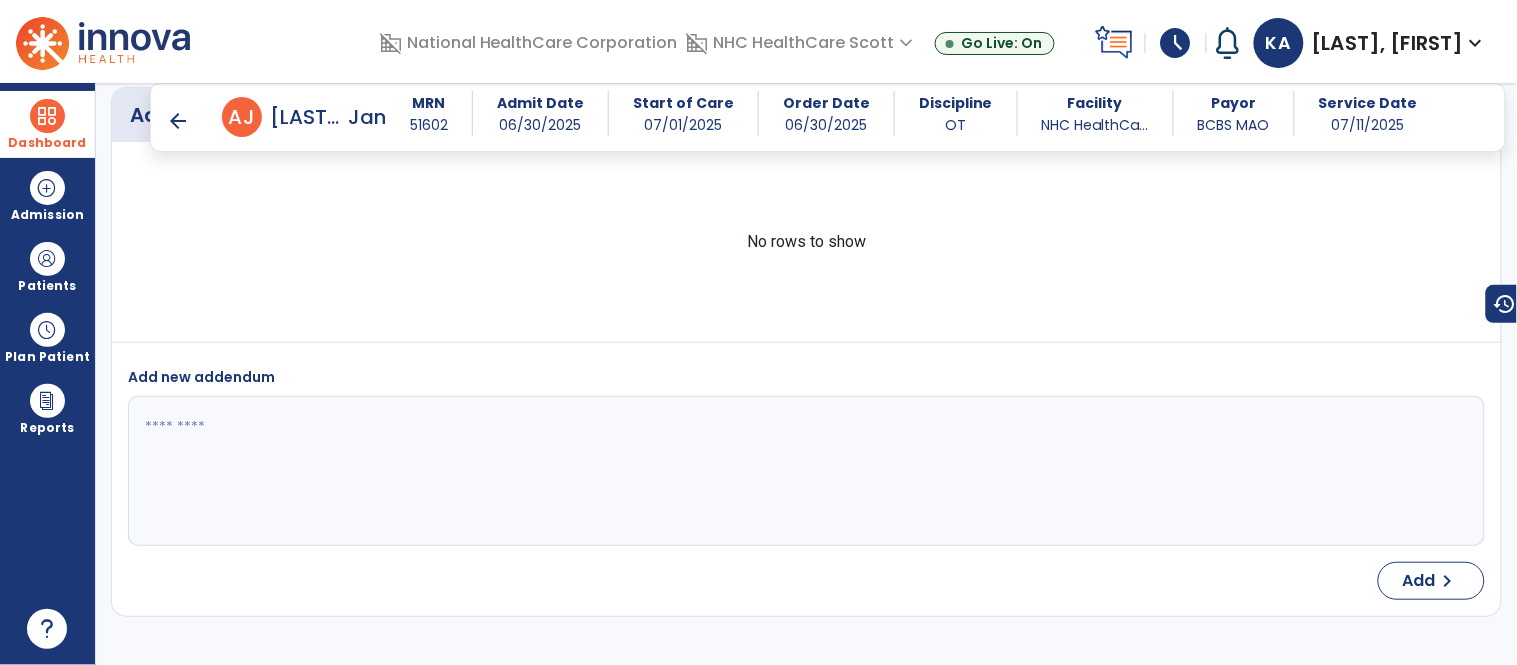 click on "arrow_back" at bounding box center [178, 121] 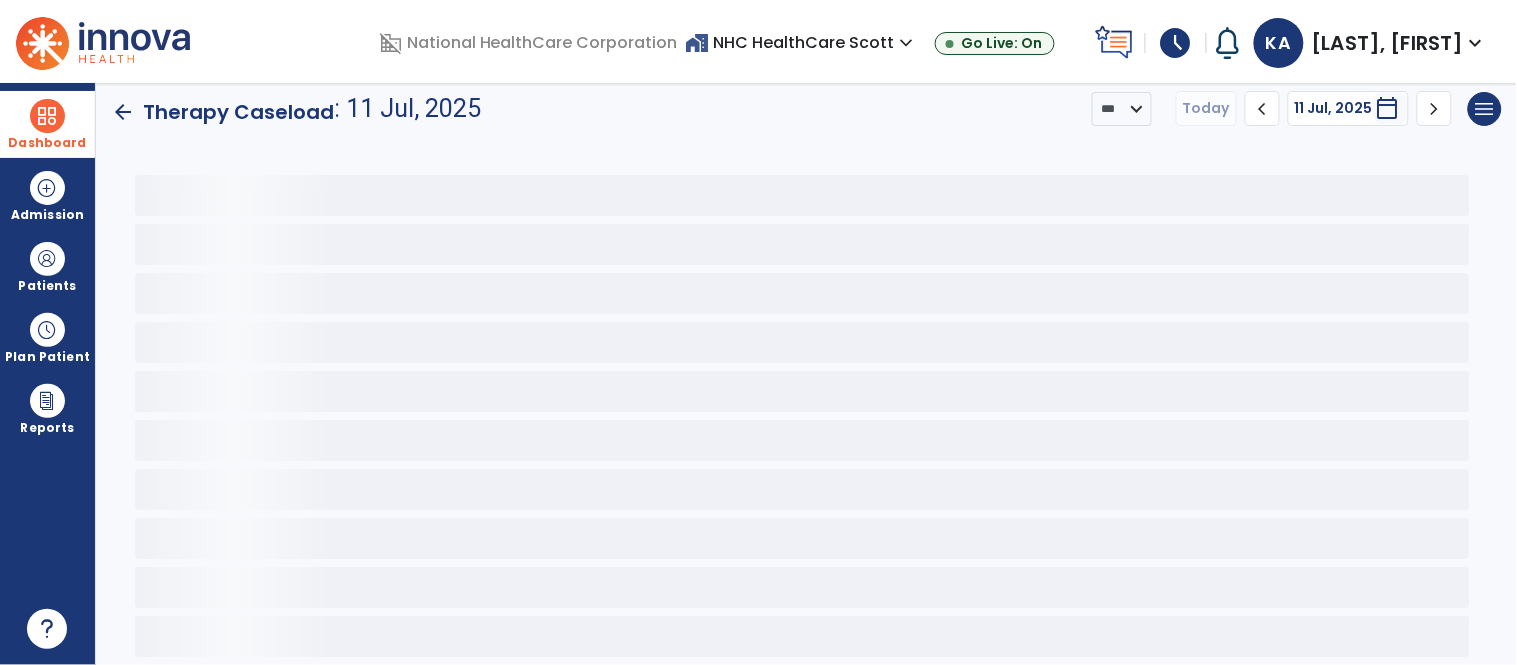 scroll, scrollTop: 4, scrollLeft: 0, axis: vertical 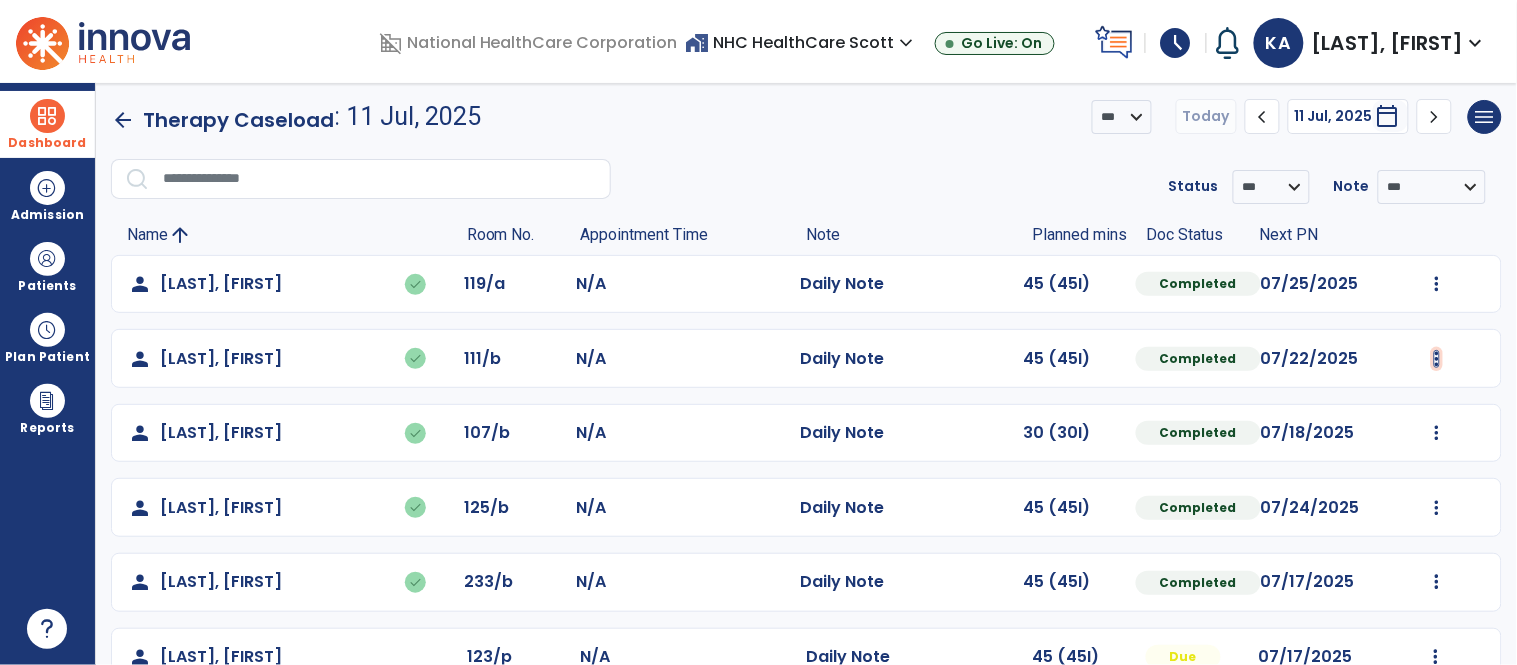 click at bounding box center (1437, 284) 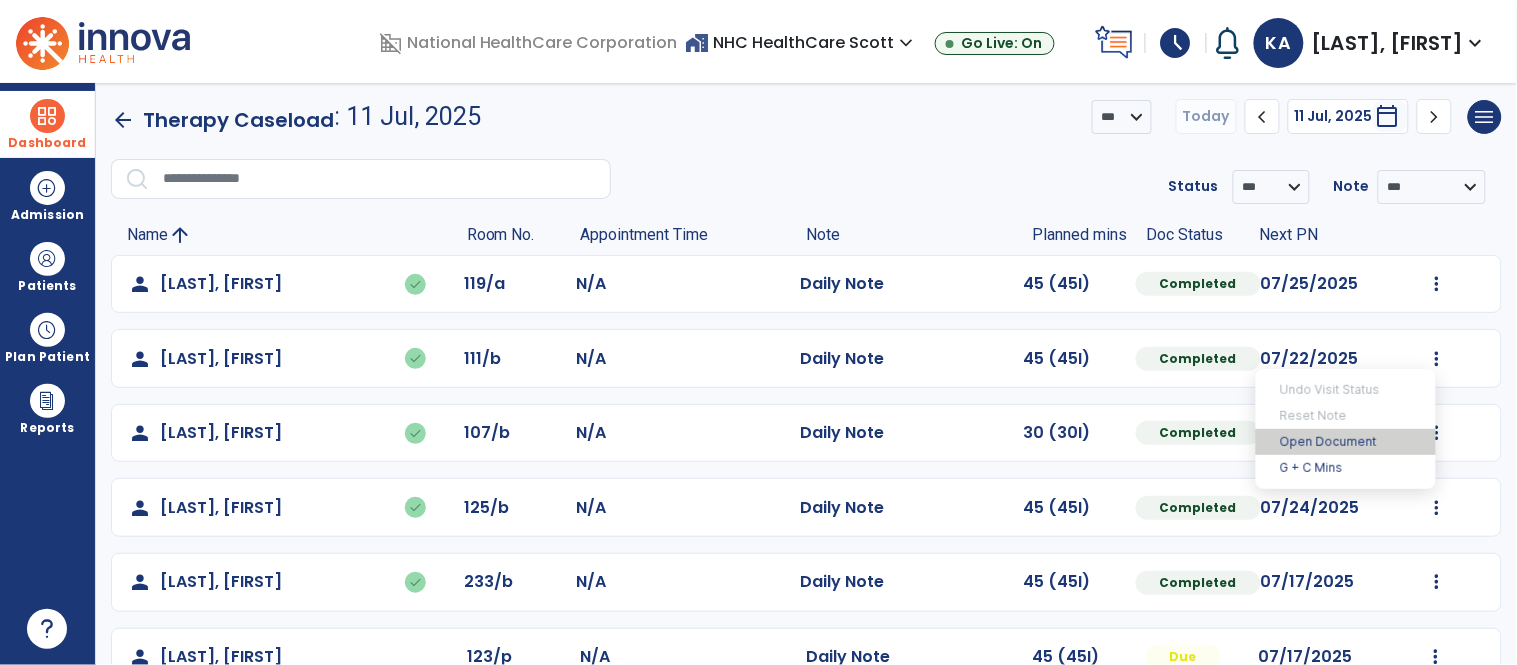 click on "Open Document" at bounding box center (1346, 442) 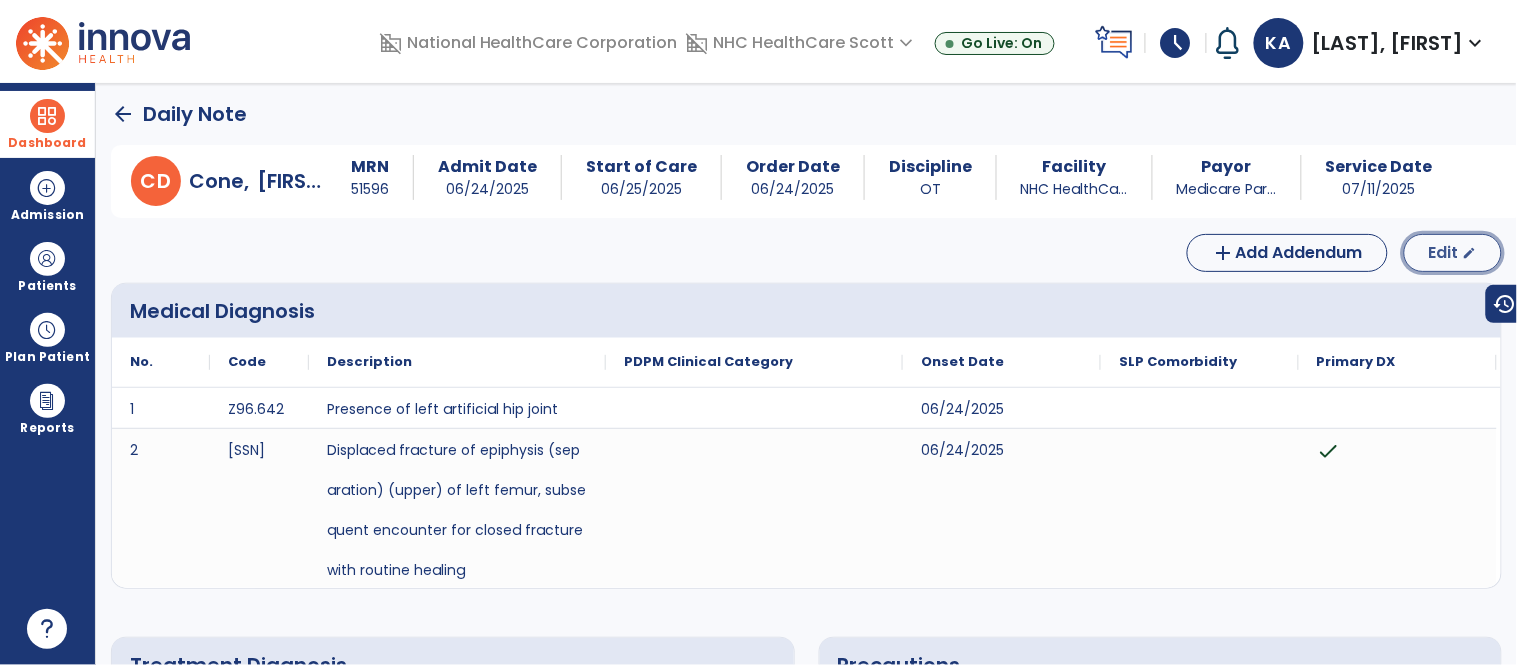 click on "Edit" 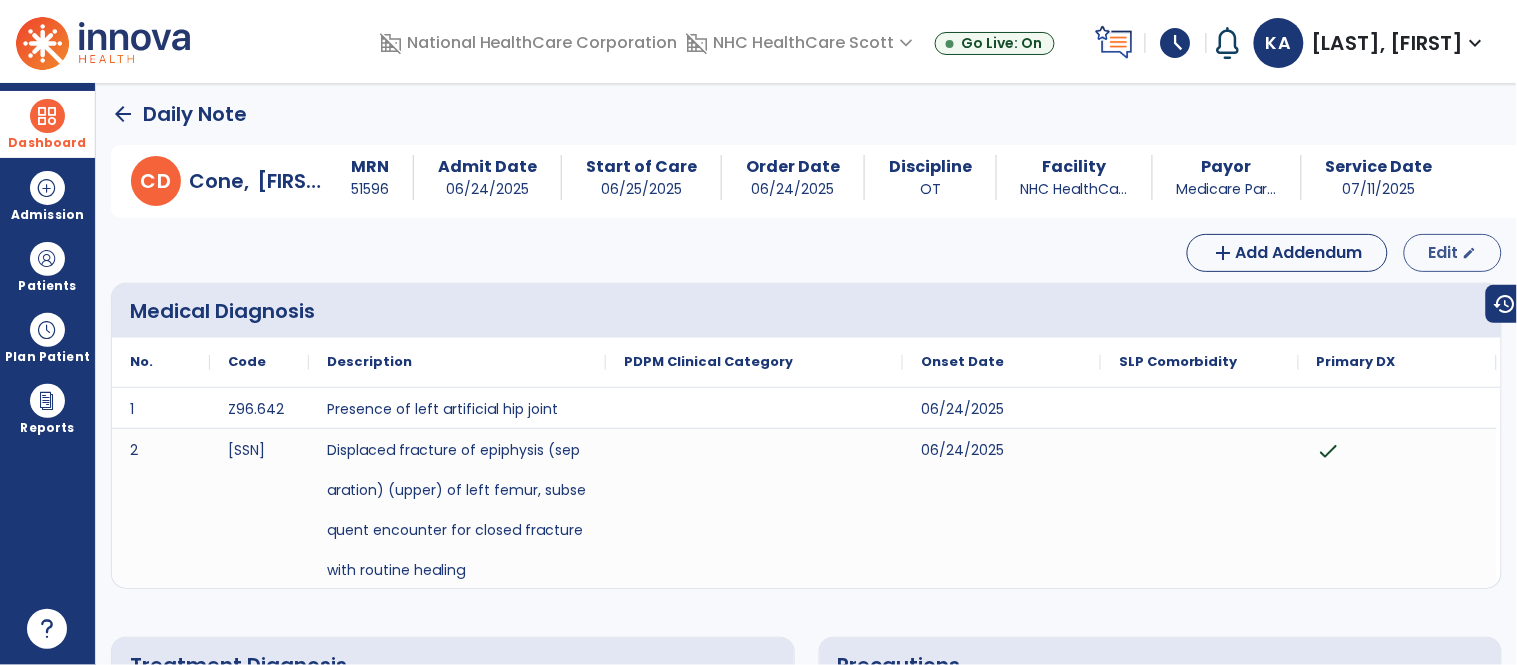 select on "*" 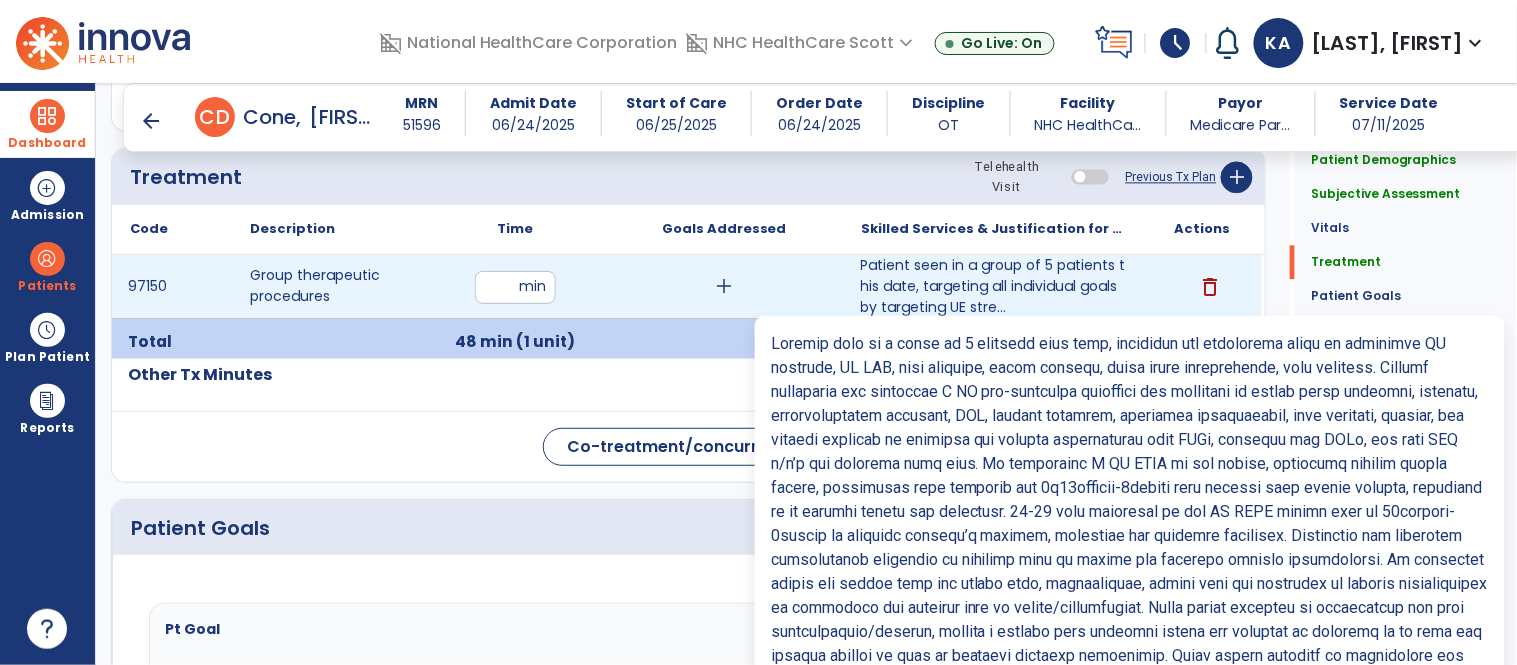 click on "Patient seen in a group of 5 patients this date, targeting all individual goals by targeting UE stre..." at bounding box center [993, 286] 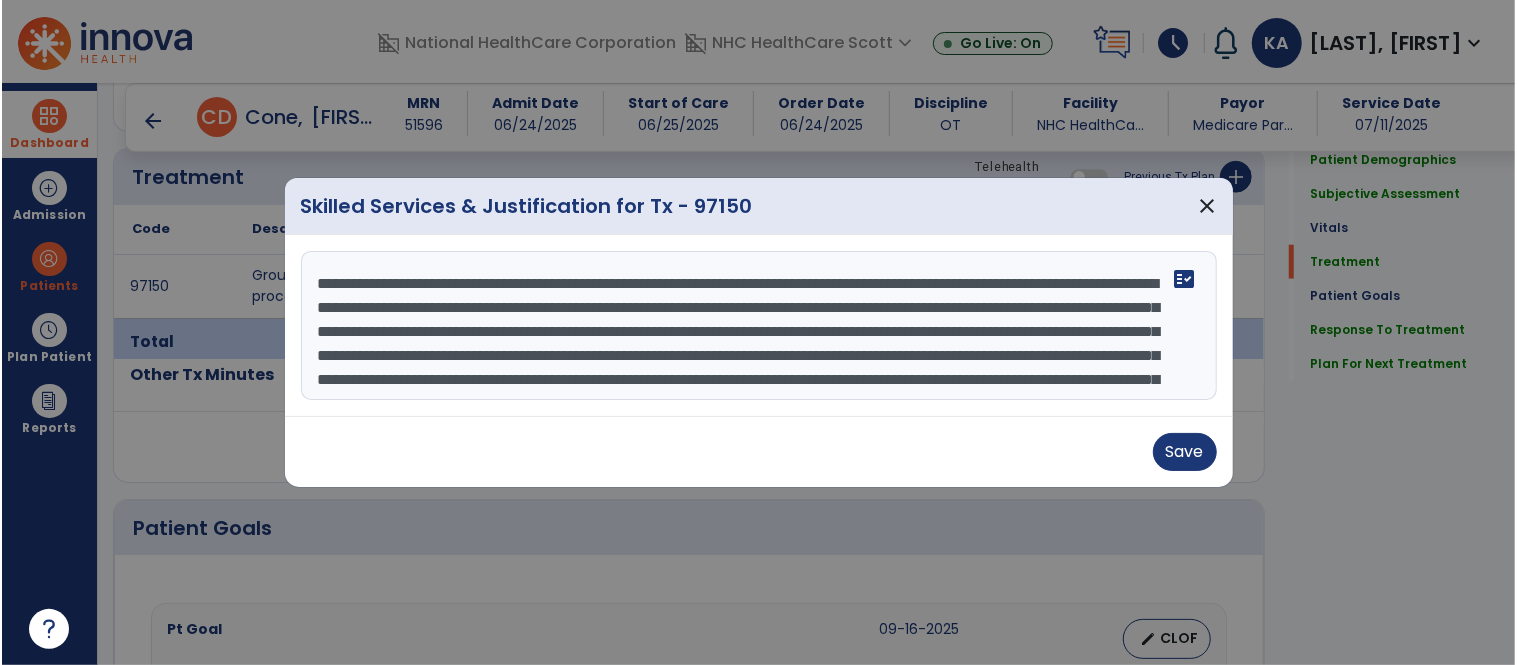 scroll, scrollTop: 1141, scrollLeft: 0, axis: vertical 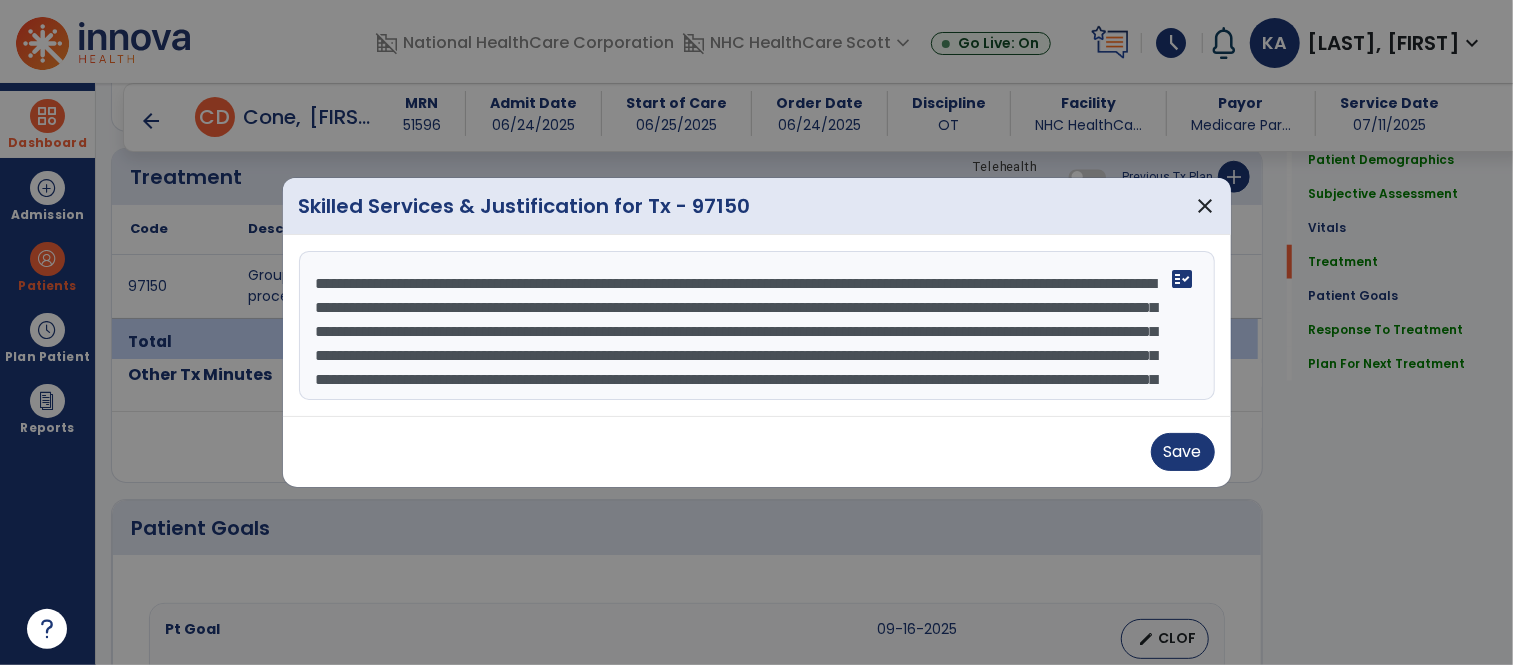 click at bounding box center (757, 326) 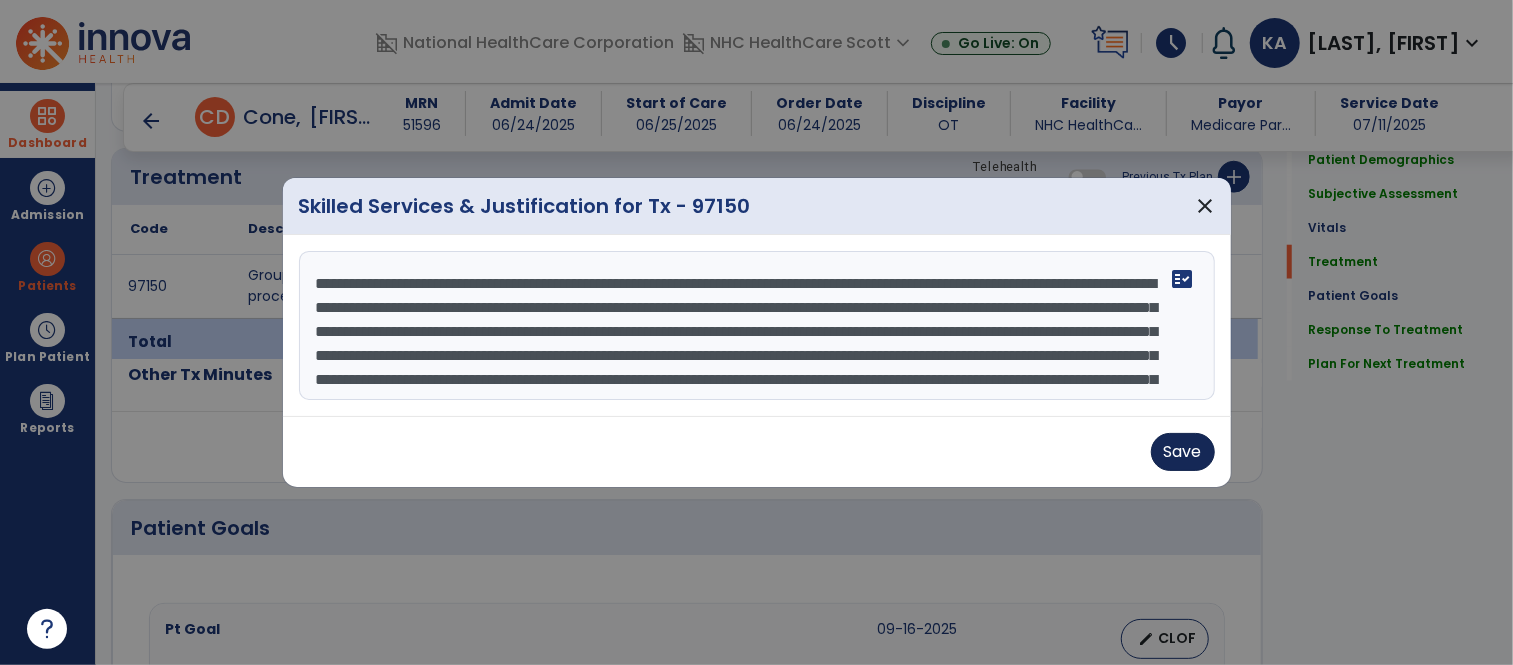type on "**********" 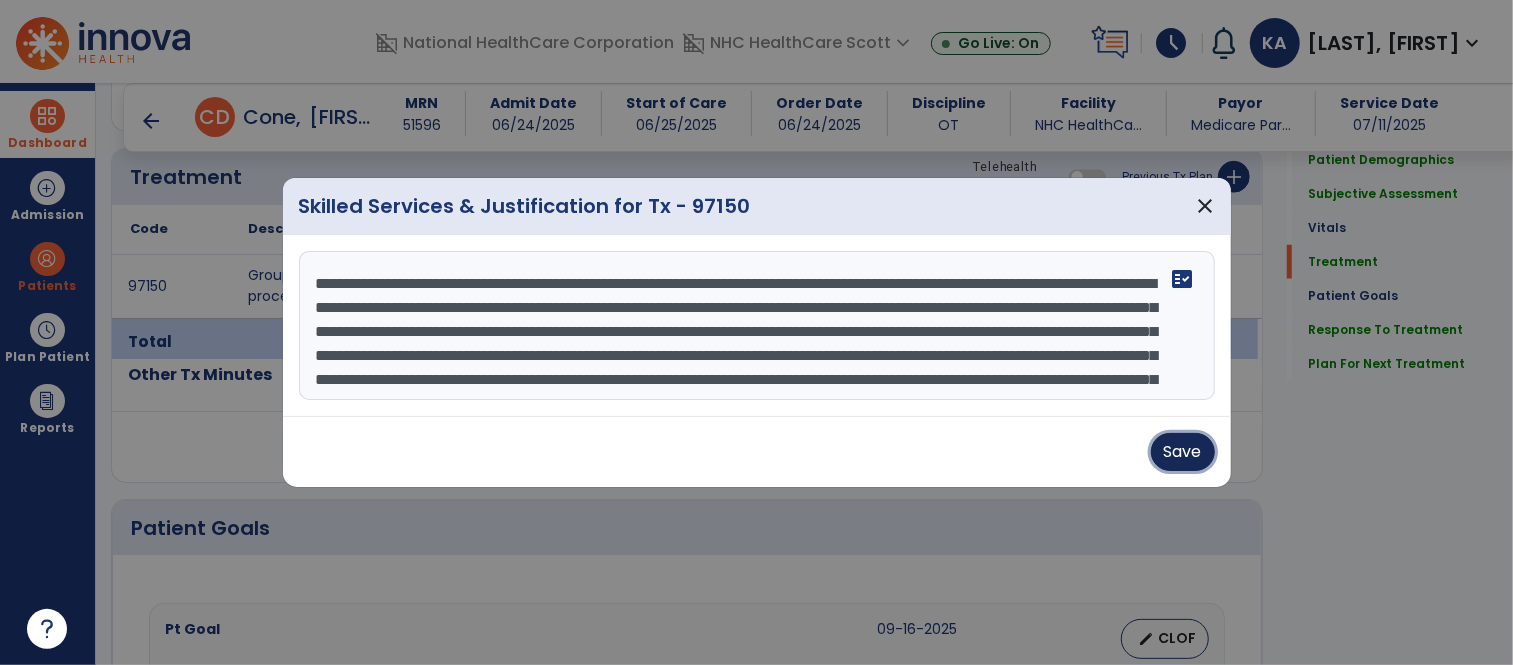 click on "Save" at bounding box center (1183, 452) 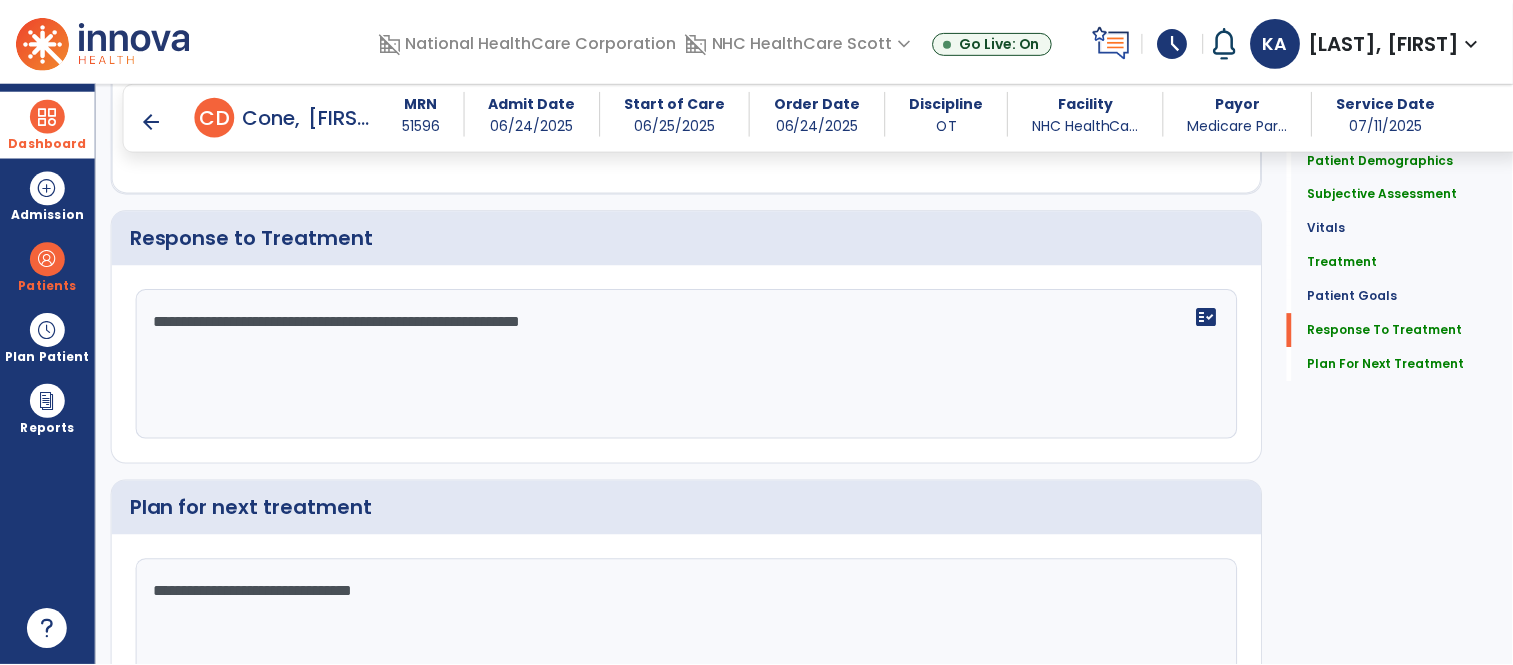 scroll, scrollTop: 3046, scrollLeft: 0, axis: vertical 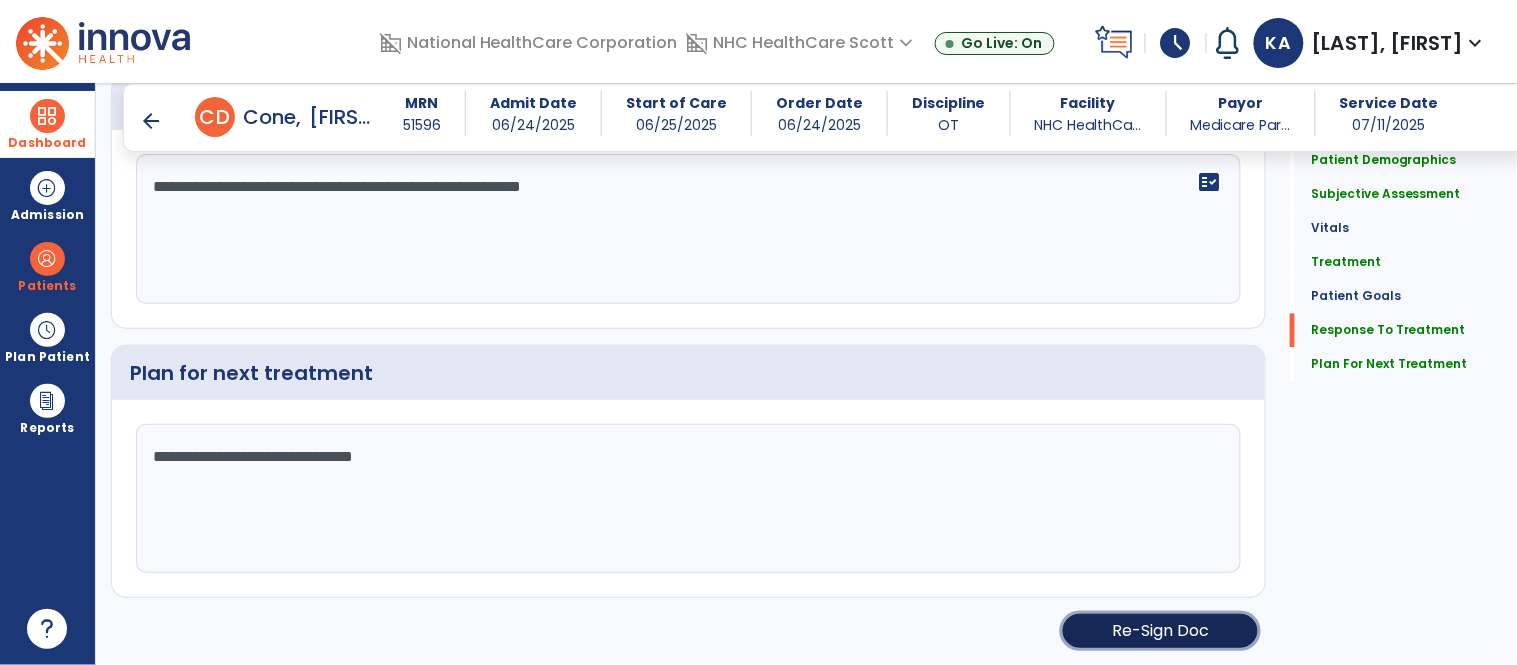 drag, startPoint x: 1131, startPoint y: 628, endPoint x: 1100, endPoint y: 628, distance: 31 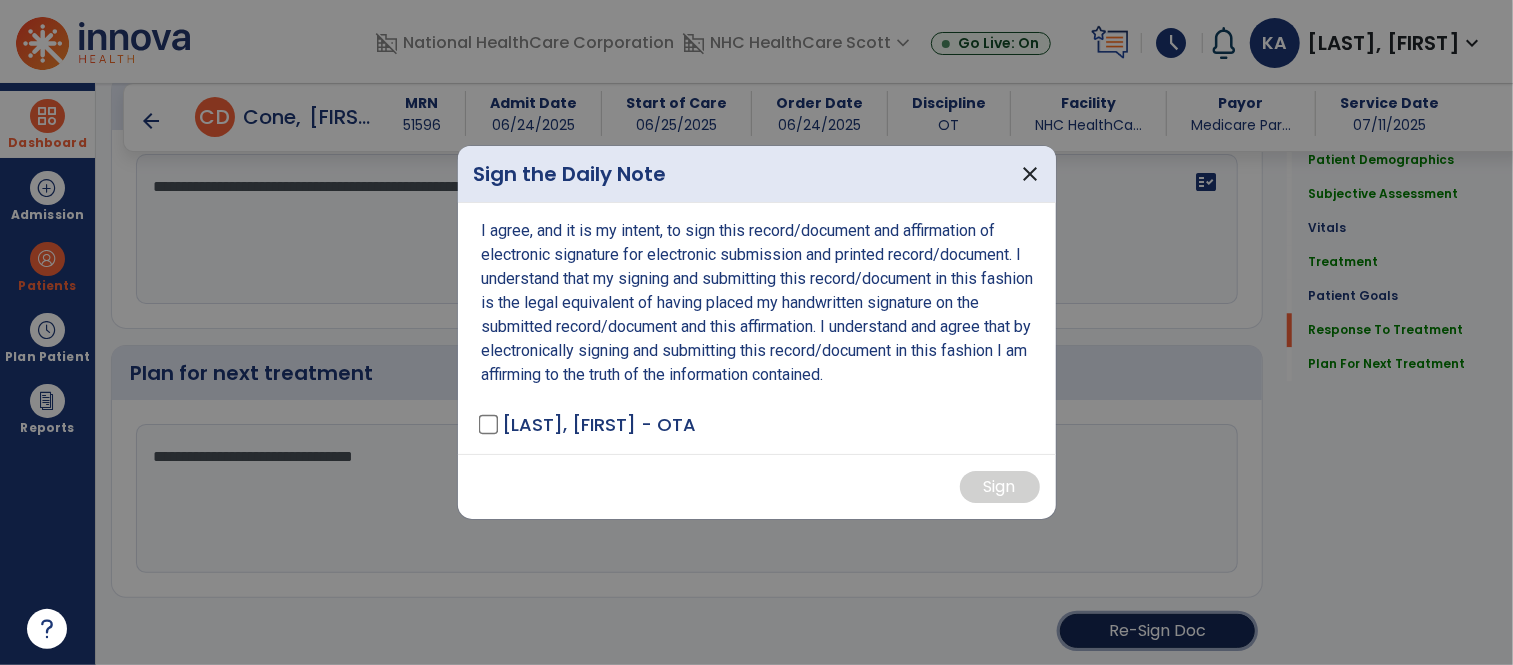 scroll, scrollTop: 3046, scrollLeft: 0, axis: vertical 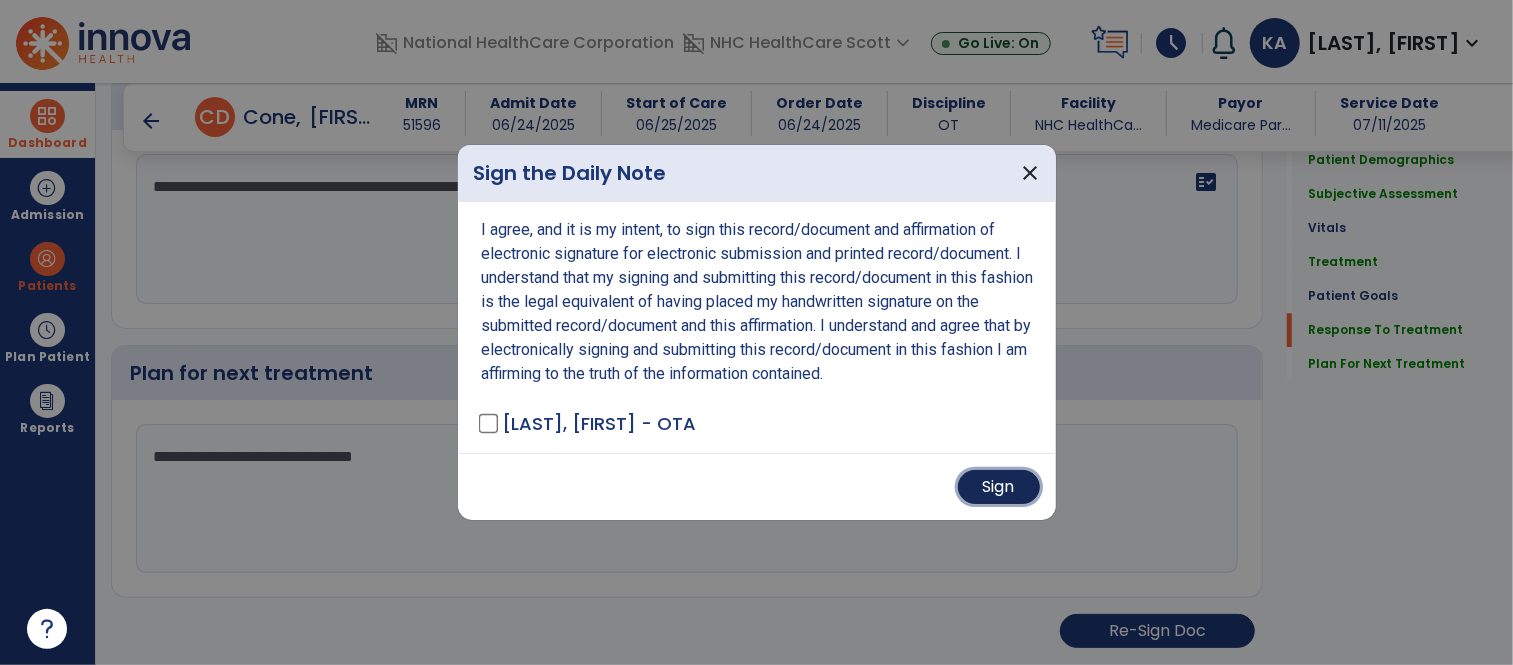 click on "Sign" at bounding box center (999, 487) 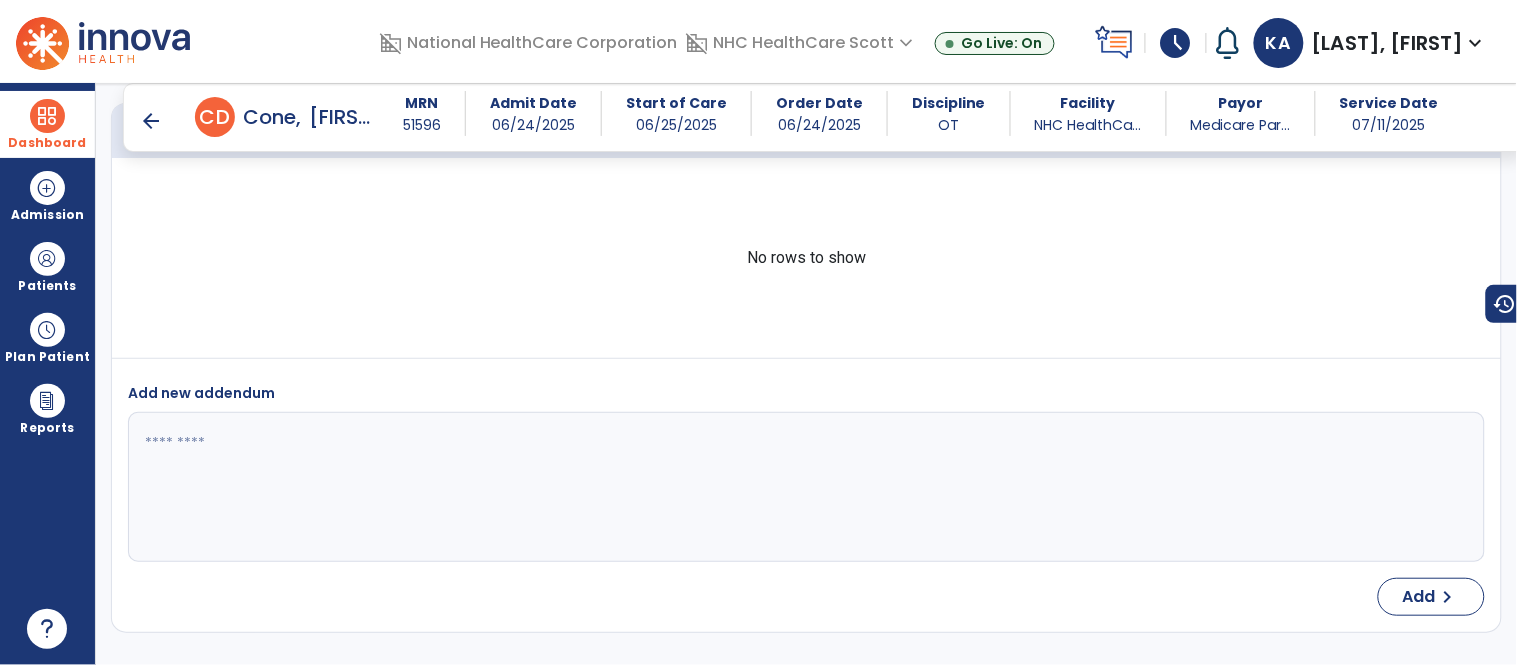 click on "arrow_back" at bounding box center (151, 121) 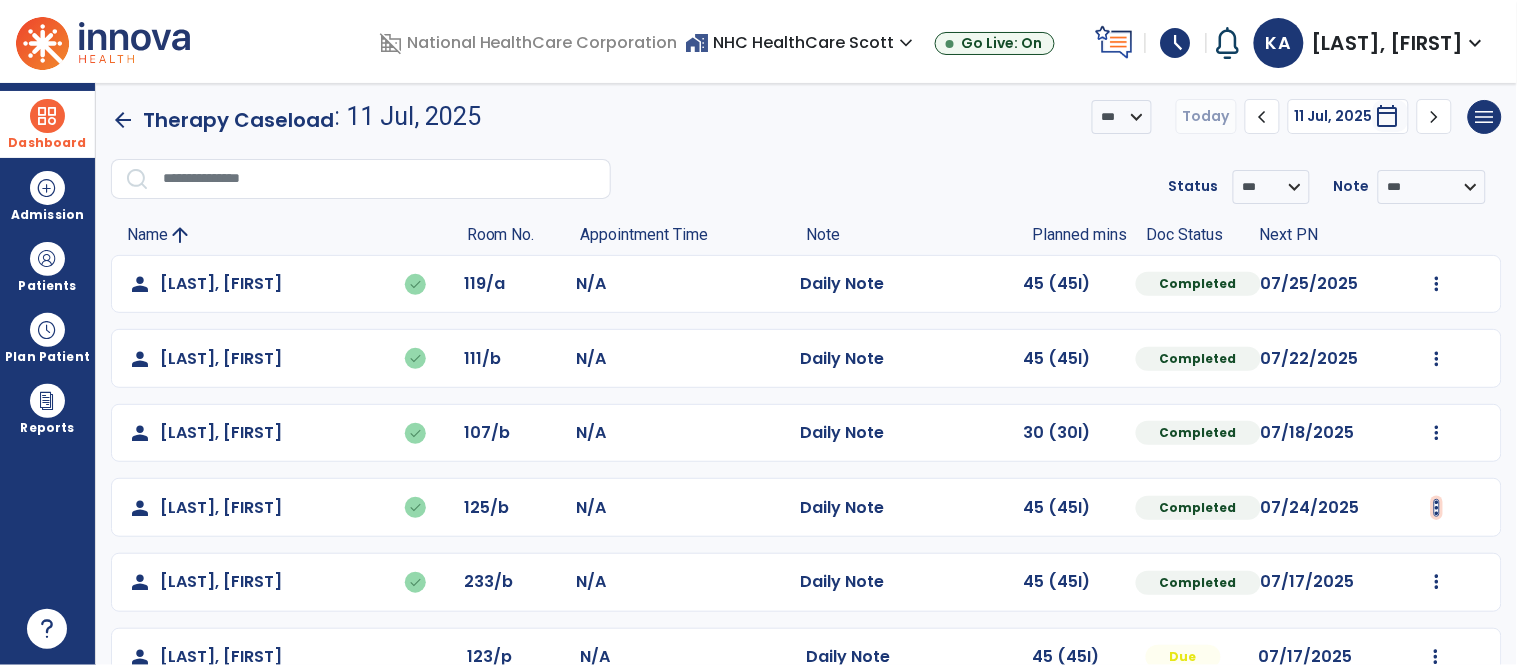 click at bounding box center (1437, 284) 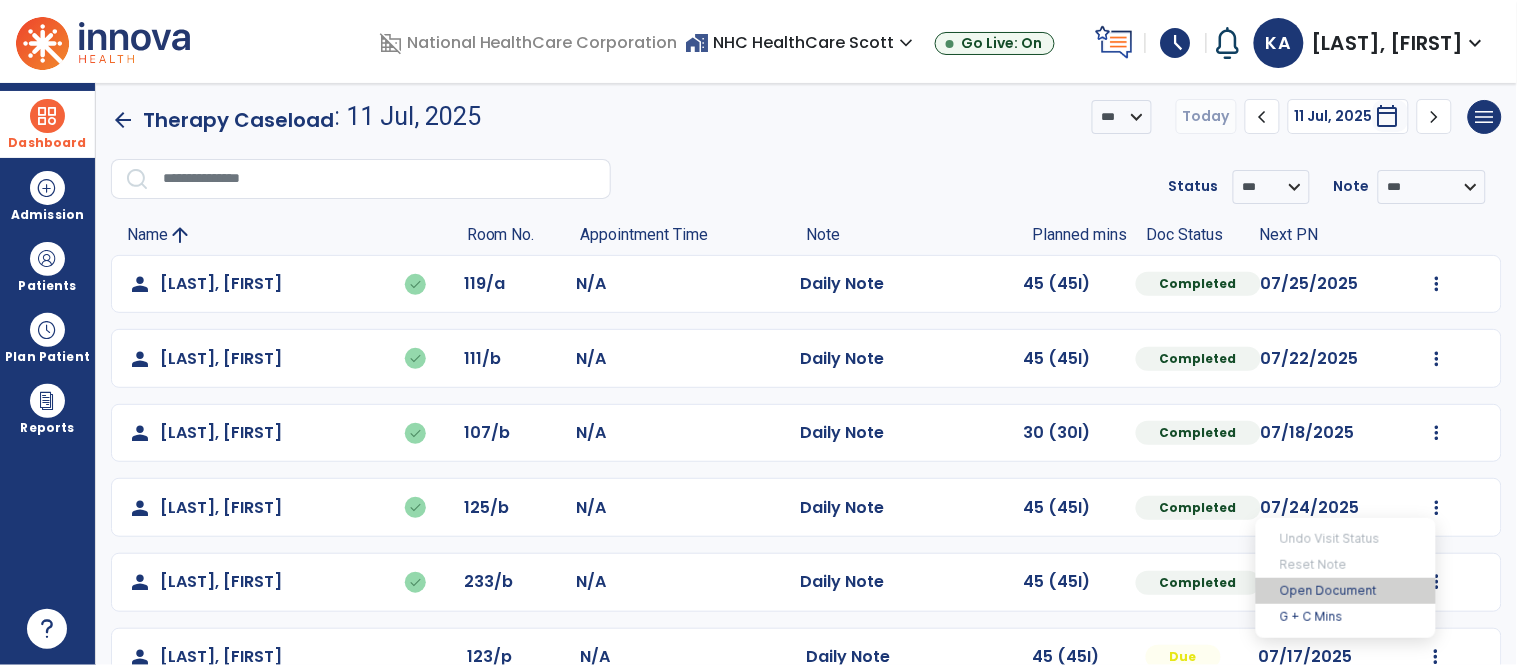 click on "Open Document" at bounding box center (1346, 591) 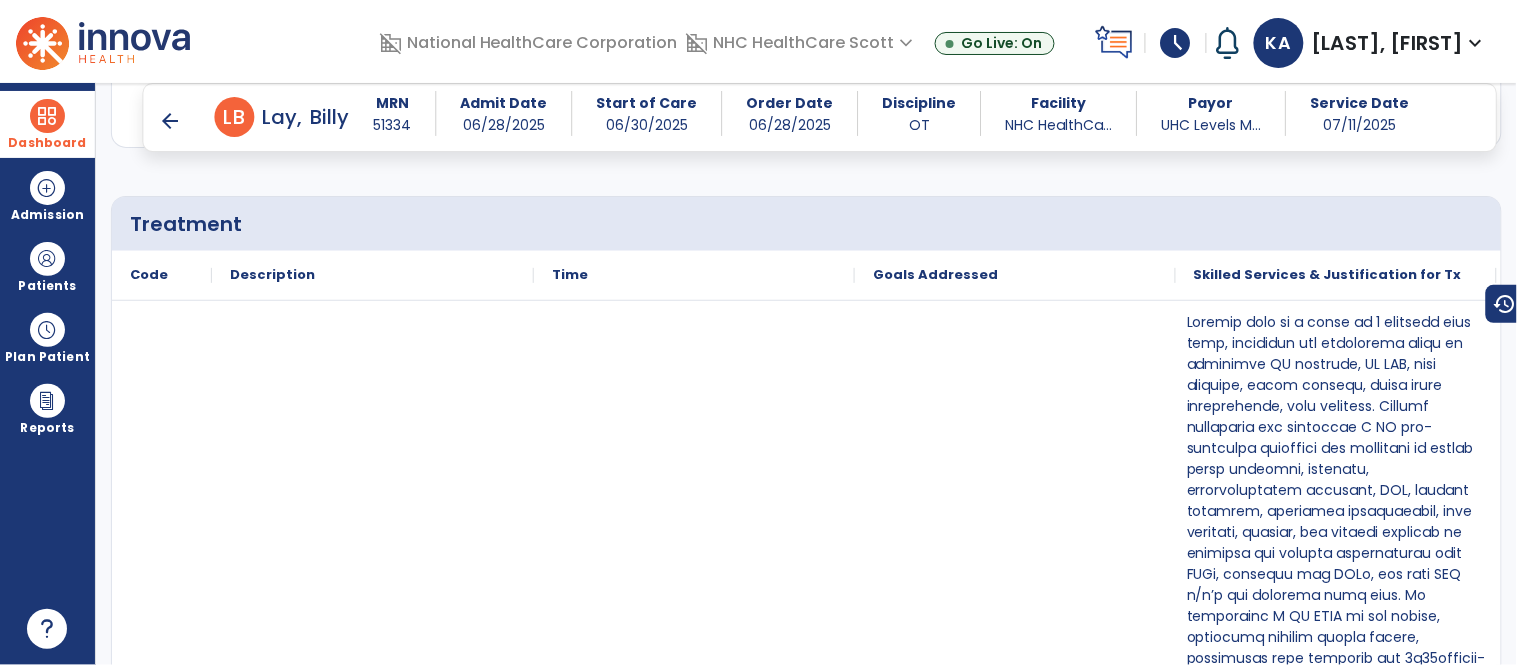 scroll, scrollTop: 1130, scrollLeft: 0, axis: vertical 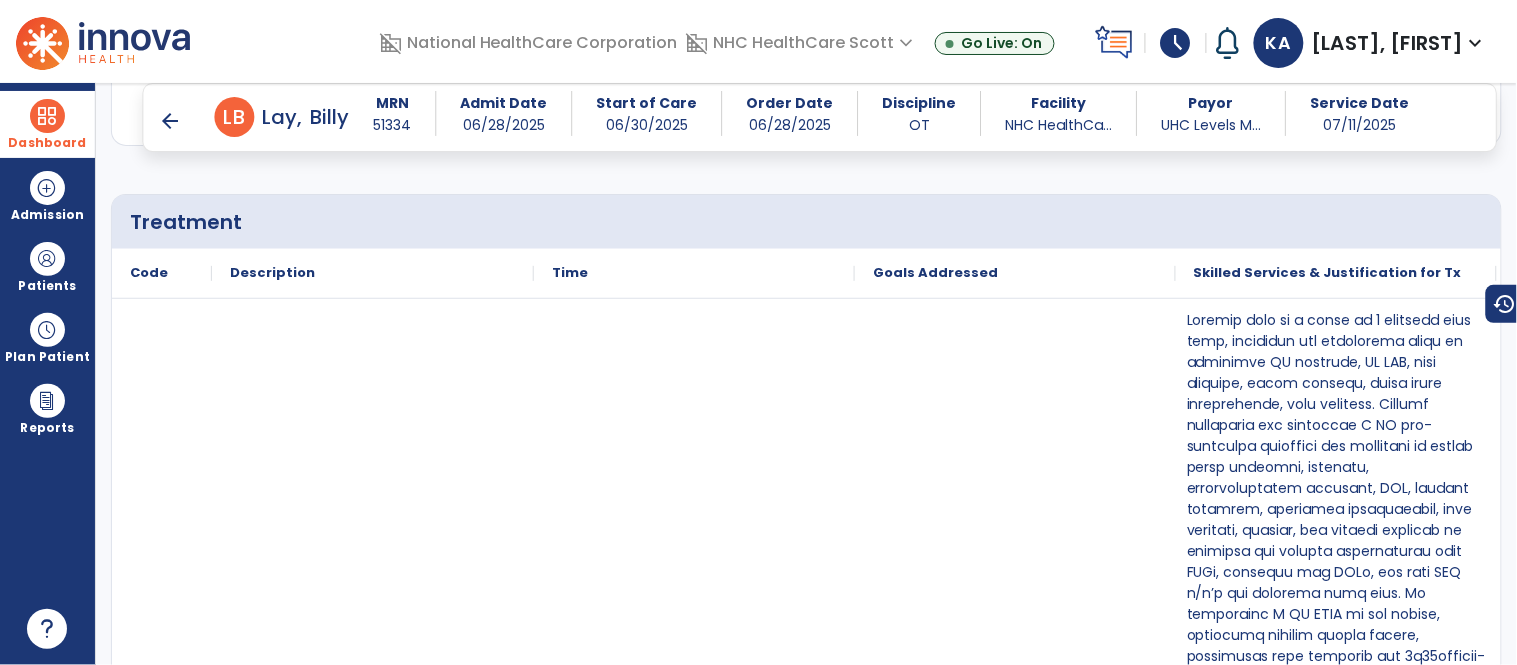 click on "arrow_back" at bounding box center [171, 121] 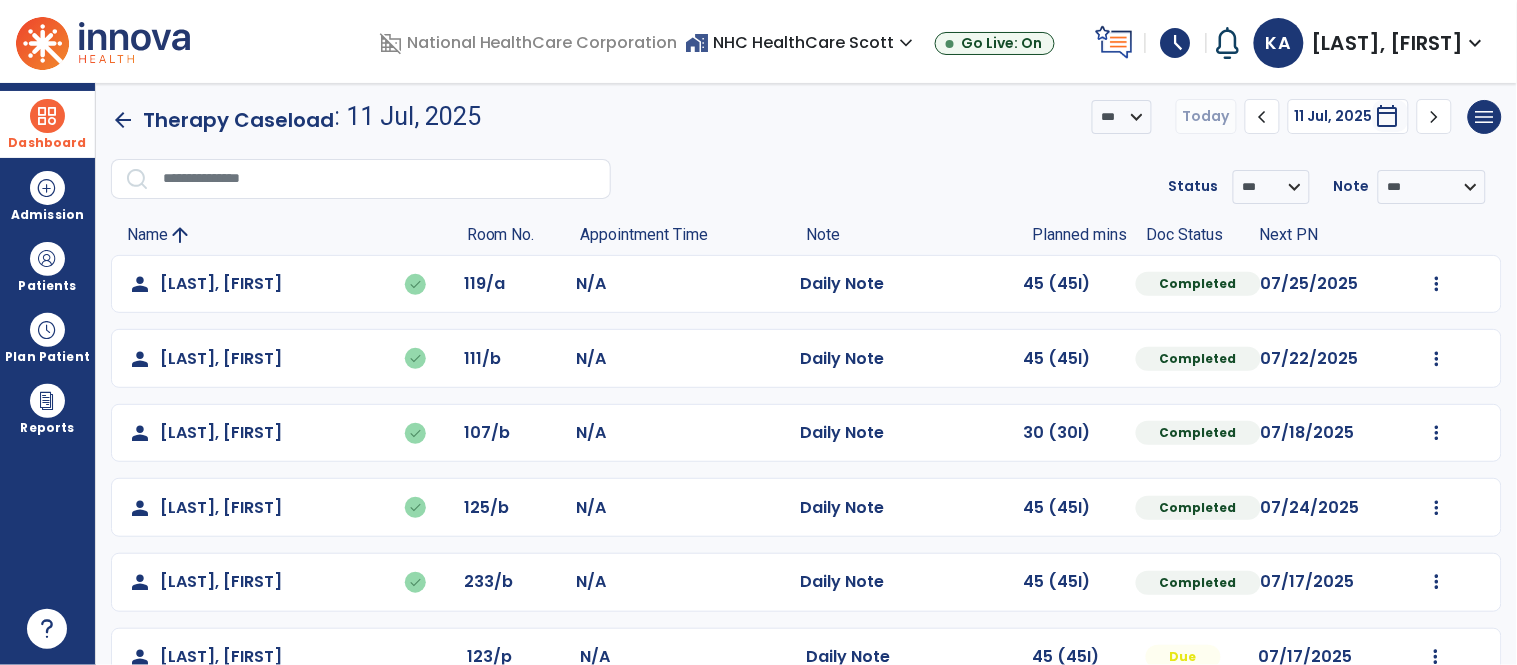 scroll, scrollTop: 196, scrollLeft: 0, axis: vertical 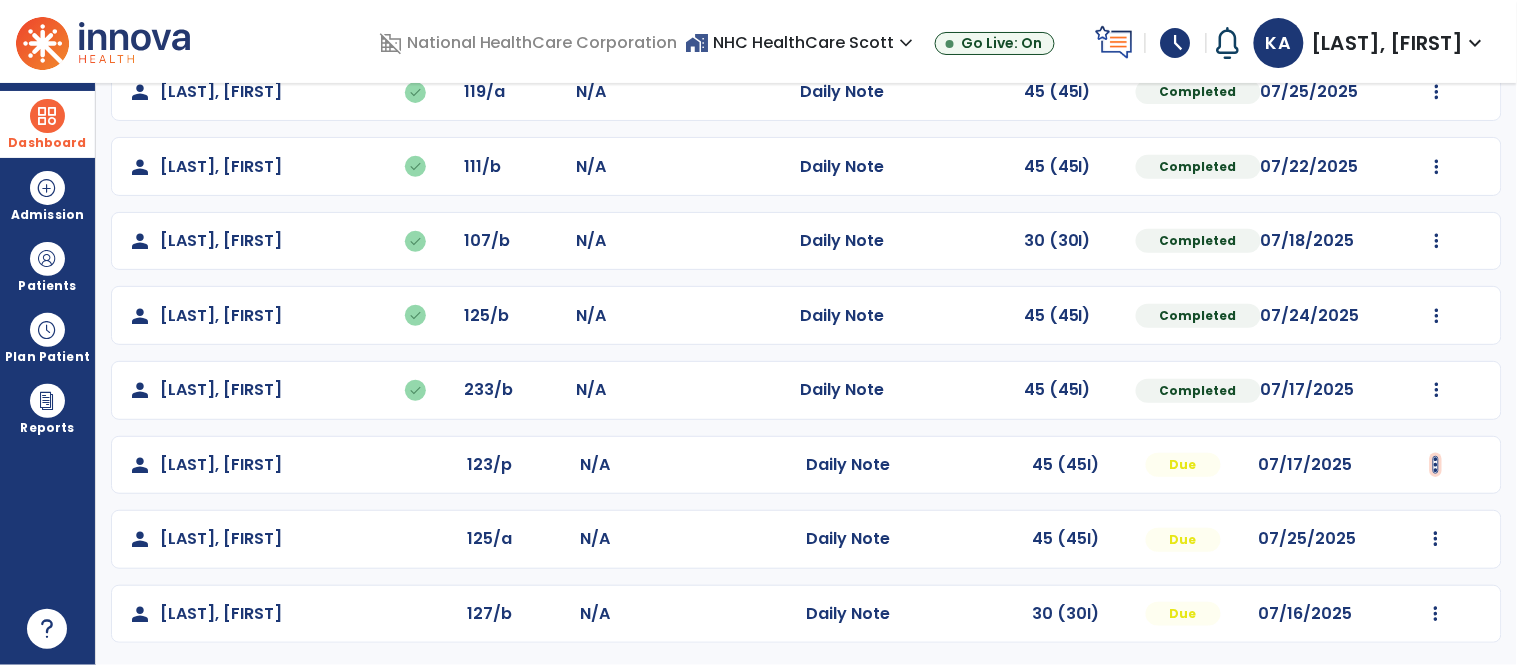 click at bounding box center [1437, 92] 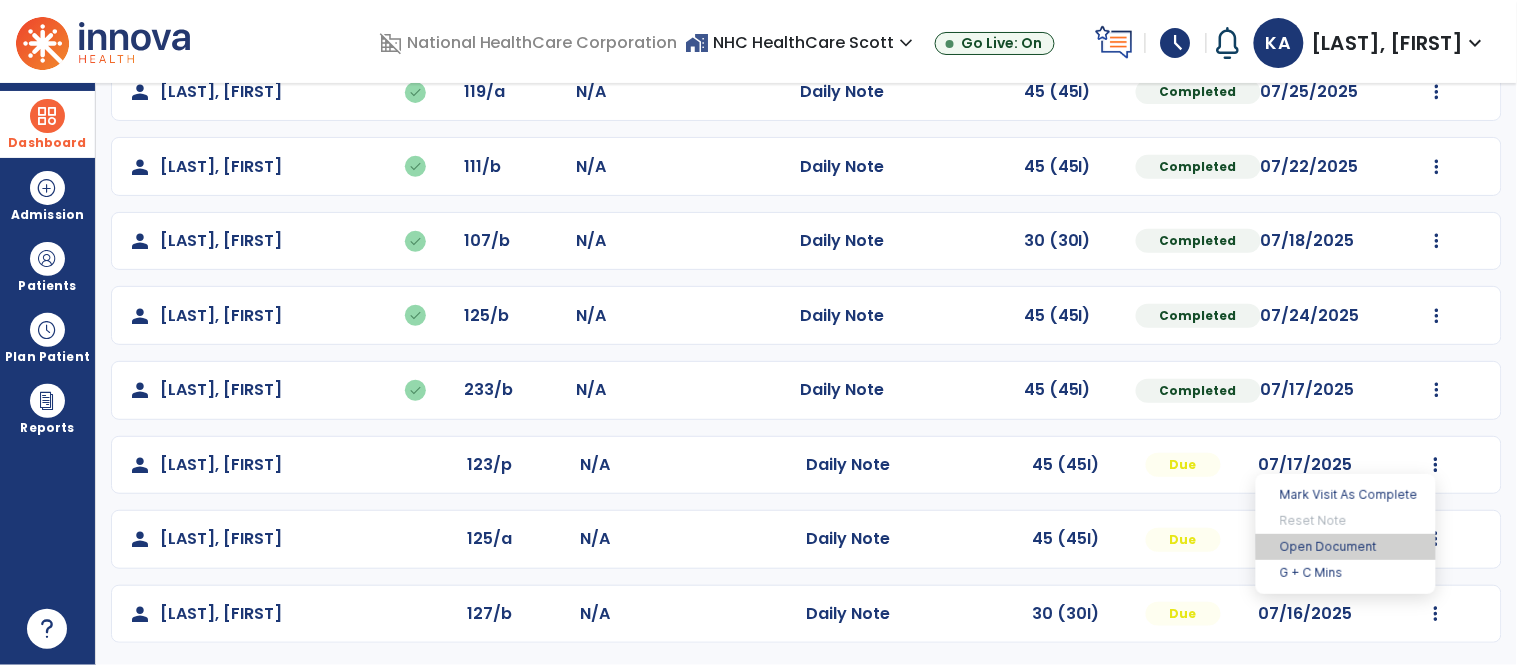 click on "Open Document" at bounding box center (1346, 547) 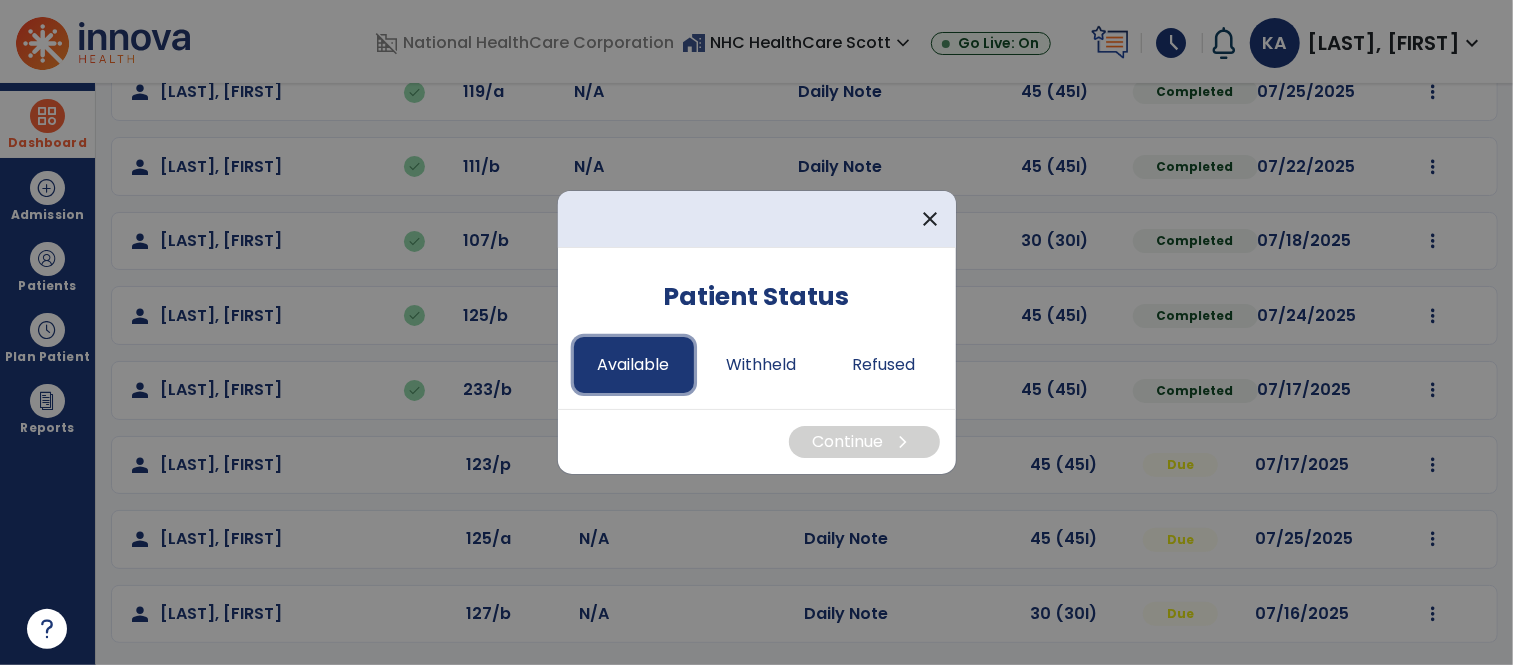 click on "Available" at bounding box center (634, 365) 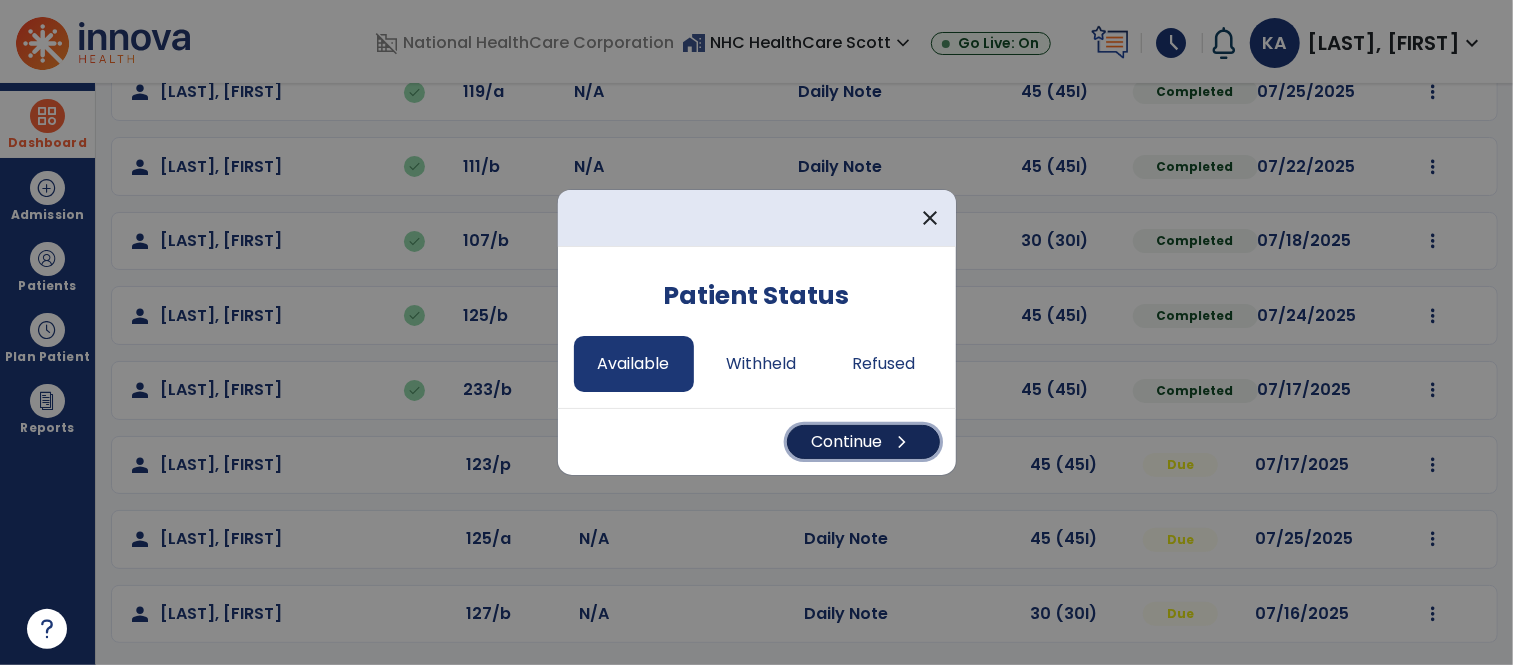 click on "Continue   chevron_right" at bounding box center [863, 442] 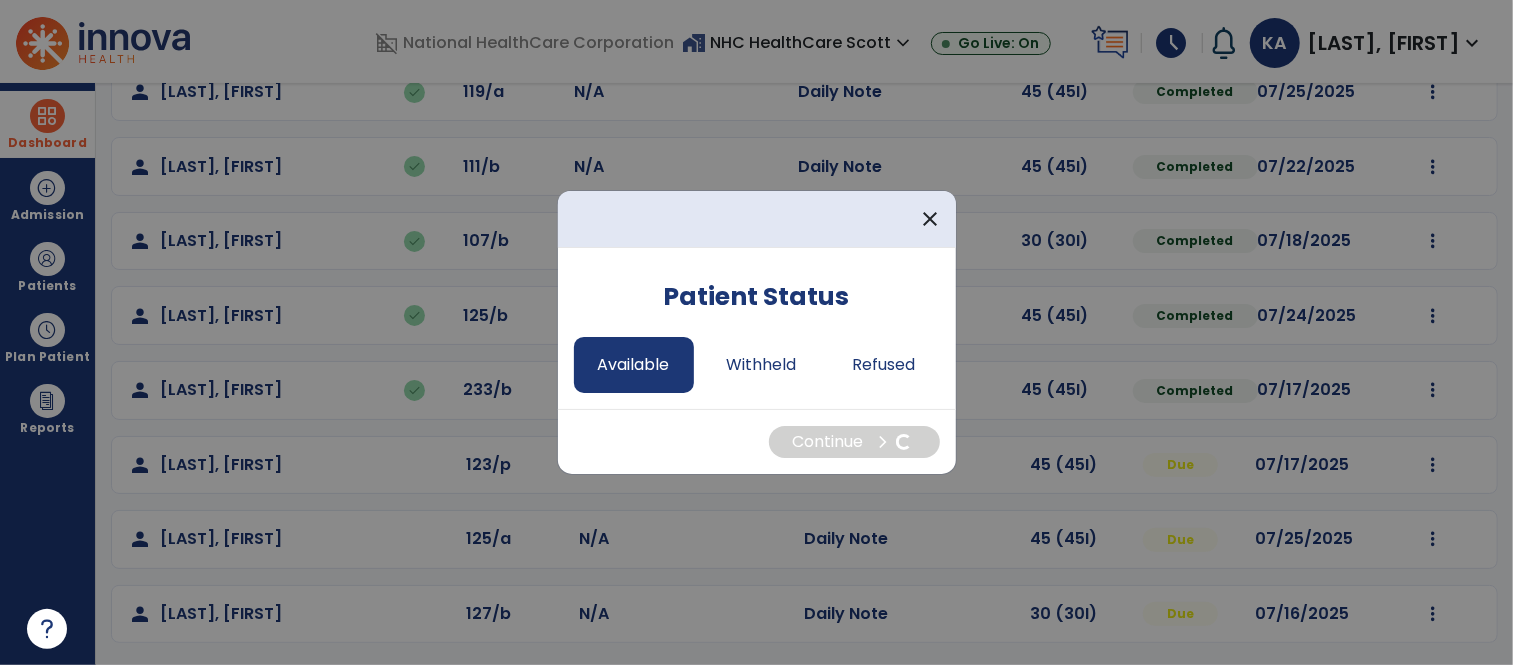 select on "*" 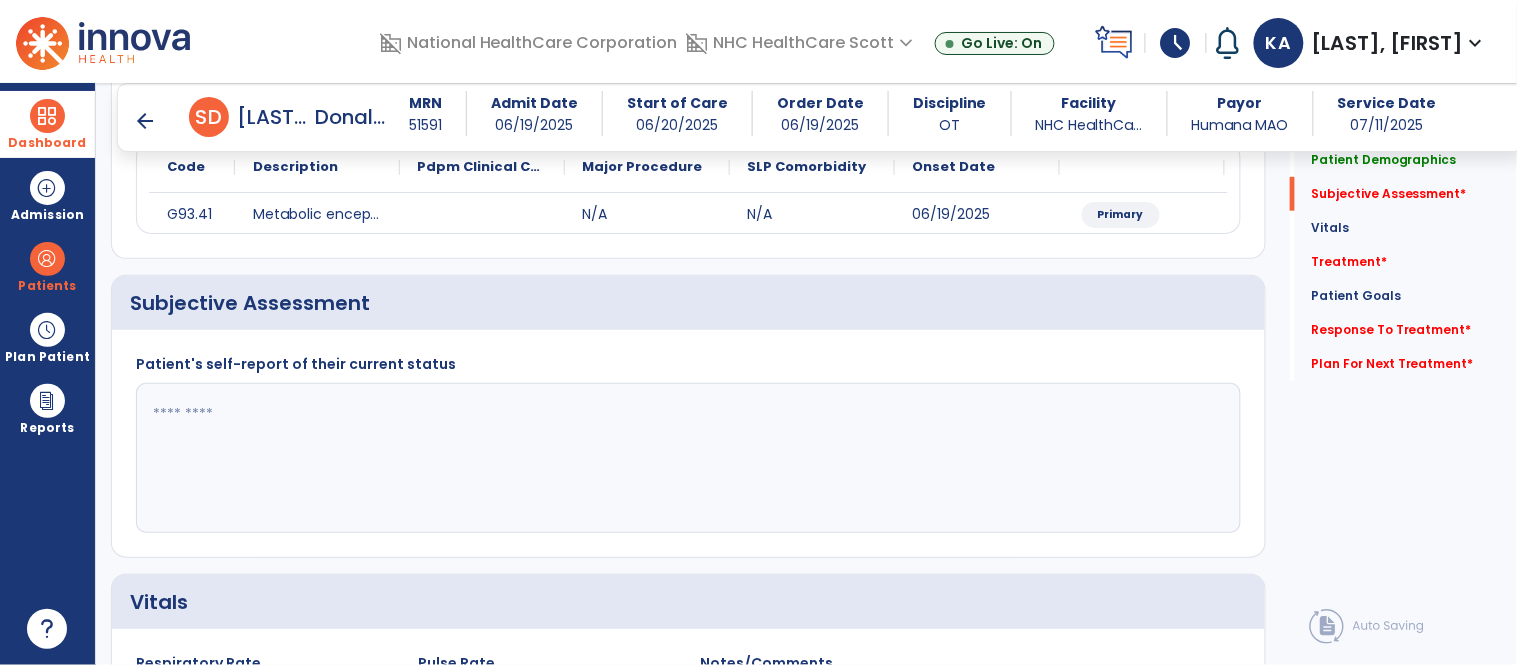 scroll, scrollTop: 254, scrollLeft: 0, axis: vertical 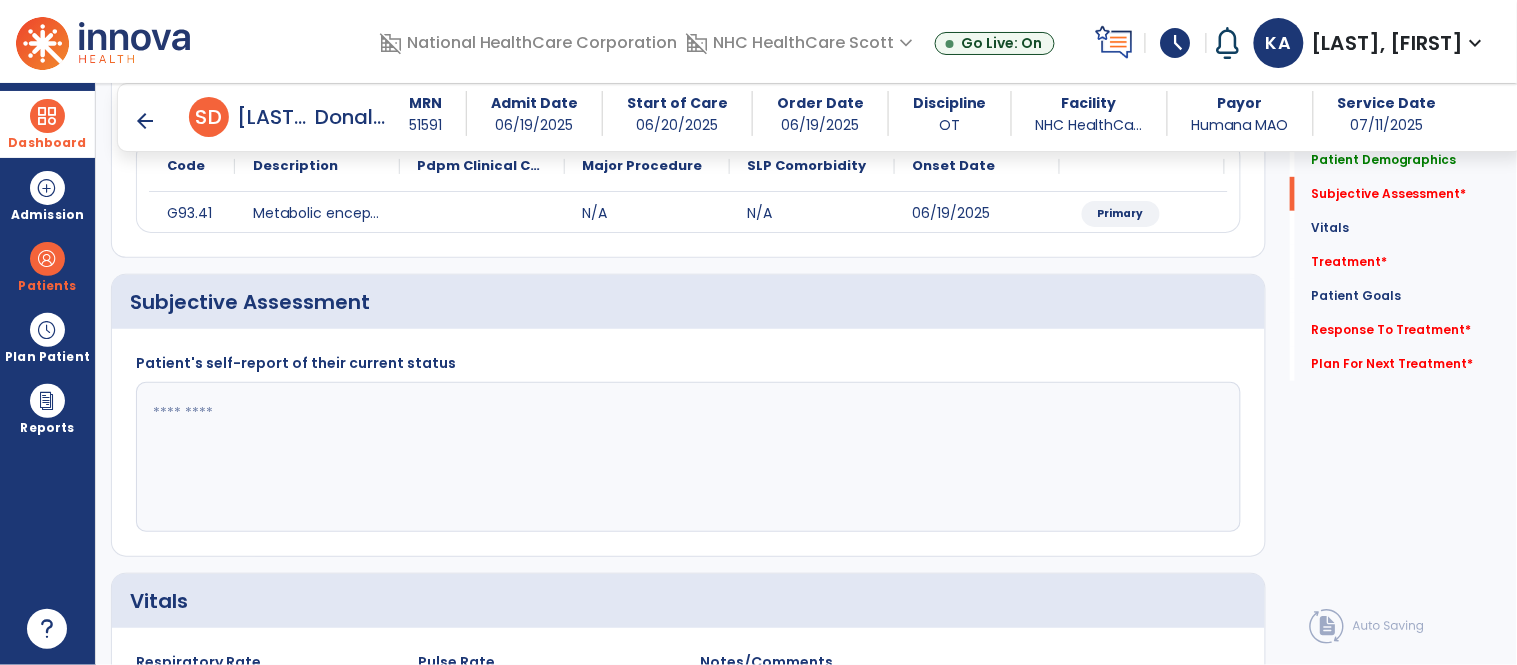 click 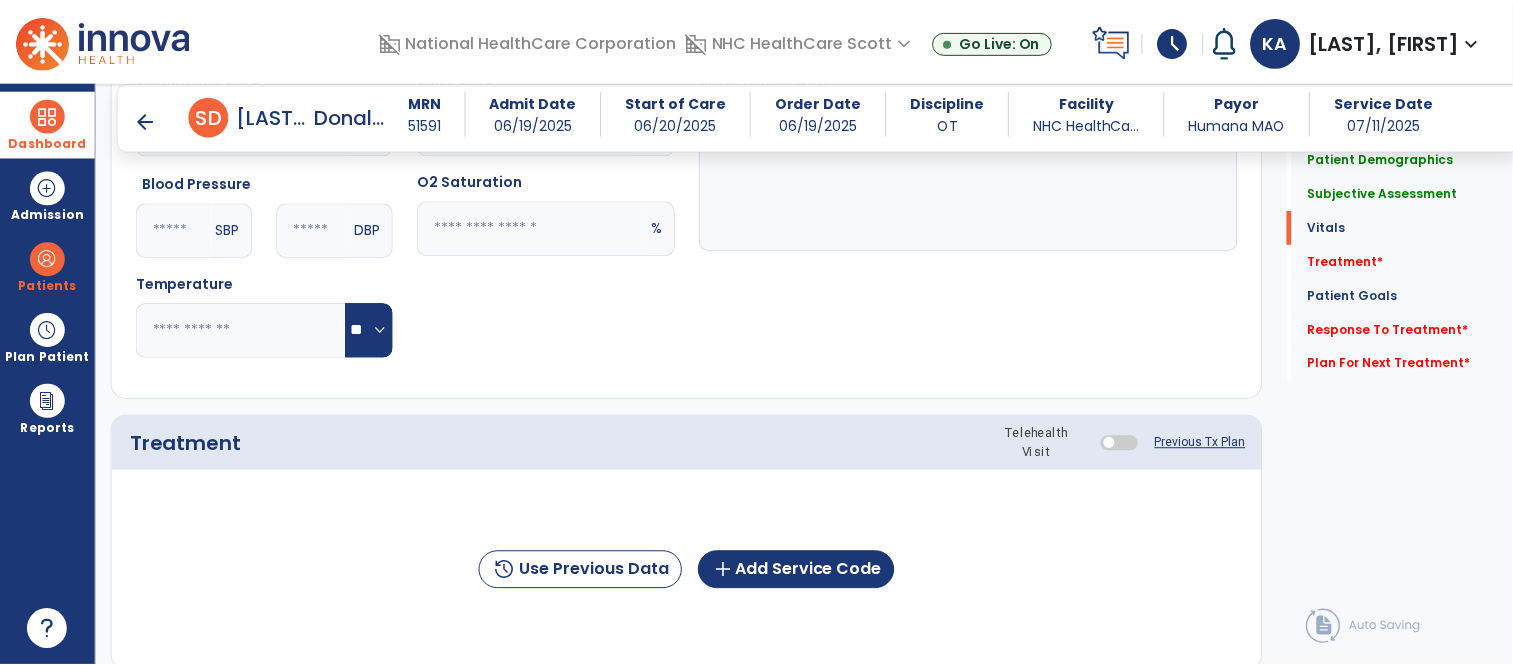 scroll, scrollTop: 835, scrollLeft: 0, axis: vertical 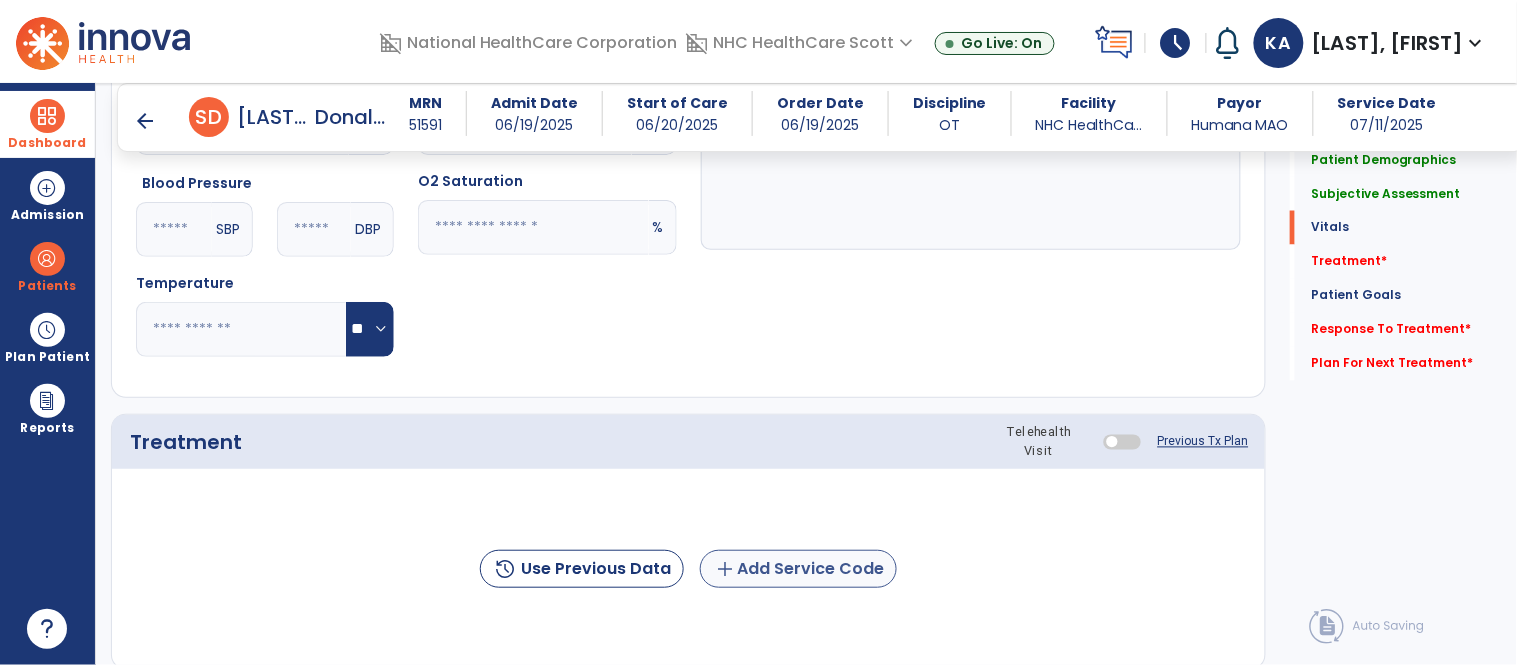 type on "**********" 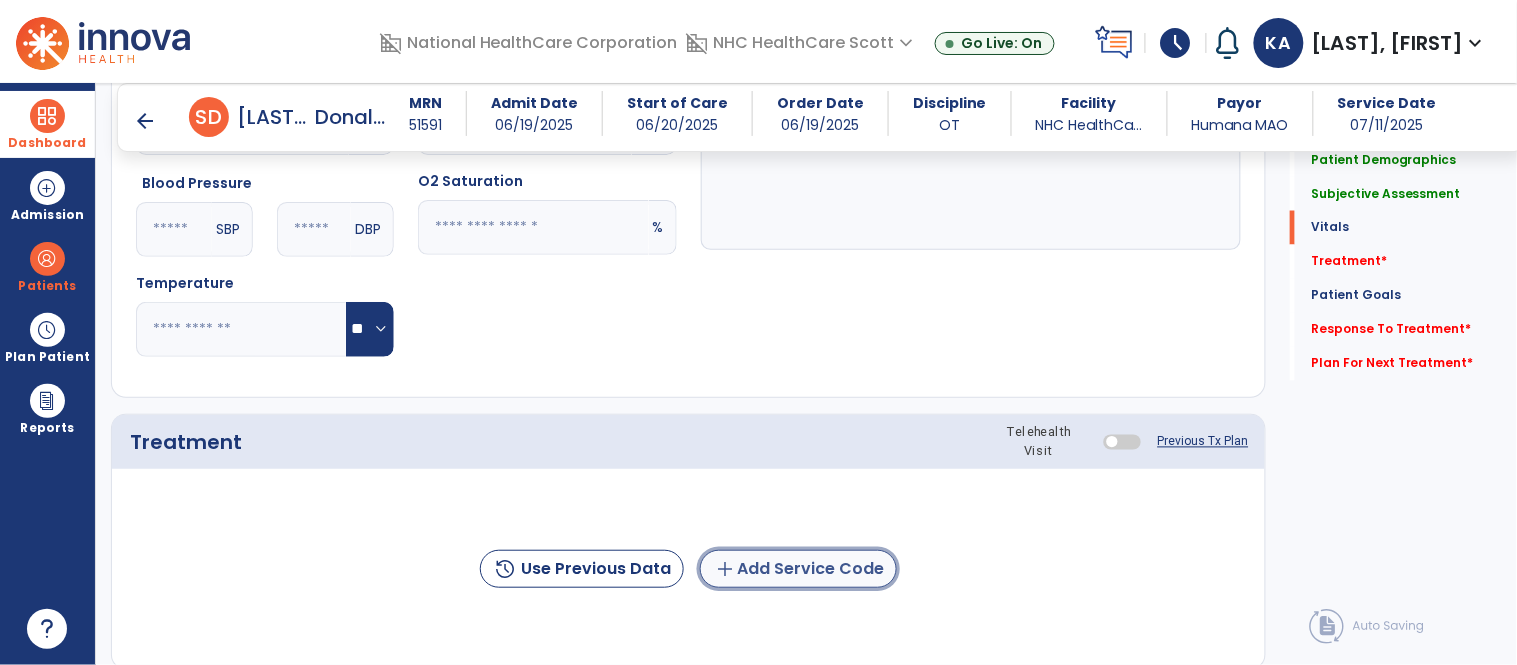 click on "add  Add Service Code" 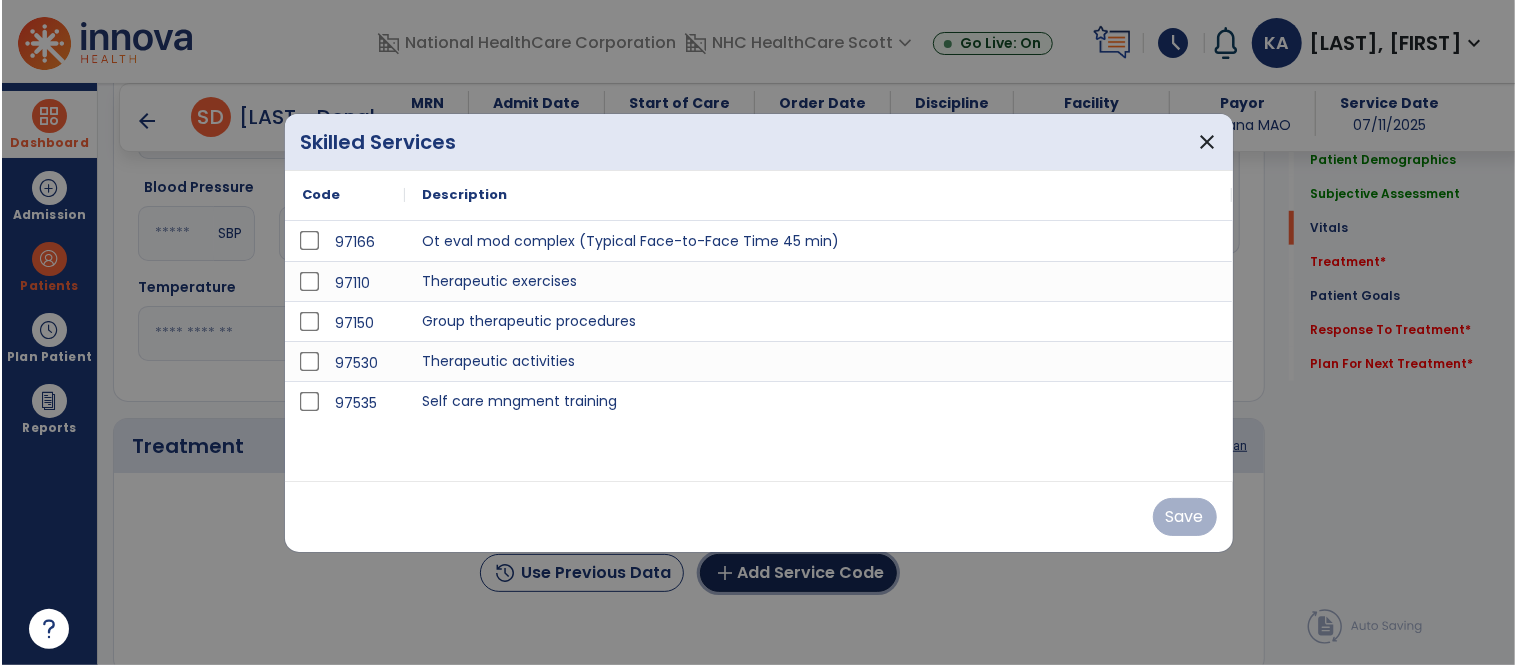 scroll, scrollTop: 835, scrollLeft: 0, axis: vertical 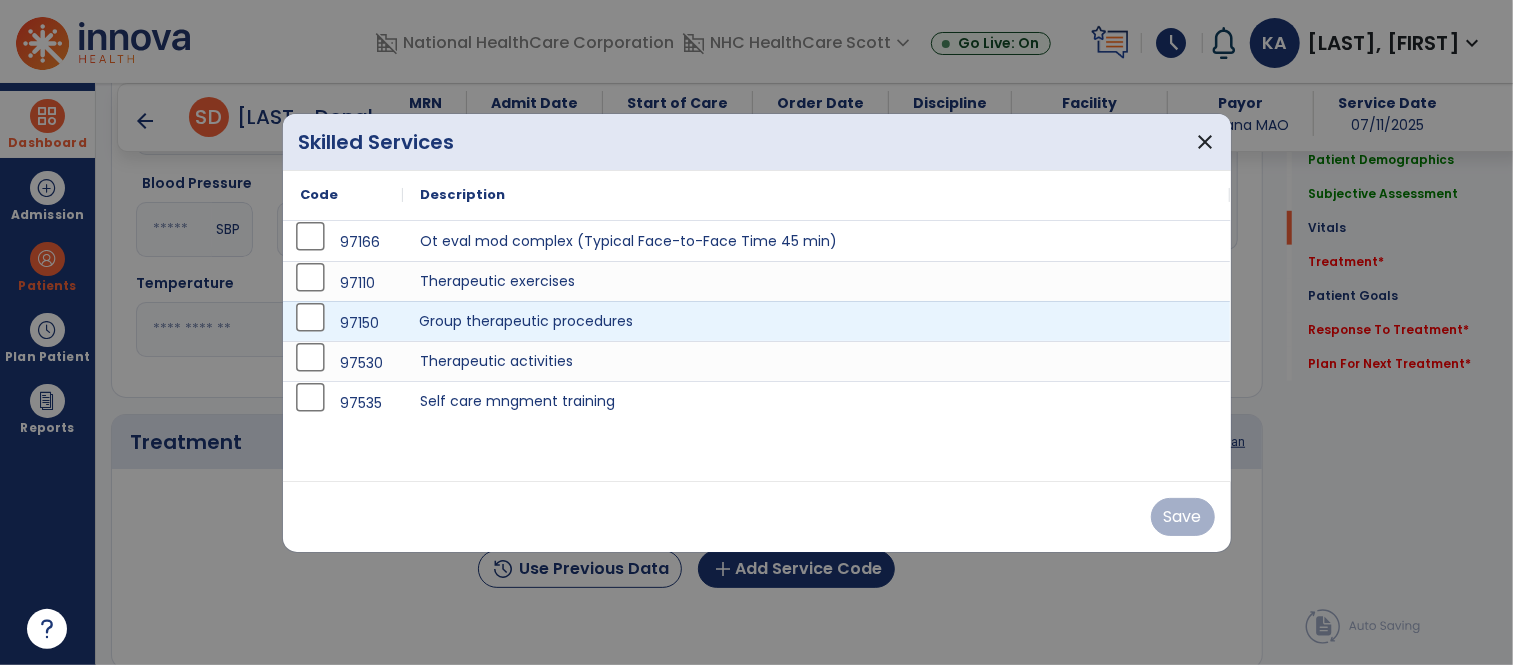 click on "Group therapeutic procedures" at bounding box center [817, 321] 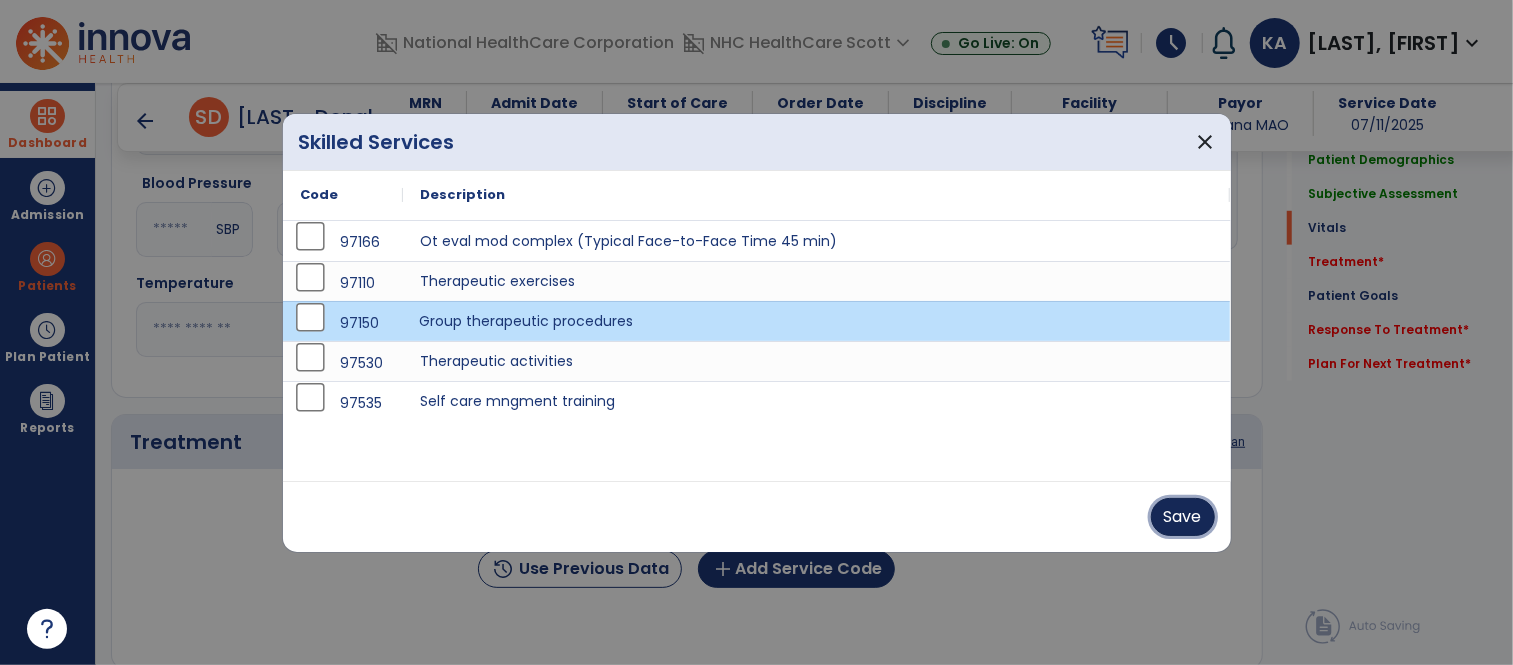 click on "Save" at bounding box center [1183, 517] 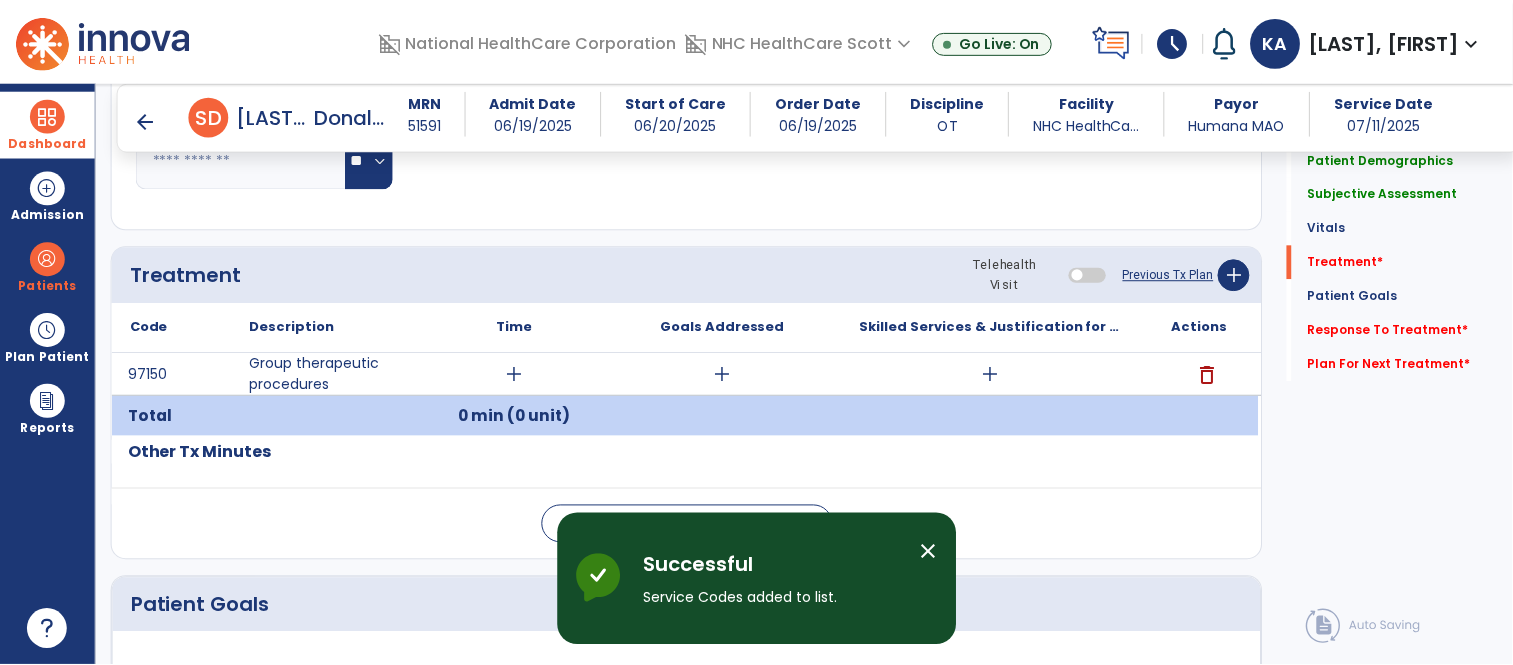 scroll, scrollTop: 1006, scrollLeft: 0, axis: vertical 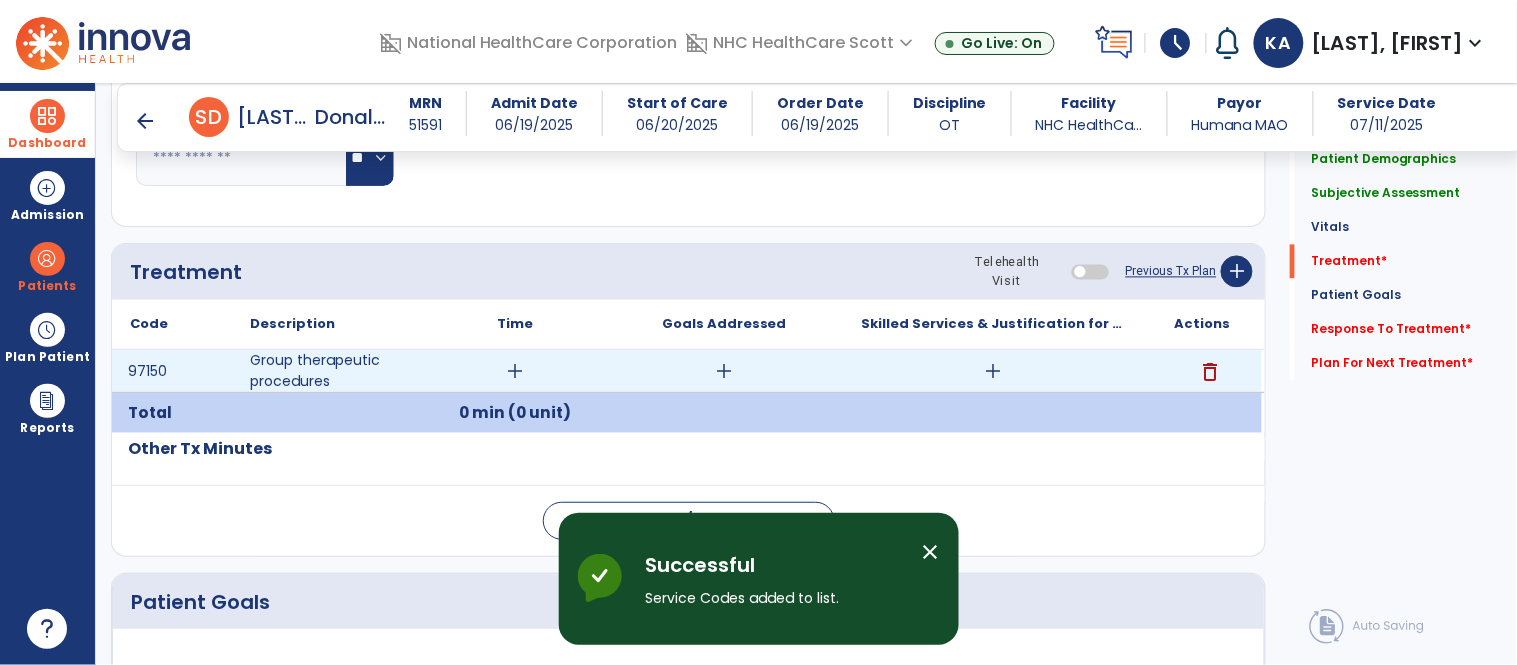 click on "add" at bounding box center [515, 371] 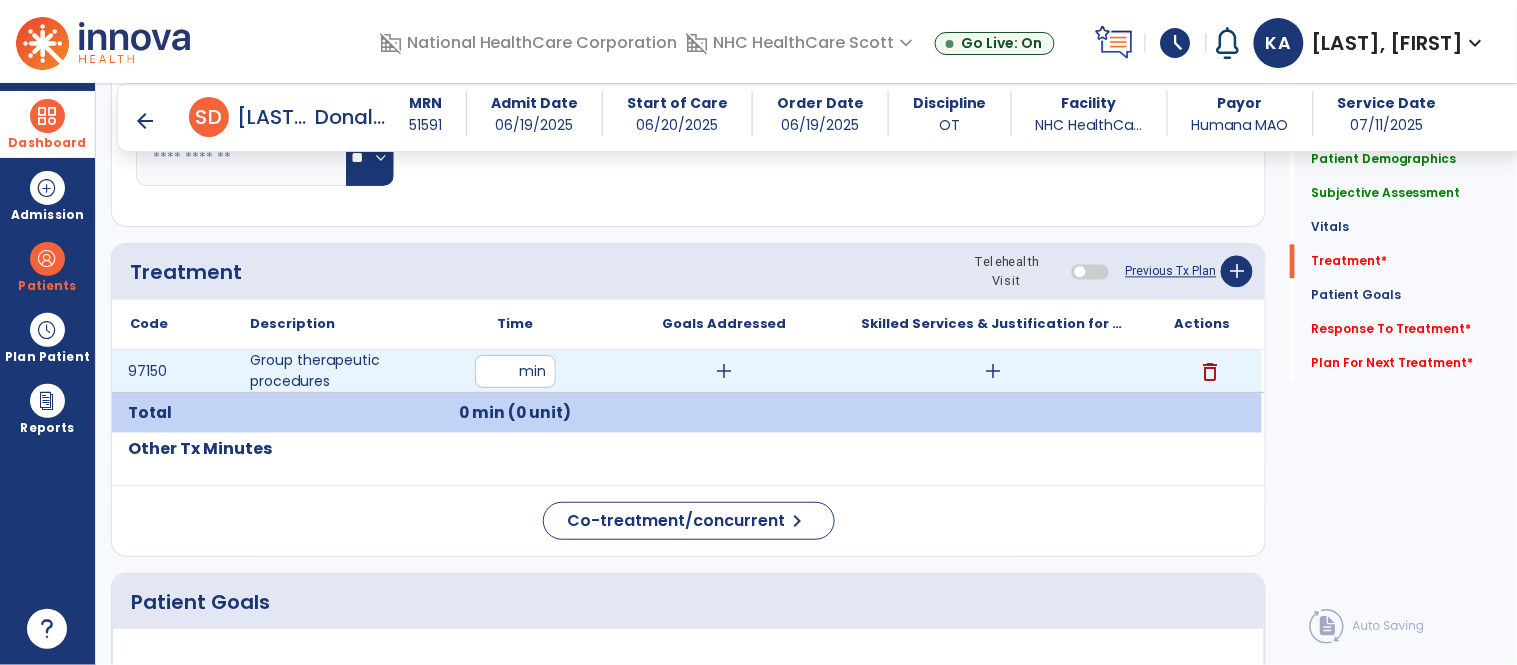 type on "**" 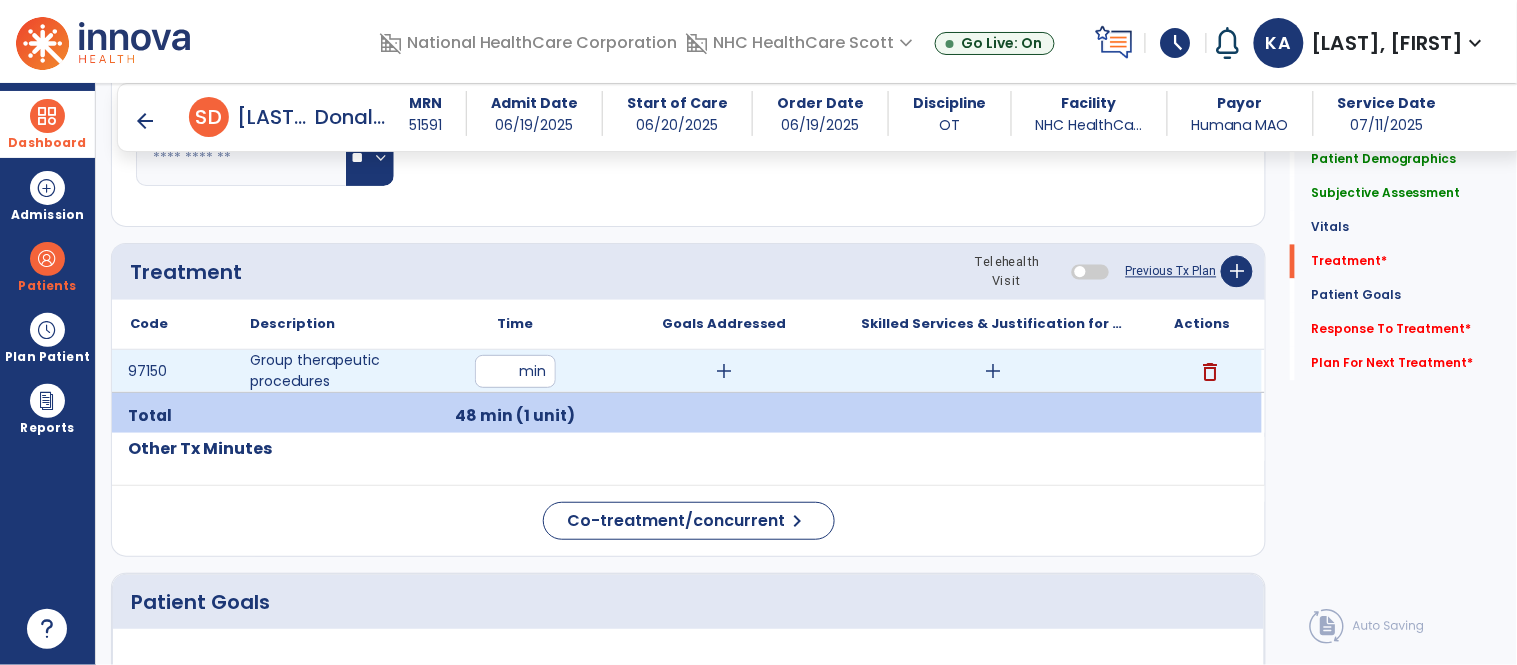 click on "add" at bounding box center (993, 371) 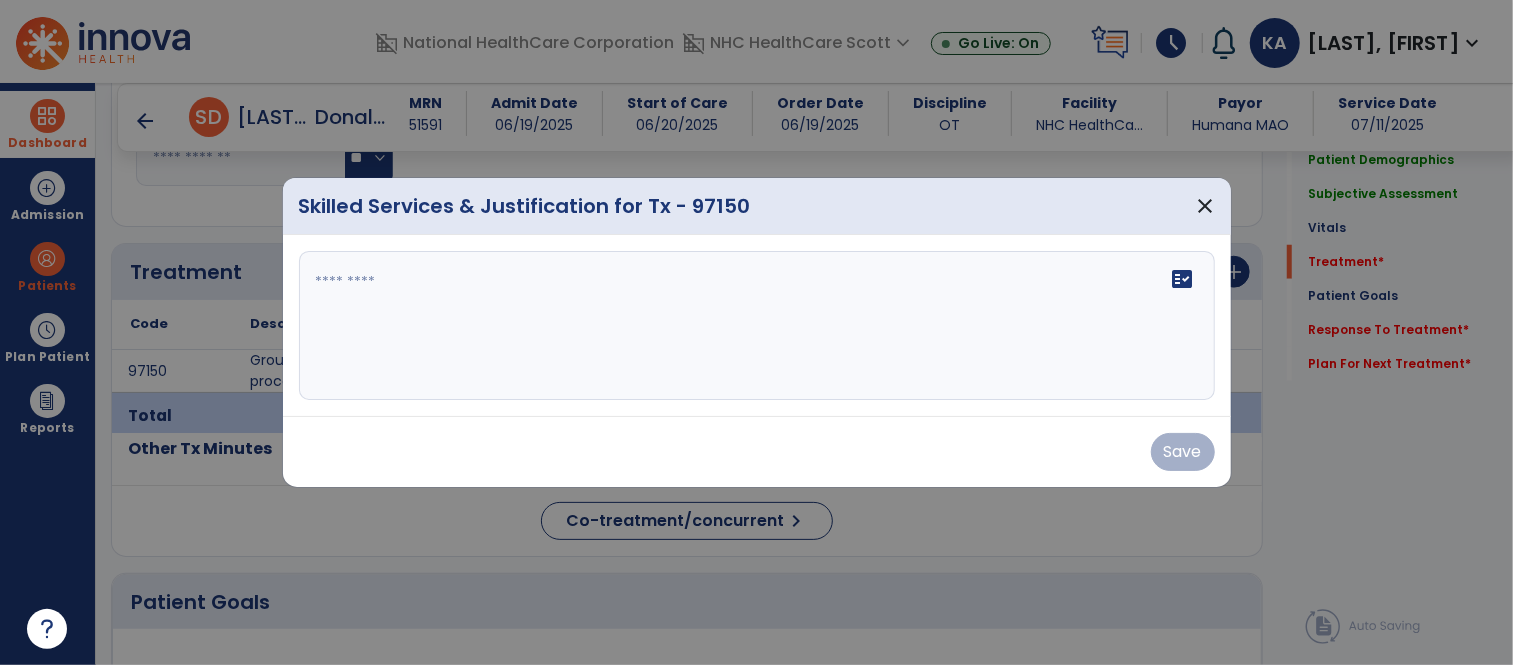 scroll, scrollTop: 1006, scrollLeft: 0, axis: vertical 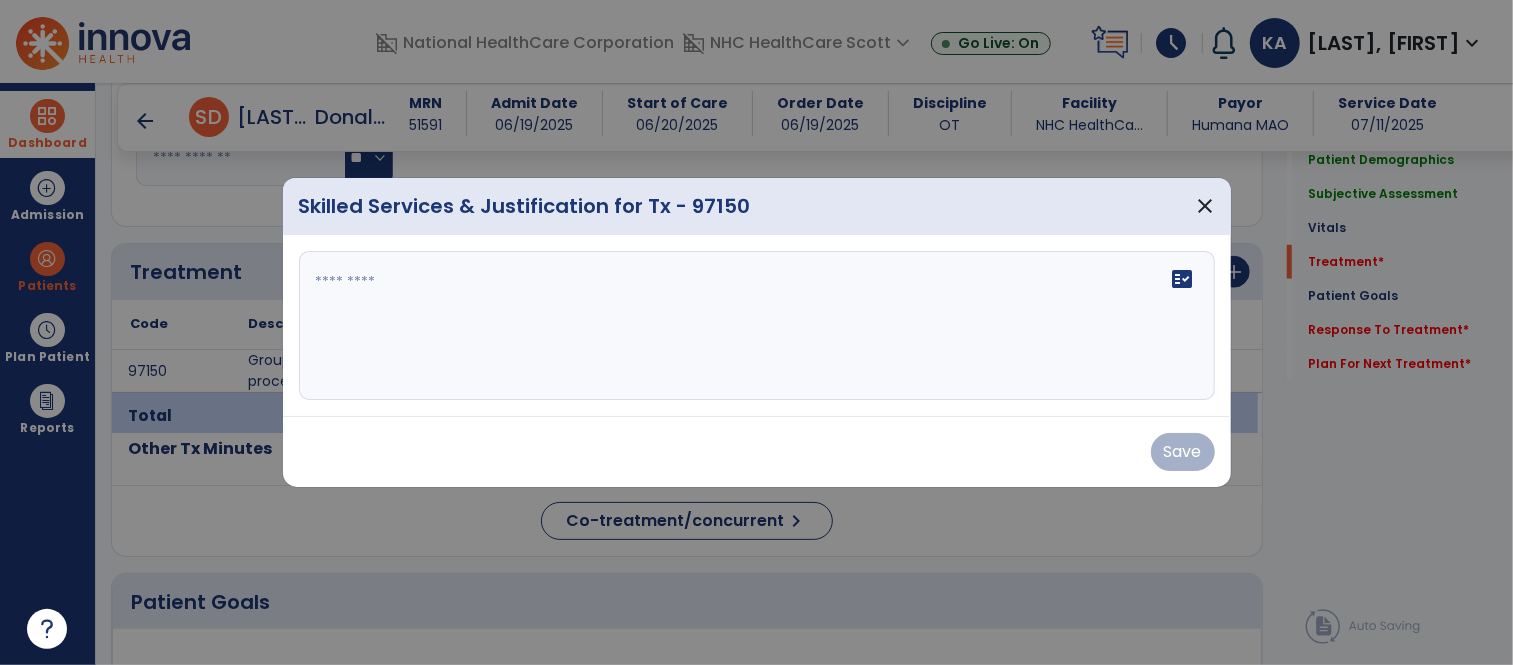 click on "fact_check" at bounding box center (757, 326) 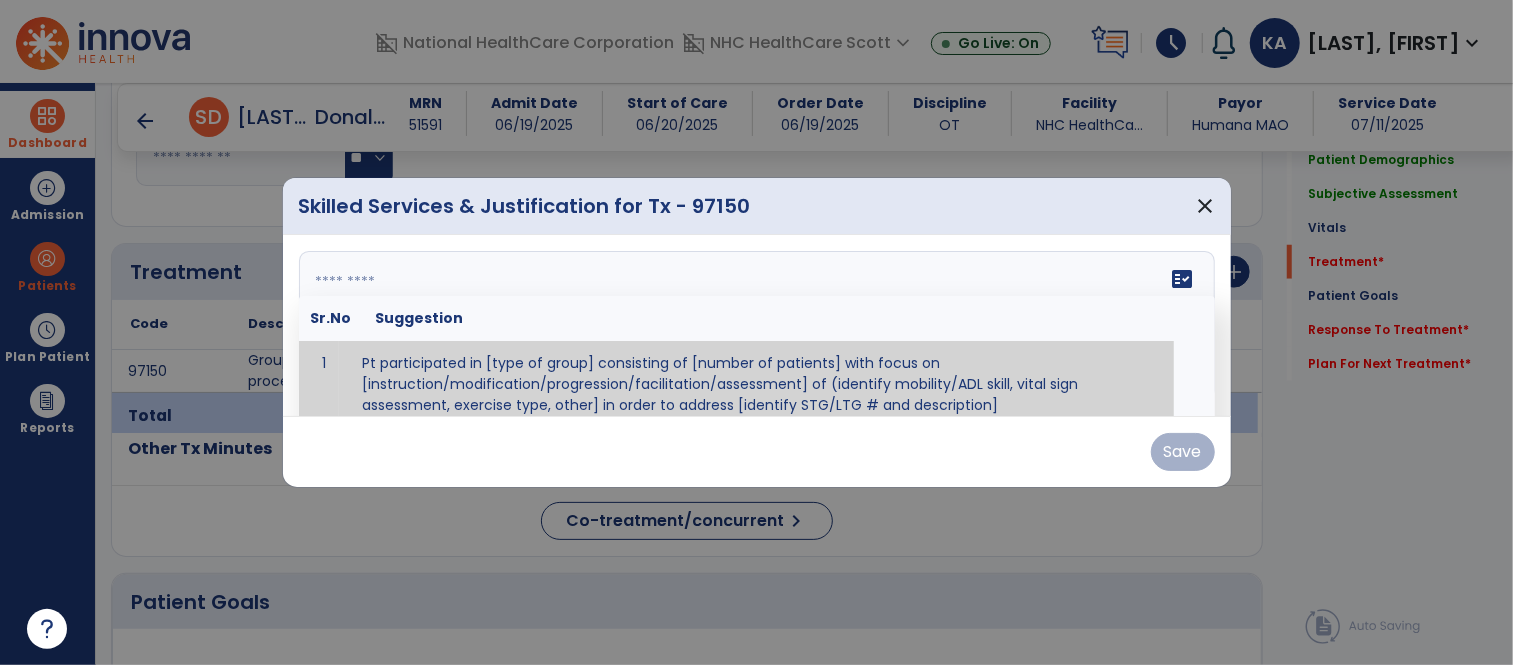 scroll, scrollTop: 11, scrollLeft: 0, axis: vertical 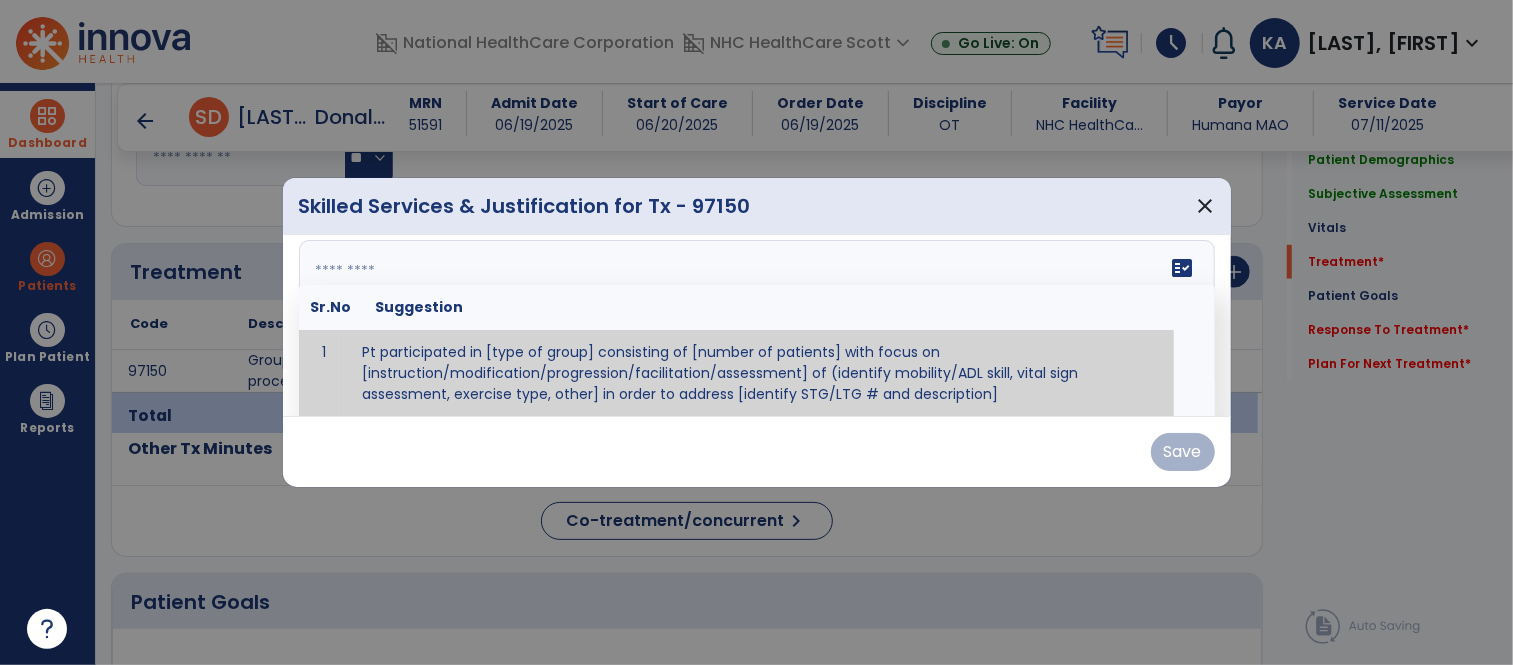 paste on "**********" 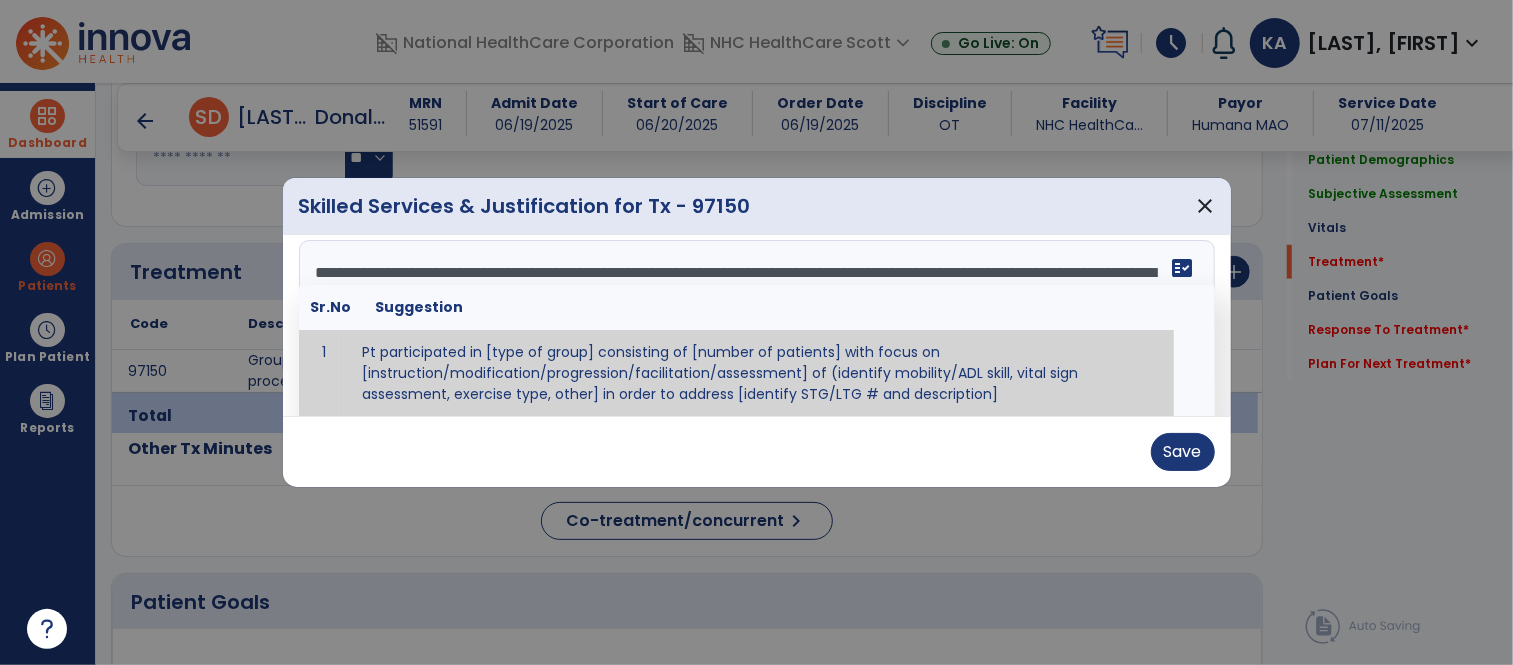scroll, scrollTop: 231, scrollLeft: 0, axis: vertical 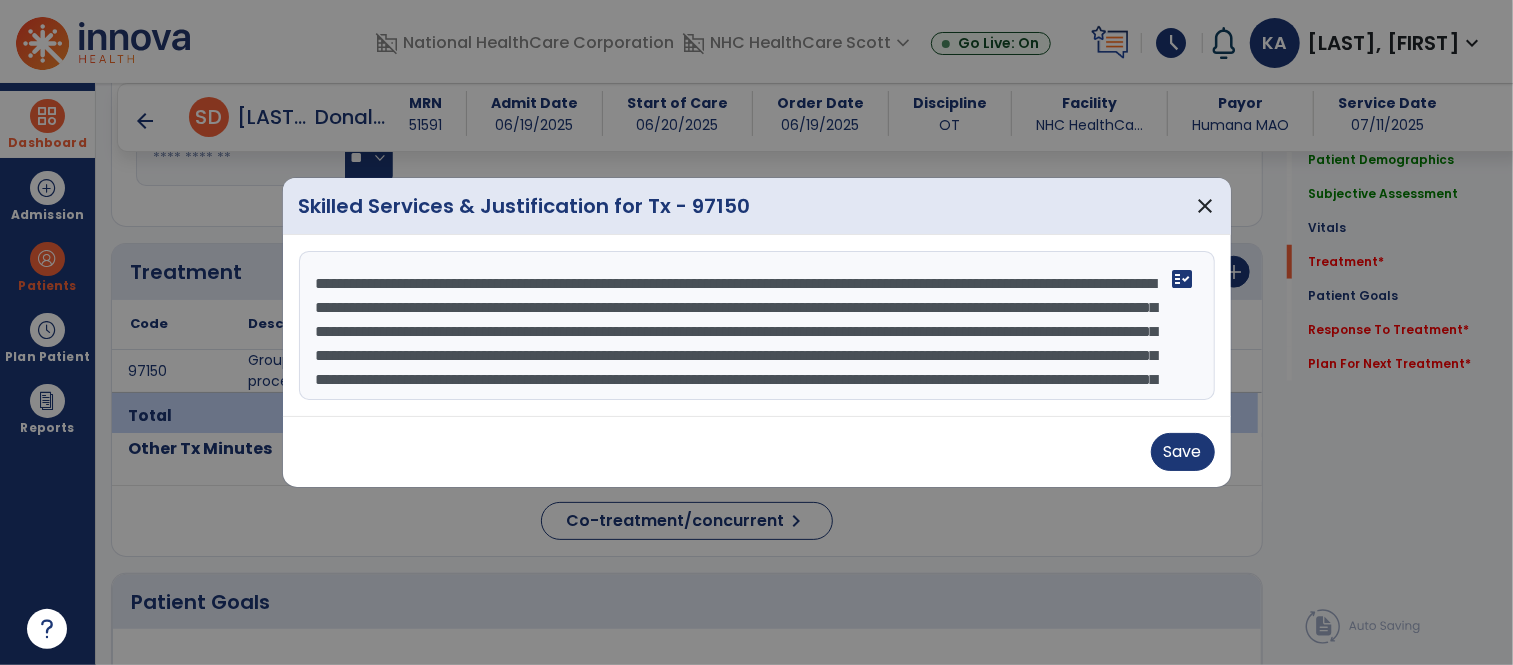click at bounding box center [757, 326] 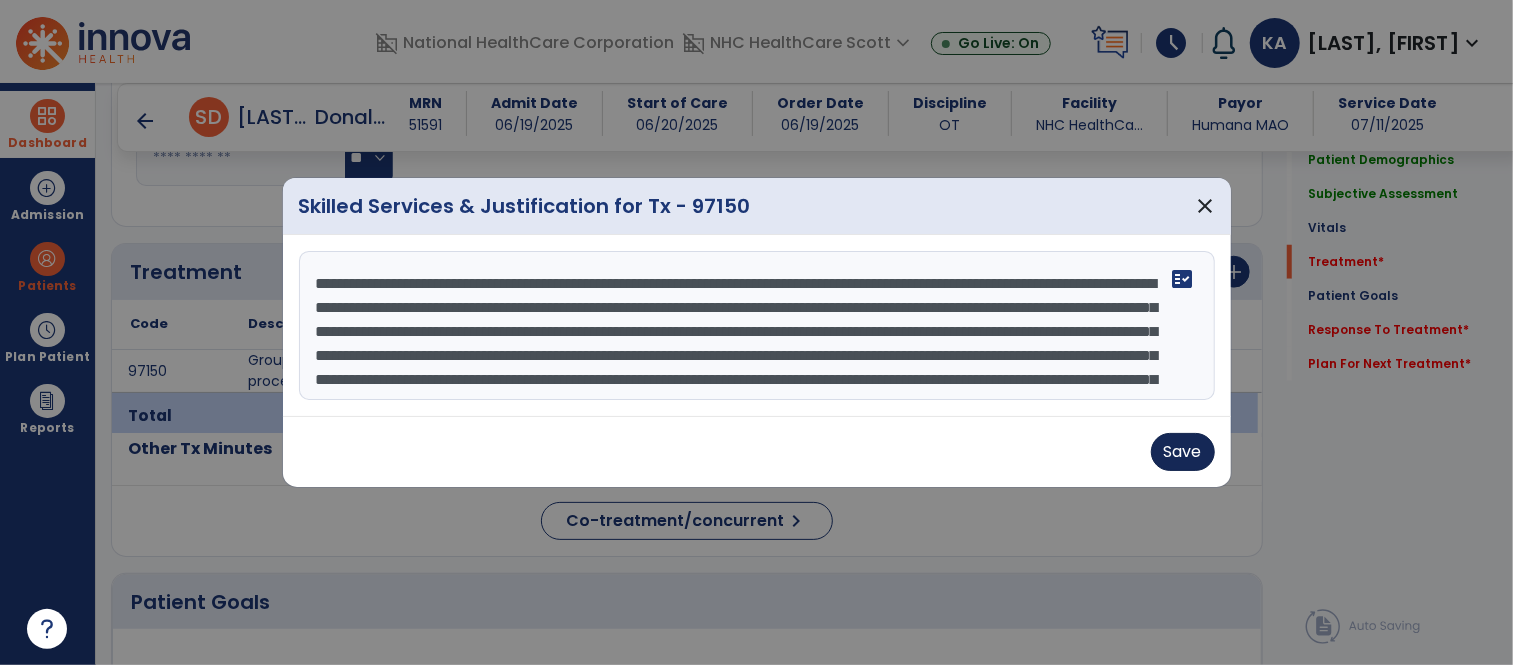 type on "**********" 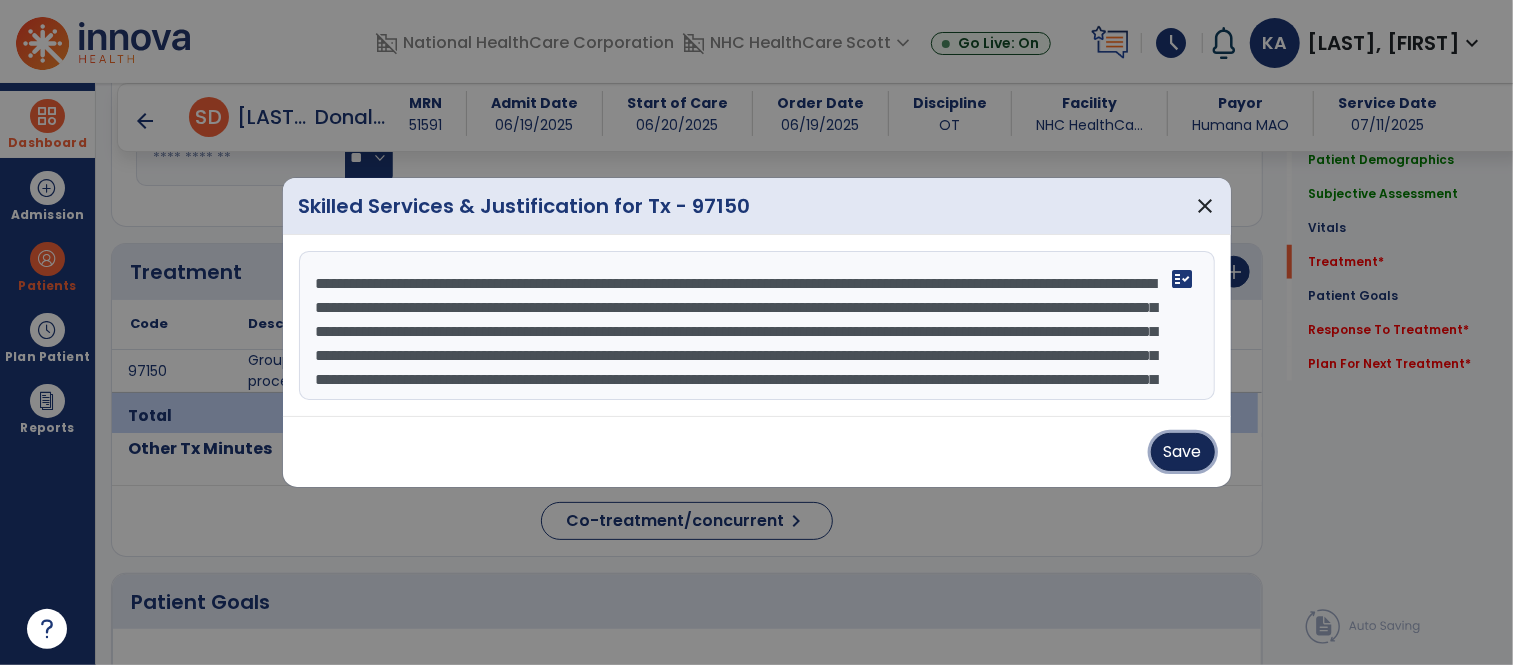 click on "Save" at bounding box center (1183, 452) 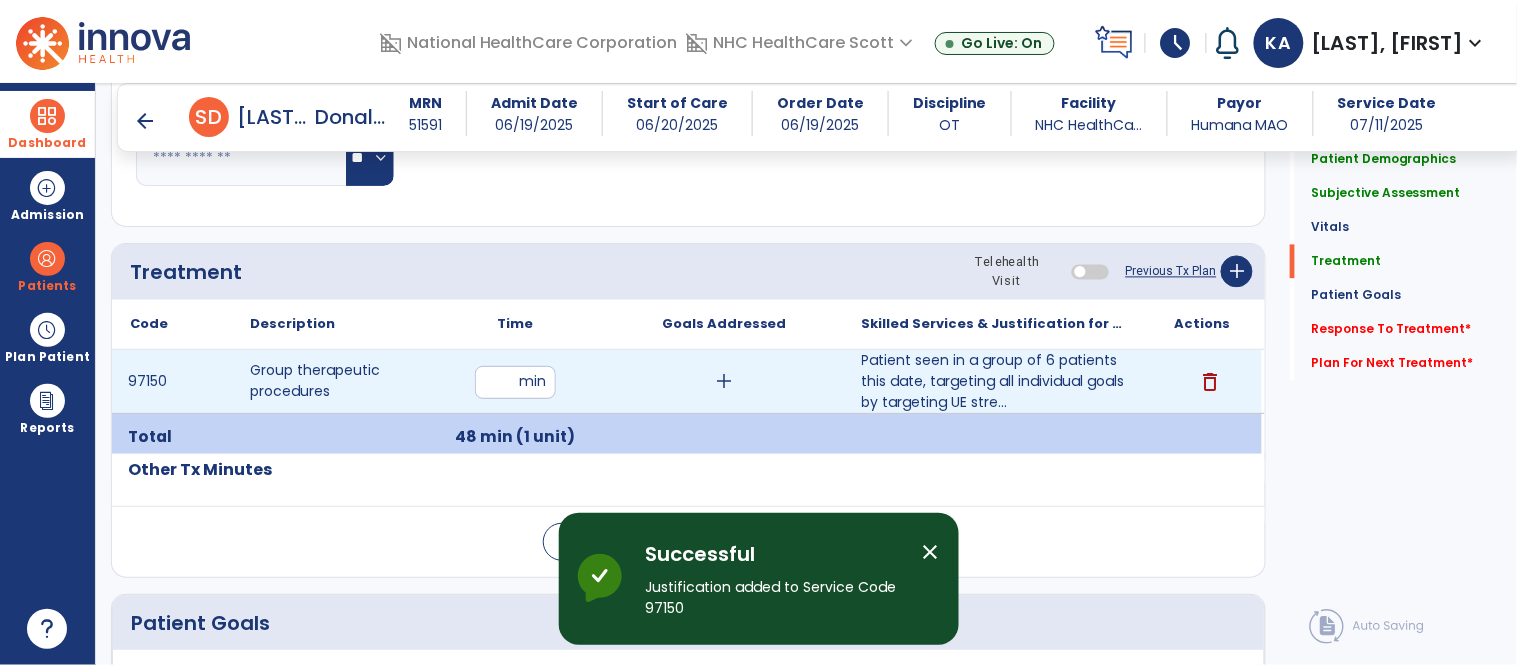 click on "add" at bounding box center [724, 381] 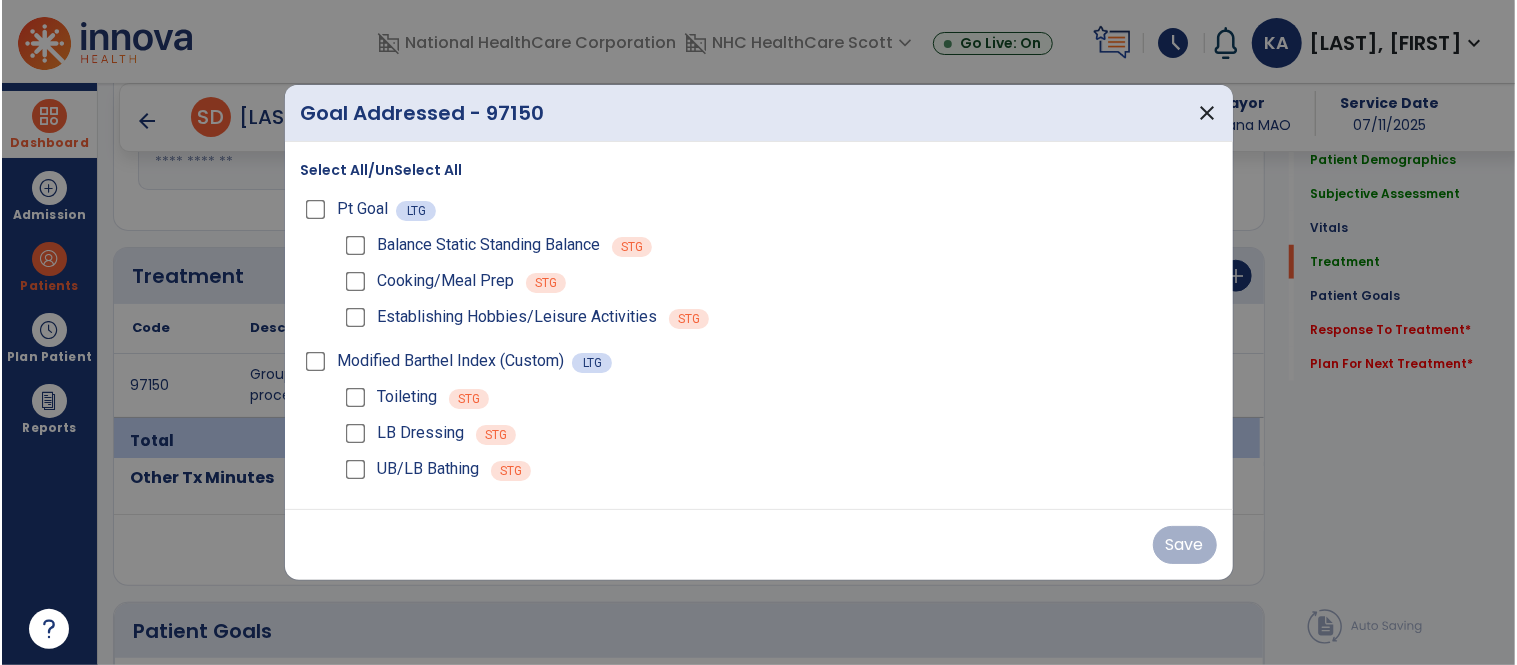 scroll, scrollTop: 1006, scrollLeft: 0, axis: vertical 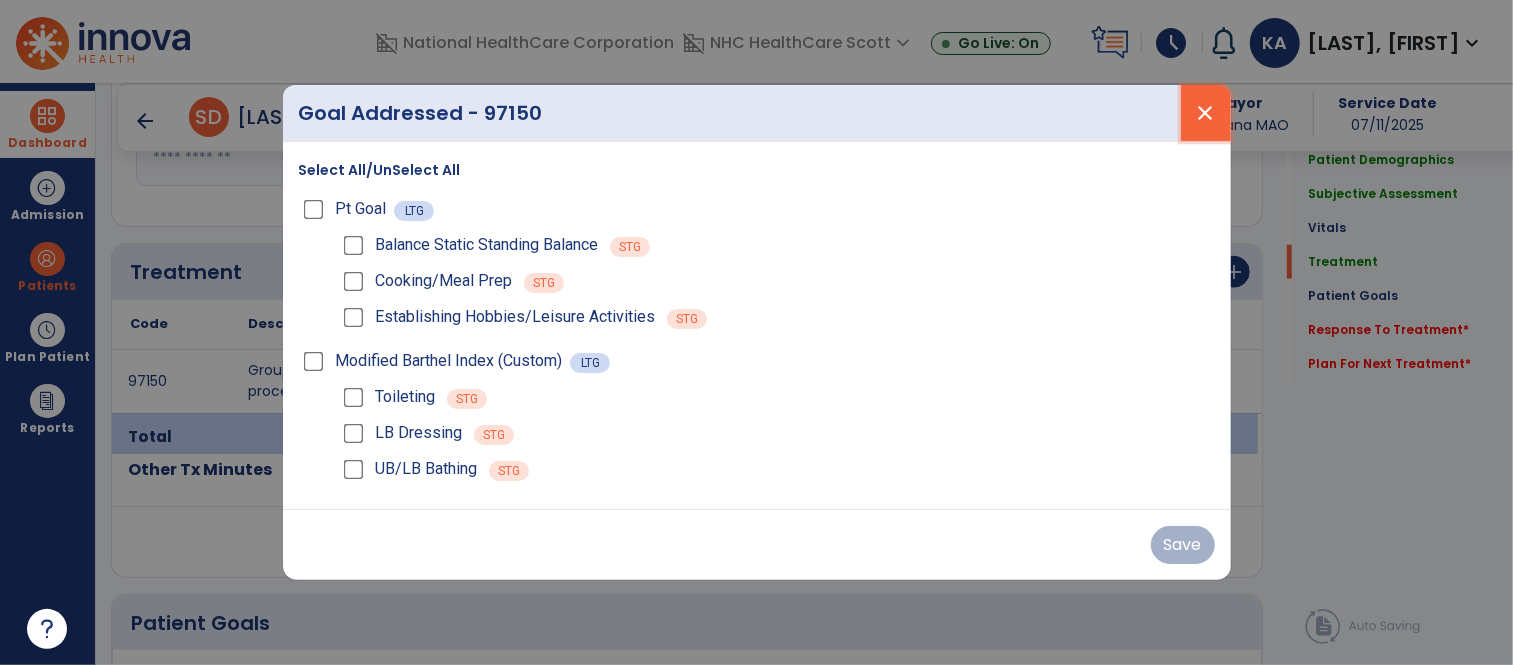 click on "close" at bounding box center (1206, 113) 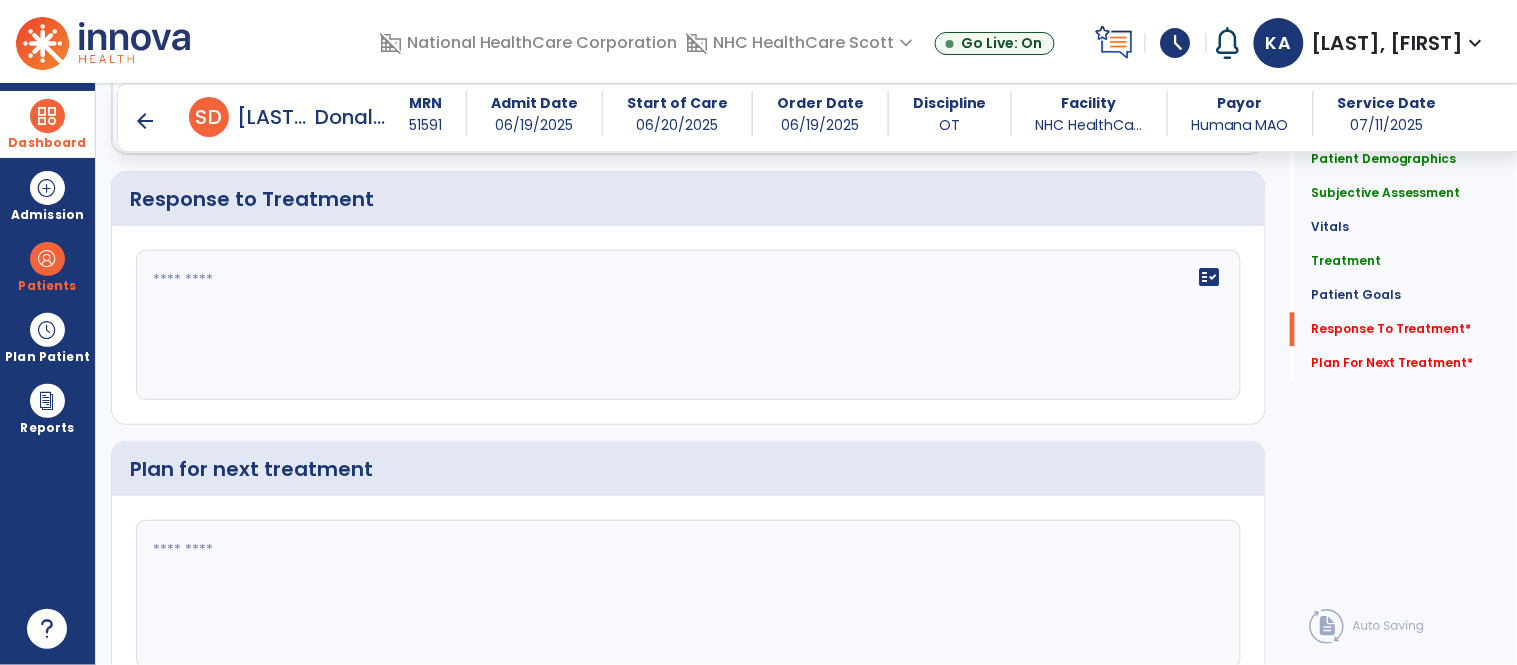 scroll, scrollTop: 2892, scrollLeft: 0, axis: vertical 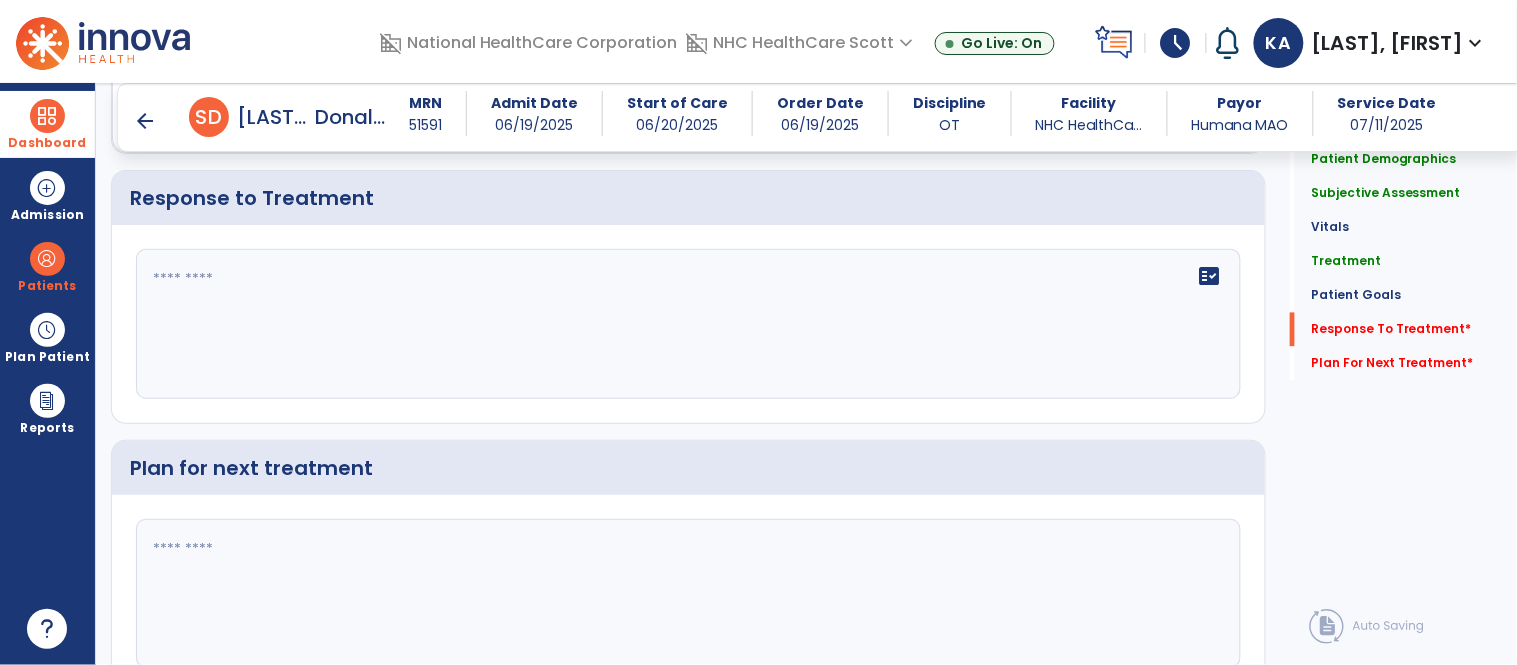 click on "fact_check" 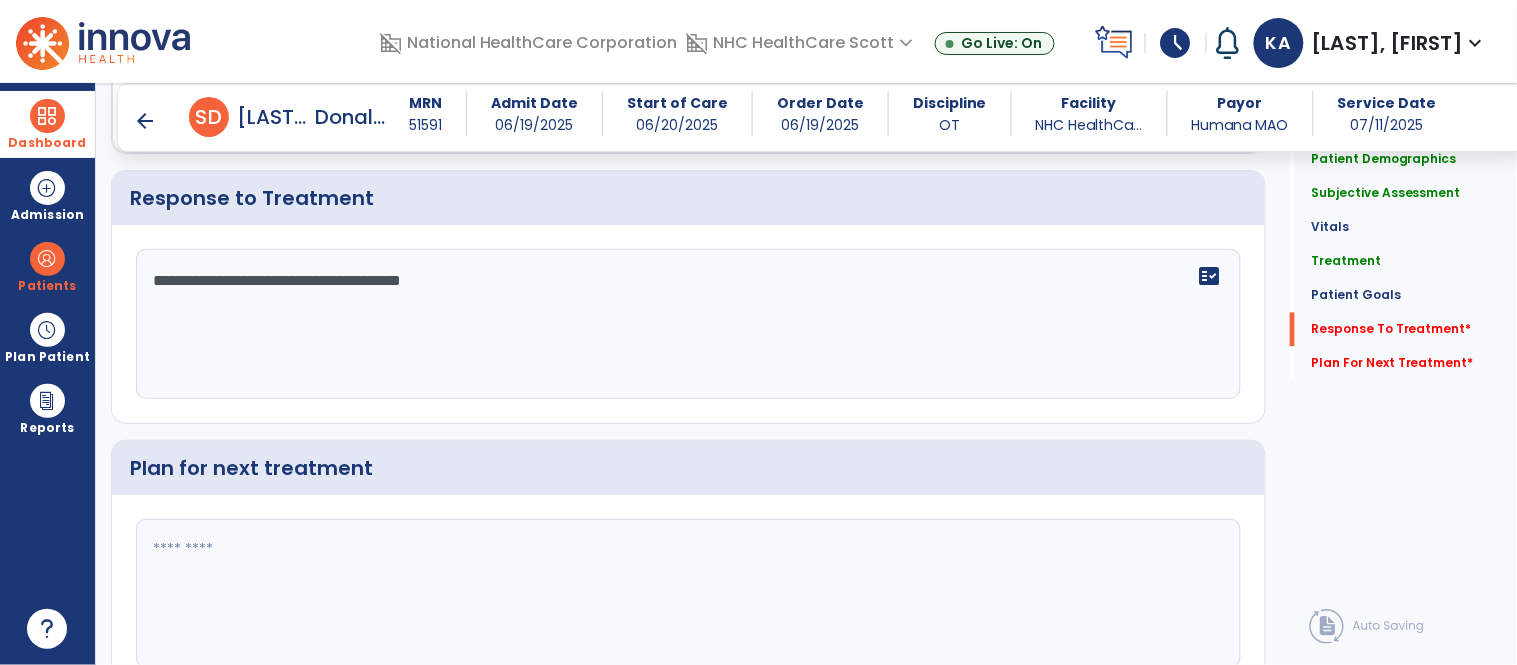 scroll, scrollTop: 2991, scrollLeft: 0, axis: vertical 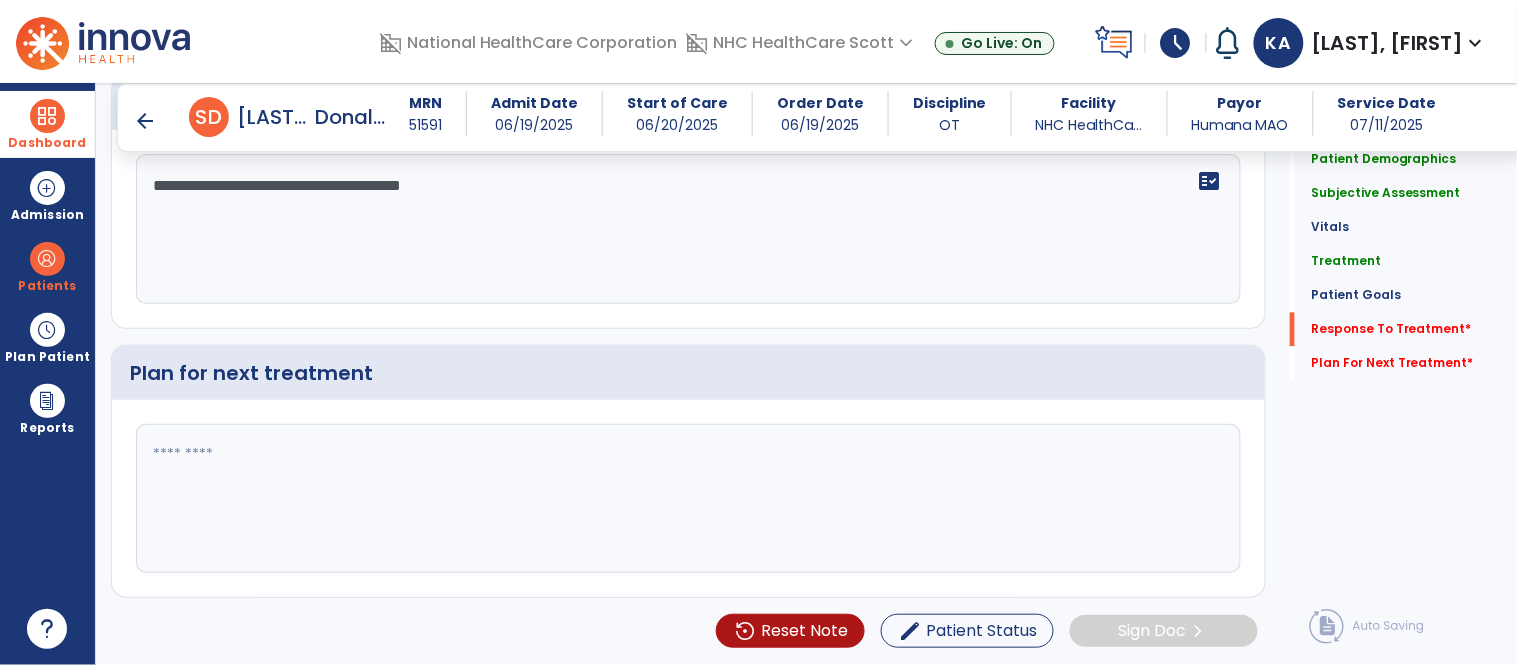 type on "**********" 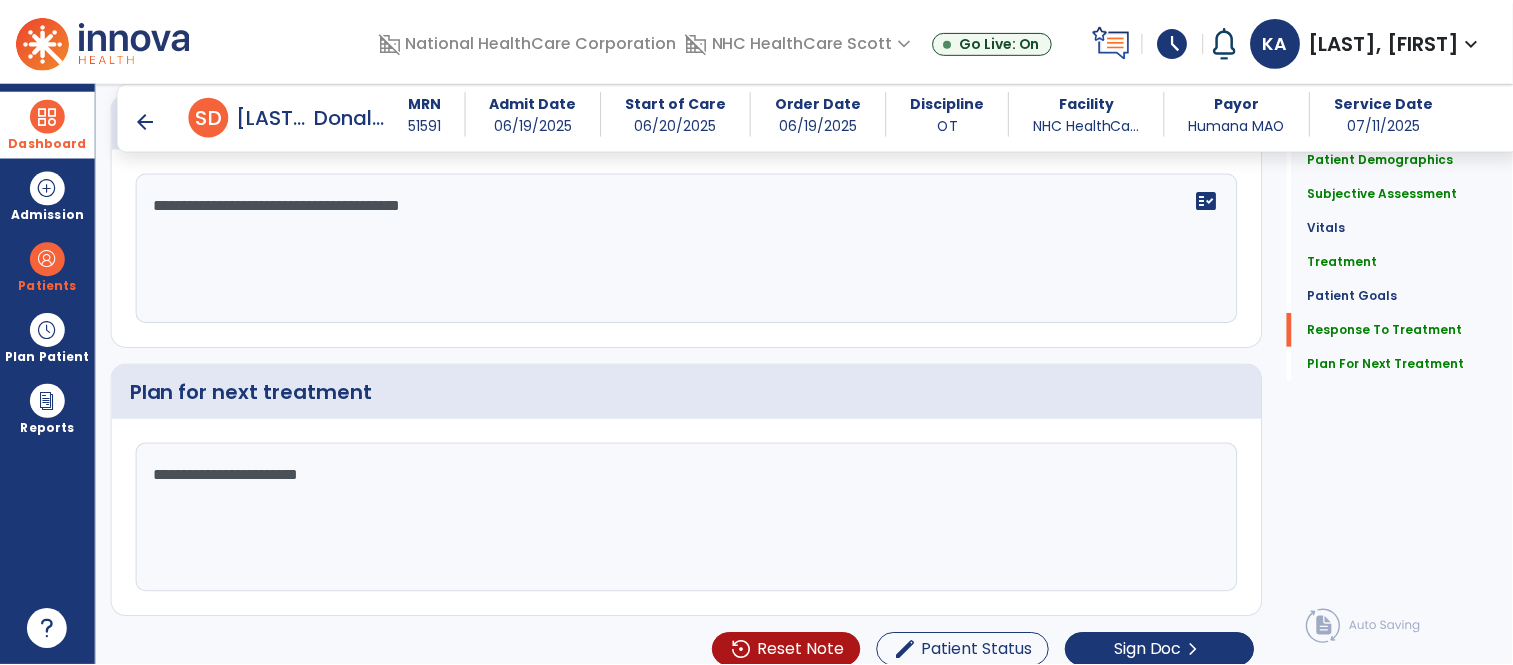 scroll, scrollTop: 2991, scrollLeft: 0, axis: vertical 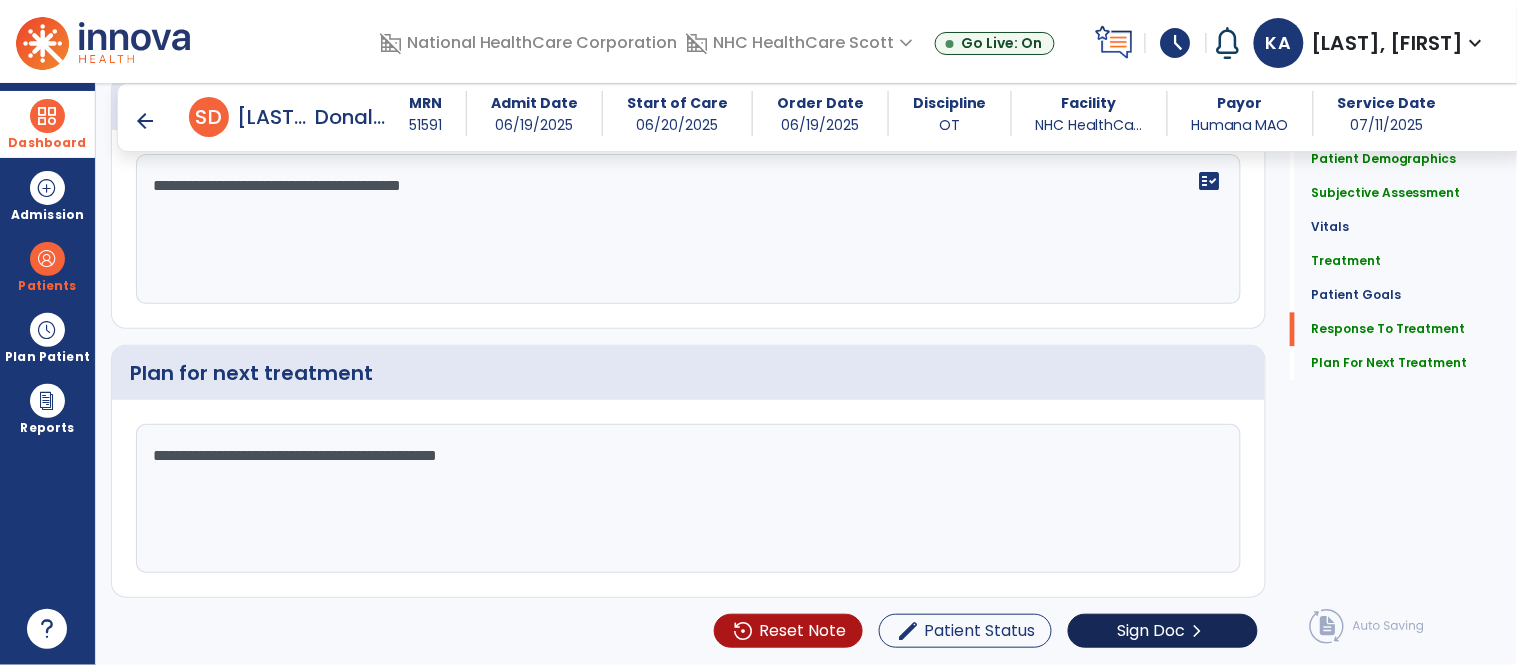 type on "**********" 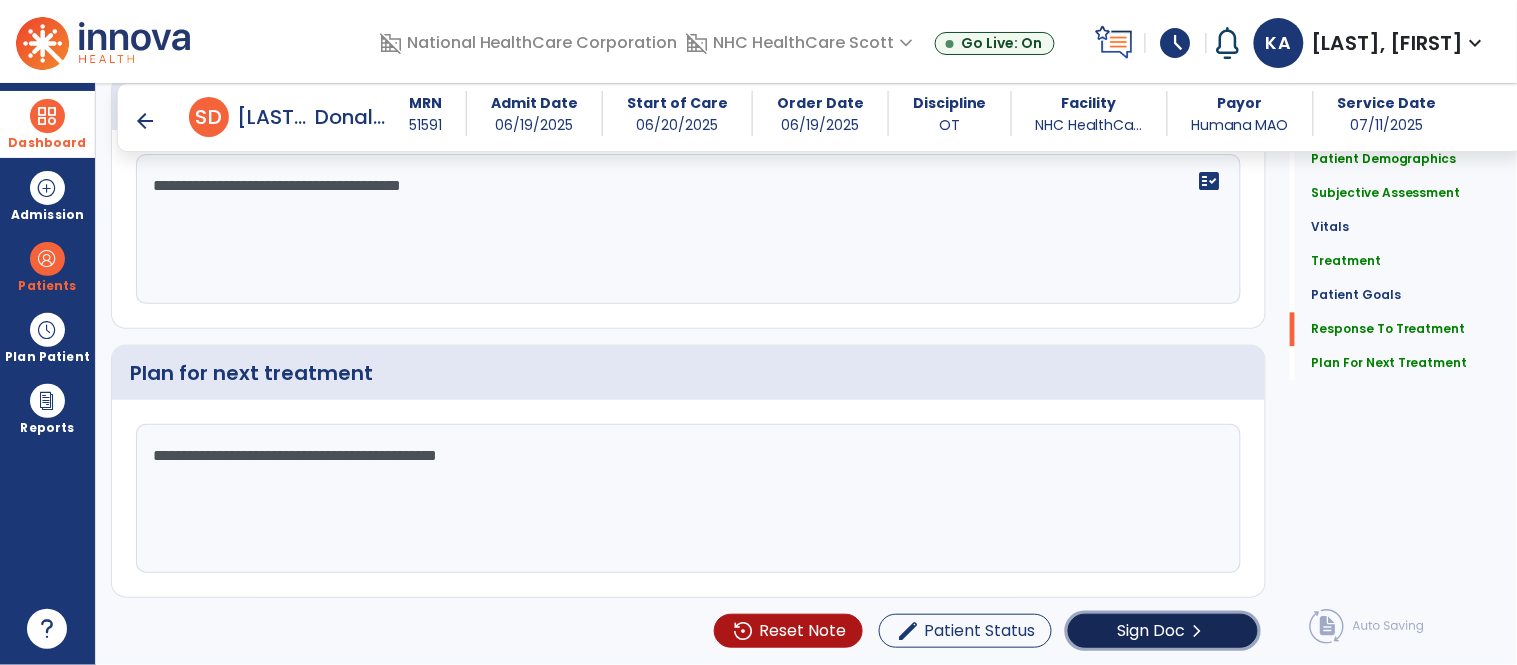 click on "Sign Doc" 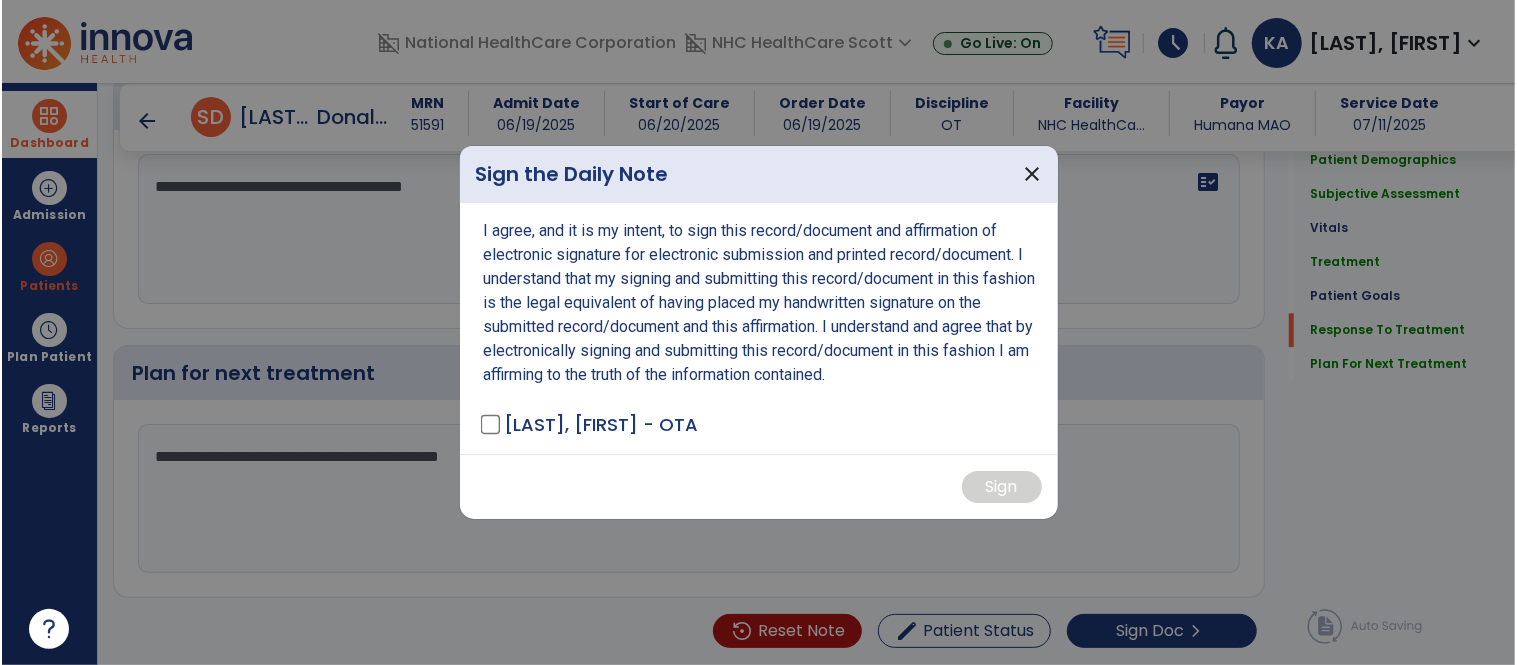 scroll, scrollTop: 2991, scrollLeft: 0, axis: vertical 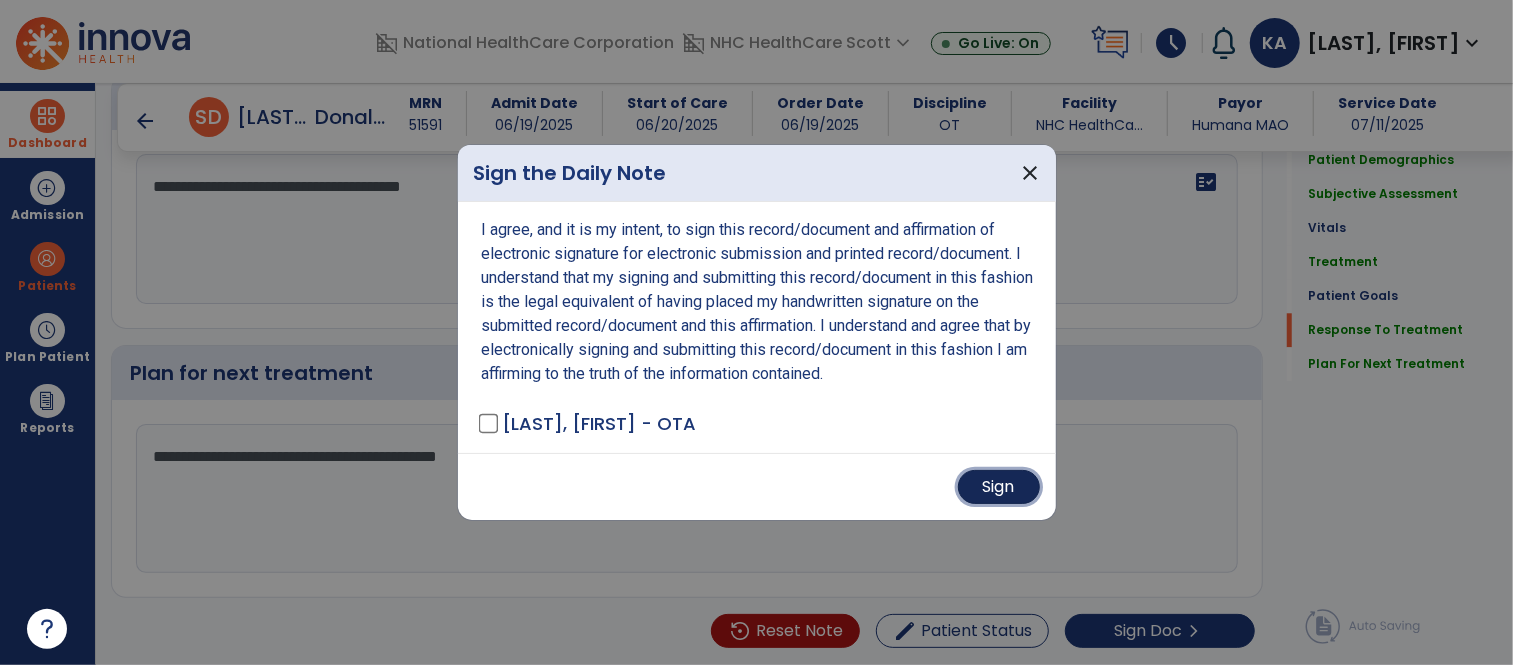 click on "Sign" at bounding box center (999, 487) 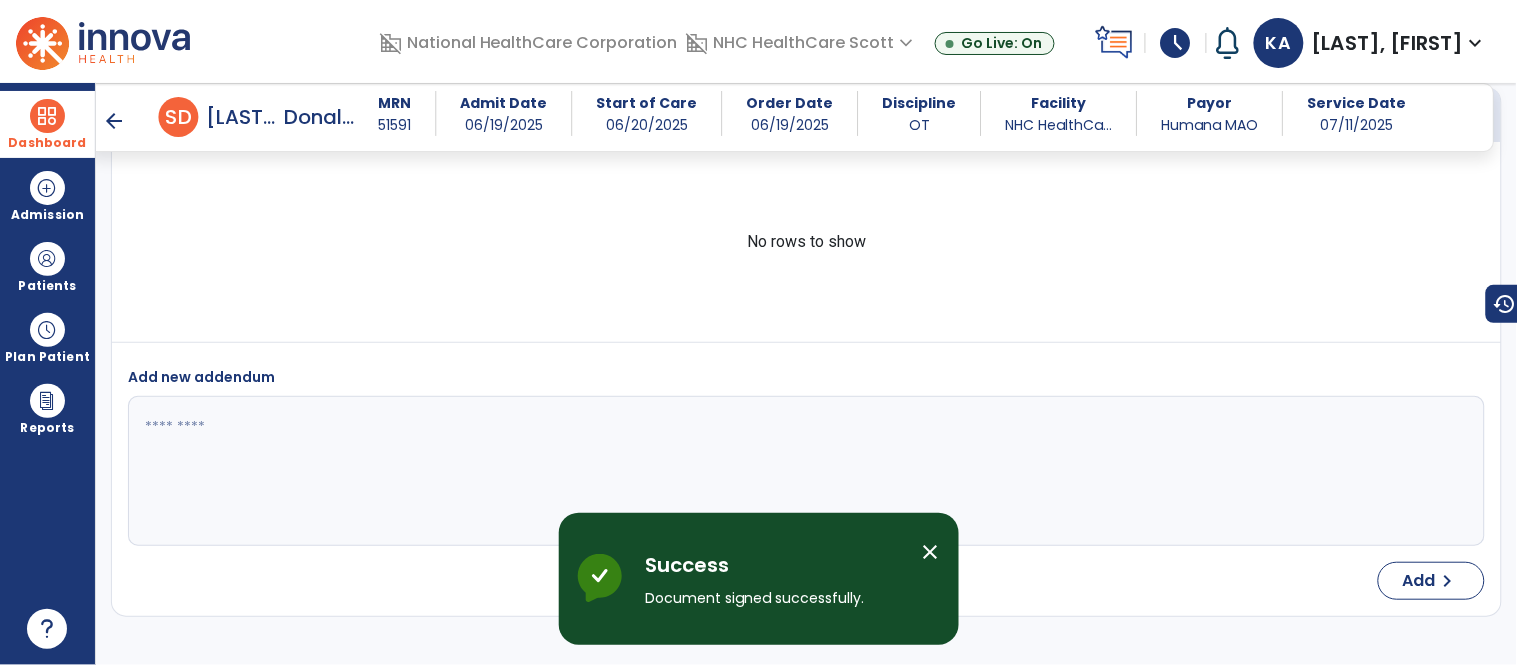 click on "arrow_back" at bounding box center (115, 121) 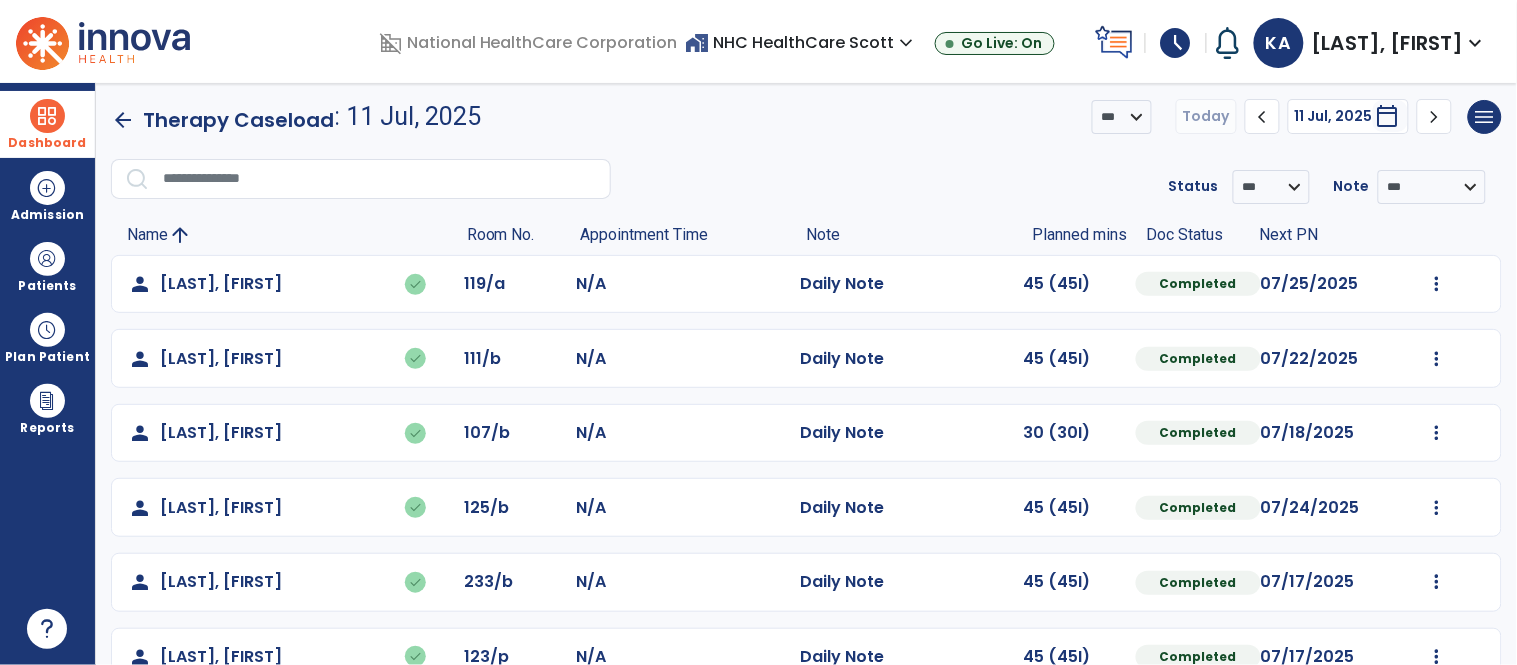 scroll, scrollTop: 196, scrollLeft: 0, axis: vertical 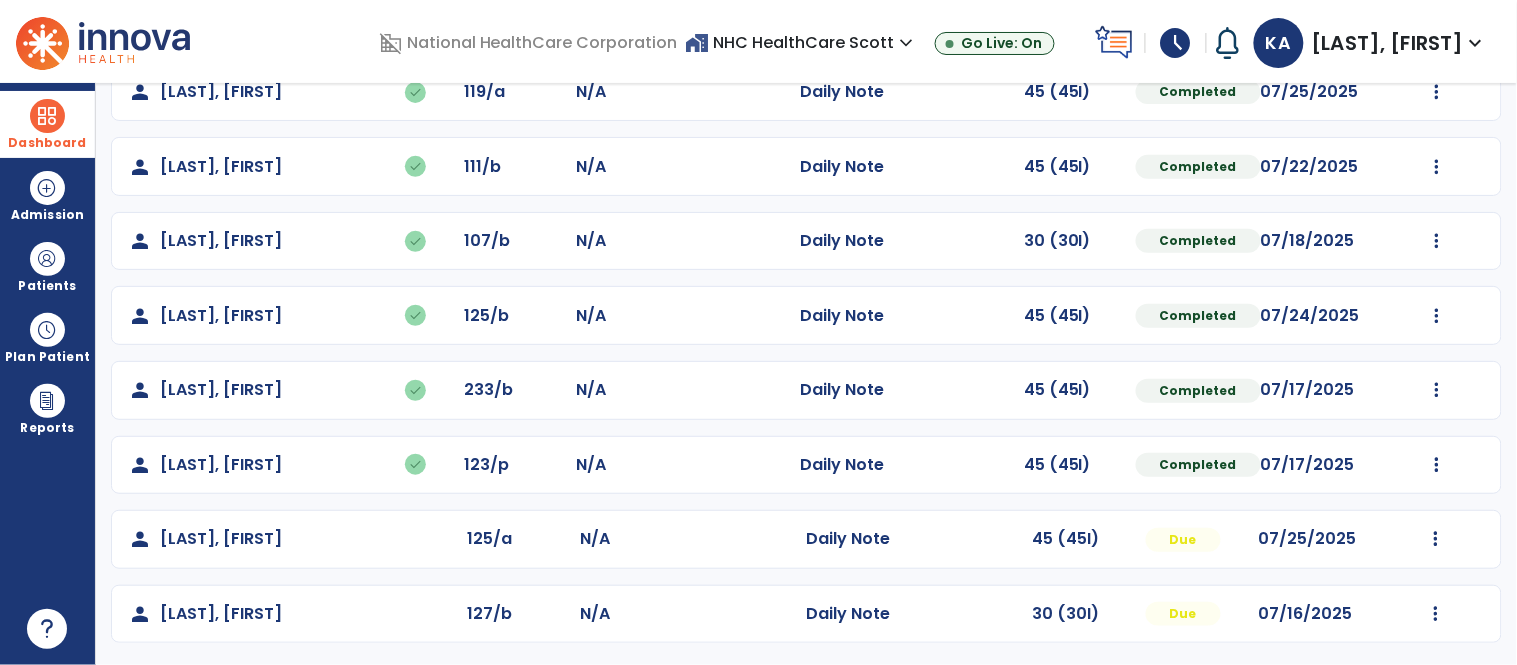 click on "schedule" at bounding box center [1176, 43] 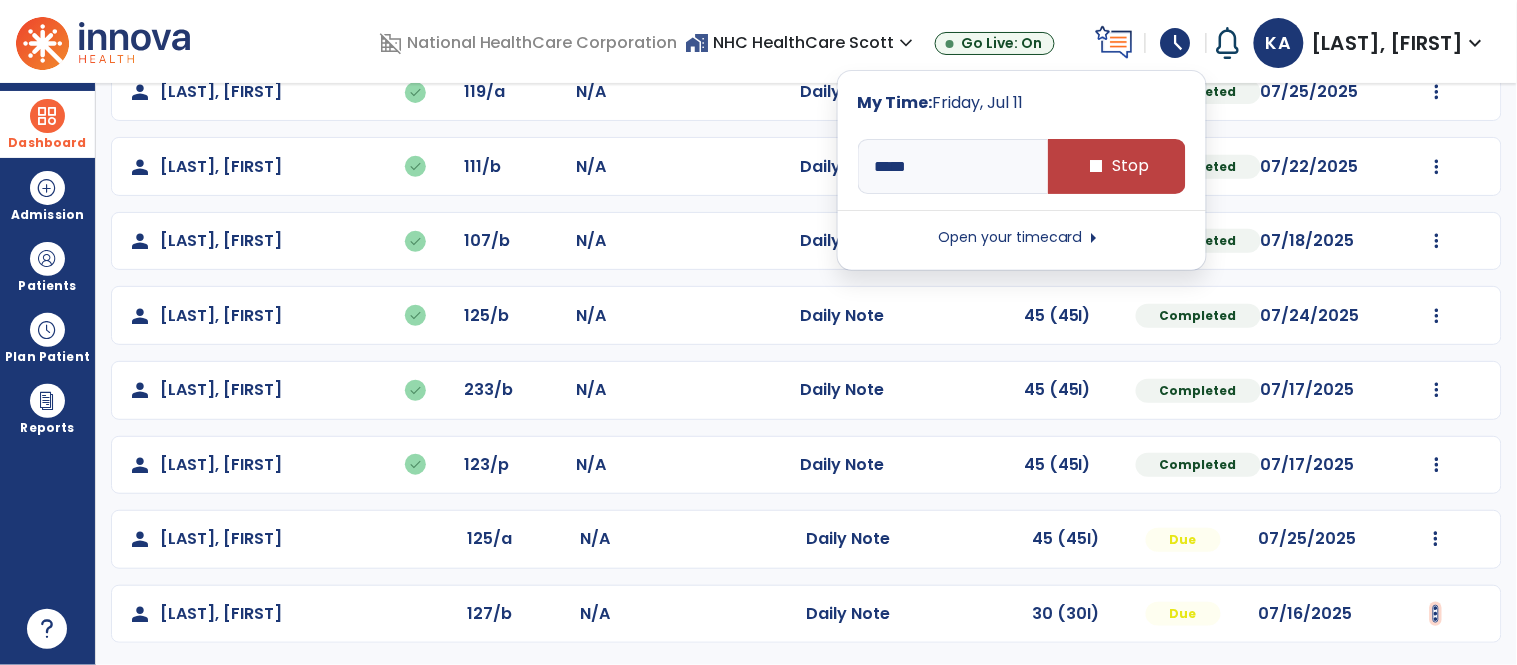click at bounding box center (1437, 92) 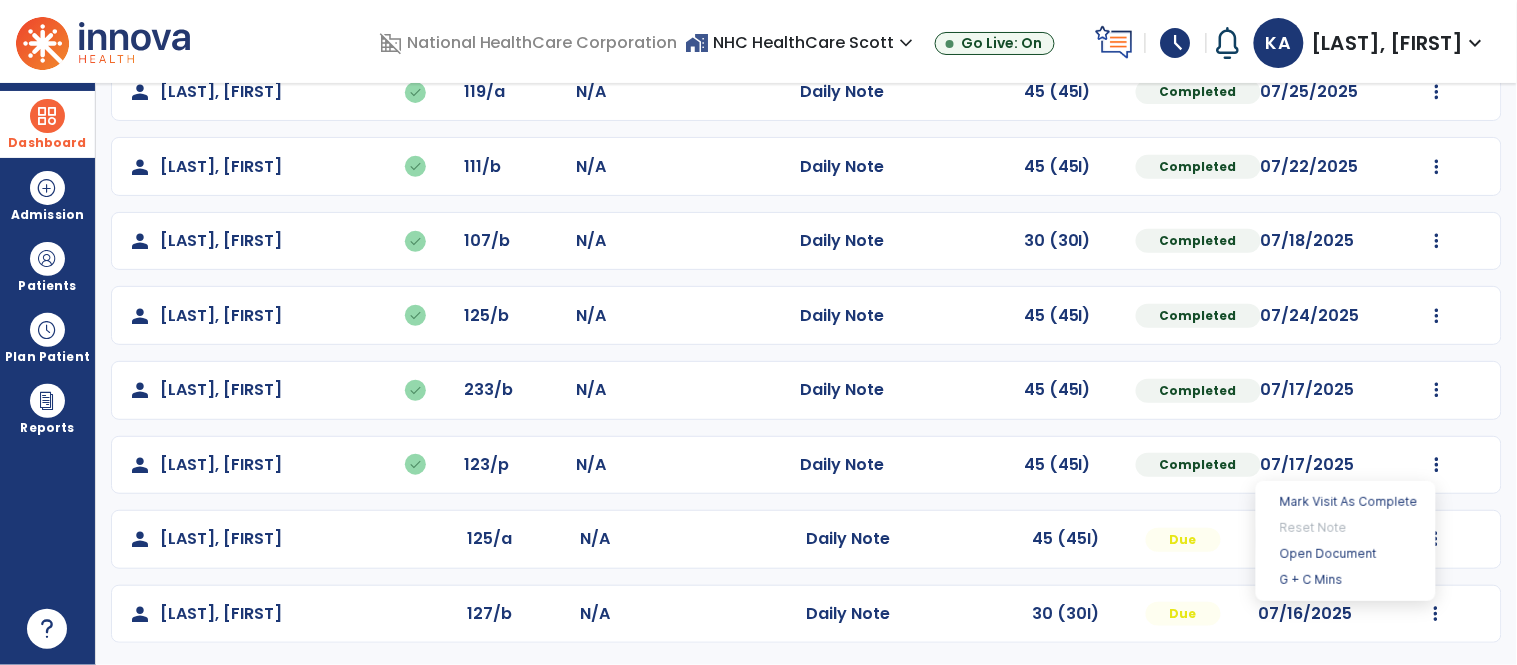 click on "person   [LAST], [FIRST]   done  119/a N/A  Daily Note   45 (45I)  Completed 07/25/2025  Undo Visit Status   Reset Note   Open Document   G + C Mins   person   [LAST], [FIRST]   done  111/b N/A  Daily Note   45 (45I)  Completed 07/22/2025  Undo Visit Status   Reset Note   Open Document   G + C Mins   person   [LAST], [FIRST]   done  107/b N/A  Daily Note   30 (30I)  Completed 07/18/2025  Undo Visit Status   Reset Note   Open Document   G + C Mins   person   [LAST], [FIRST]   done  125/b N/A  Daily Note   45 (45I)  Completed 07/24/2025  Undo Visit Status   Reset Note   Open Document   G + C Mins   person   [LAST], [FIRST]   done  233/b N/A  Daily Note   45 (45I)  Completed 07/17/2025  Undo Visit Status   Reset Note   Open Document   G + C Mins   person   [LAST], [FIRST]   done  123/p N/A  Daily Note   45 (45I)  Completed 07/17/2025  Undo Visit Status   Reset Note   Open Document   G + C Mins   person   [LAST], [FIRST]  125/a N/A  Daily Note   45 (45I)  Due 07/25/2025  Mark Visit As Complete   Reset Note   Open Document   person" 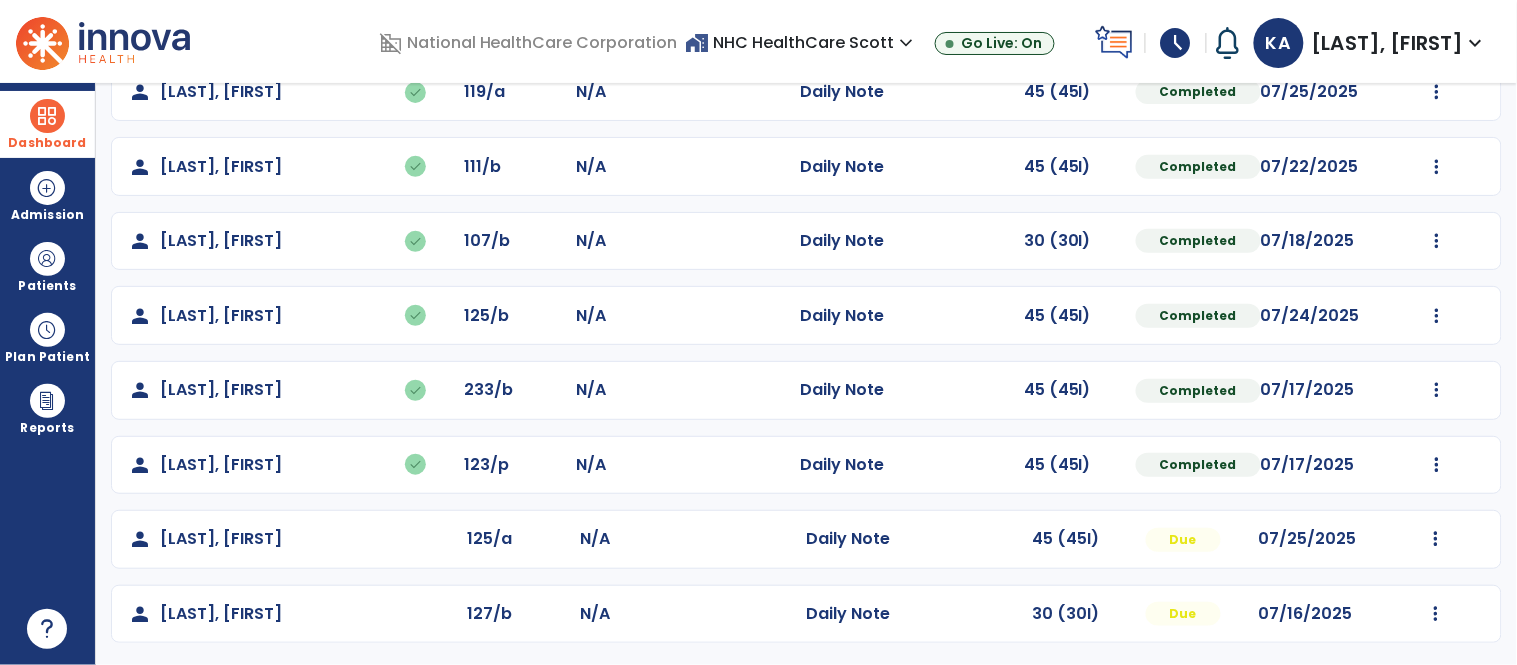 click on "Mark Visit As Complete   Reset Note   Open Document   G + C Mins" 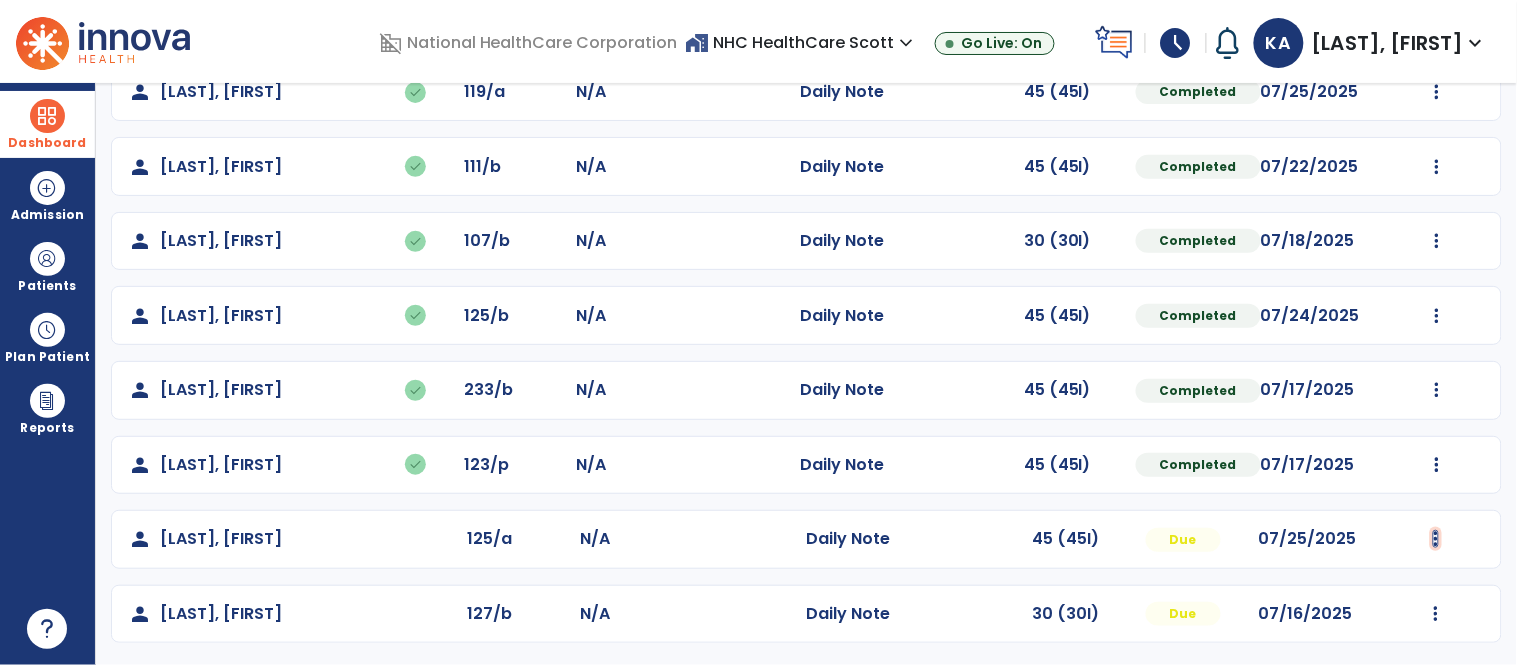 click at bounding box center [1437, 92] 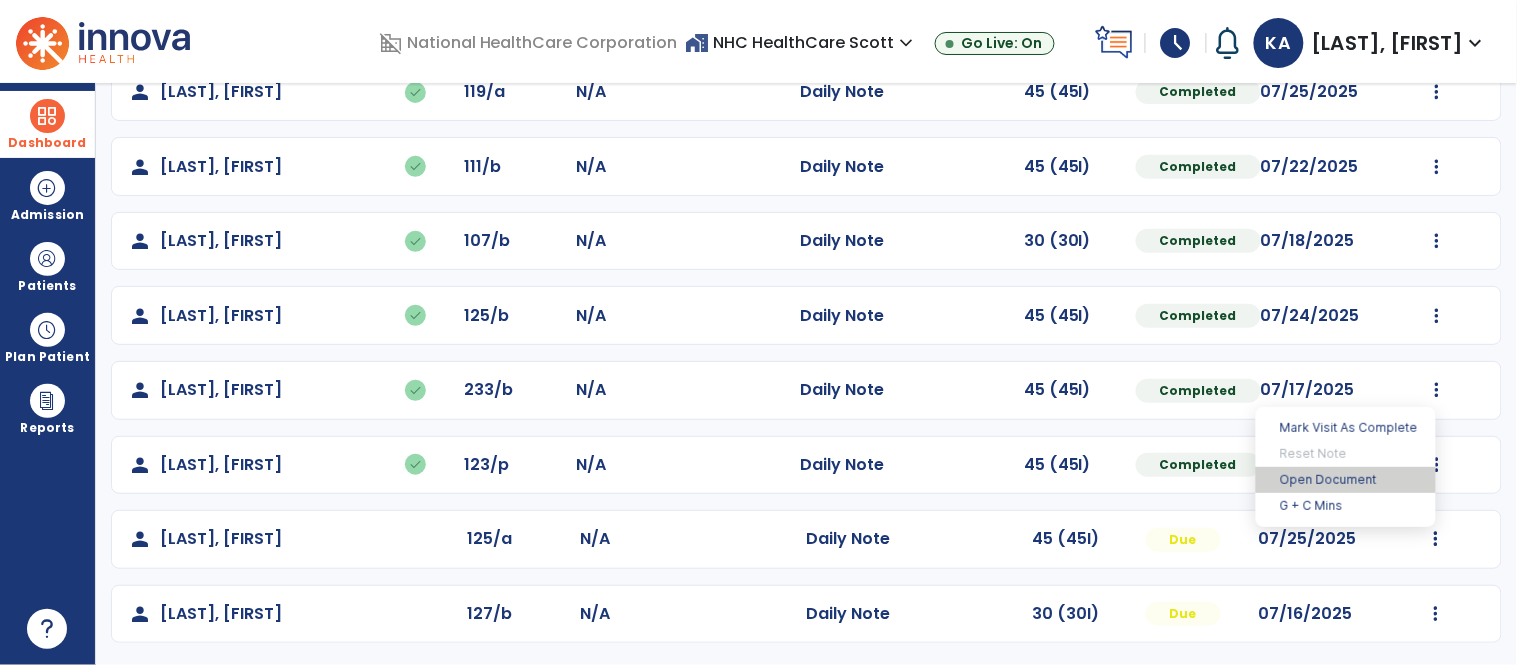 click on "Open Document" at bounding box center (1346, 480) 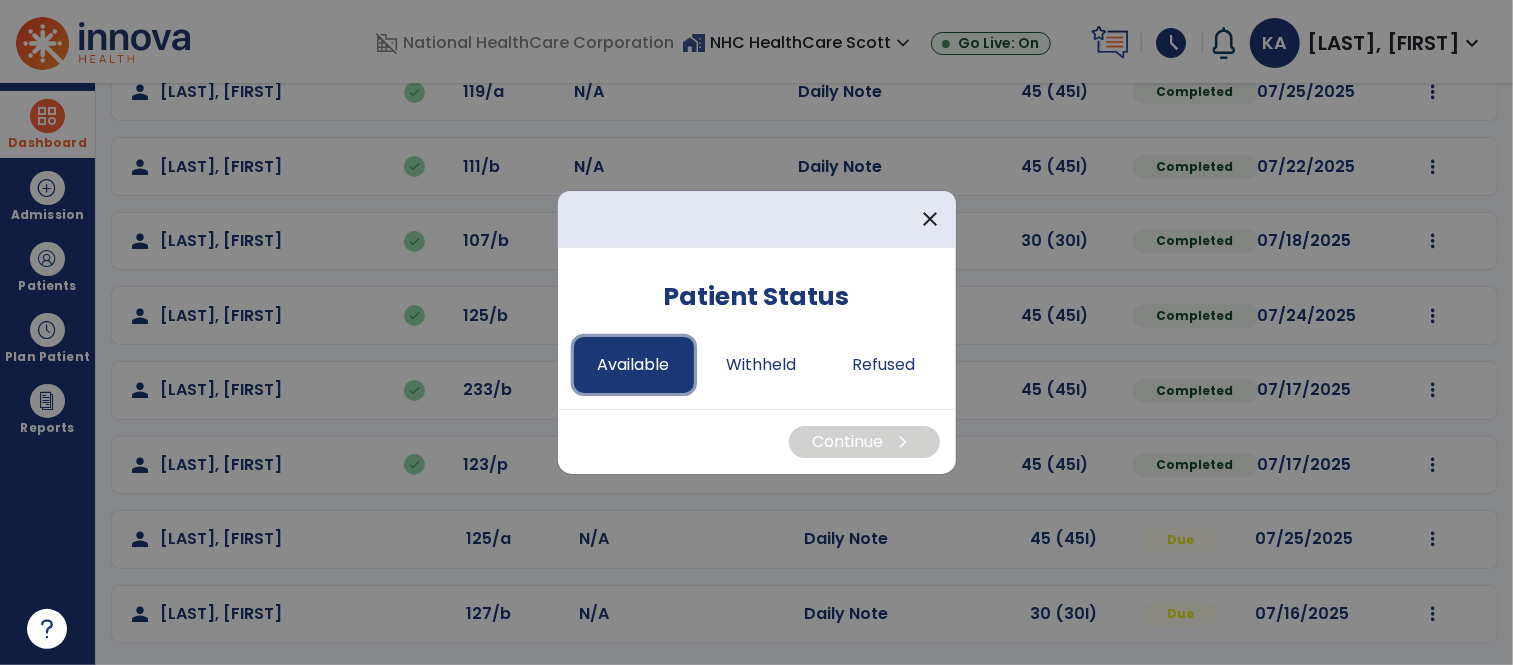 click on "Available" at bounding box center [634, 365] 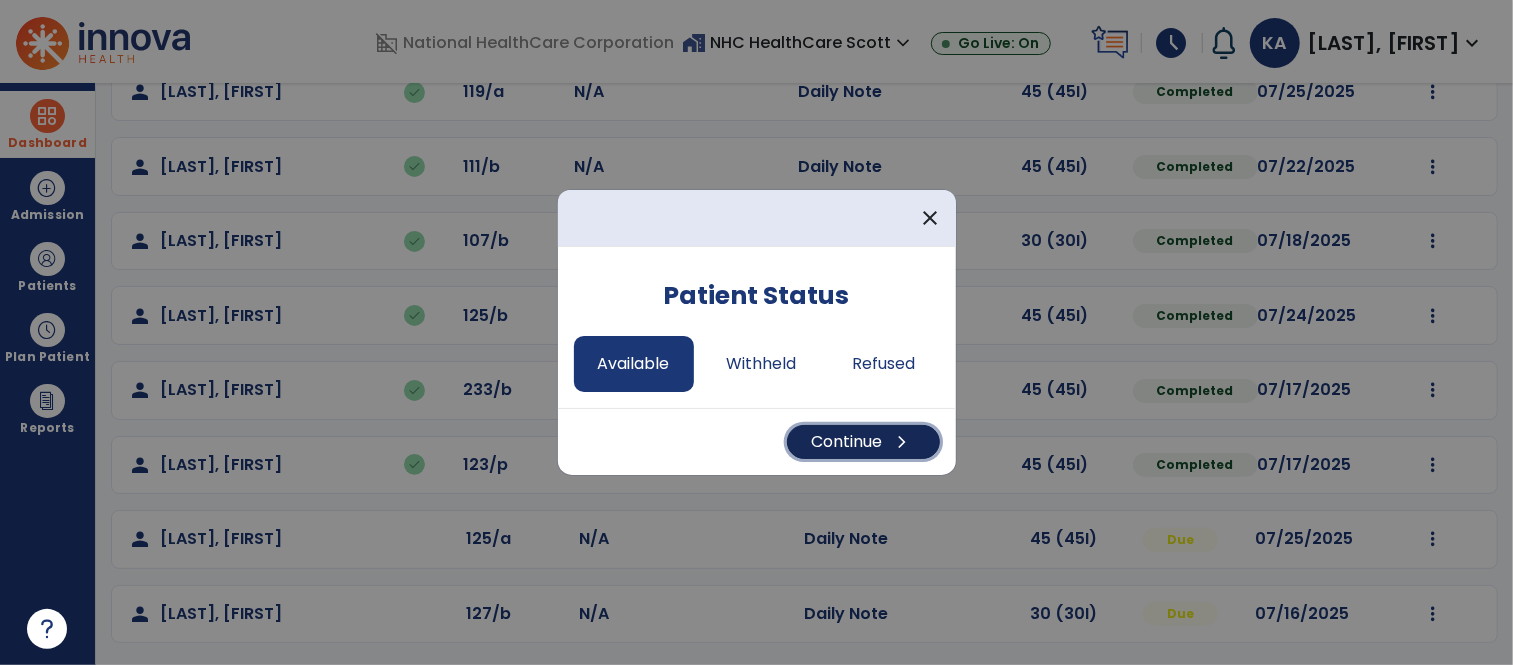 click on "Continue   chevron_right" at bounding box center [863, 442] 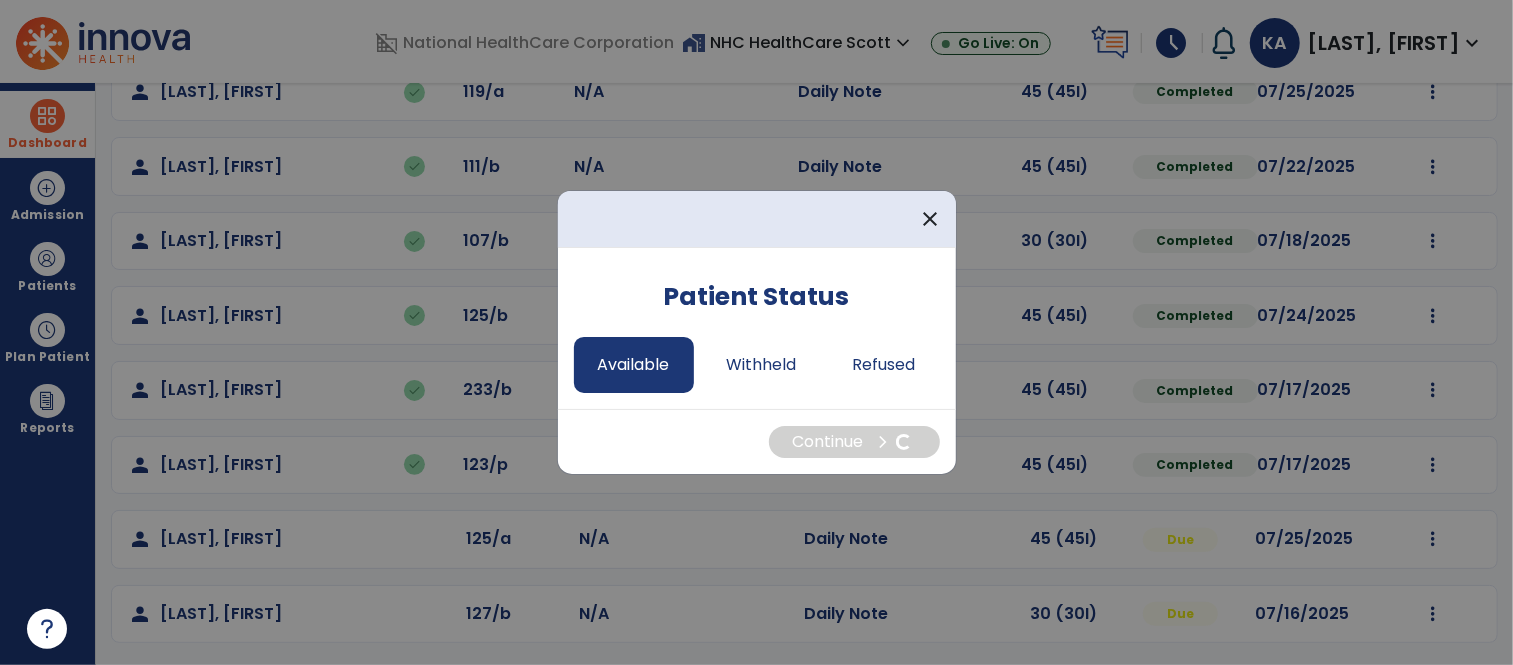 select on "*" 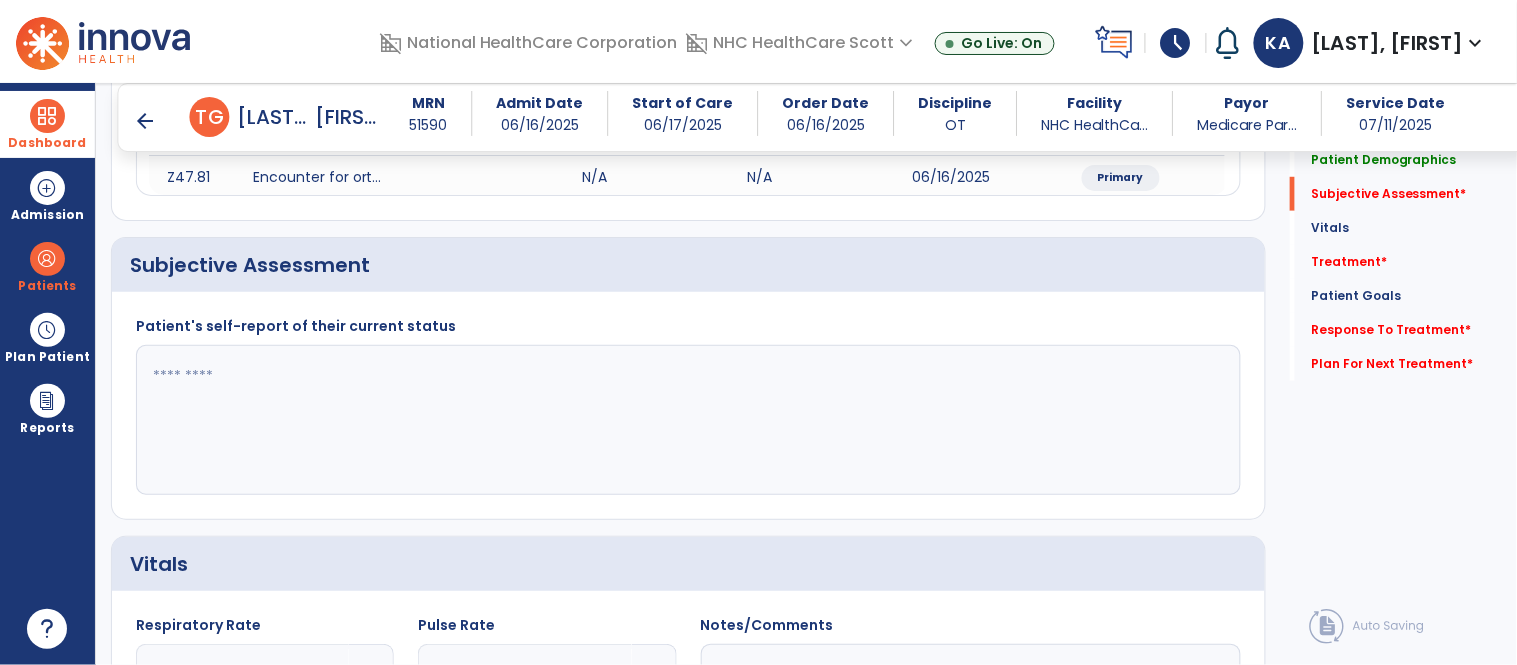 scroll, scrollTop: 333, scrollLeft: 0, axis: vertical 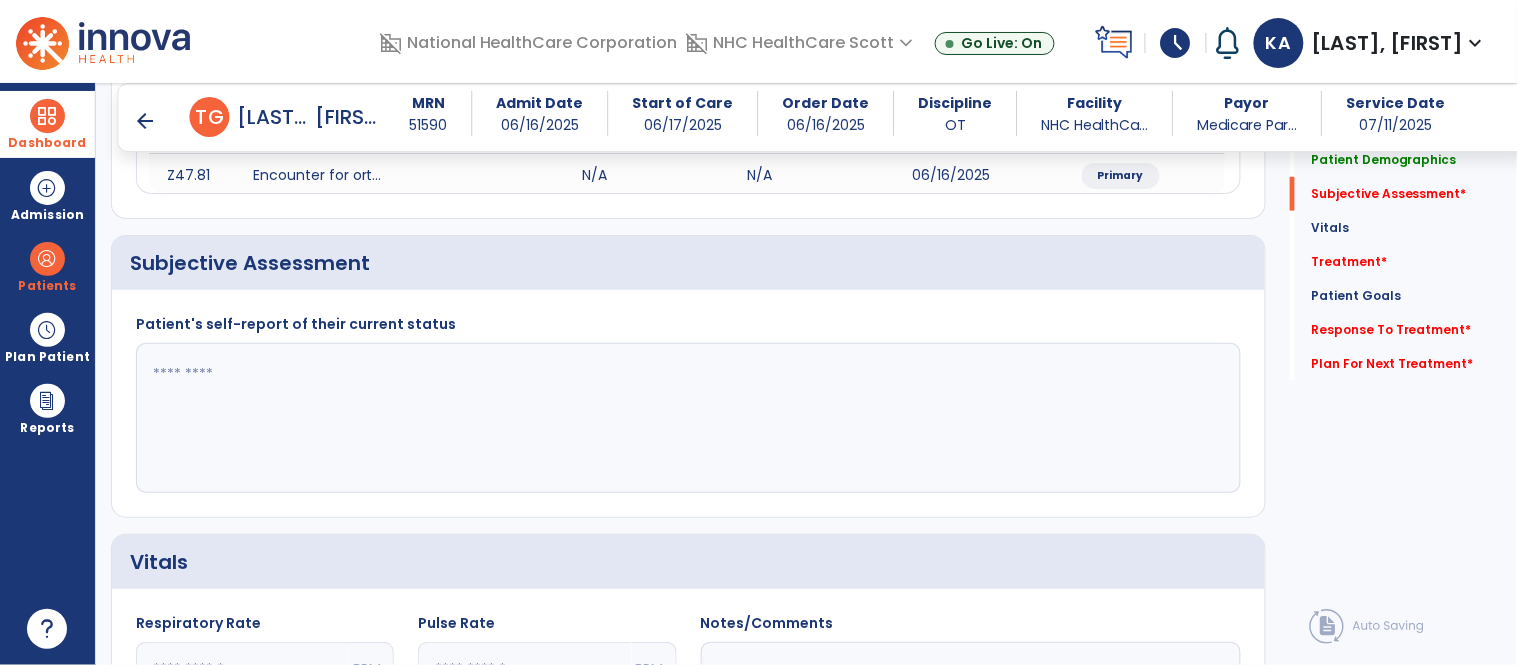 click 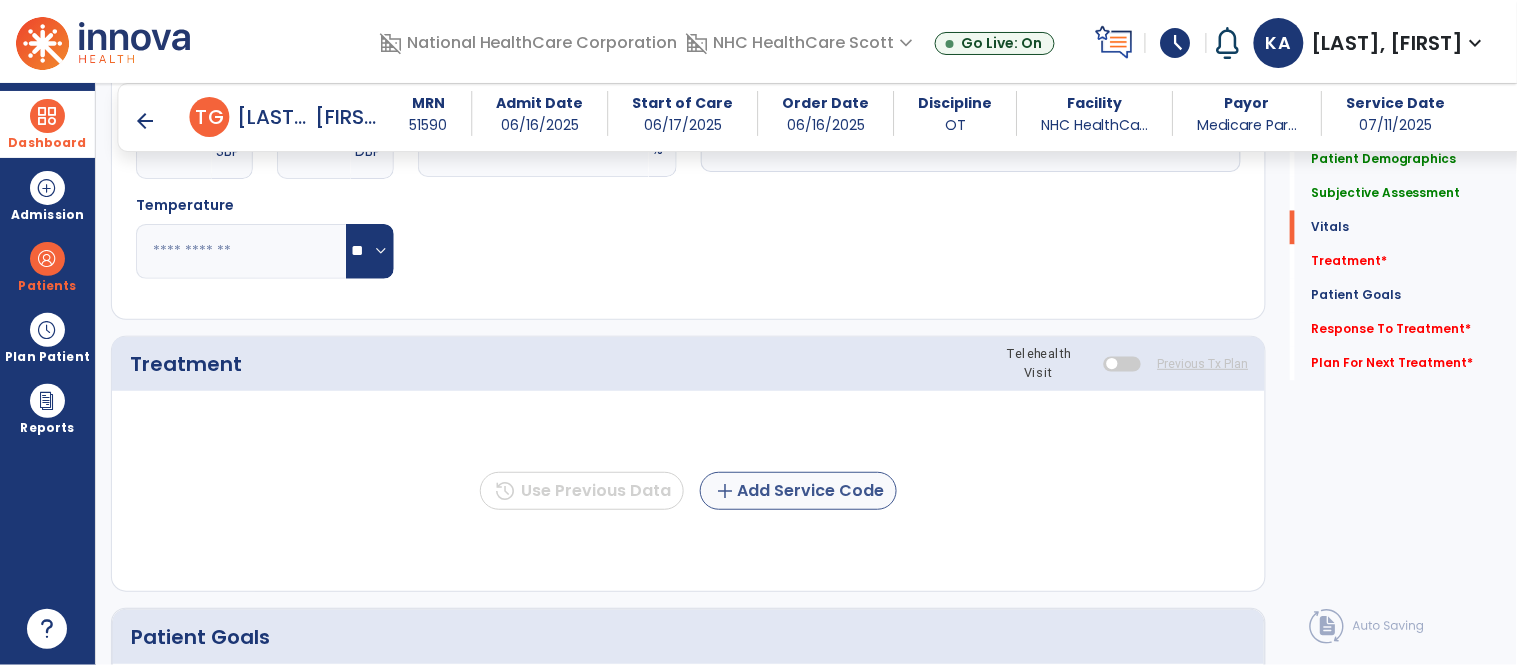 type on "**********" 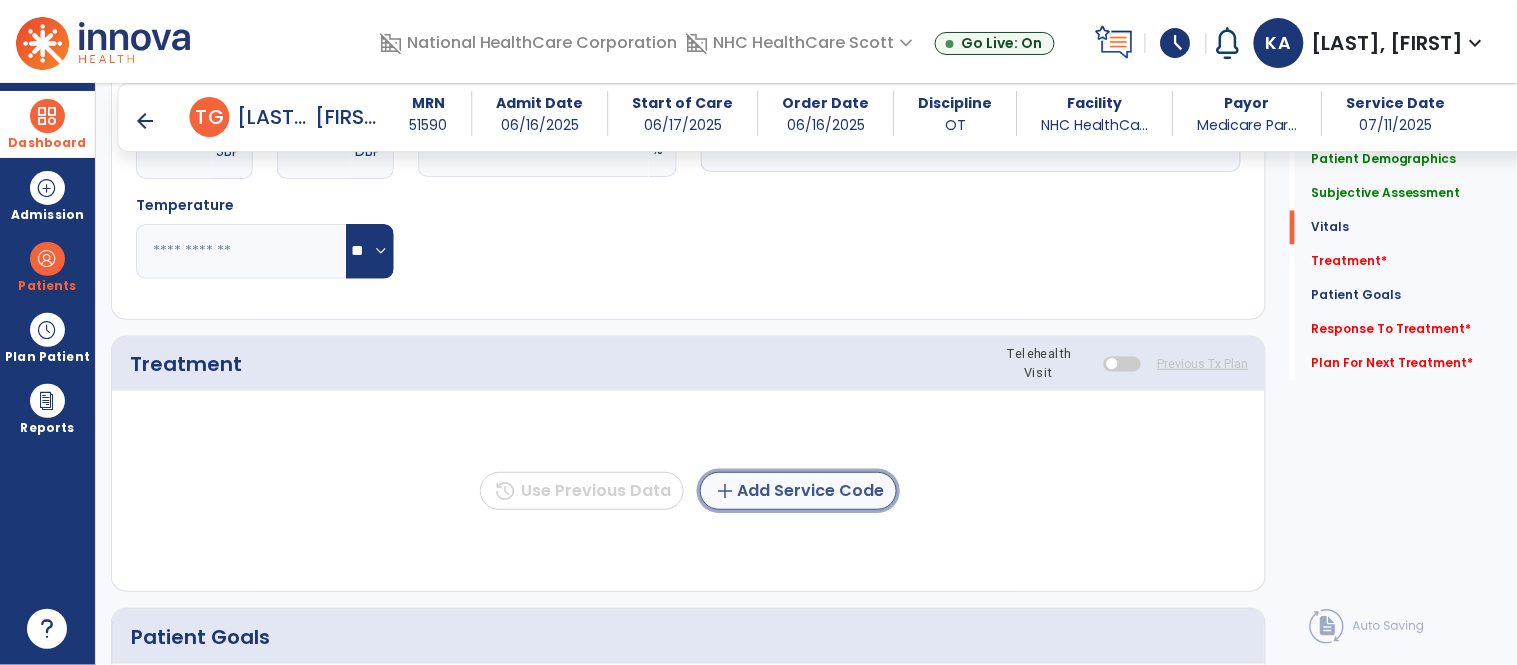 click on "add  Add Service Code" 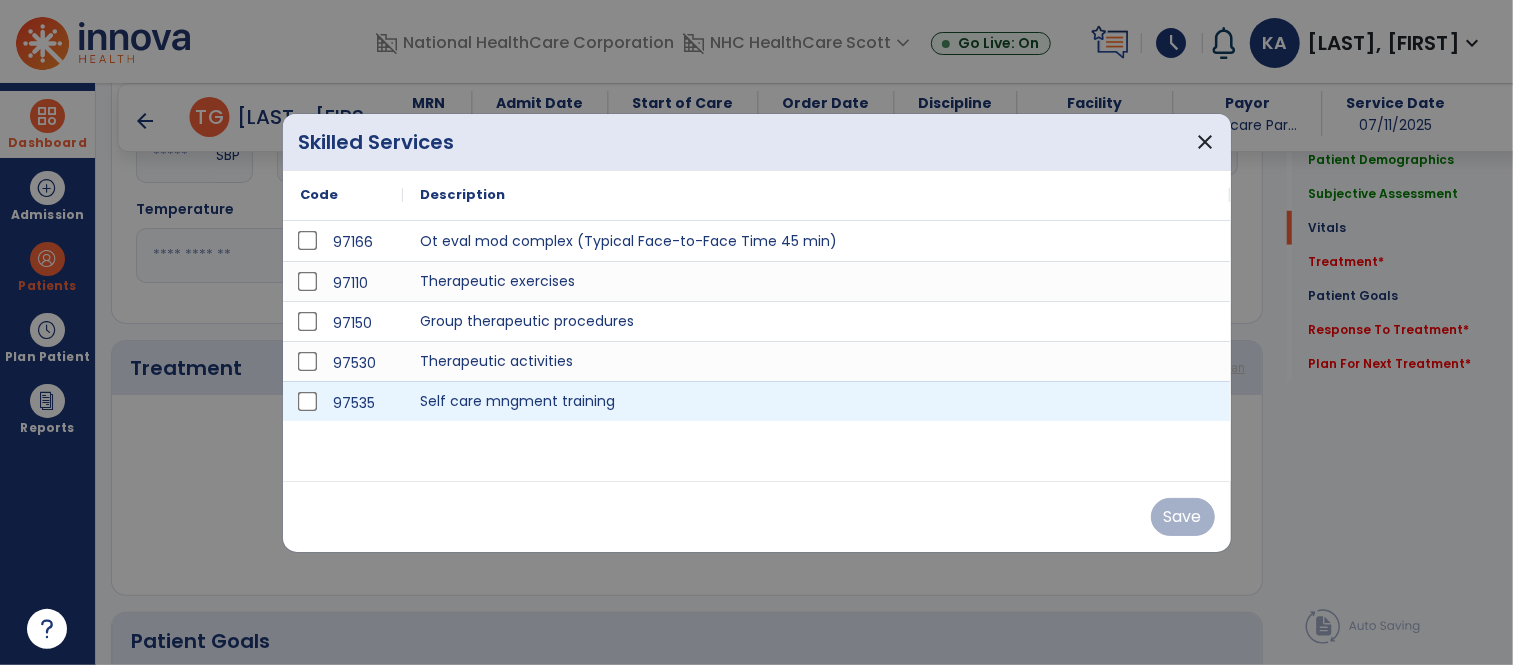 scroll, scrollTop: 953, scrollLeft: 0, axis: vertical 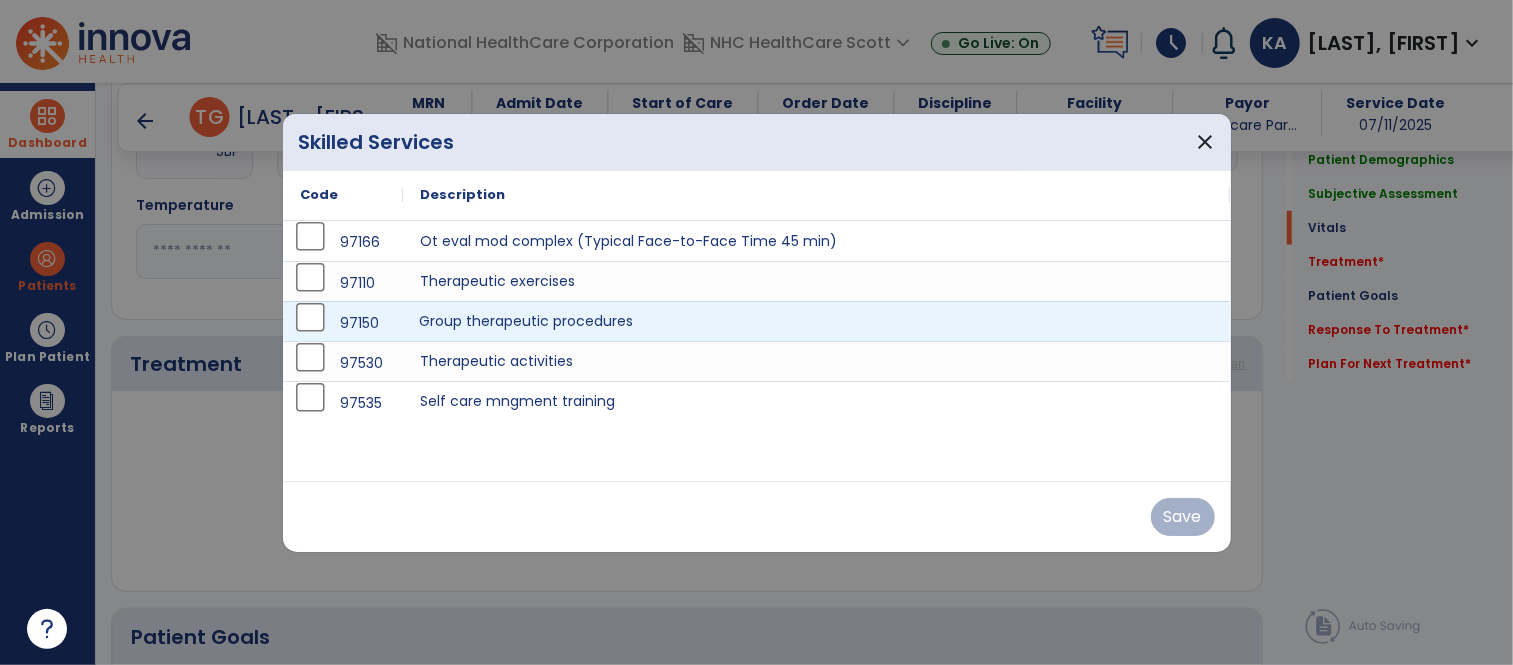 click on "Group therapeutic procedures" at bounding box center [817, 321] 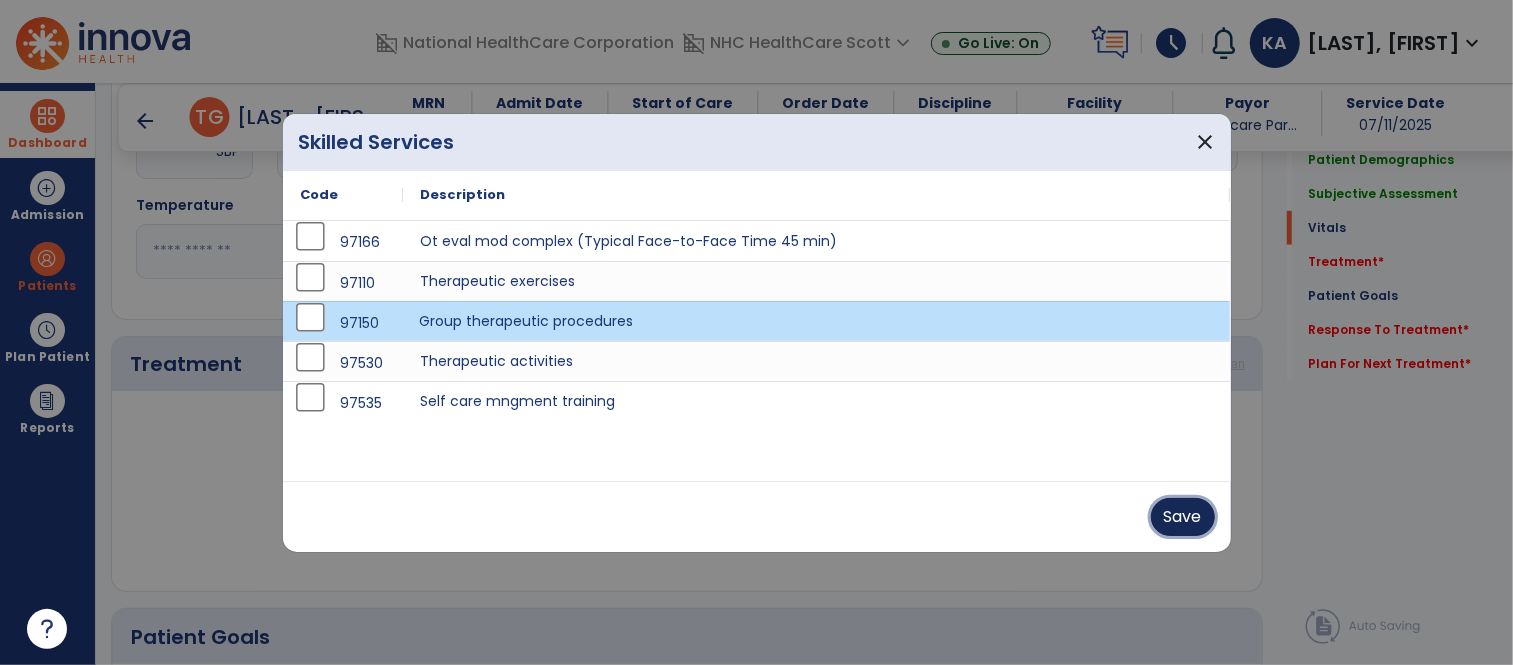 click on "Save" at bounding box center [1183, 517] 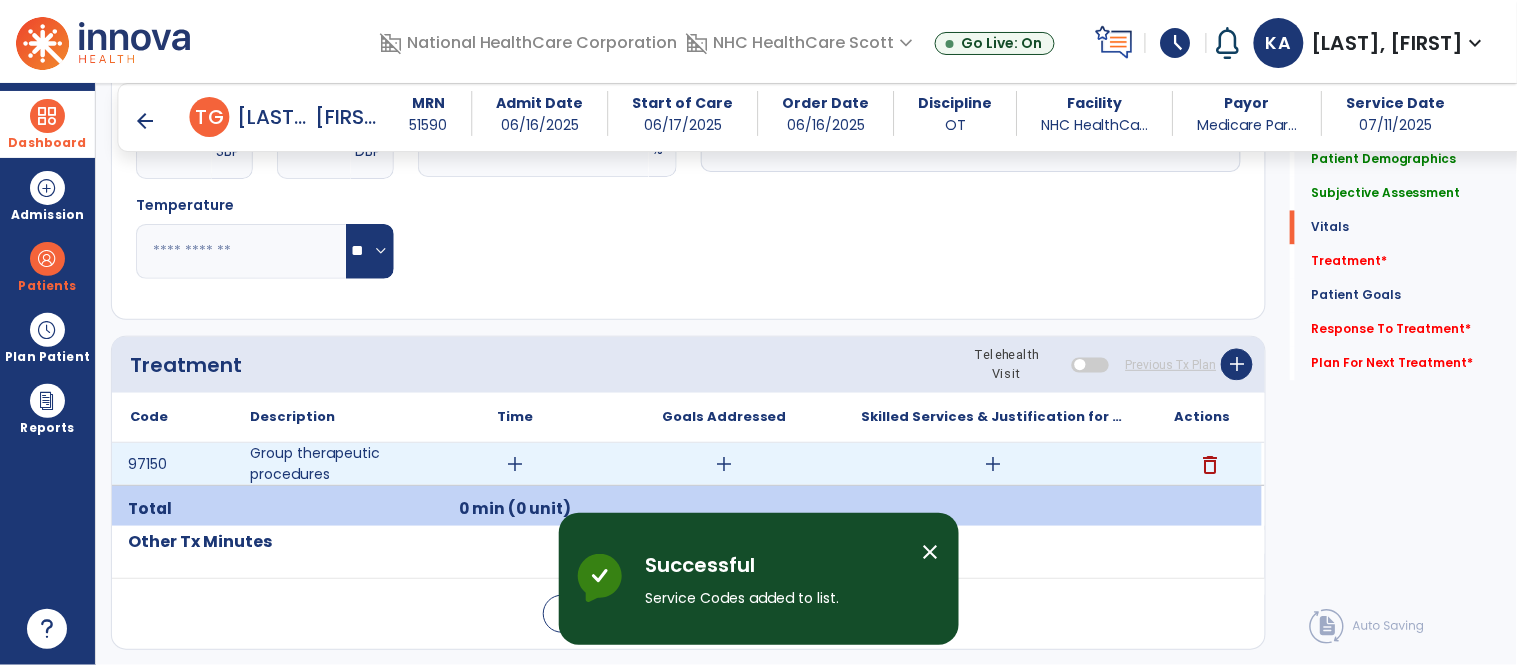 click on "add" at bounding box center [515, 464] 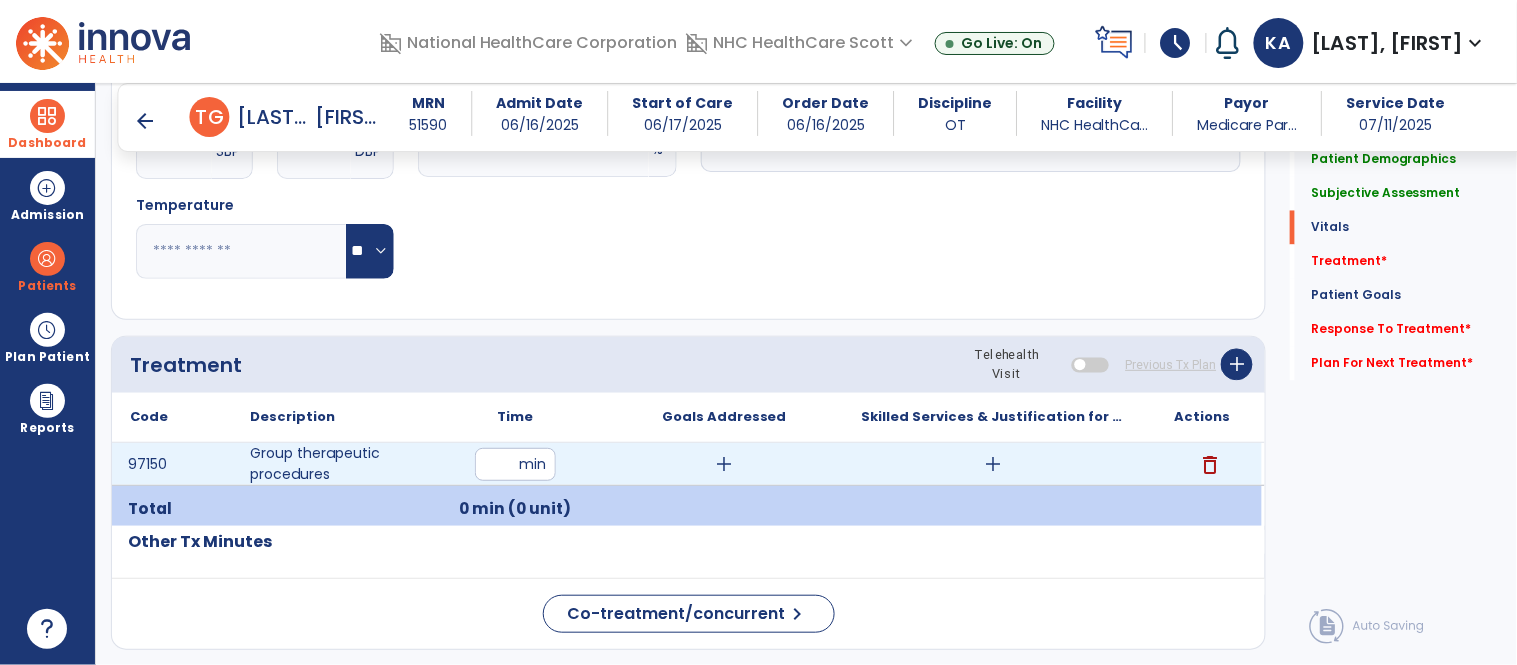 type on "**" 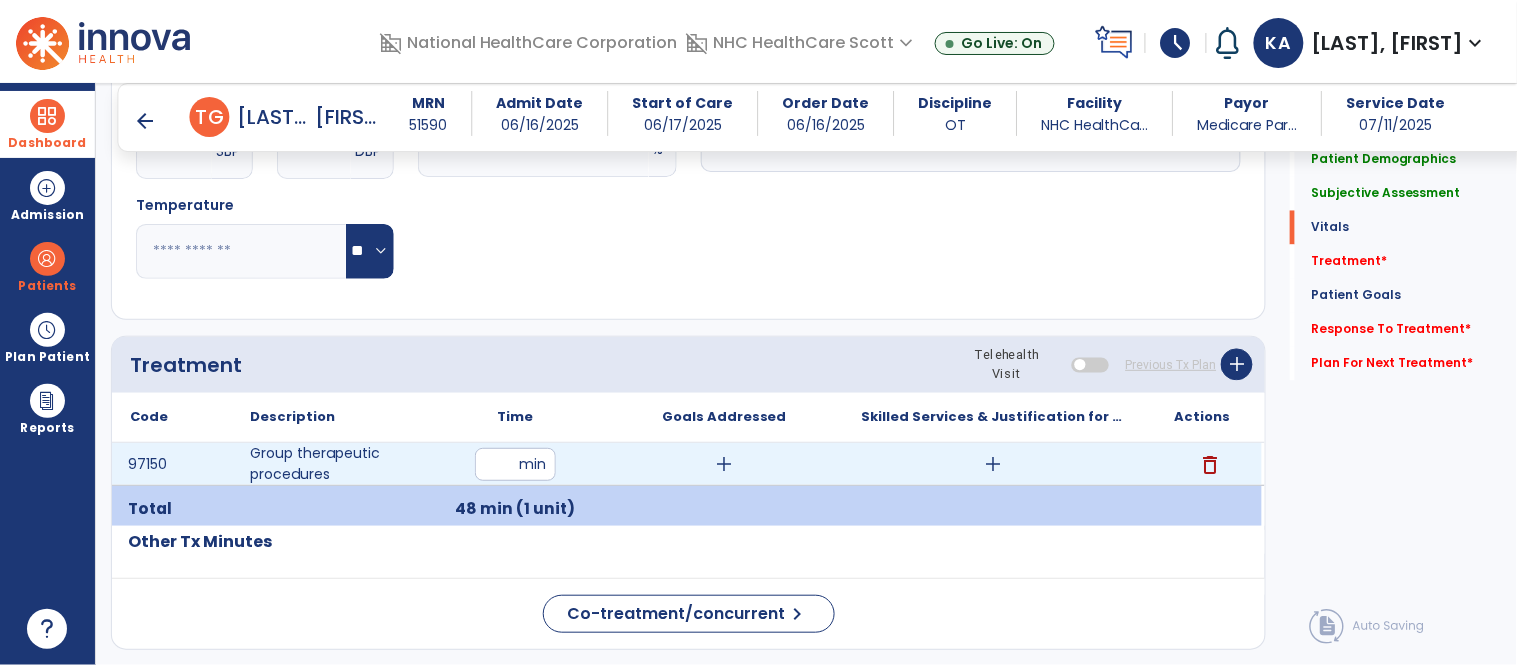 click on "add" at bounding box center (724, 464) 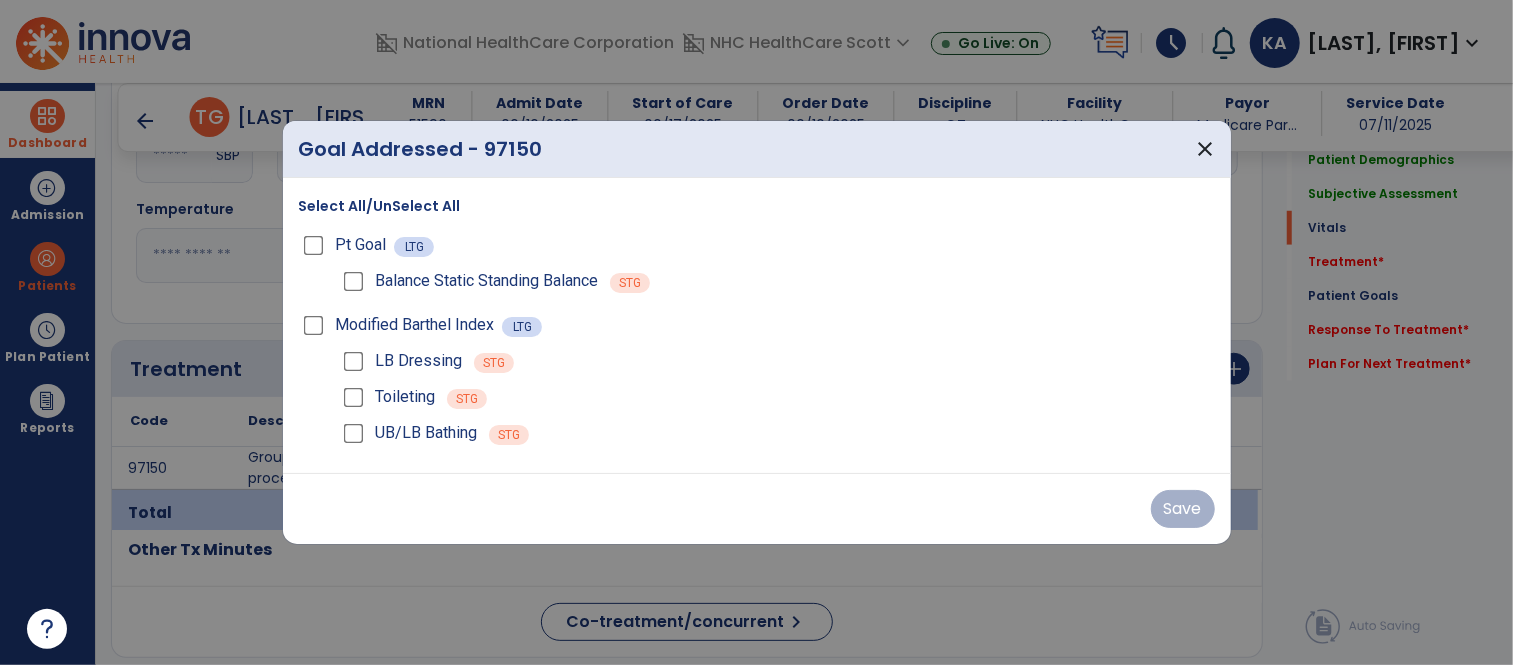 scroll, scrollTop: 953, scrollLeft: 0, axis: vertical 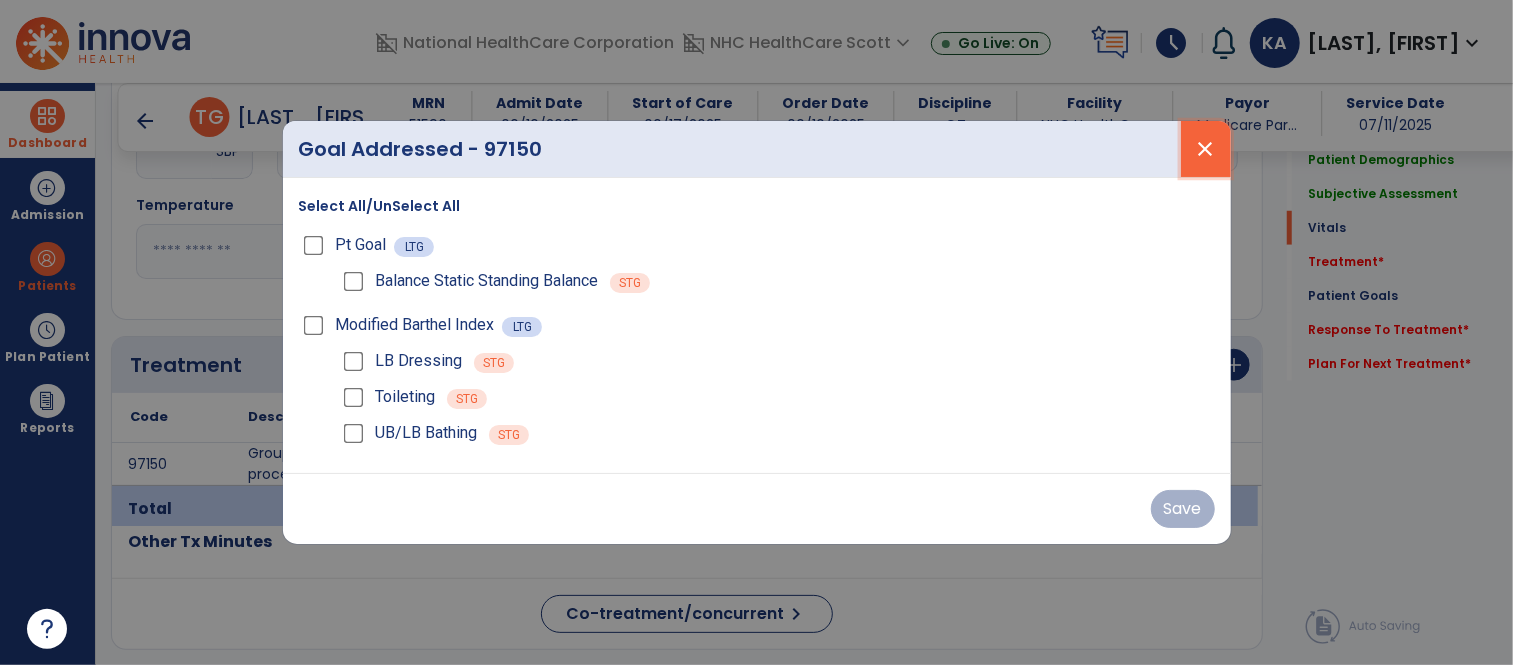 click on "close" at bounding box center (1206, 149) 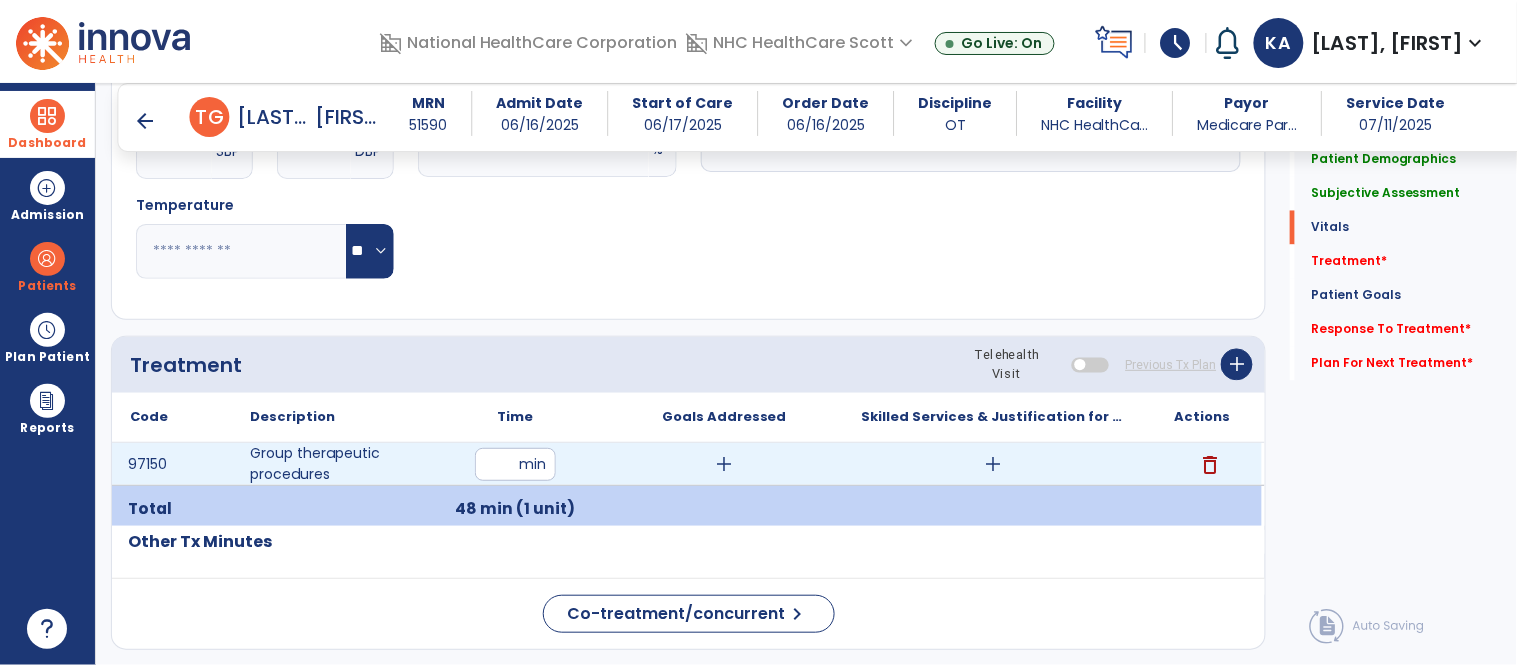 click on "add" at bounding box center (993, 464) 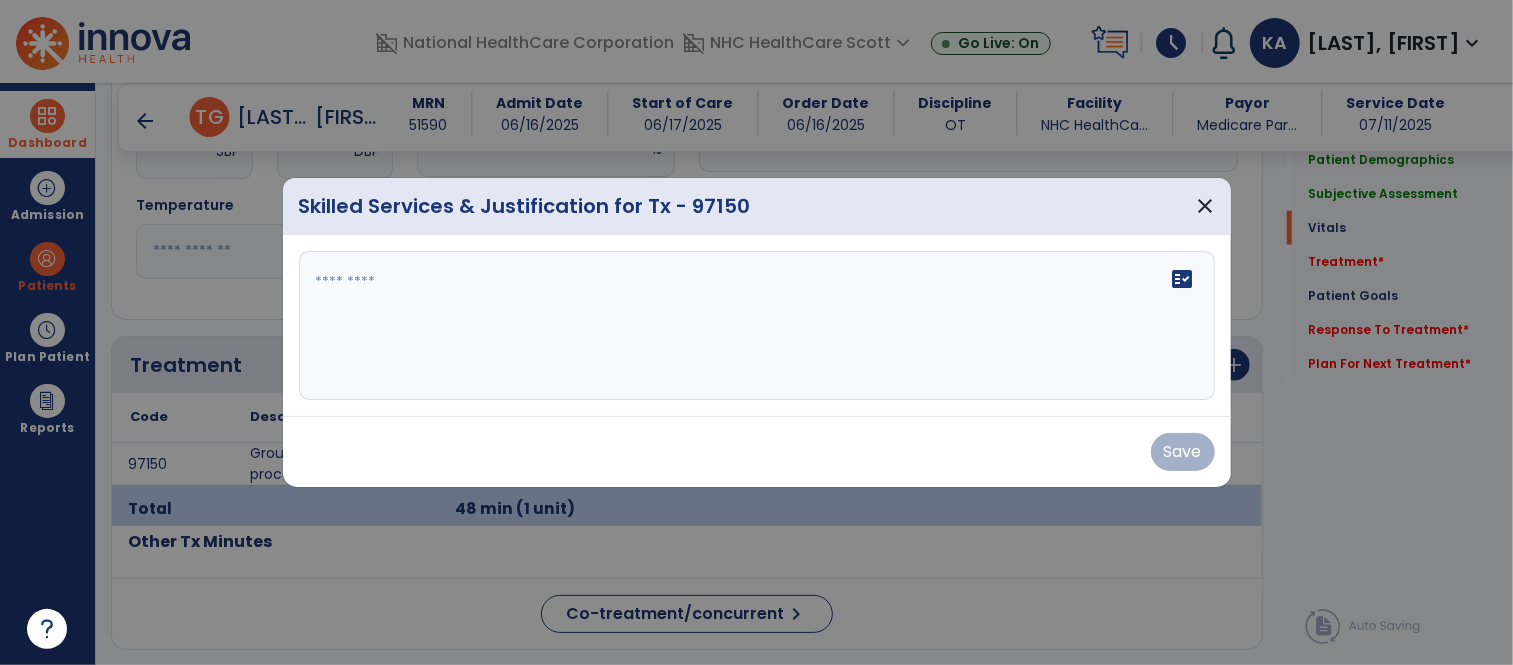 scroll, scrollTop: 953, scrollLeft: 0, axis: vertical 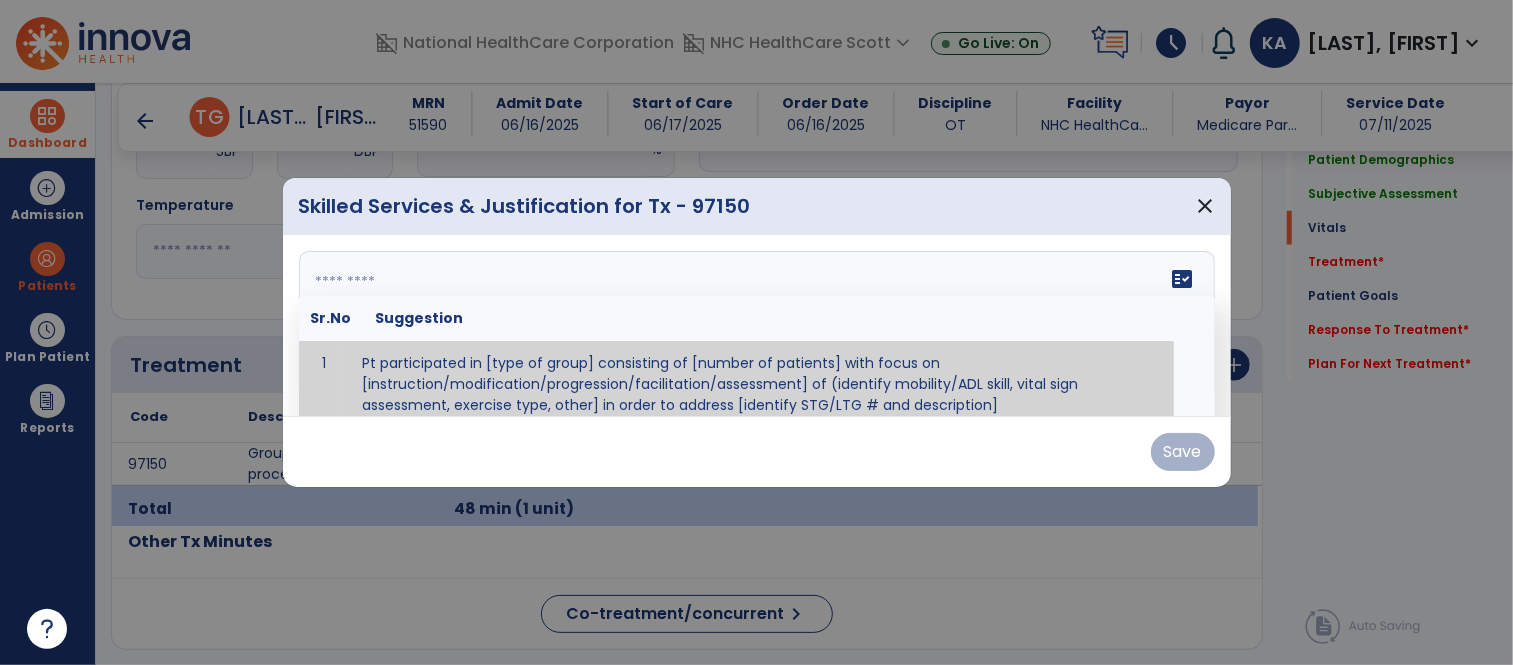 click at bounding box center (754, 326) 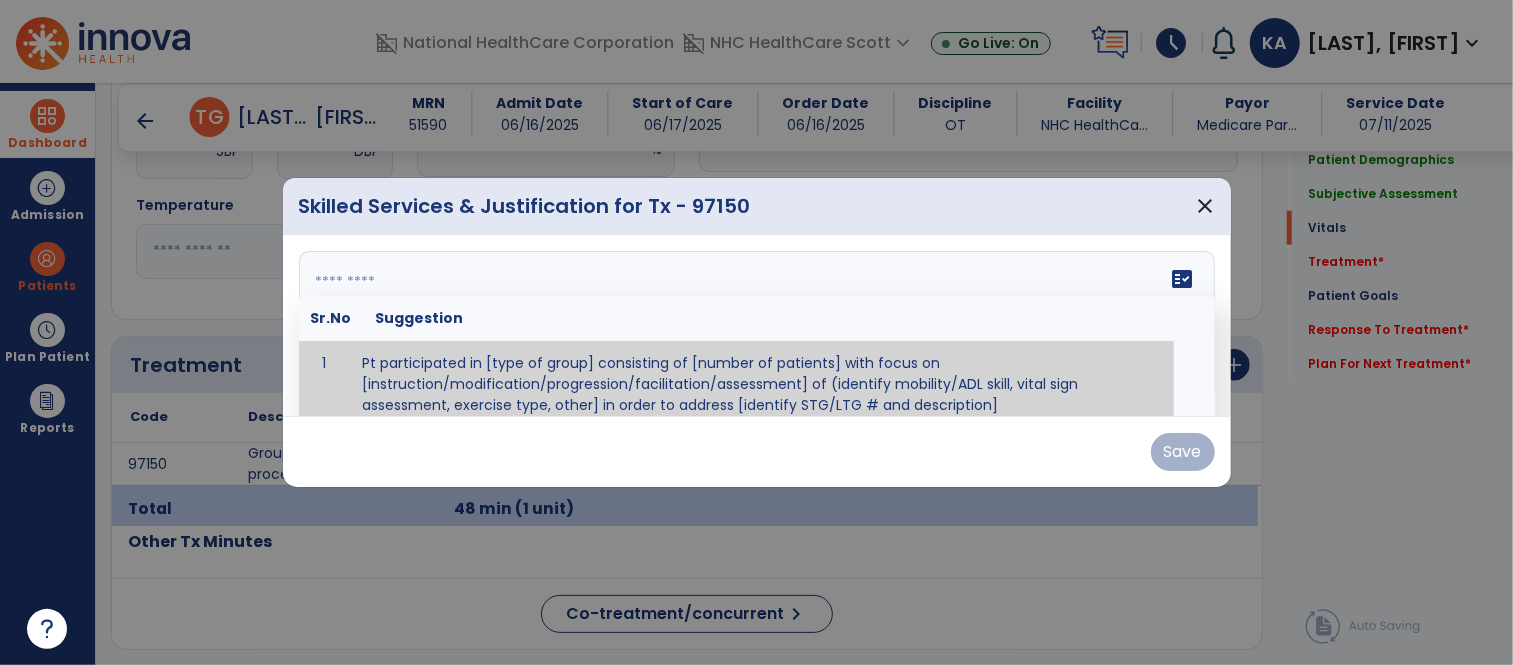 scroll, scrollTop: 11, scrollLeft: 0, axis: vertical 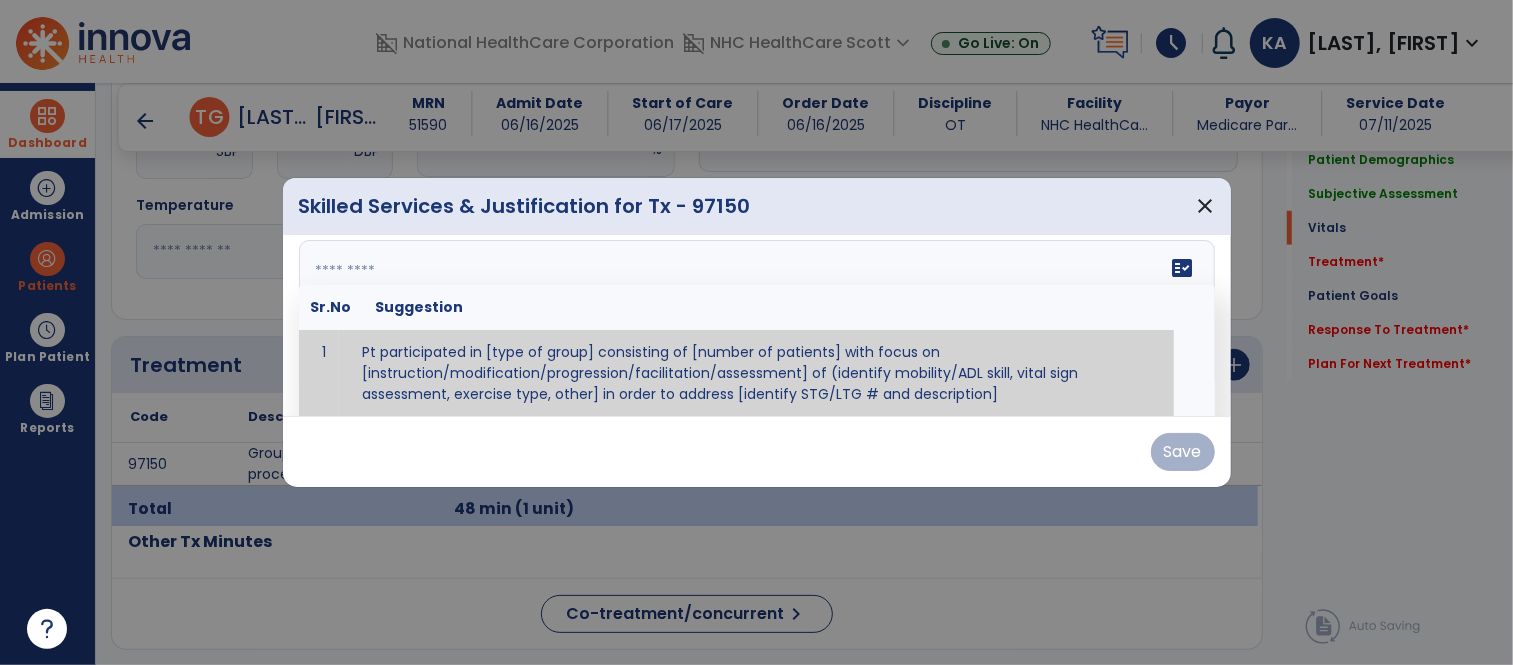 paste on "**********" 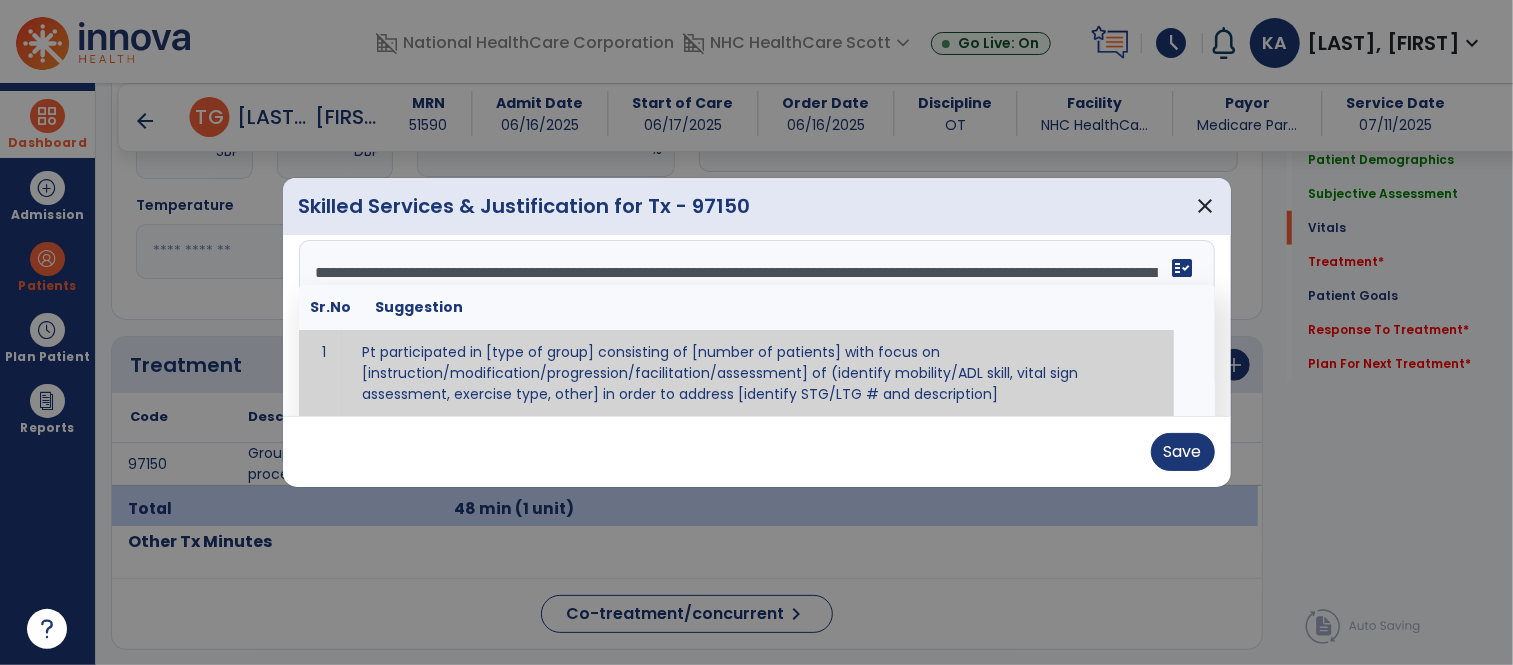 scroll, scrollTop: 231, scrollLeft: 0, axis: vertical 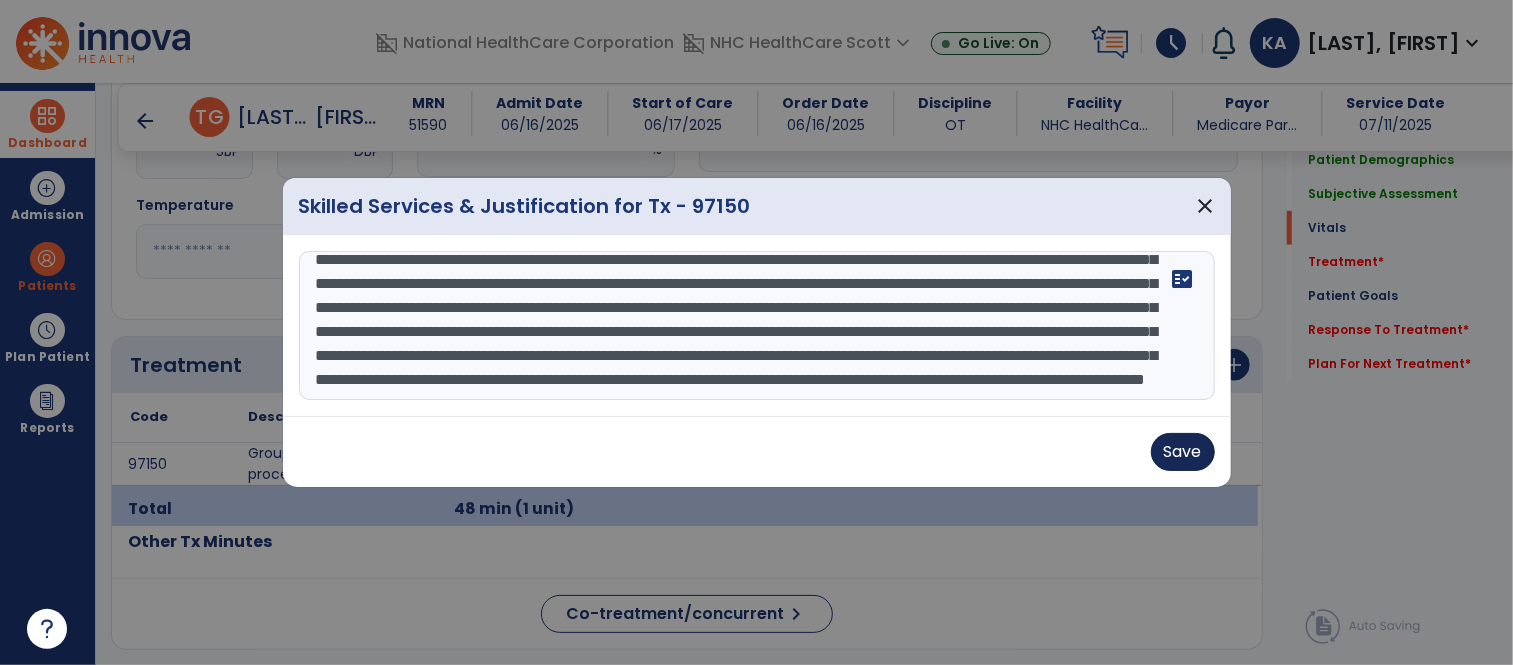 type on "**********" 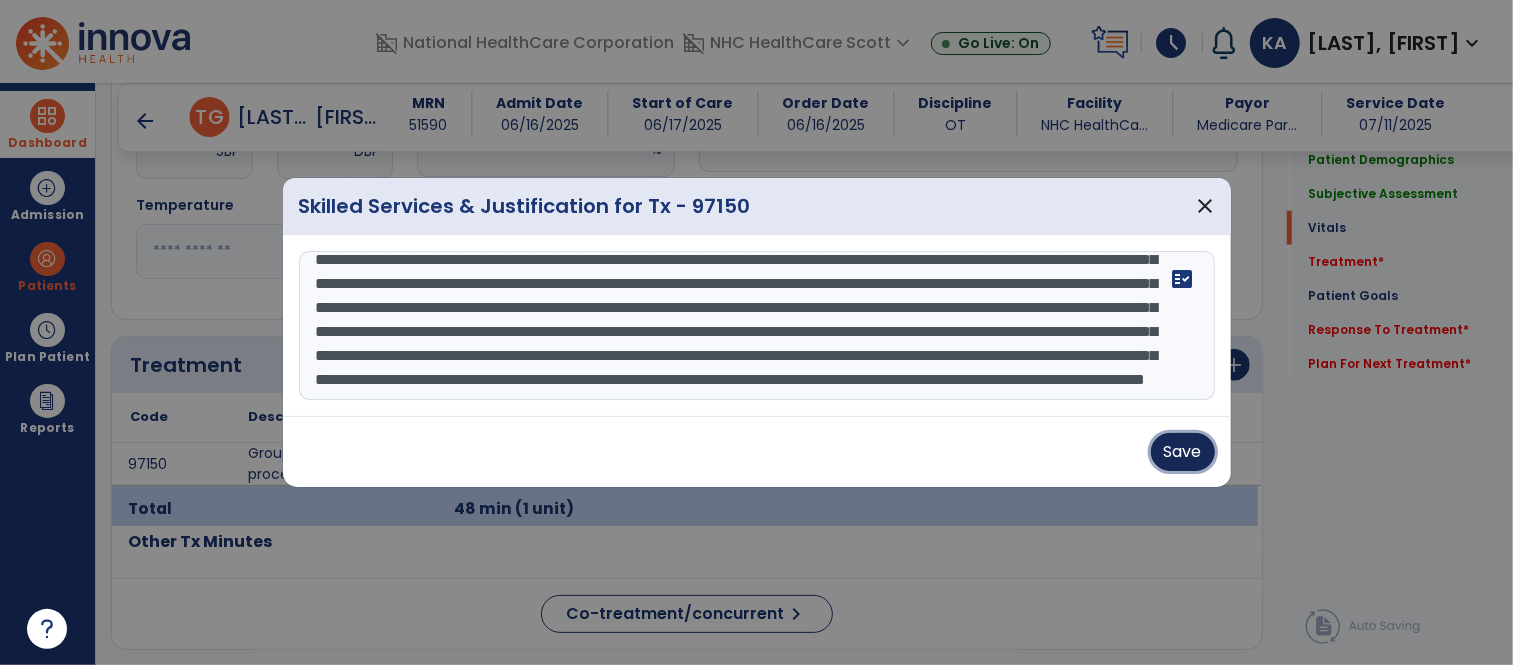 click on "Save" at bounding box center [1183, 452] 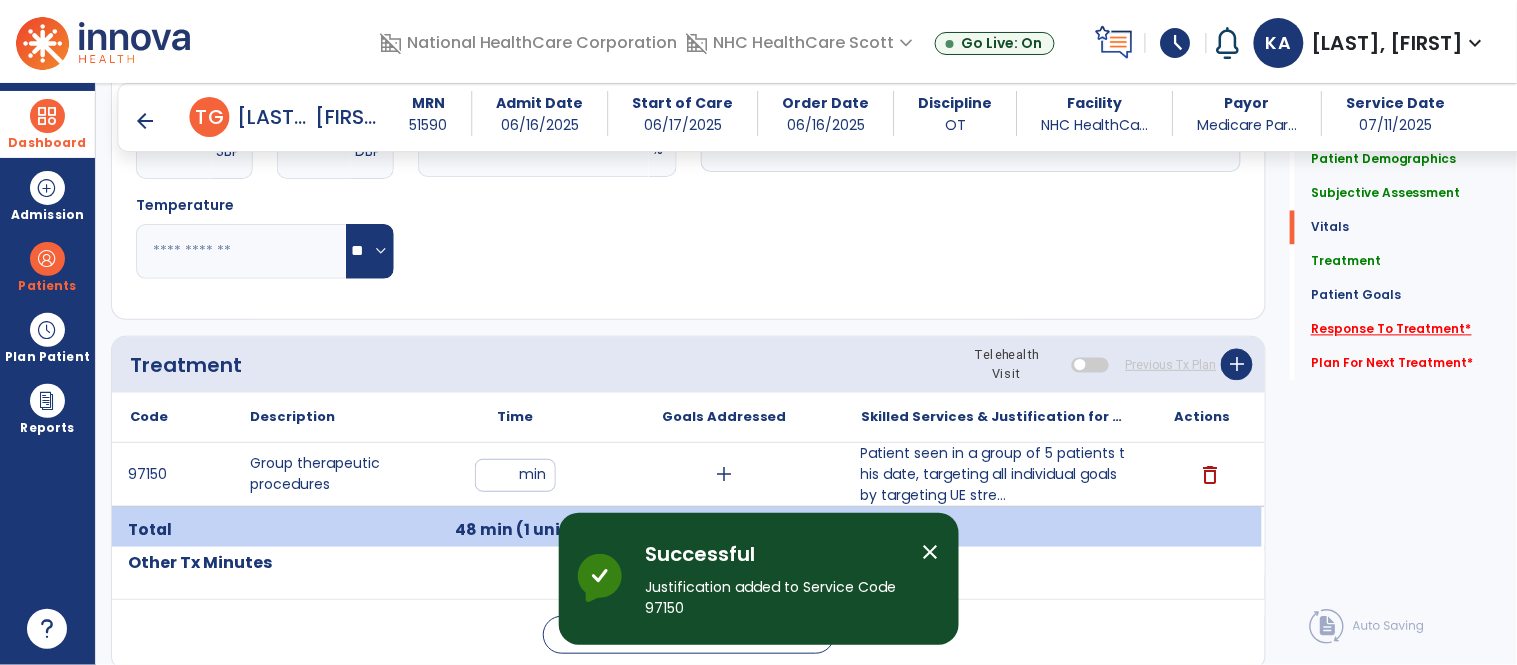 click on "Response To Treatment   *" 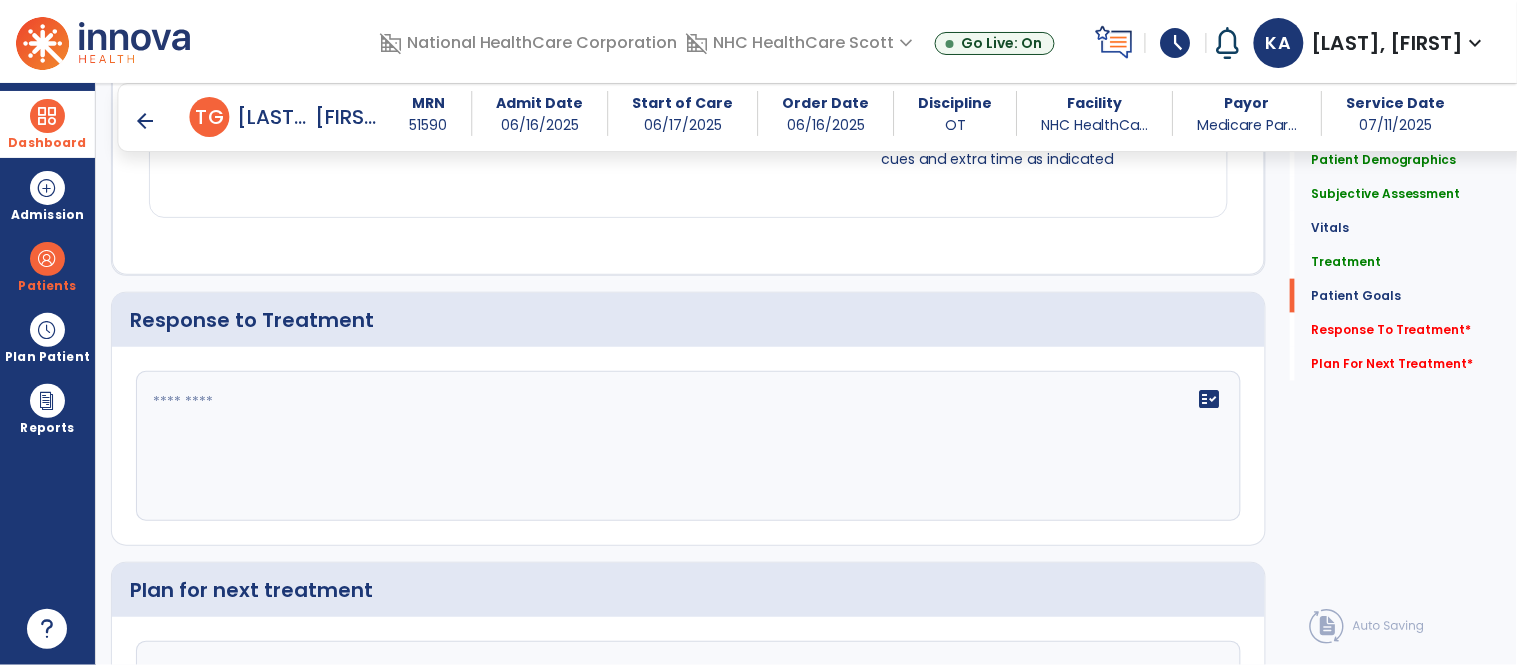 scroll, scrollTop: 2526, scrollLeft: 0, axis: vertical 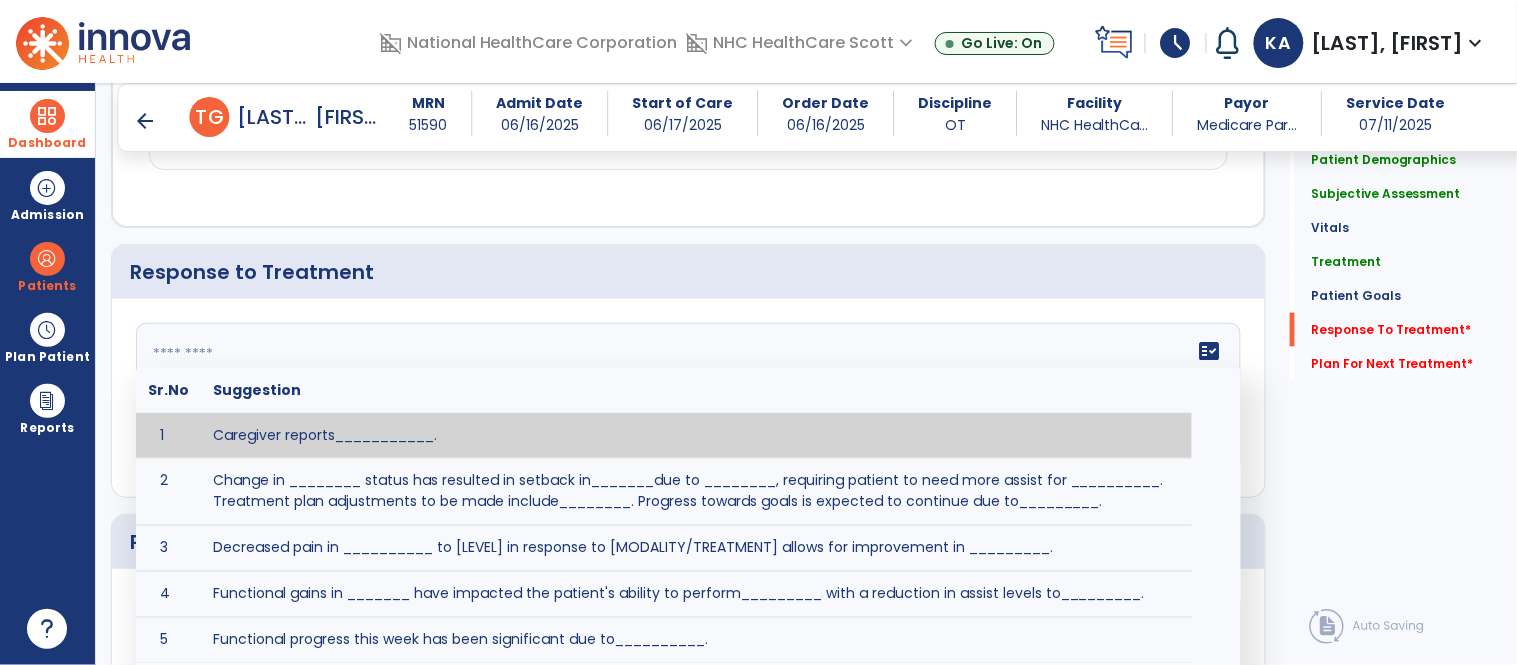 click on "fact_check  Sr.No Suggestion 1 Caregiver reports___________. 2 Change in ________ status has resulted in setback in_______due to ________, requiring patient to need more assist for __________.   Treatment plan adjustments to be made include________.  Progress towards goals is expected to continue due to_________. 3 Decreased pain in __________ to [LEVEL] in response to [MODALITY/TREATMENT] allows for improvement in _________. 4 Functional gains in _______ have impacted the patient's ability to perform_________ with a reduction in assist levels to_________. 5 Functional progress this week has been significant due to__________. 6 Gains in ________ have improved the patient's ability to perform ______with decreased levels of assist to___________. 7 Improvement in ________allows patient to tolerate higher levels of challenges in_________. 8 Pain in [AREA] has decreased to [LEVEL] in response to [TREATMENT/MODALITY], allowing fore ease in completing__________. 9 10 11 12 13 14 15 16 17 18 19 20 21" 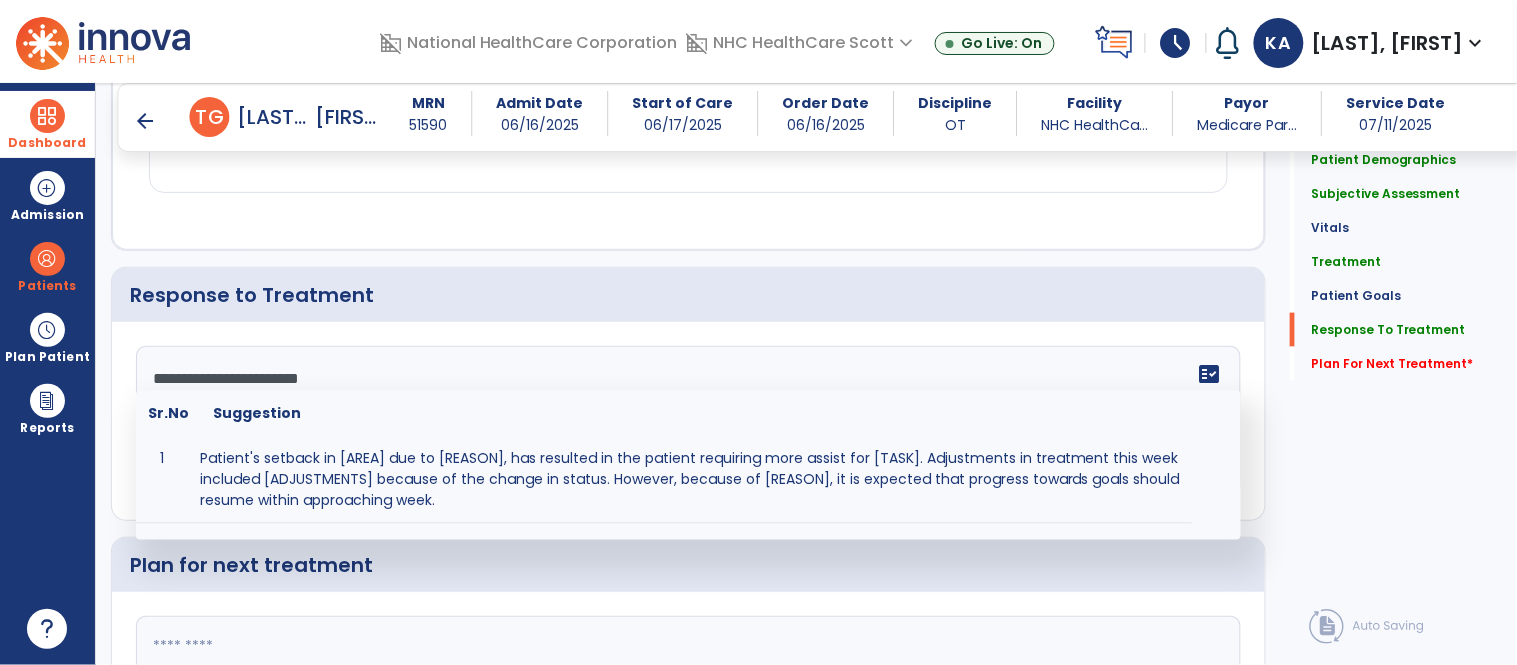 scroll, scrollTop: 2526, scrollLeft: 0, axis: vertical 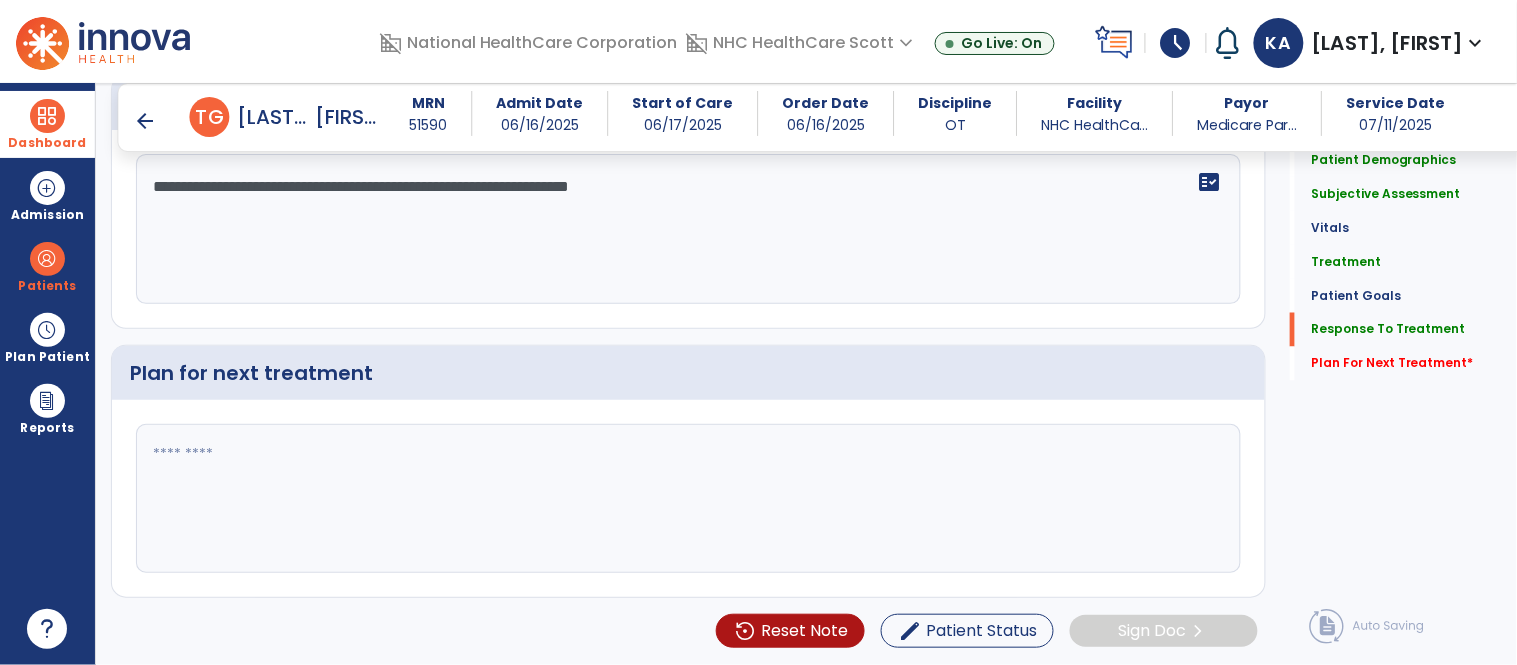type on "**********" 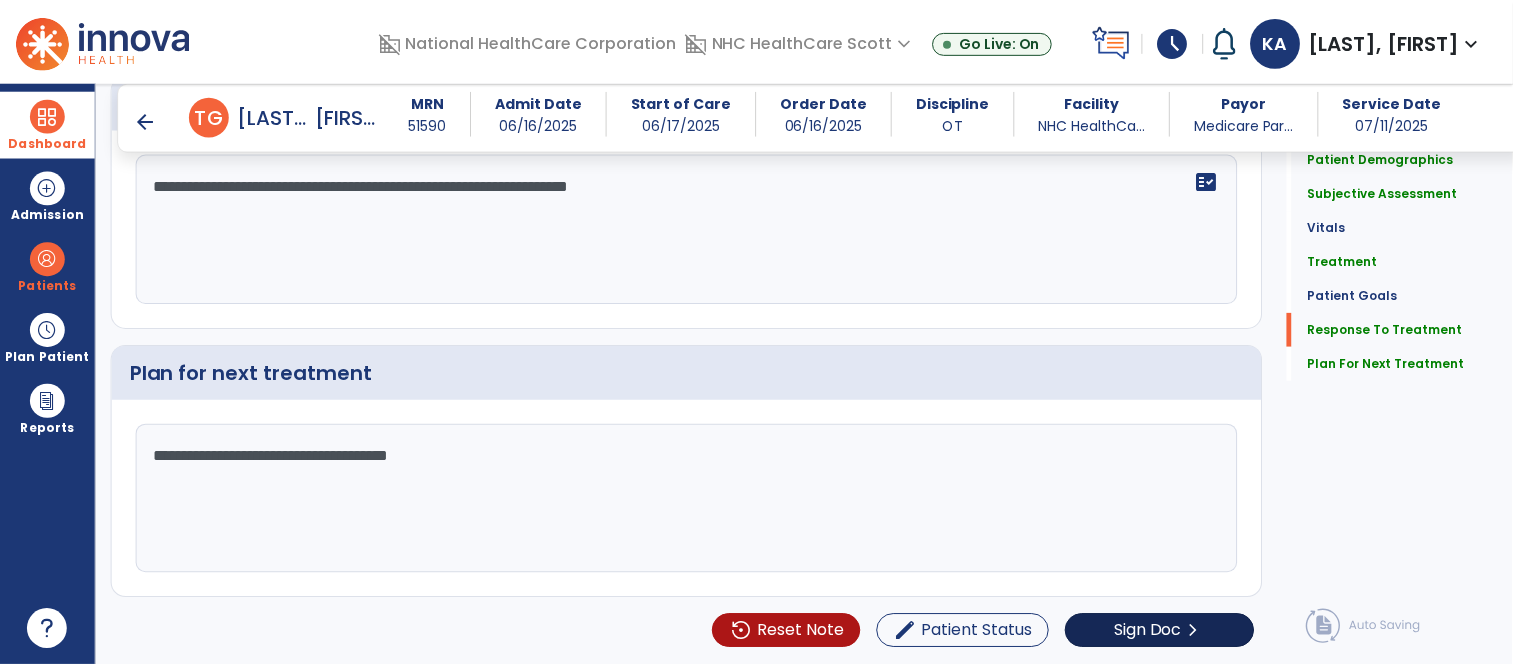 scroll, scrollTop: 2698, scrollLeft: 0, axis: vertical 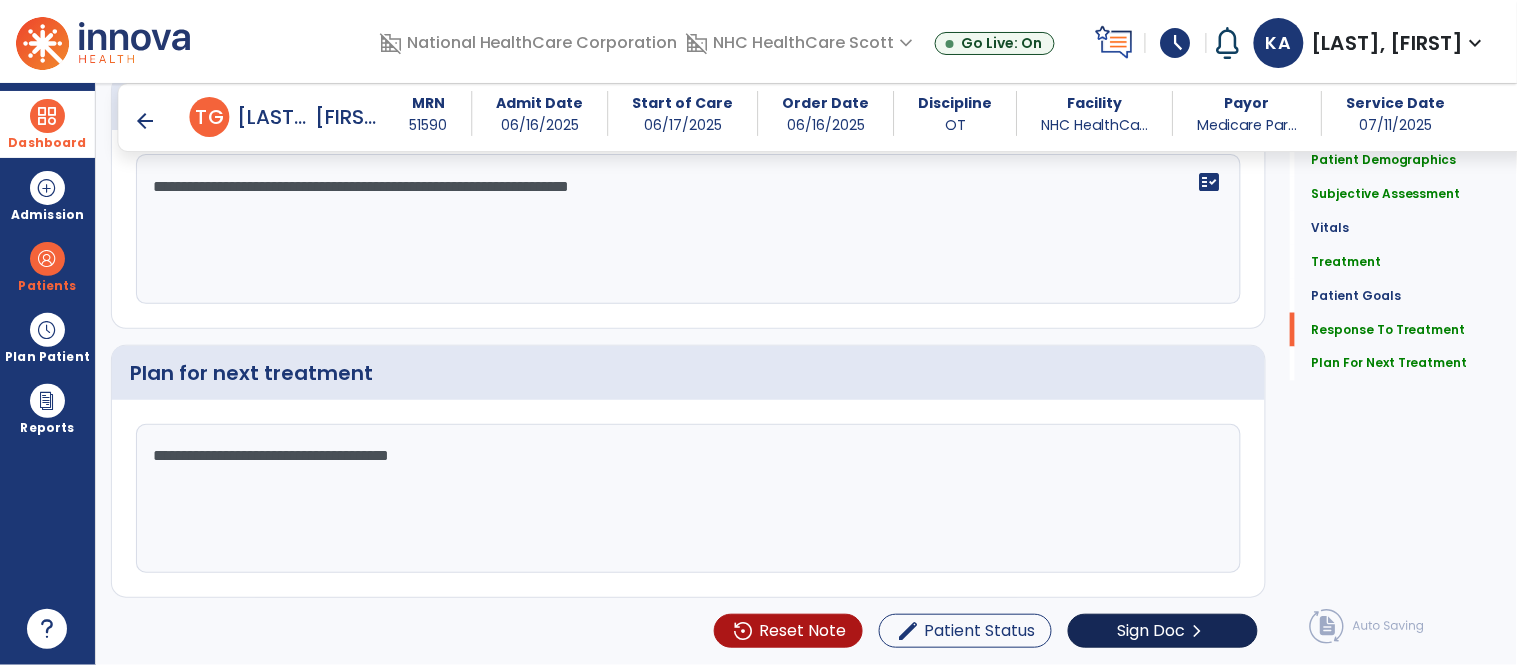type on "**********" 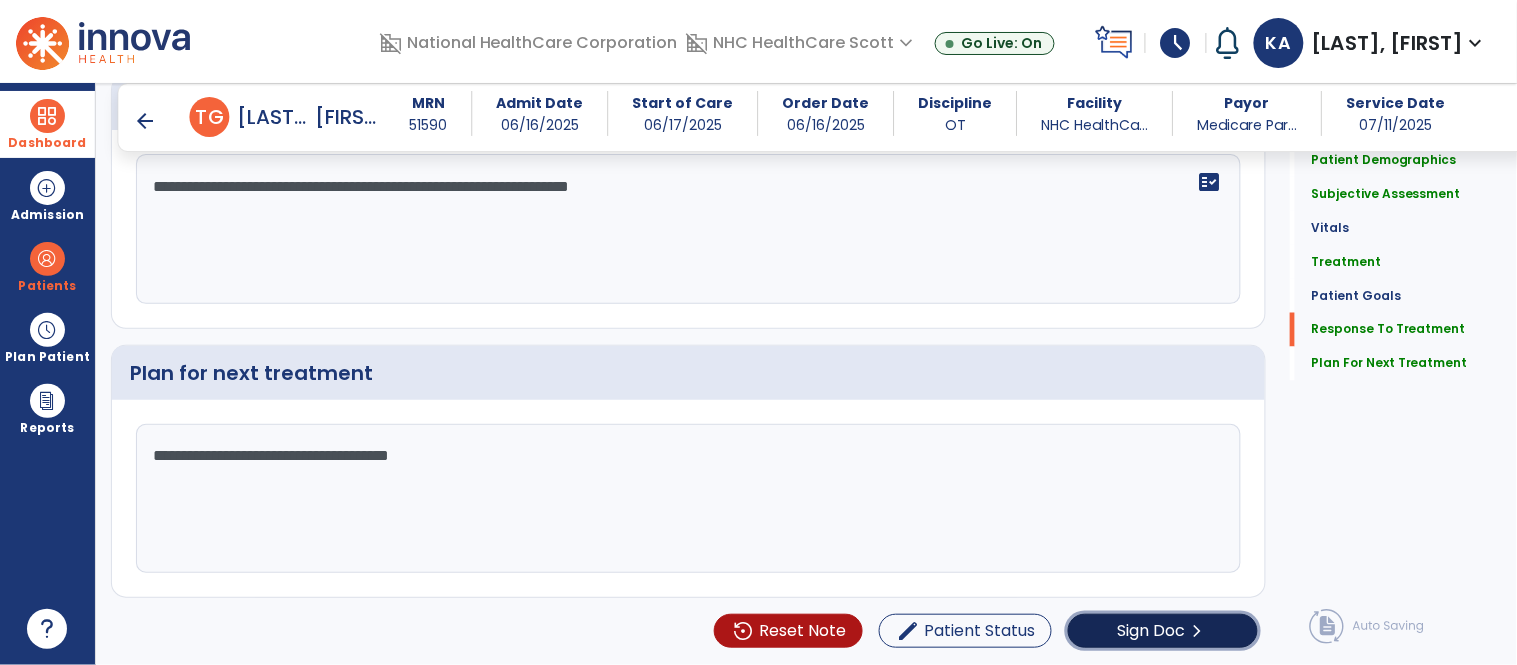 drag, startPoint x: 1116, startPoint y: 637, endPoint x: 1195, endPoint y: 631, distance: 79.22752 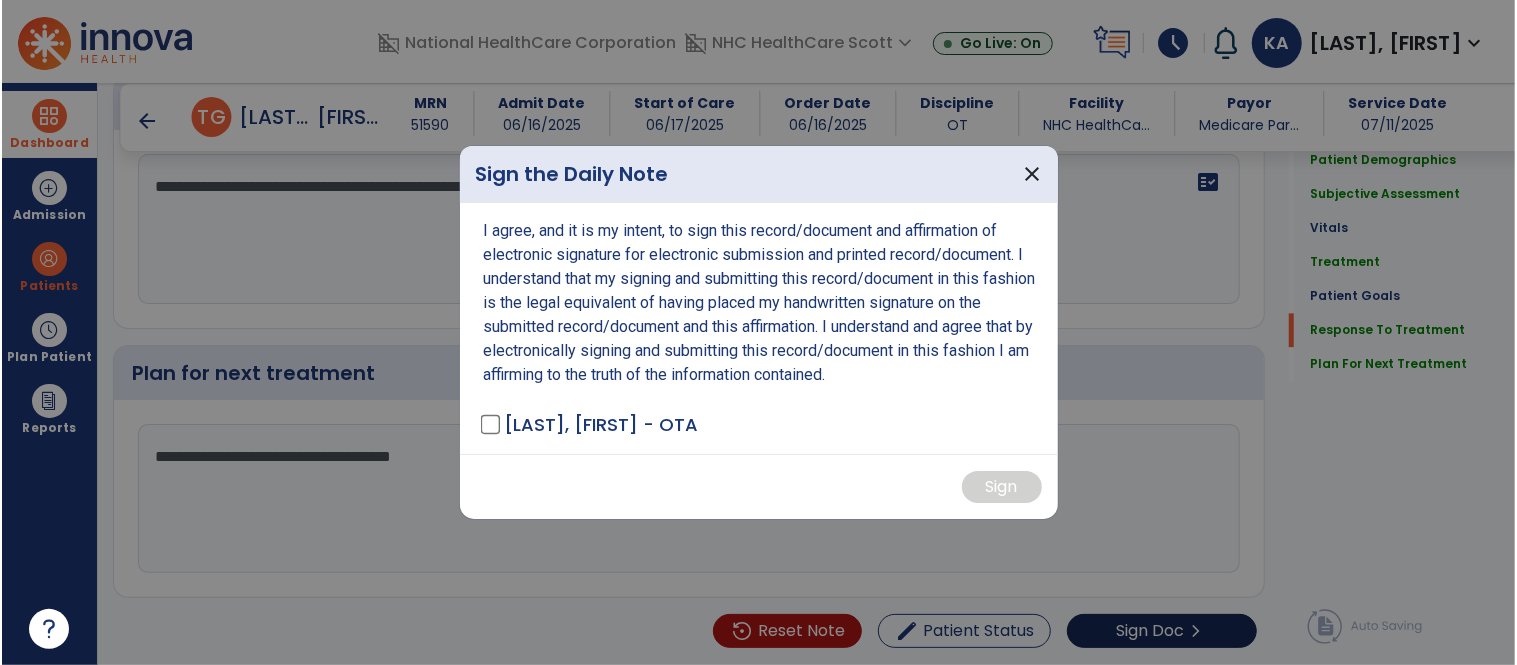 scroll, scrollTop: 2697, scrollLeft: 0, axis: vertical 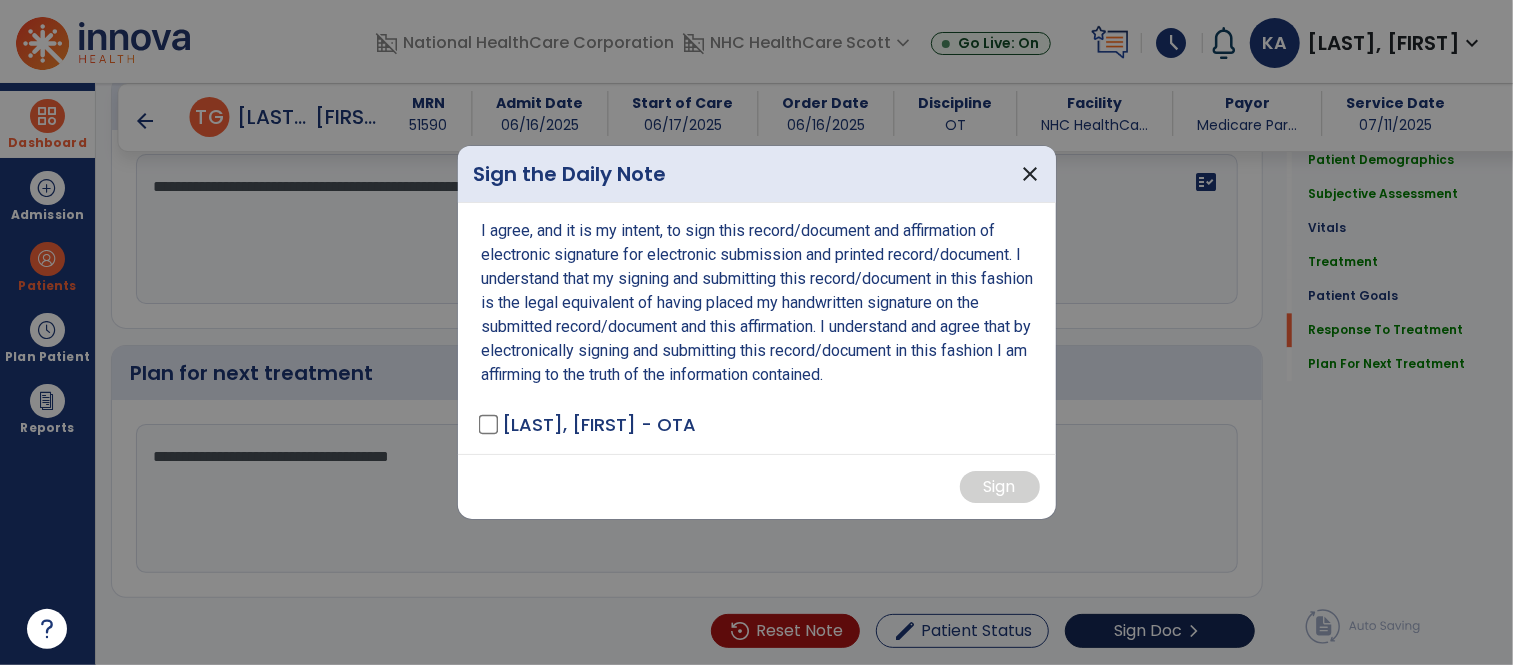 click at bounding box center (756, 332) 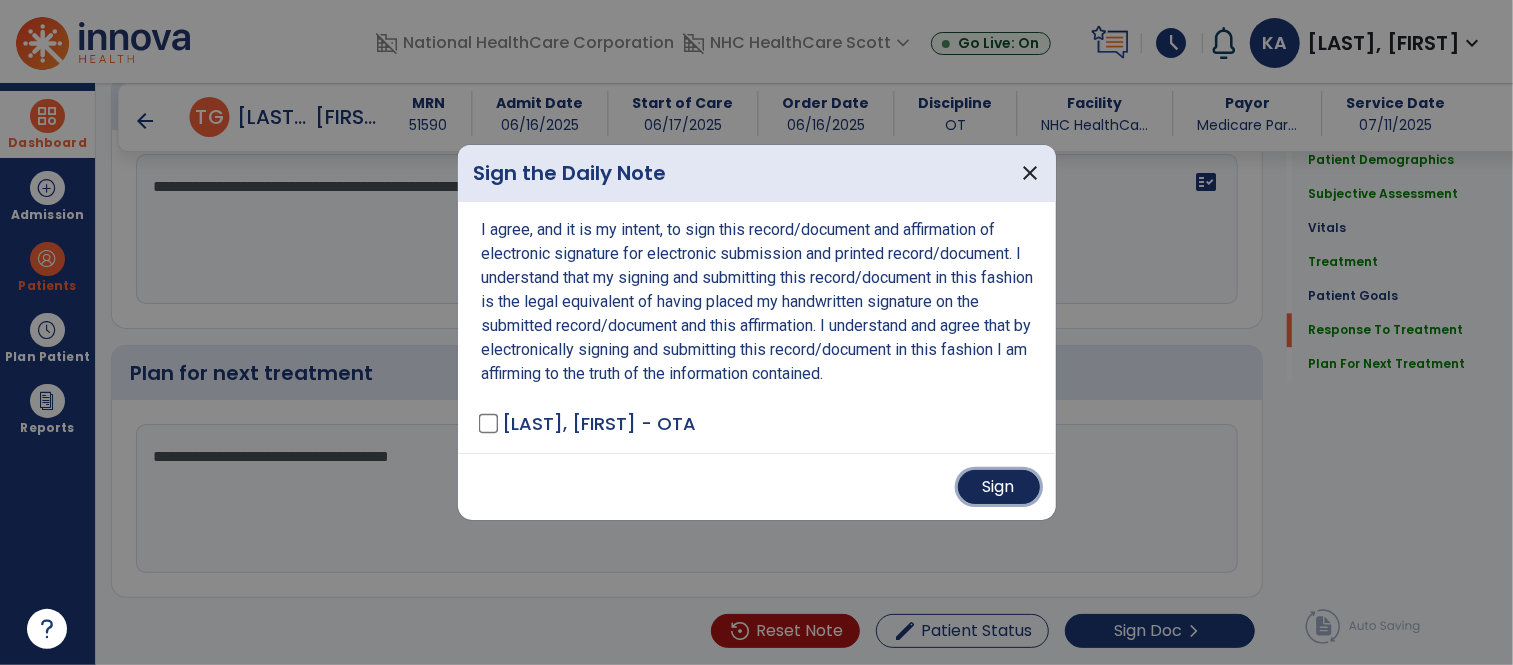 click on "Sign" at bounding box center [999, 487] 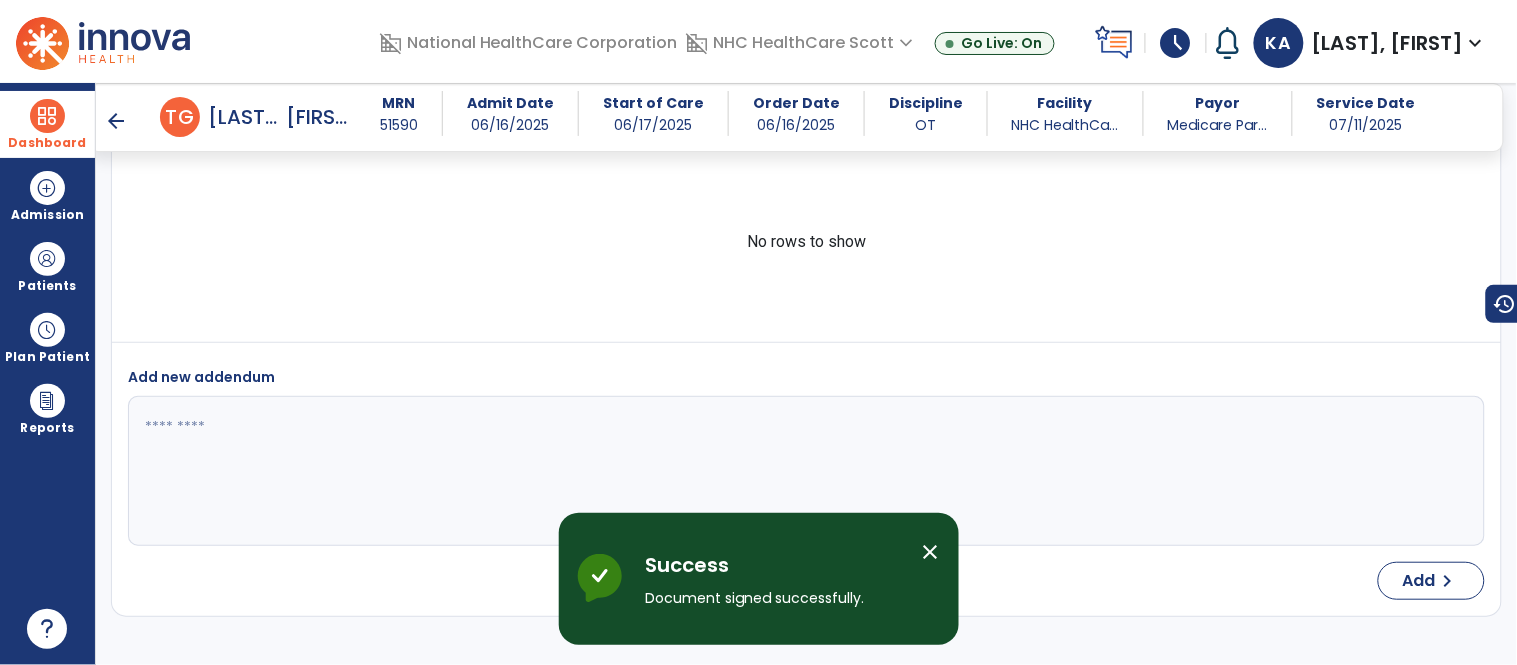 click on "arrow_back" at bounding box center [116, 121] 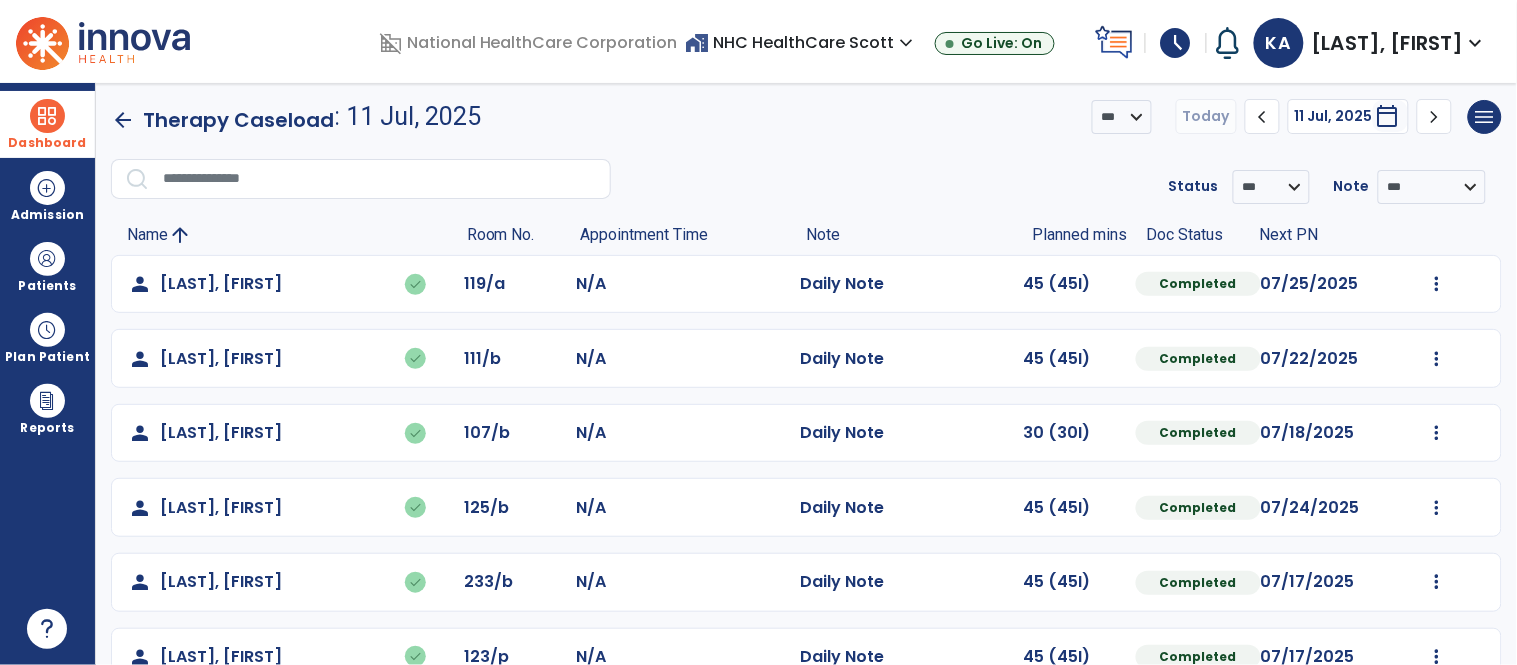scroll, scrollTop: 196, scrollLeft: 0, axis: vertical 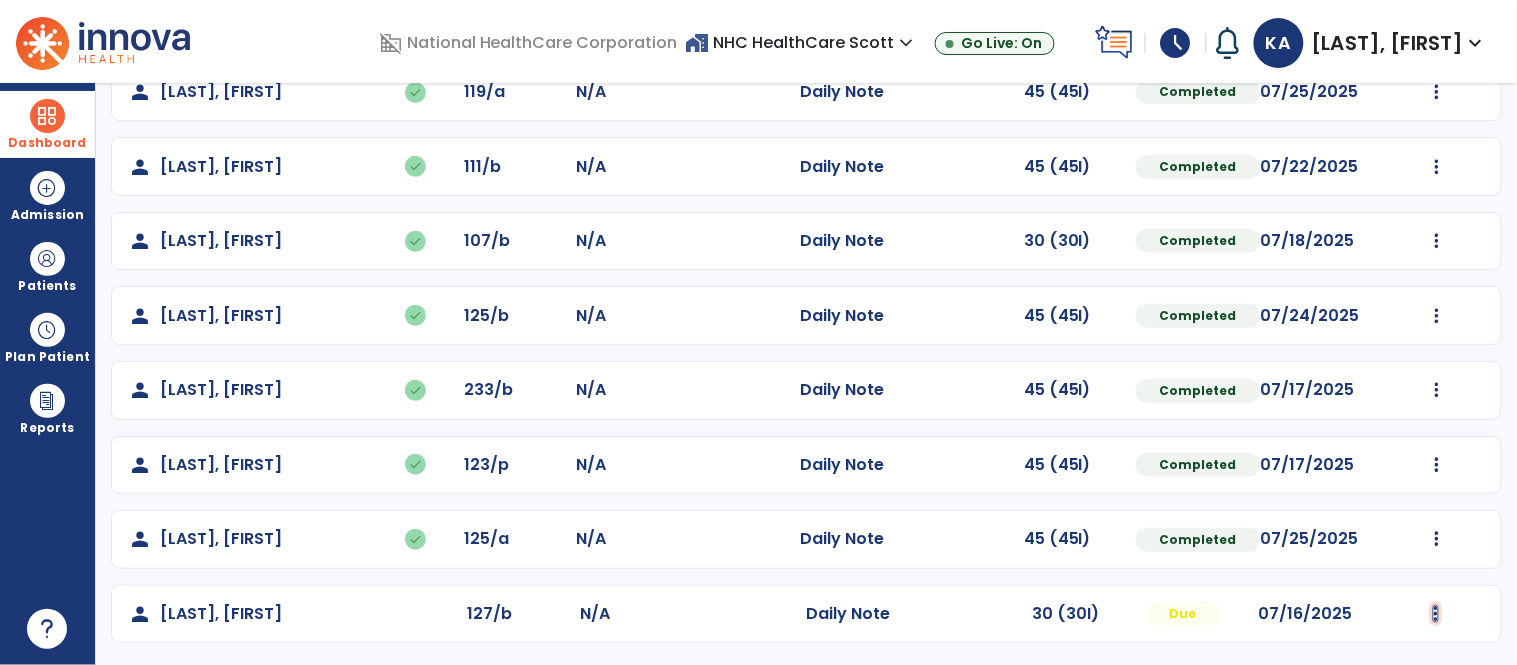 click at bounding box center (1437, 92) 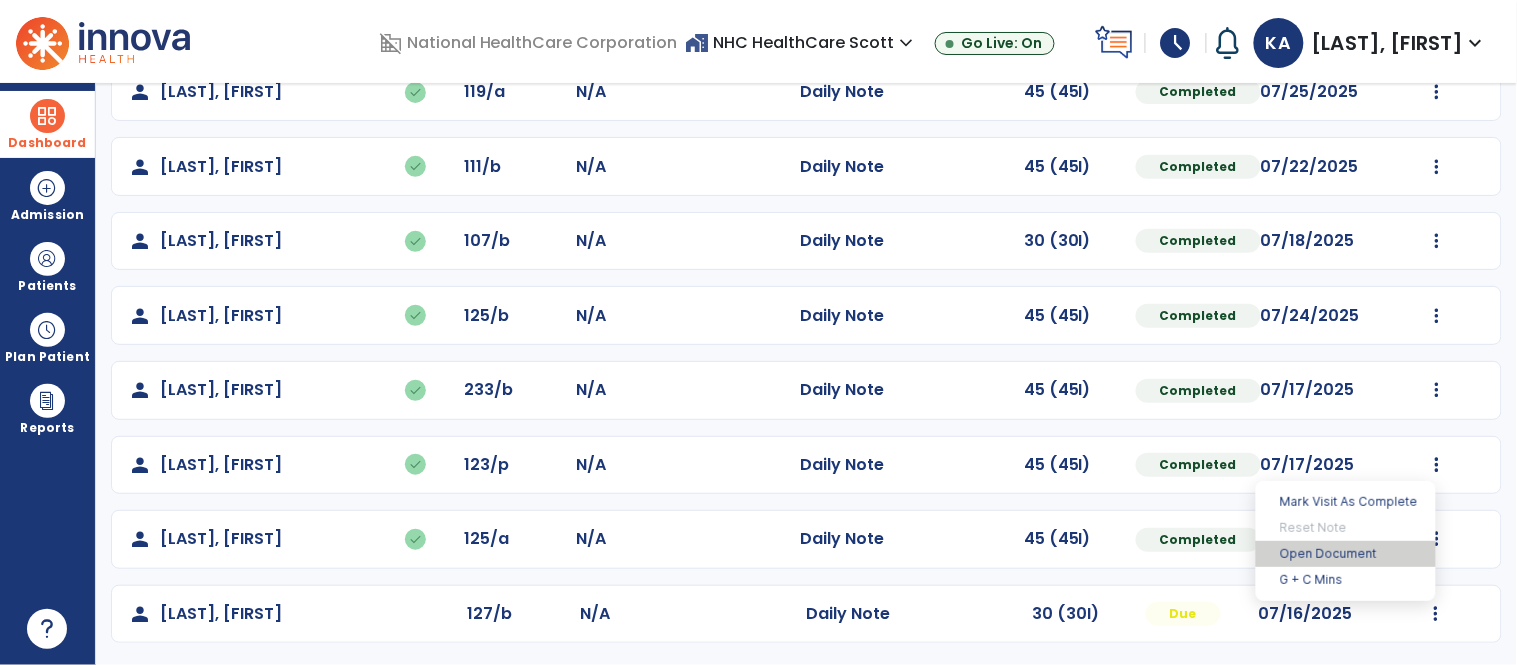 click on "Open Document" at bounding box center [1346, 554] 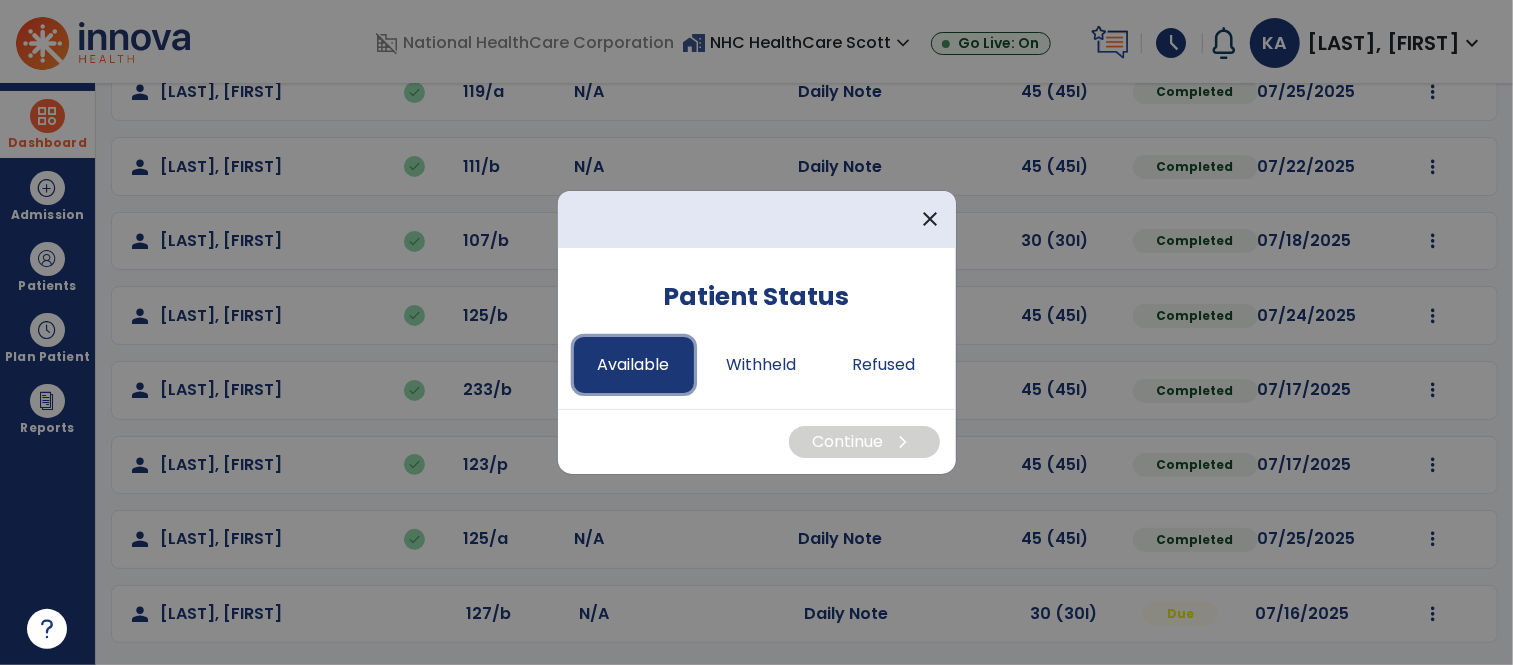 click on "Available" at bounding box center [634, 365] 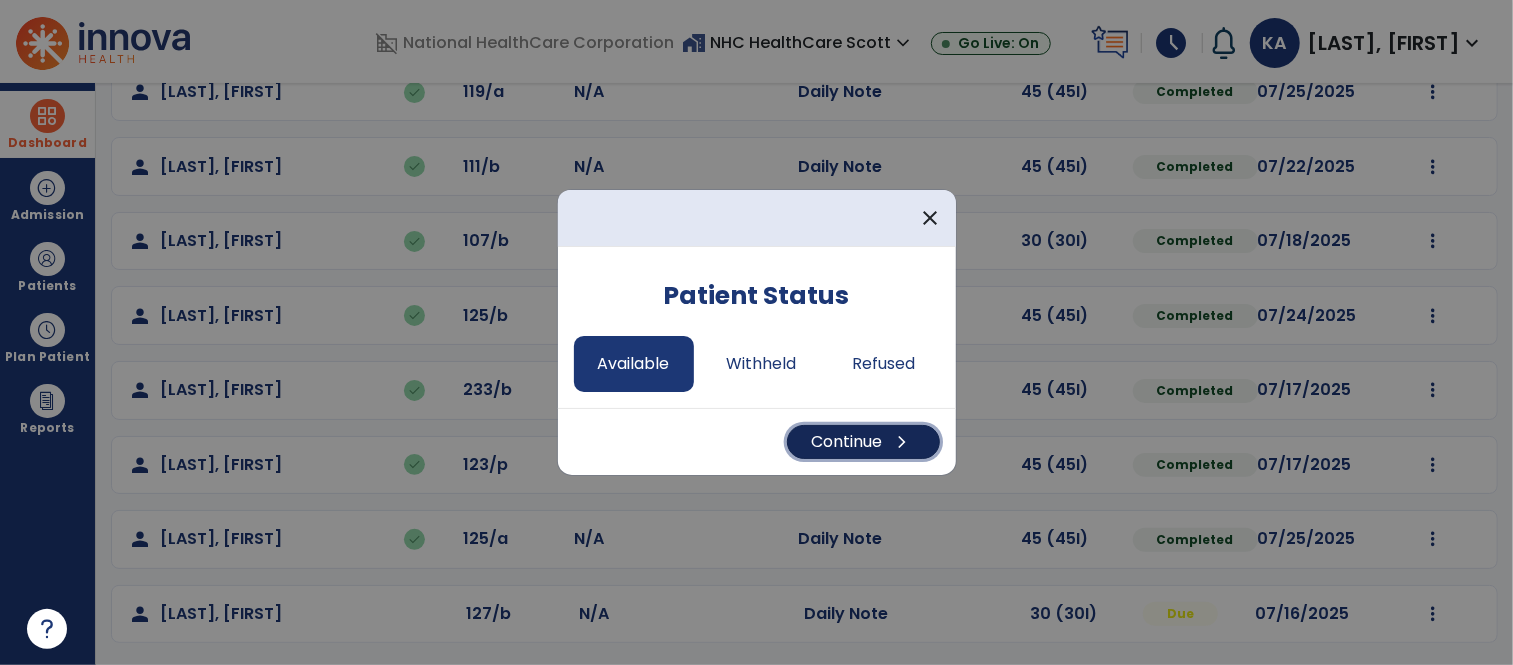 click on "chevron_right" at bounding box center [903, 442] 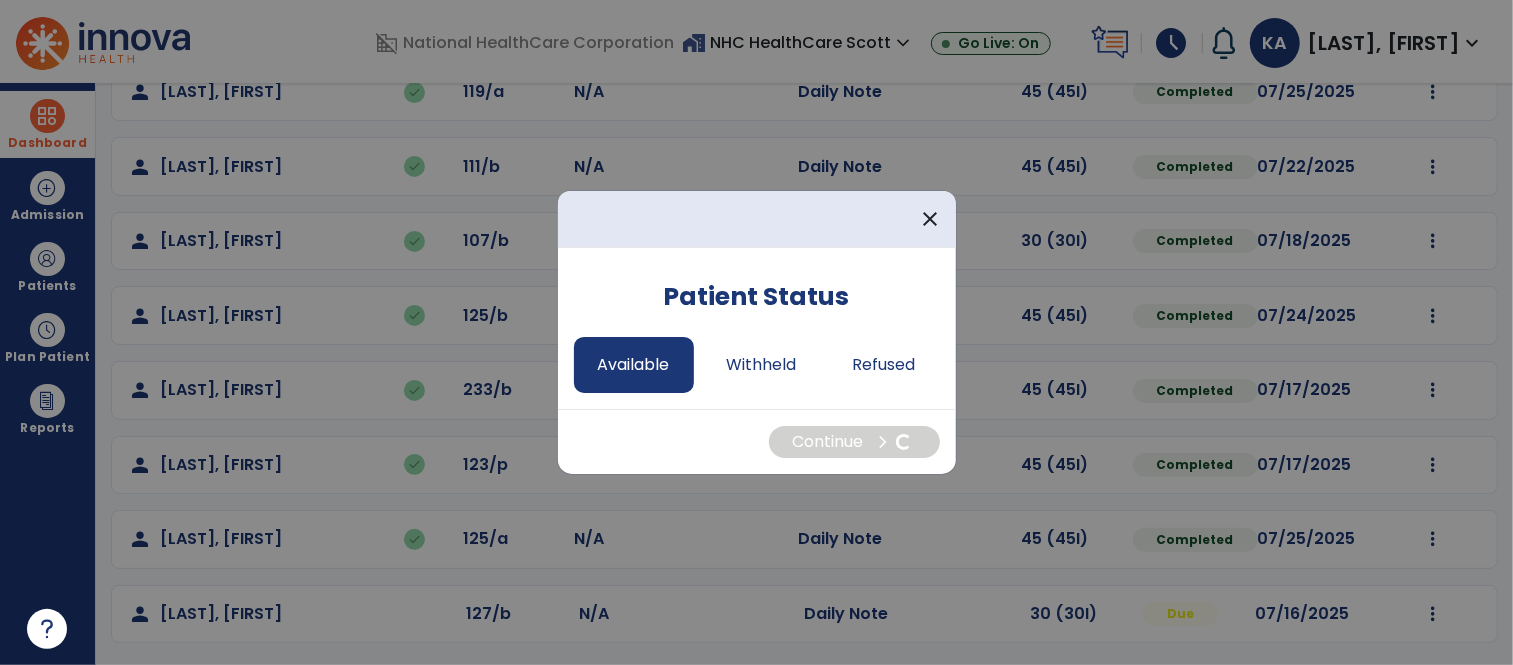 select on "*" 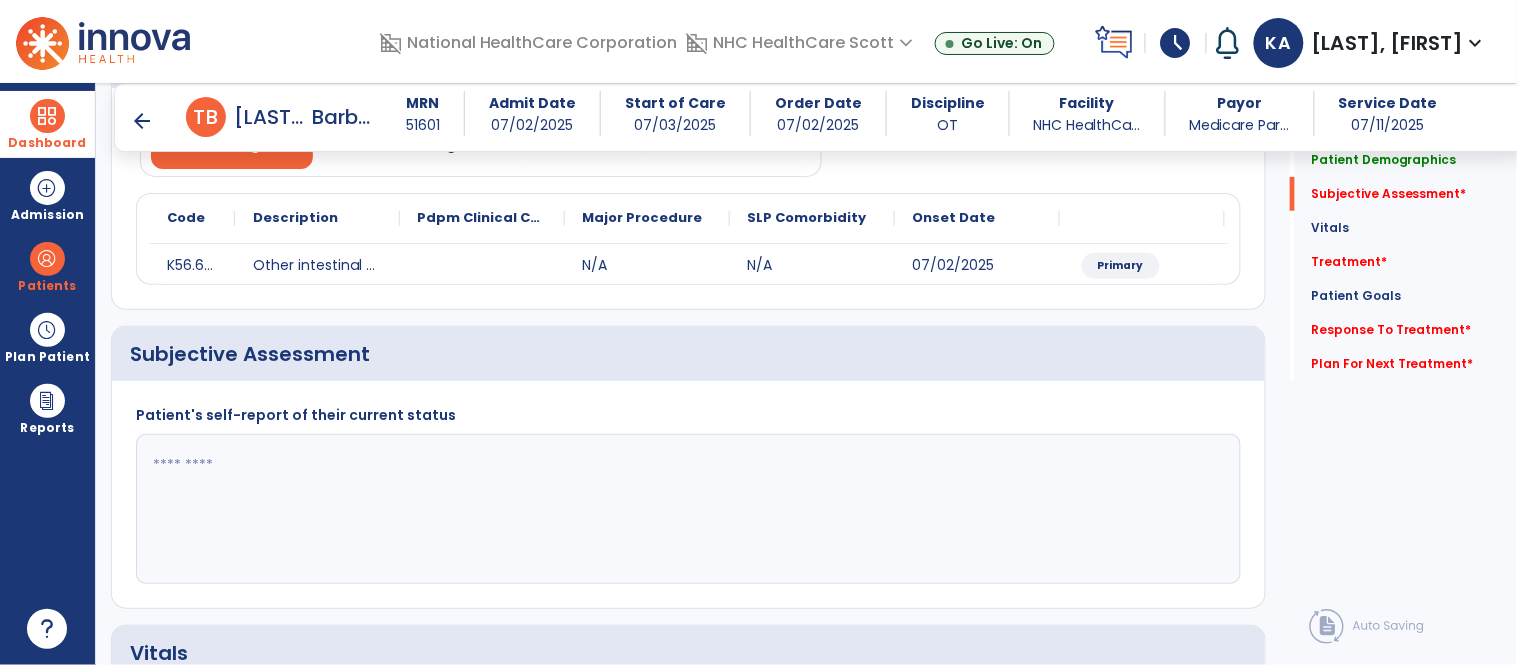 scroll, scrollTop: 203, scrollLeft: 0, axis: vertical 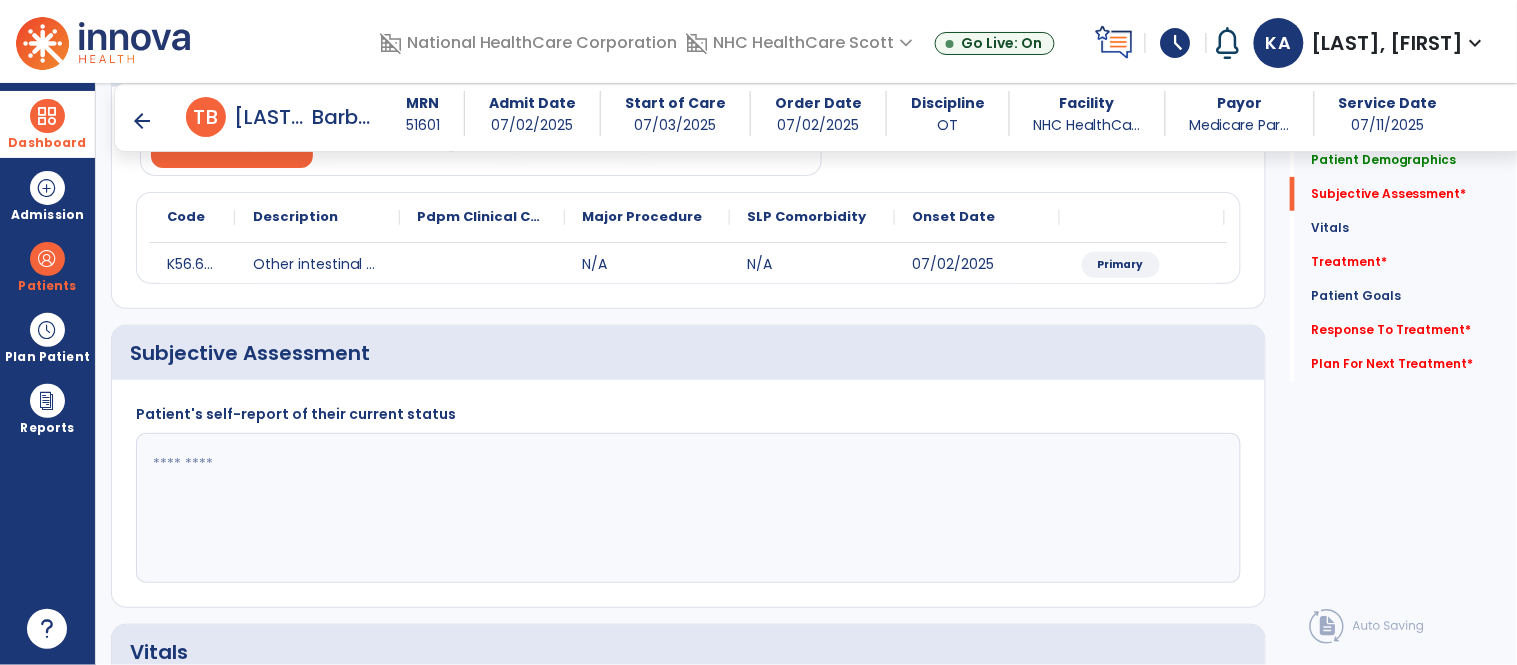 click 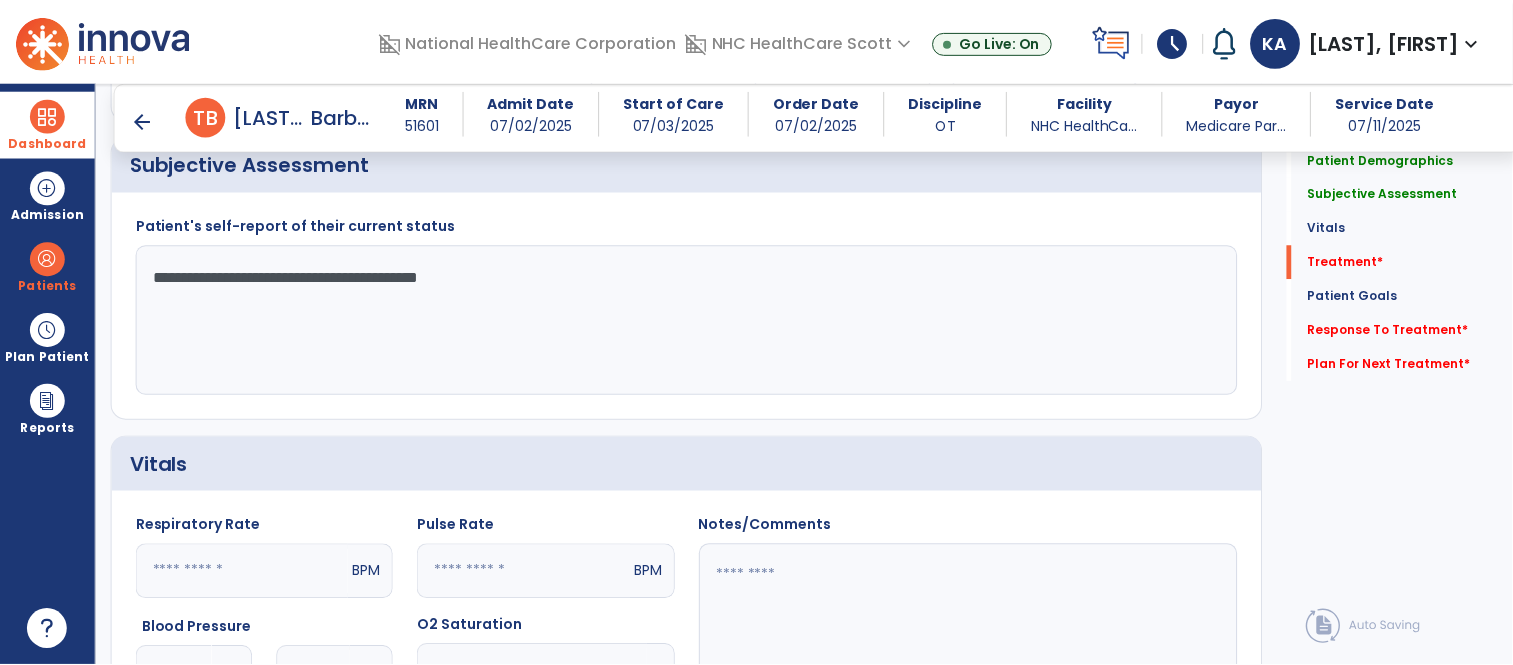 scroll, scrollTop: 1211, scrollLeft: 0, axis: vertical 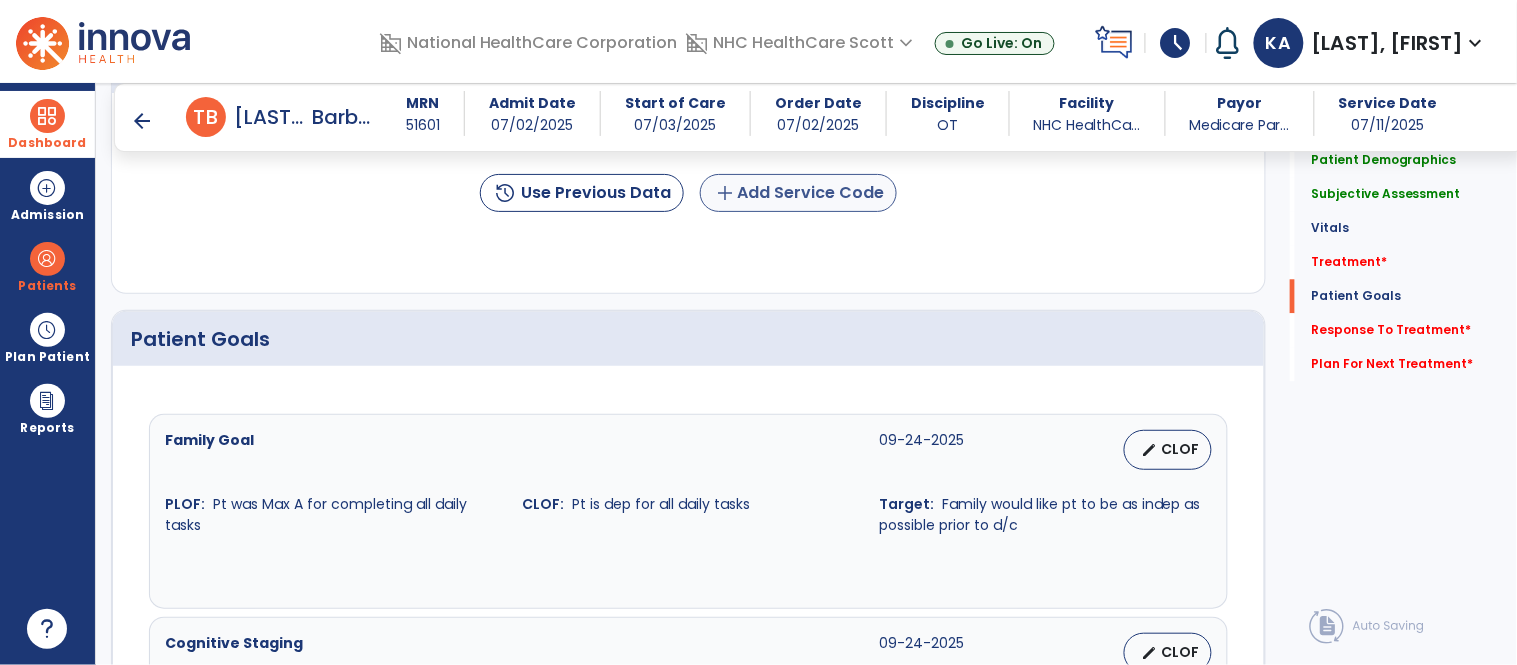 type on "**********" 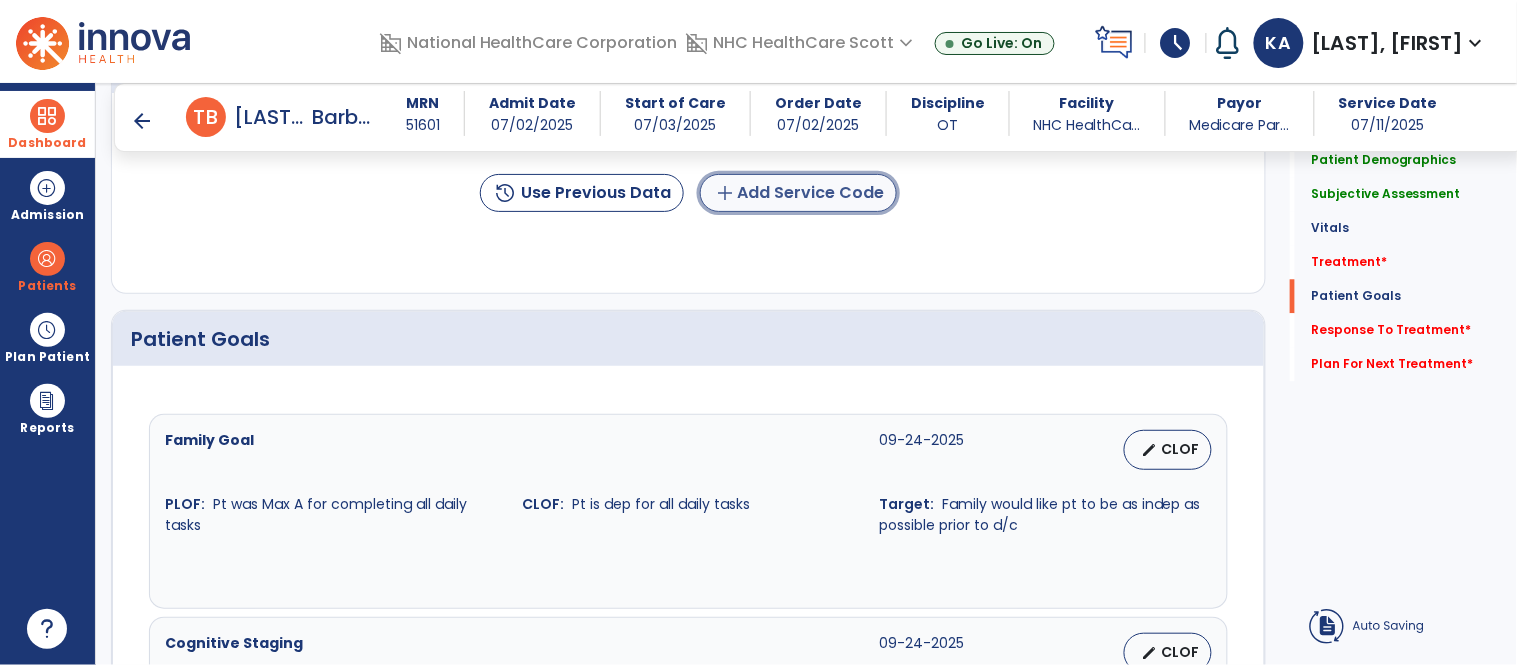 click on "add  Add Service Code" 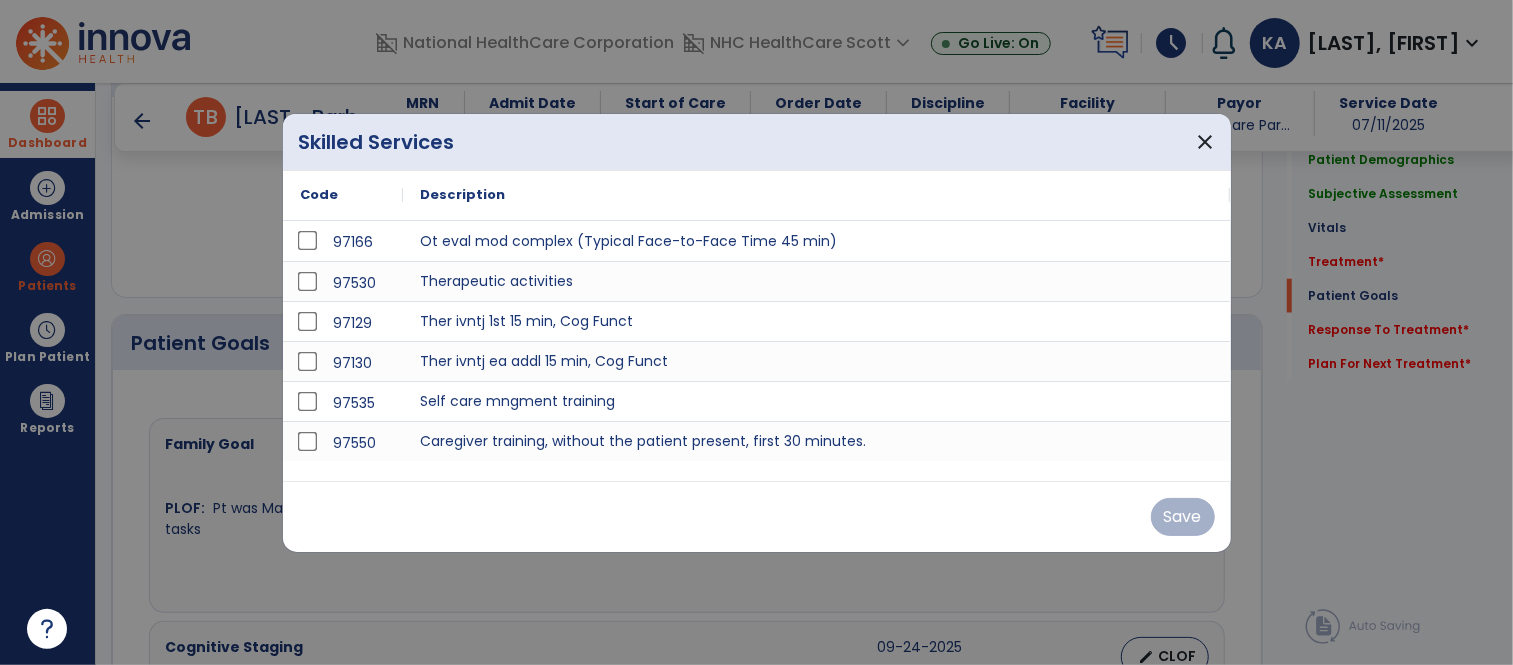 scroll, scrollTop: 1211, scrollLeft: 0, axis: vertical 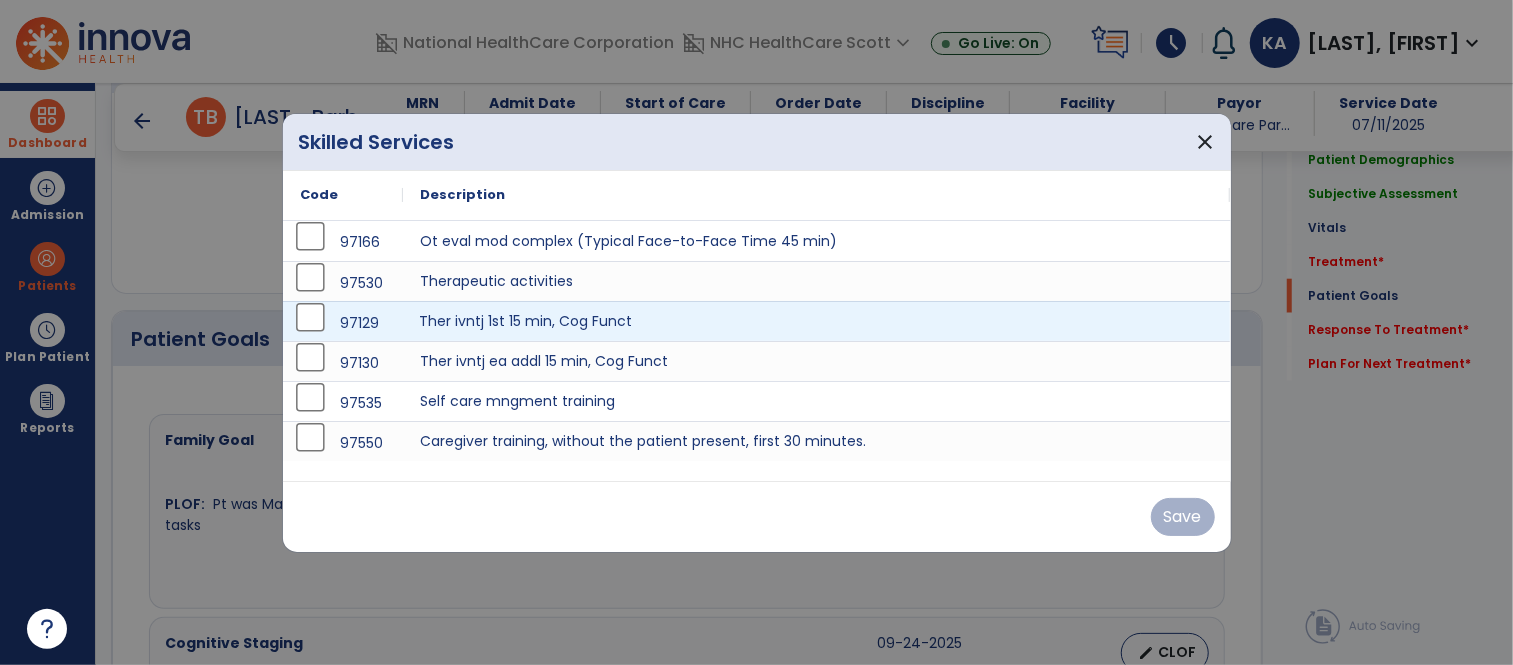 click on "Ther ivntj 1st 15 min, Cog Funct" at bounding box center [817, 321] 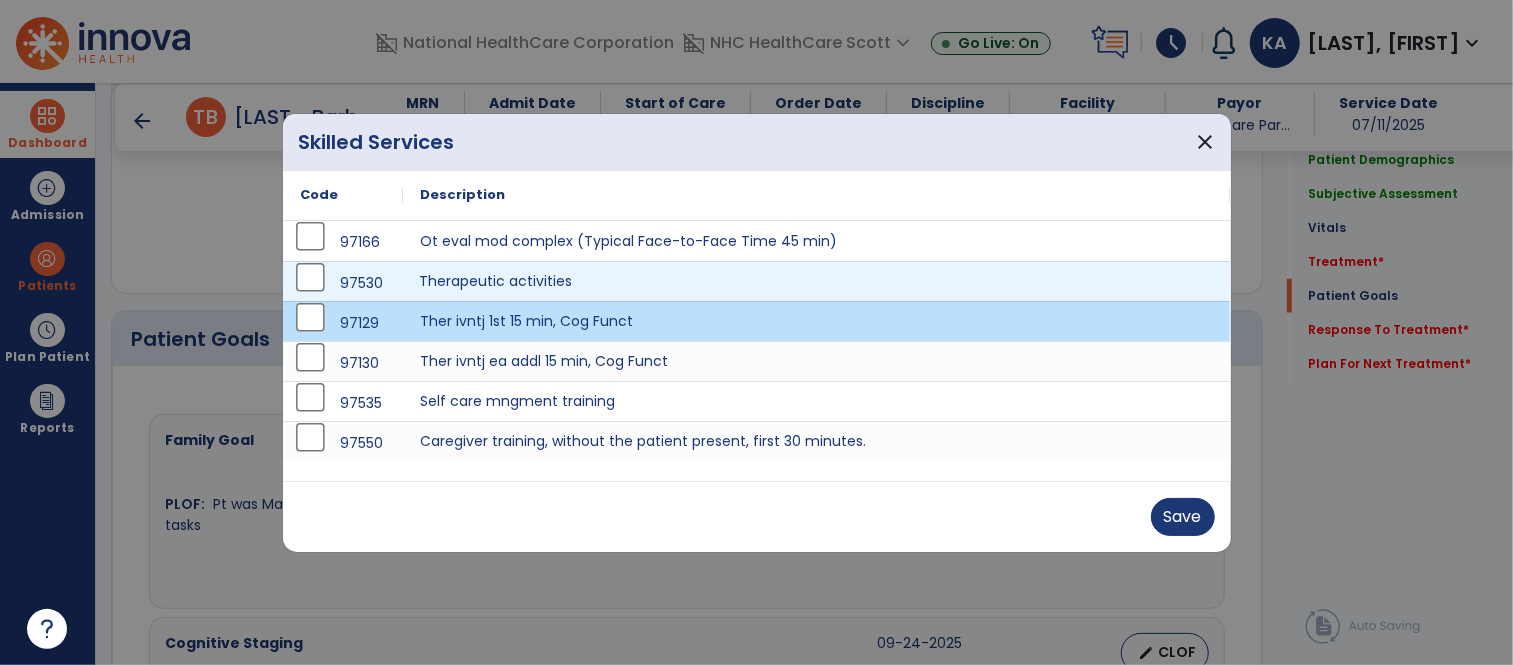 click on "Therapeutic activities" at bounding box center (817, 281) 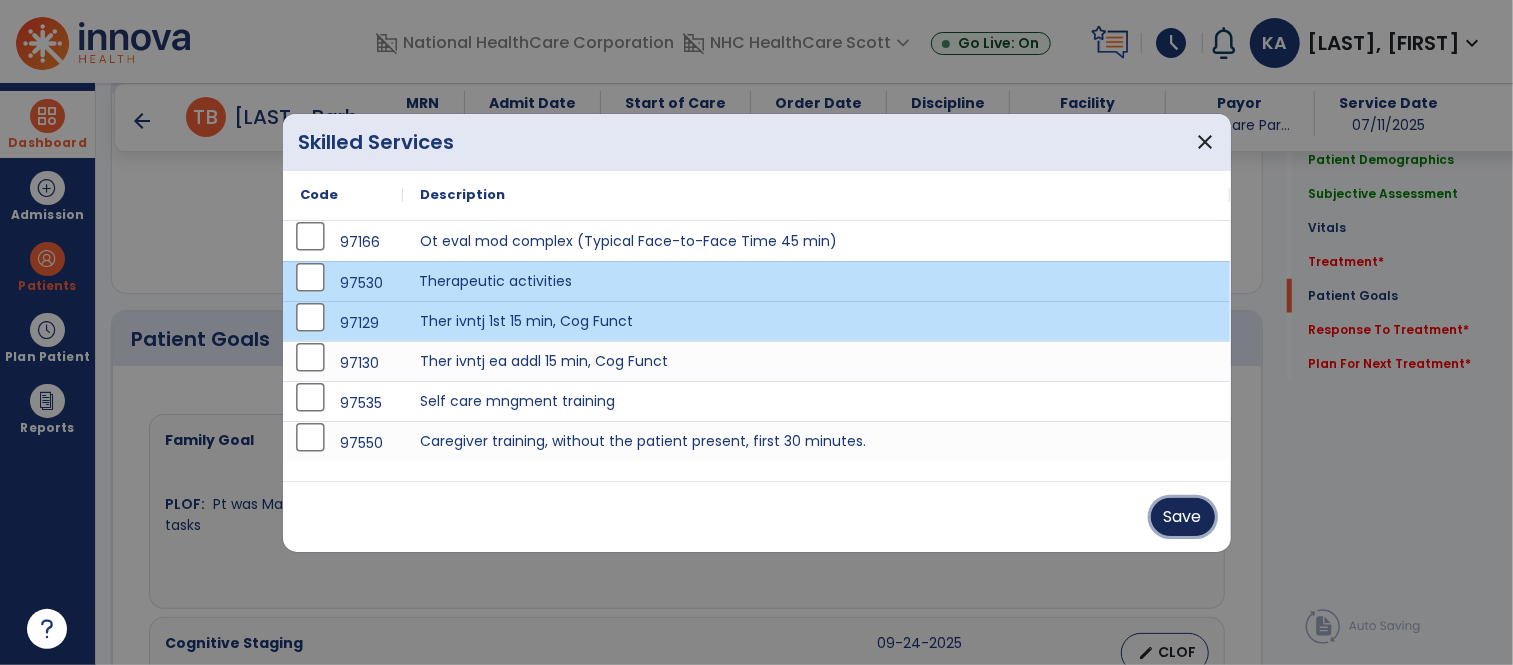 click on "Save" at bounding box center [1183, 517] 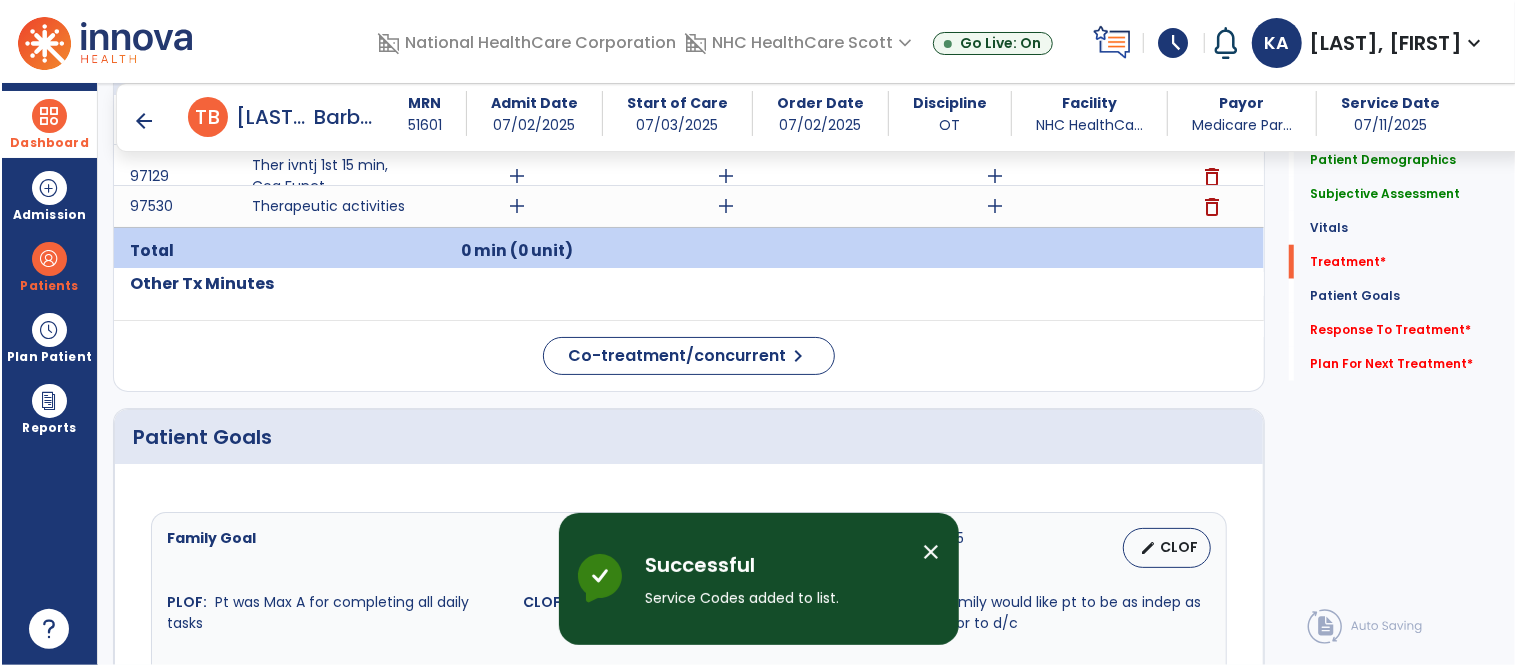 scroll, scrollTop: 1212, scrollLeft: 0, axis: vertical 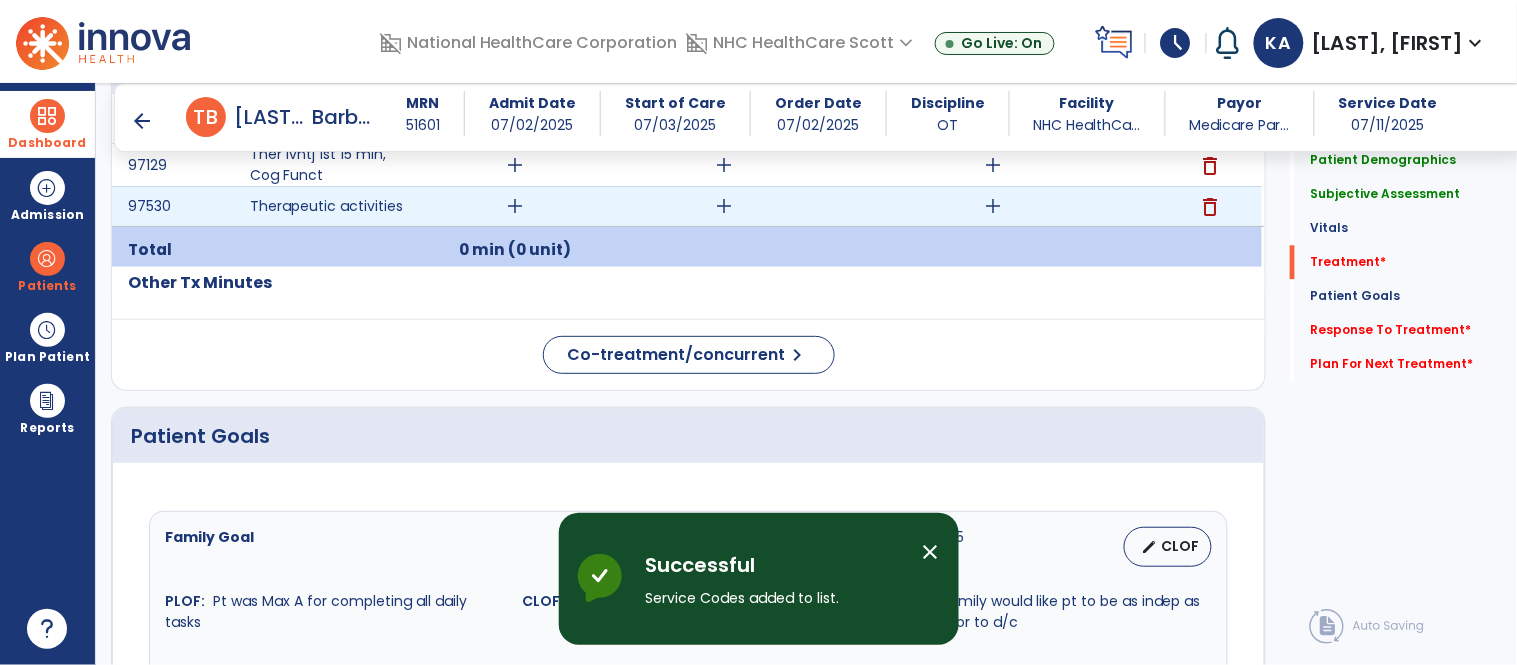 click on "add" at bounding box center (515, 206) 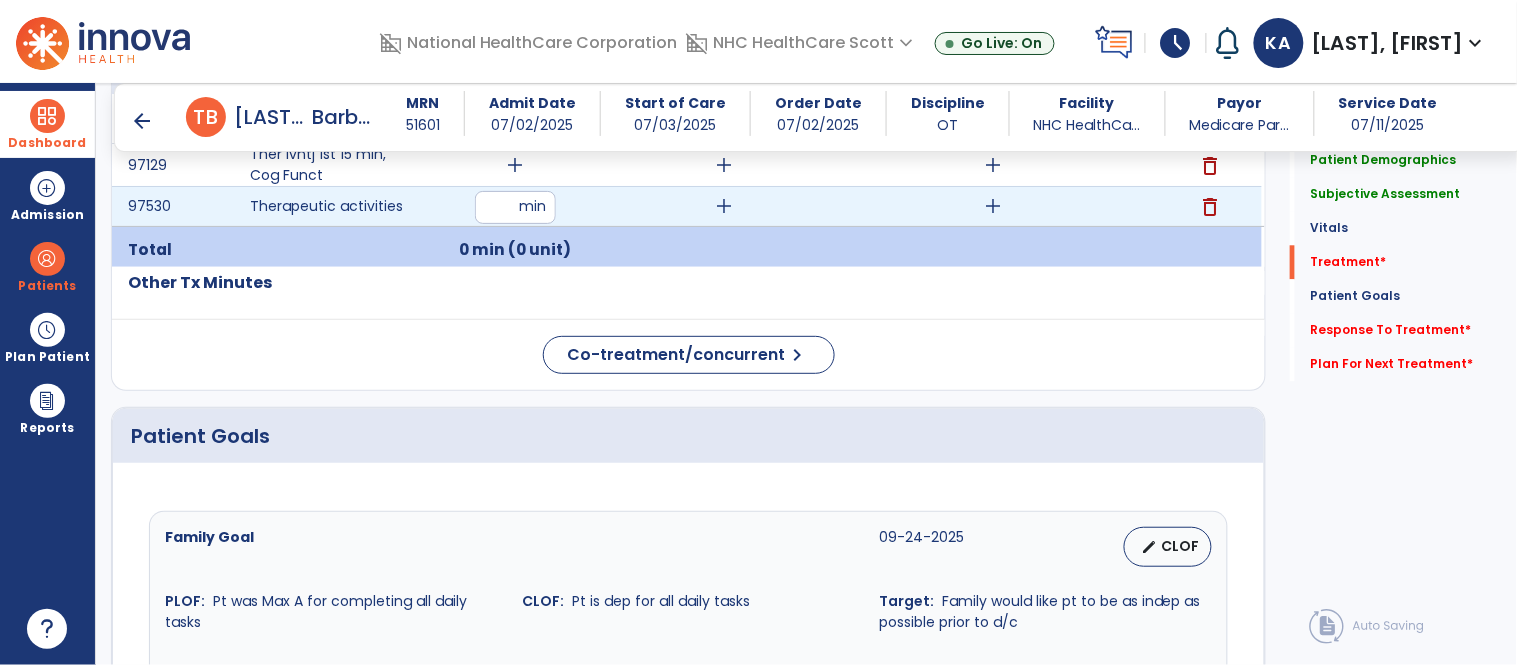 type on "*" 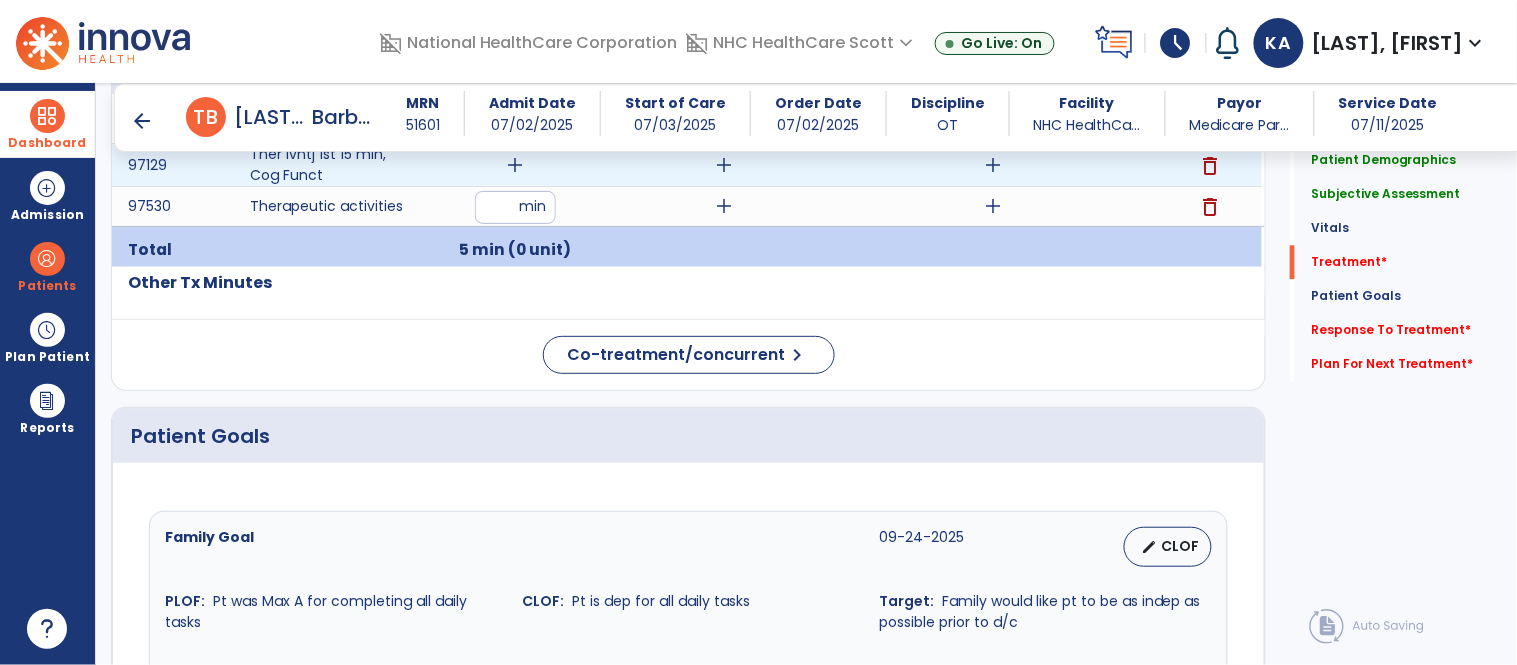 click on "add" at bounding box center [515, 165] 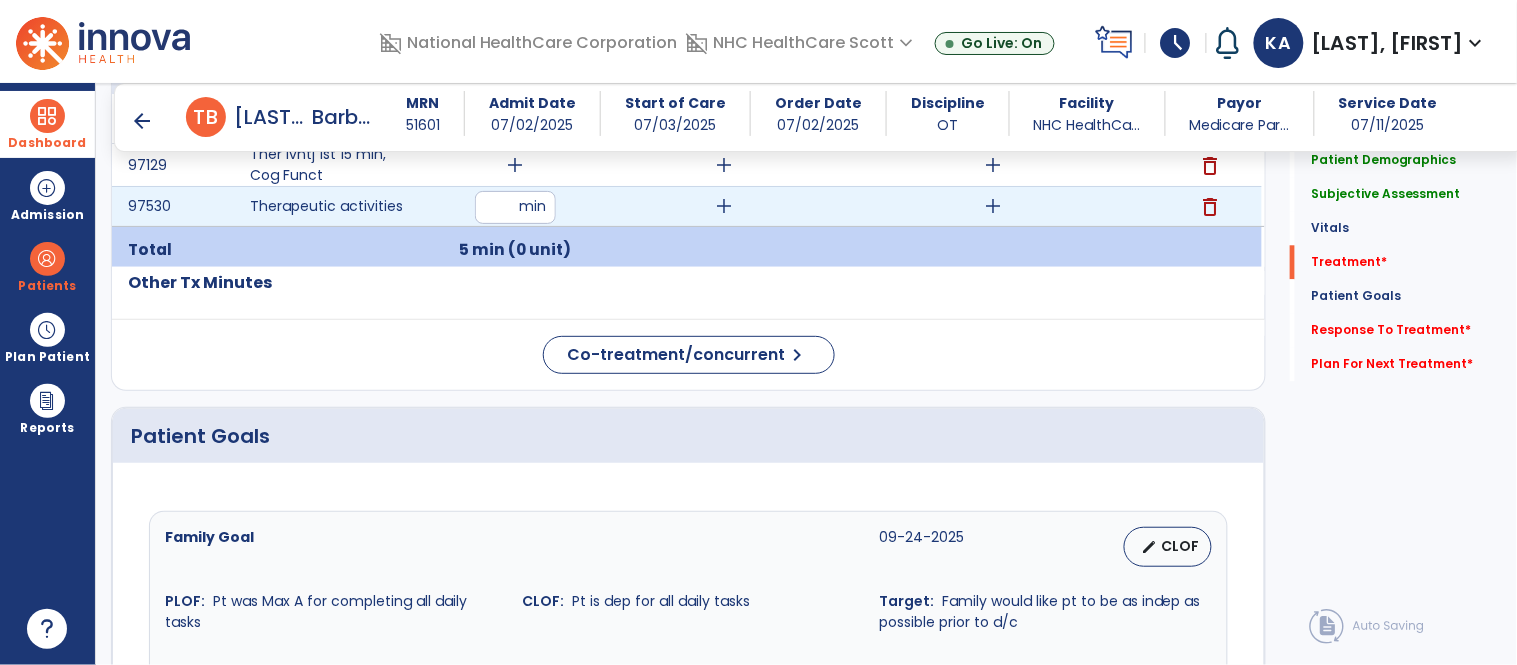click on "*" at bounding box center [515, 207] 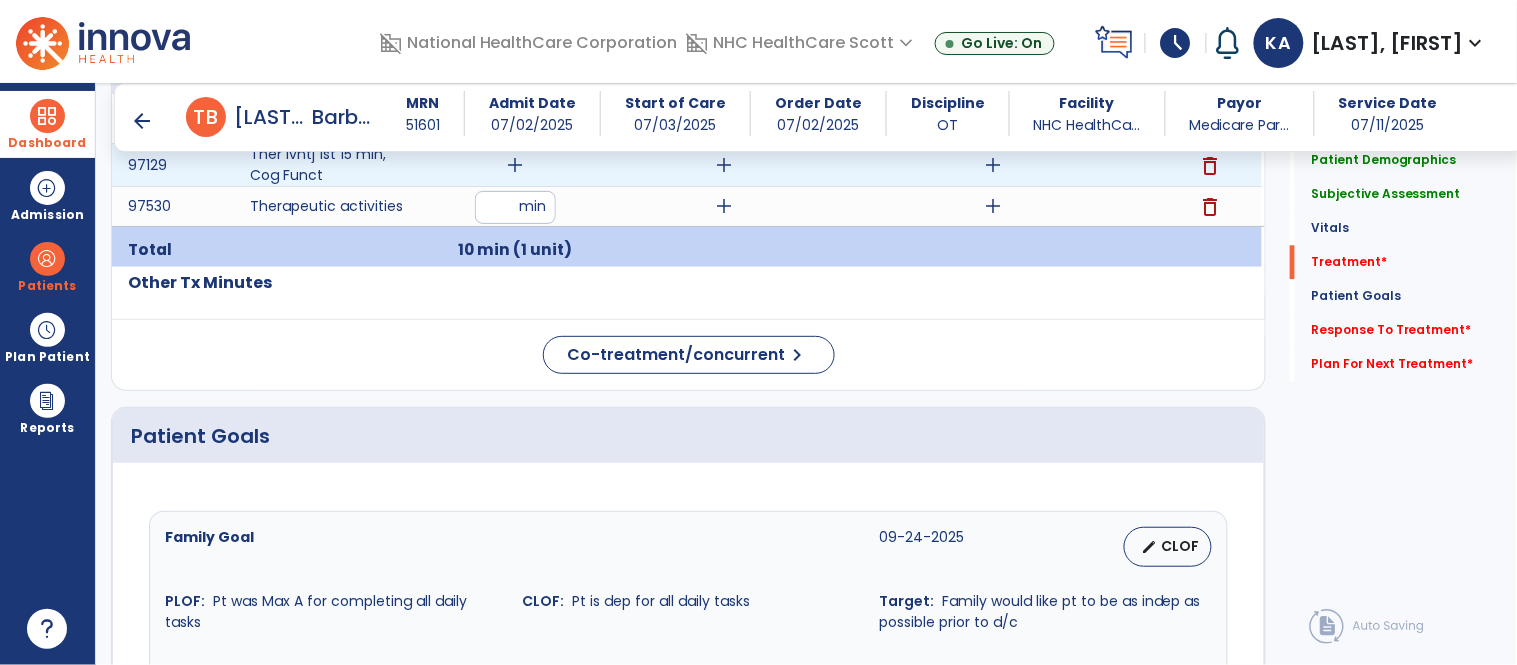 click on "add" at bounding box center [515, 165] 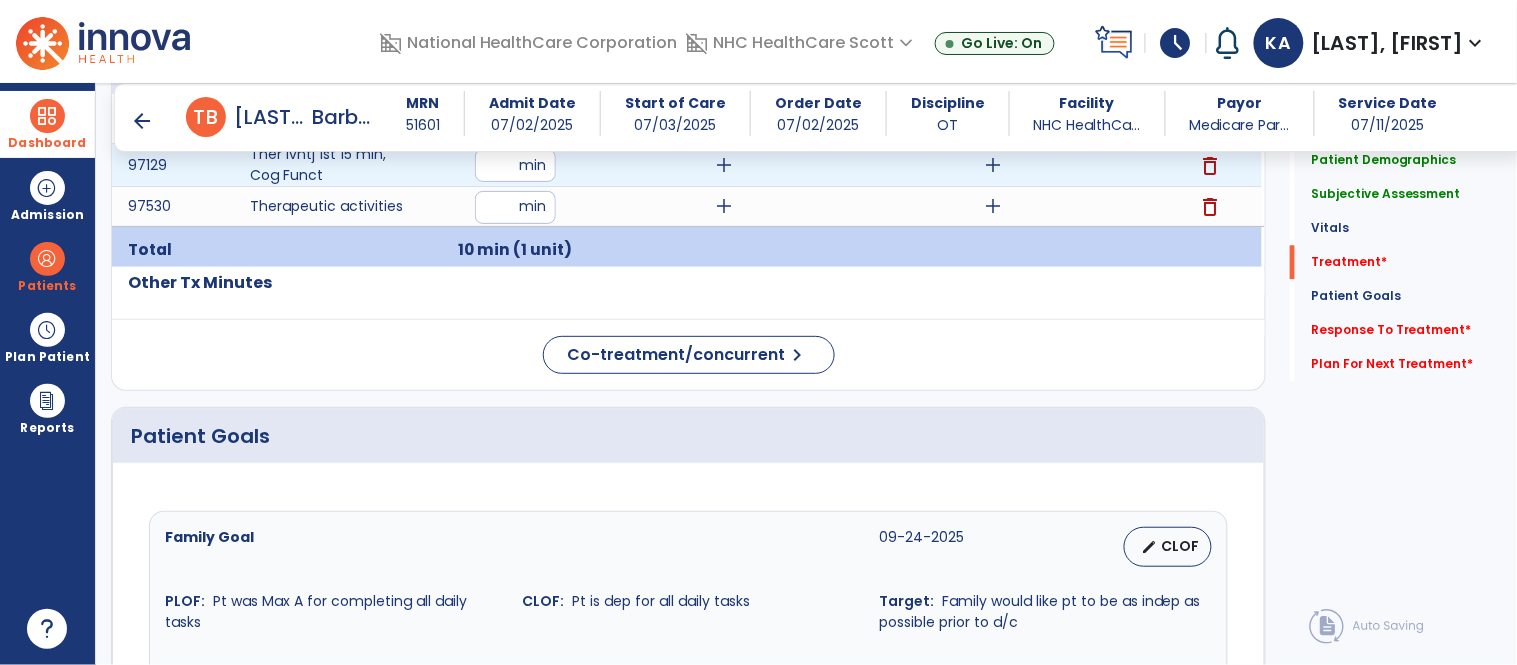 type on "*" 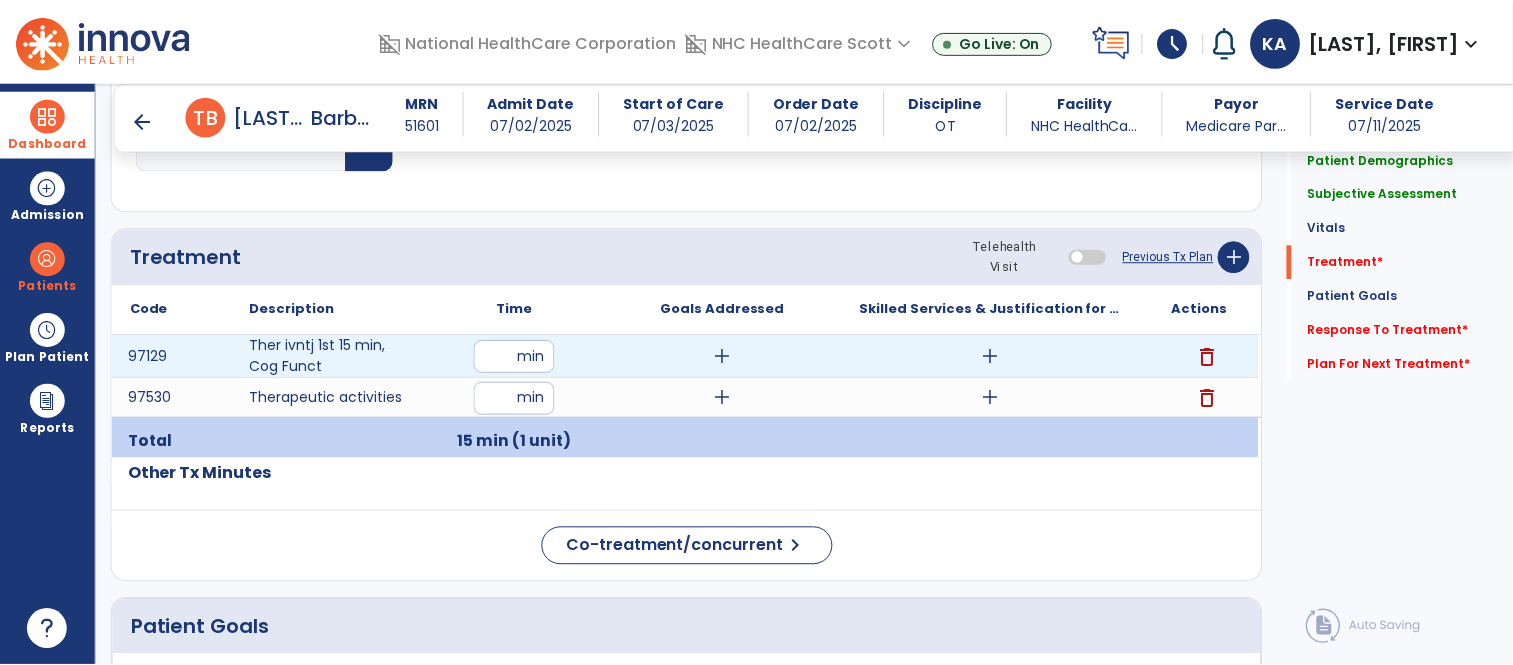 scroll, scrollTop: 1020, scrollLeft: 0, axis: vertical 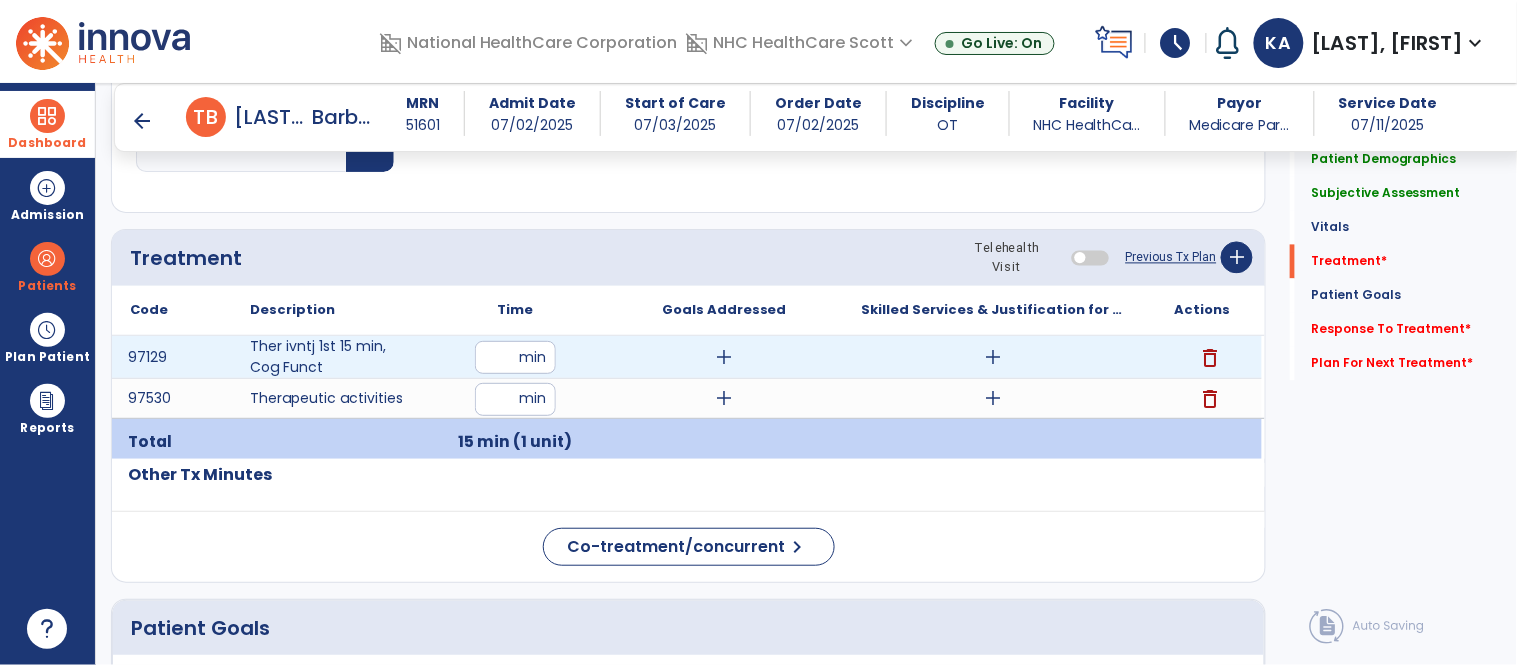 click on "add" at bounding box center [993, 357] 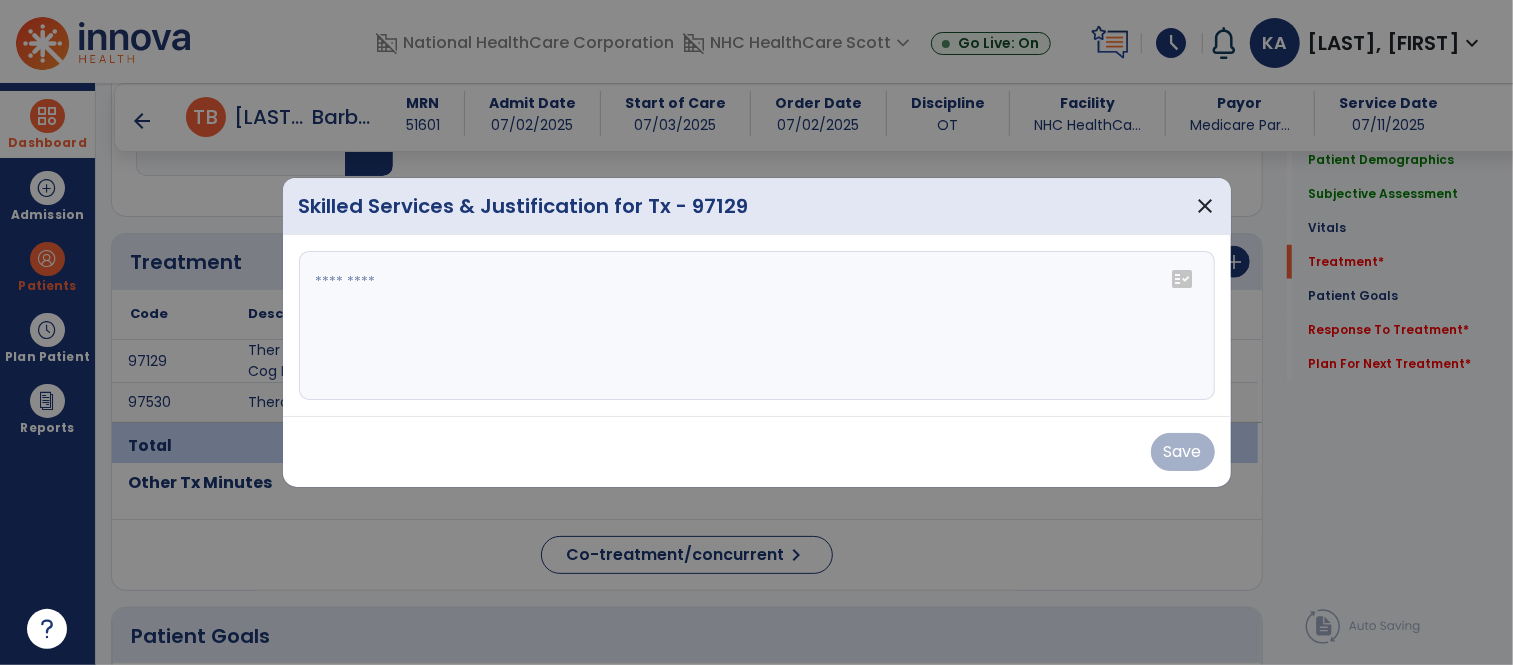 scroll, scrollTop: 1020, scrollLeft: 0, axis: vertical 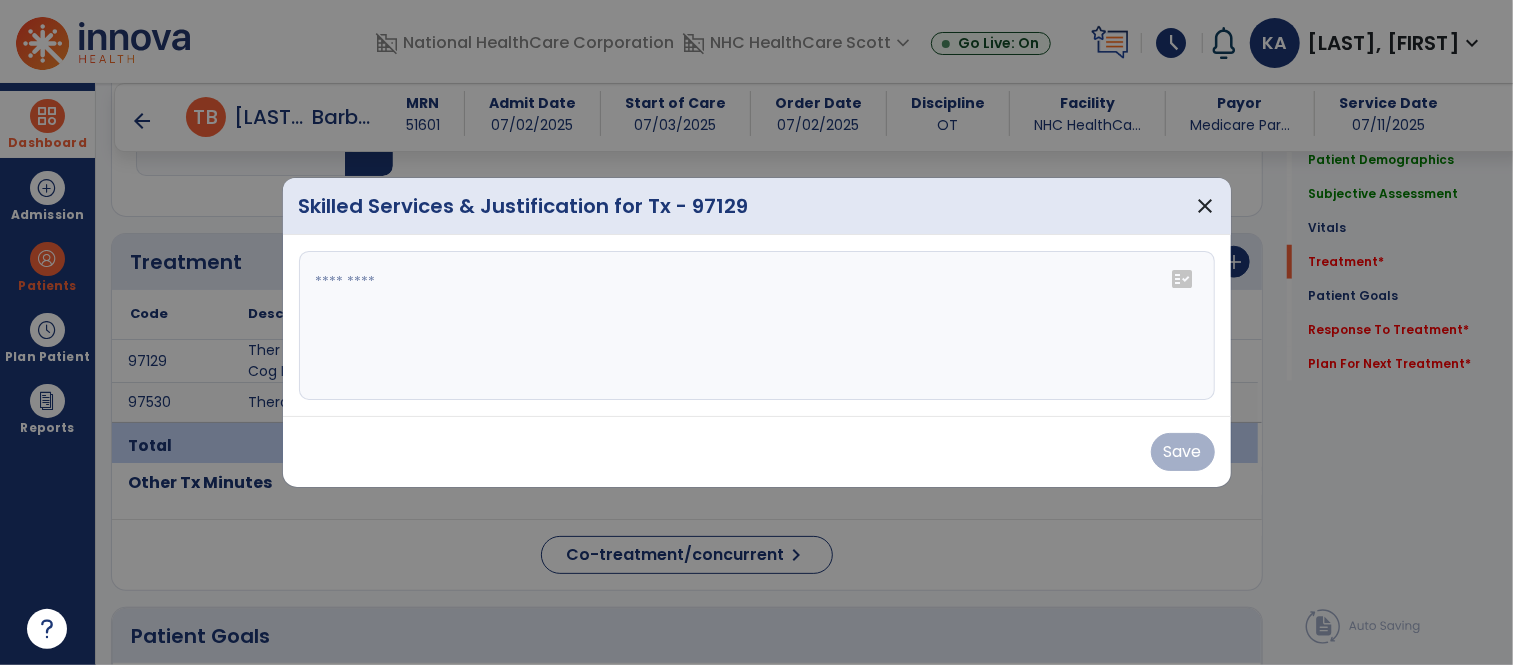 click at bounding box center (757, 326) 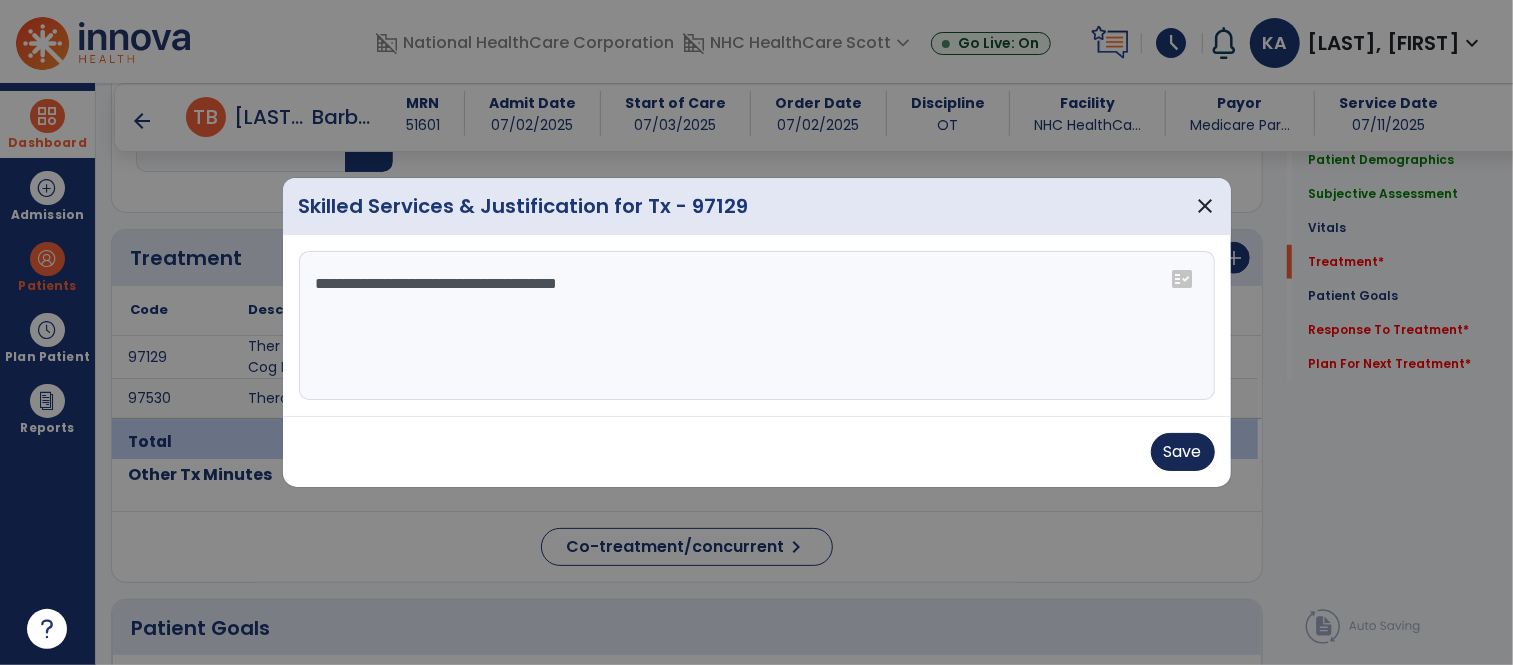 type on "**********" 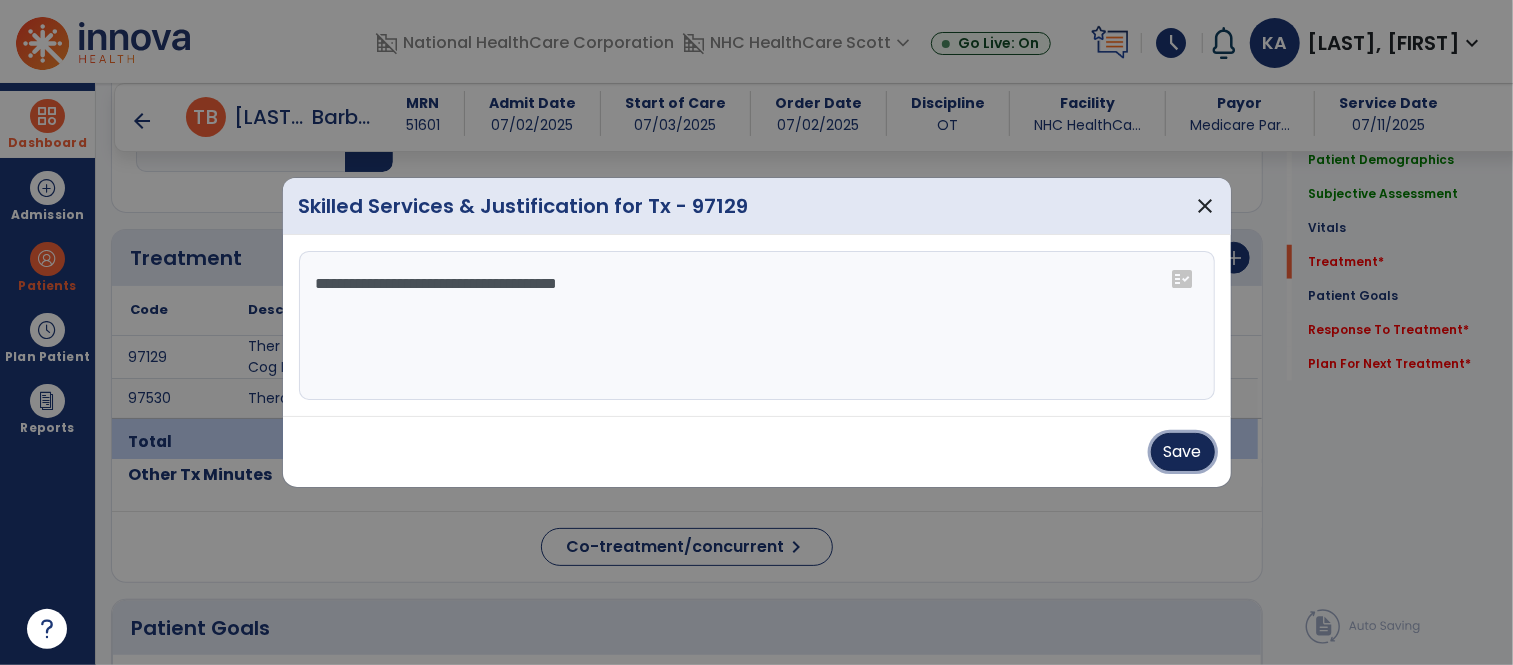 click on "Save" at bounding box center [1183, 452] 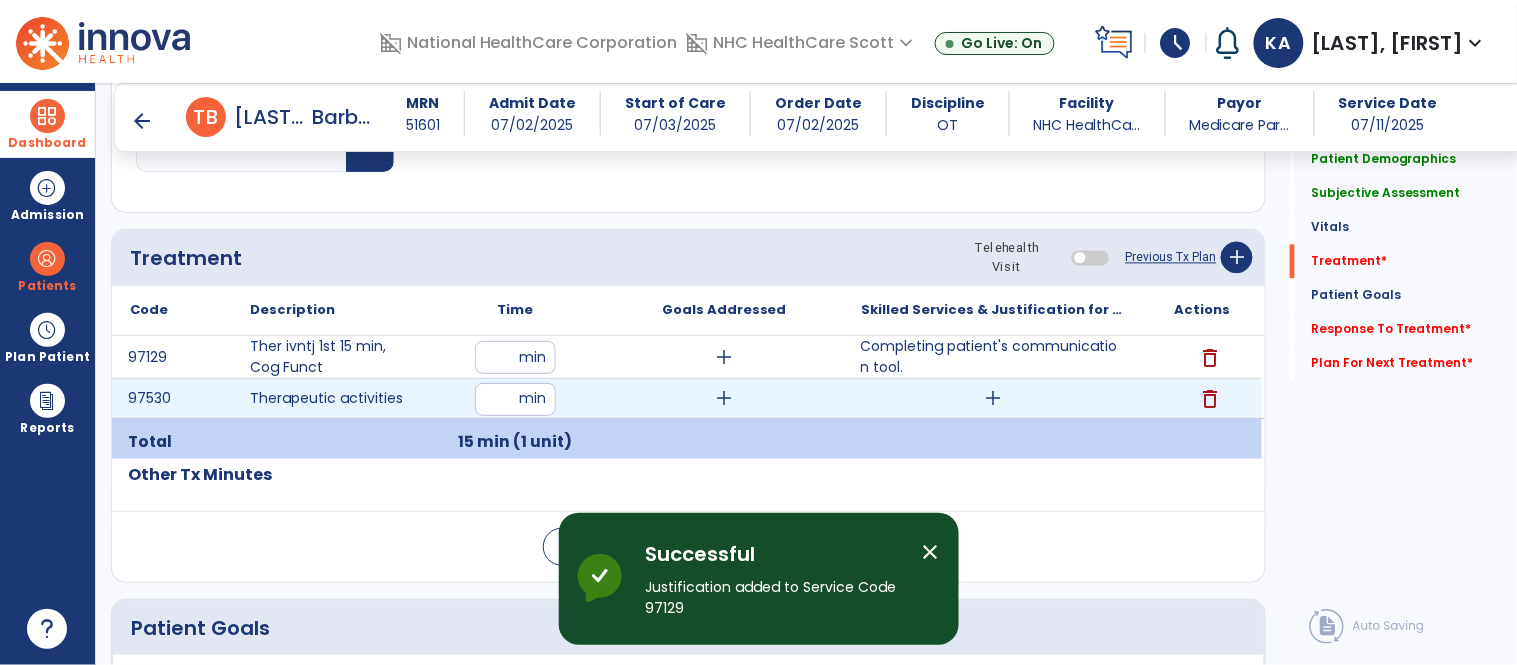 click on "add" at bounding box center [993, 398] 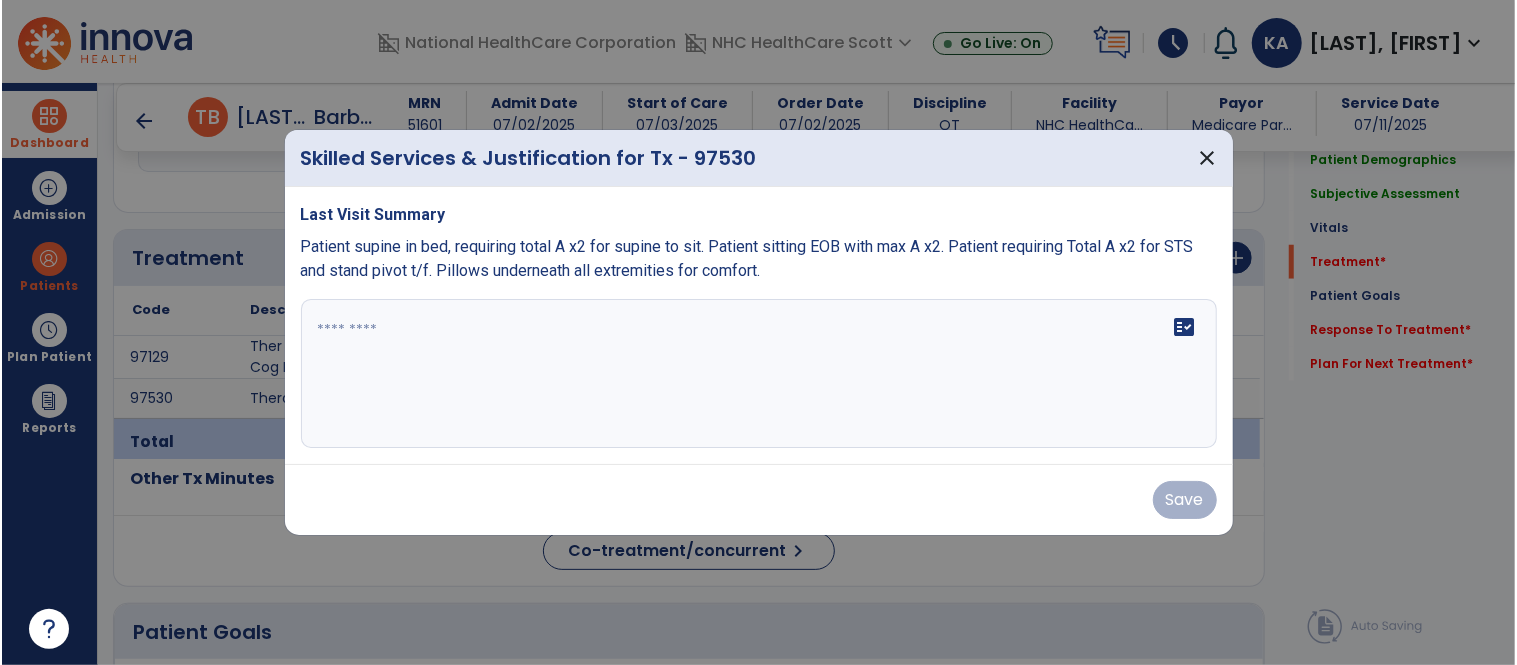 scroll, scrollTop: 1020, scrollLeft: 0, axis: vertical 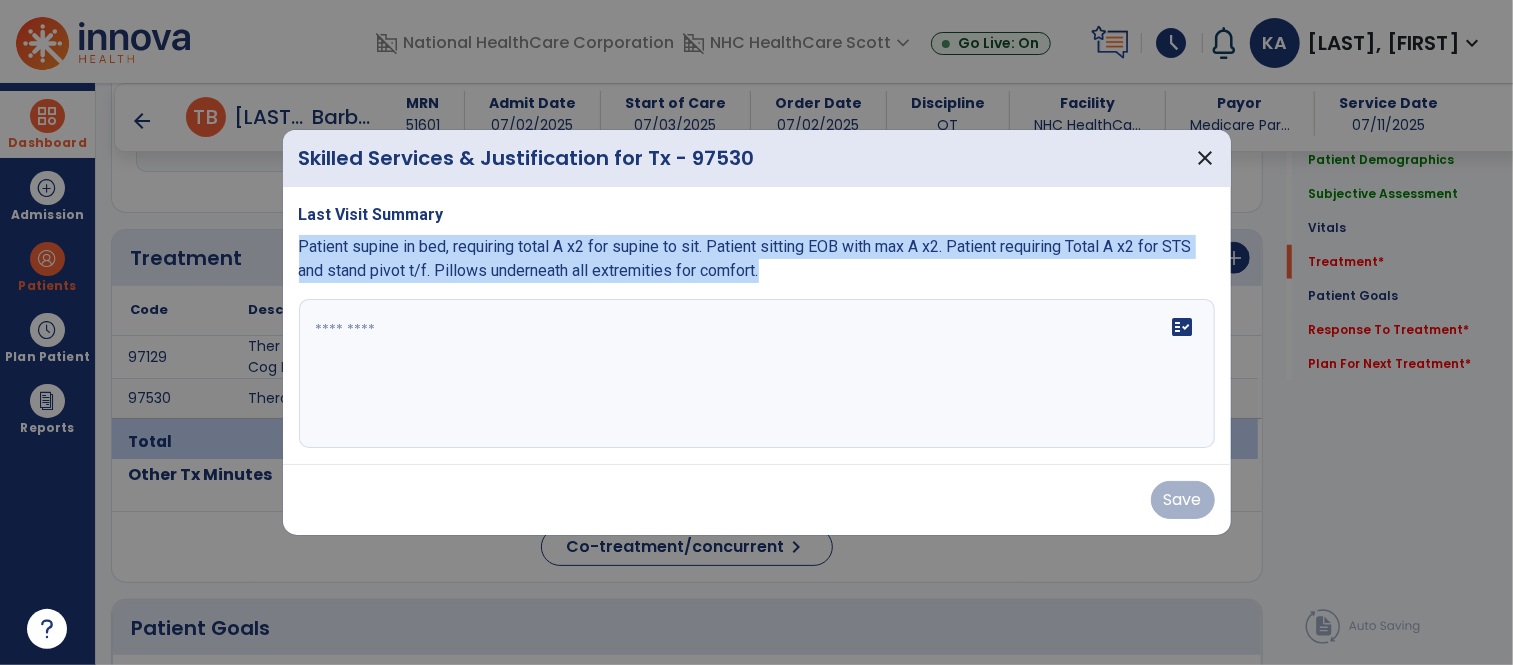 drag, startPoint x: 782, startPoint y: 282, endPoint x: 290, endPoint y: 241, distance: 493.70538 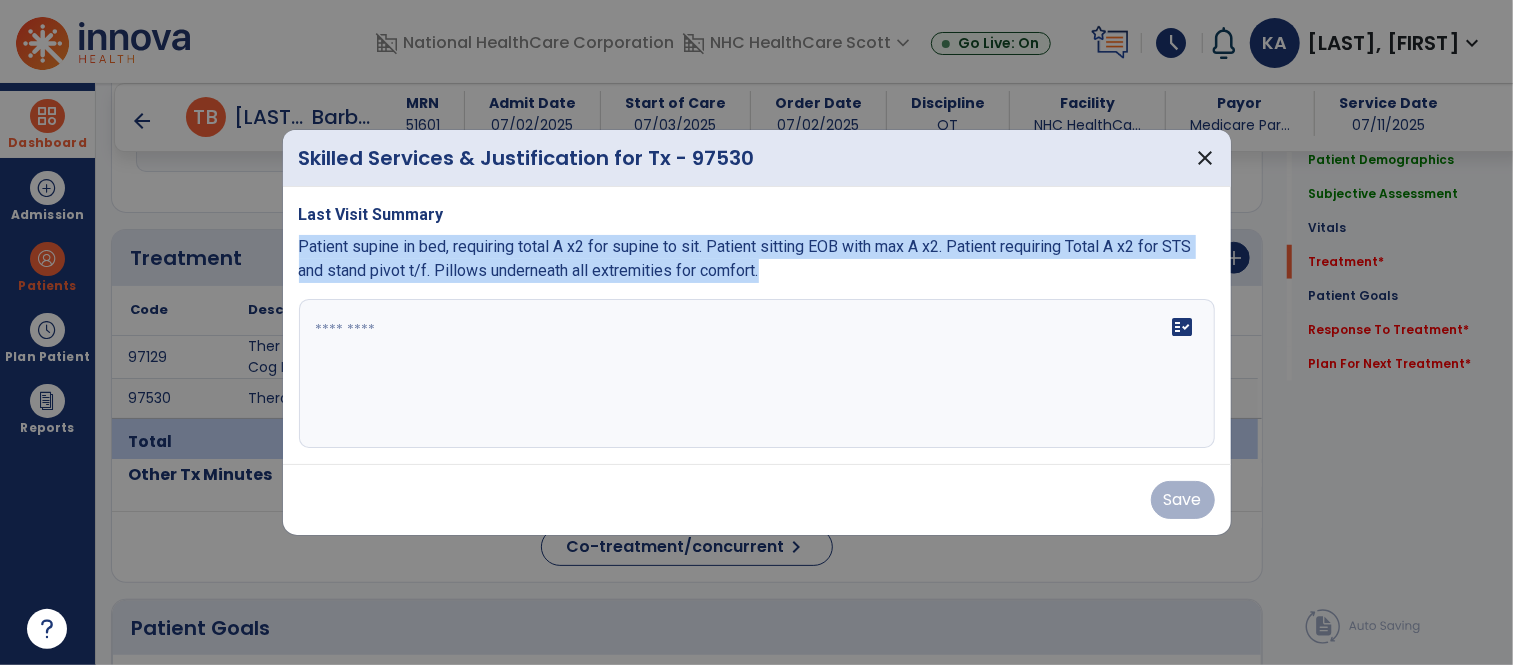 click on "Last Visit Summary Patient supine in bed, requiring total A x2 for supine to sit. Patient sitting EOB with max A x2. Patient requiring Total A x2 for STS and stand pivot t/f. Pillows underneath all extremities for comfort.   fact_check" at bounding box center (757, 326) 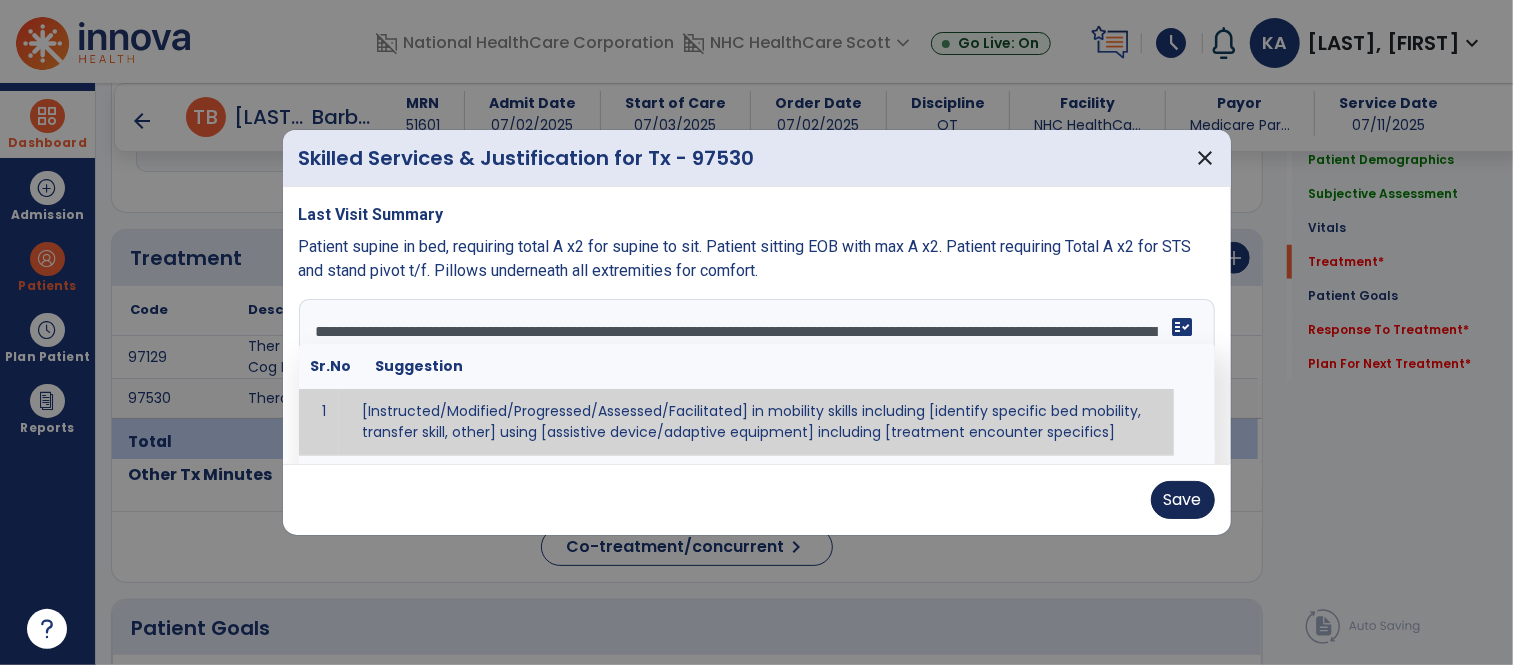 type on "**********" 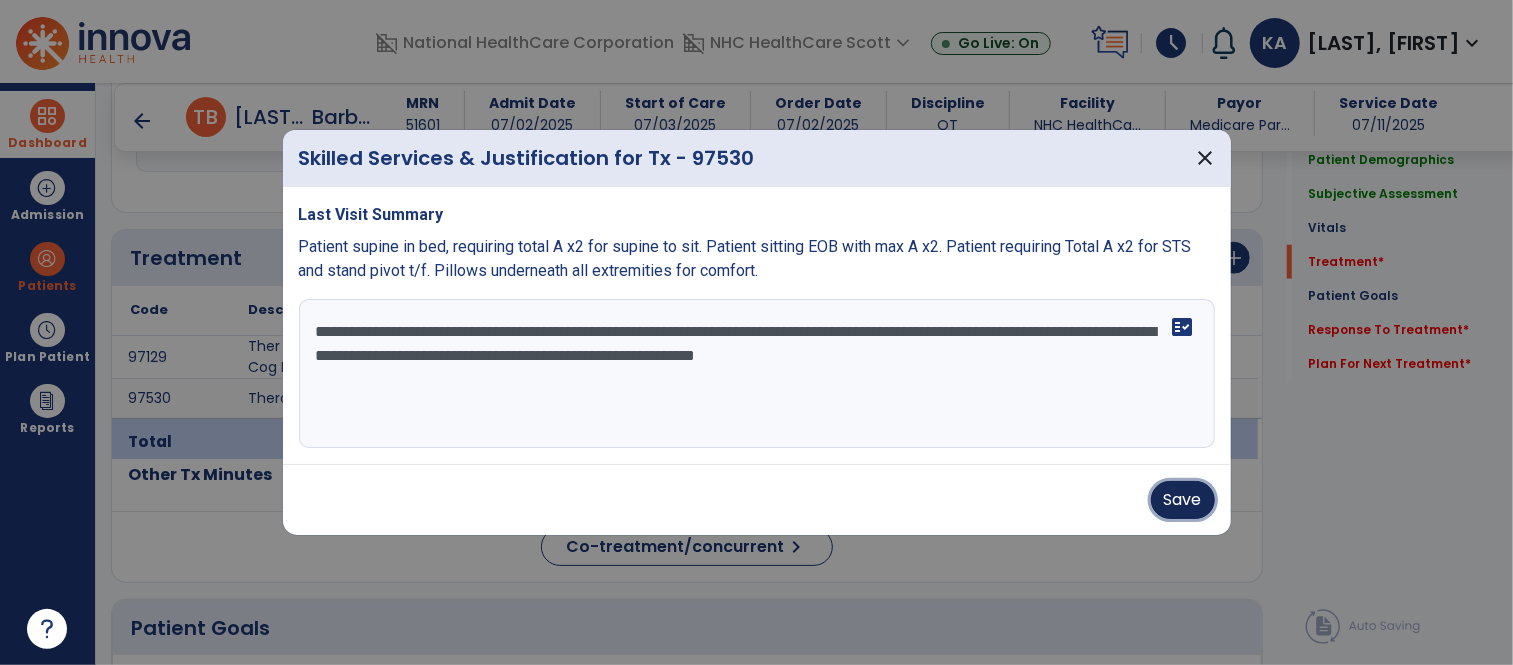 click on "Save" at bounding box center (1183, 500) 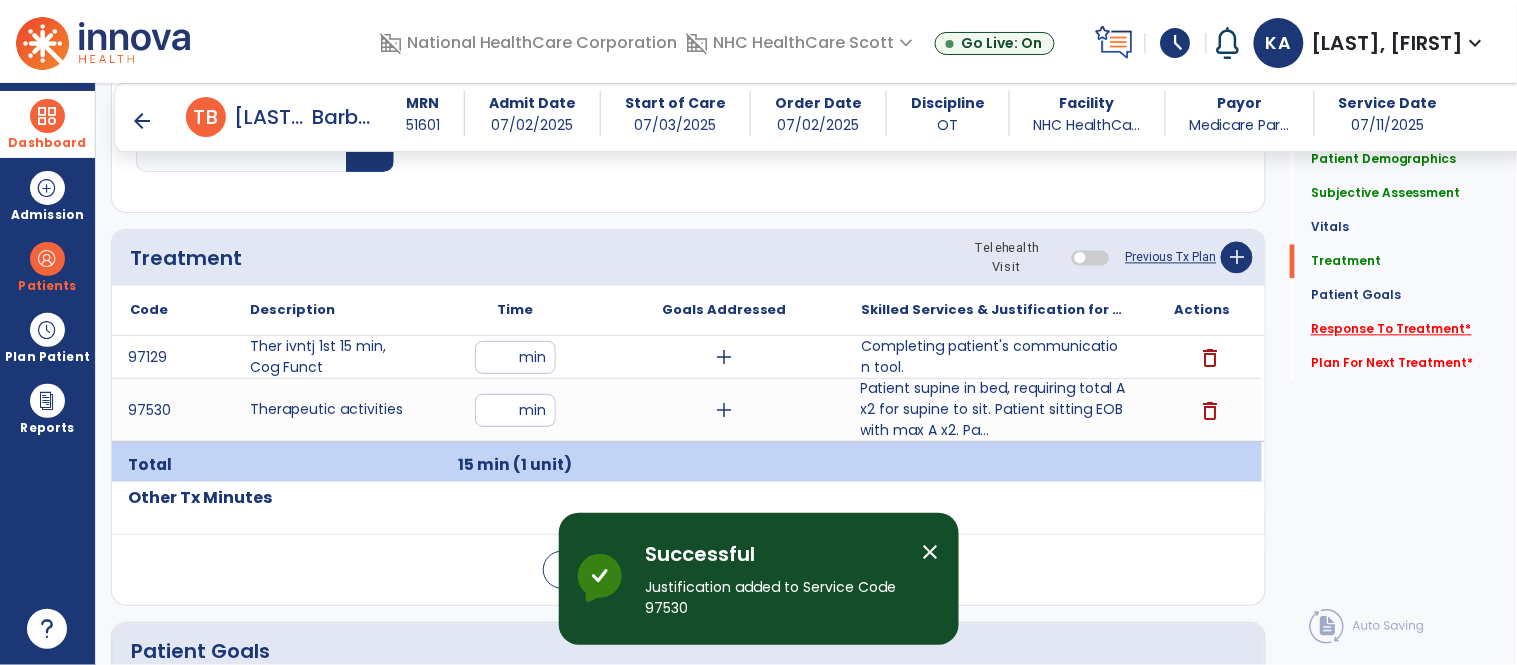 click on "Response To Treatment   *" 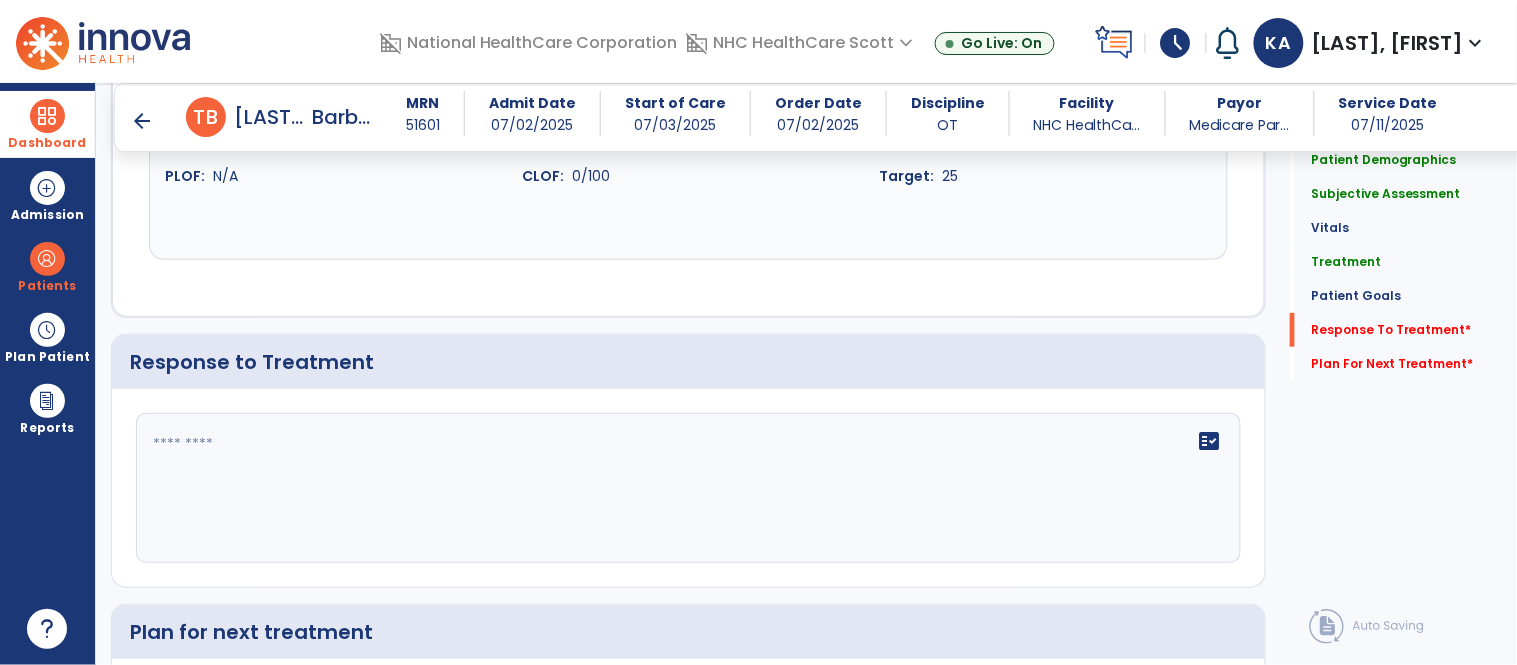 scroll, scrollTop: 2177, scrollLeft: 0, axis: vertical 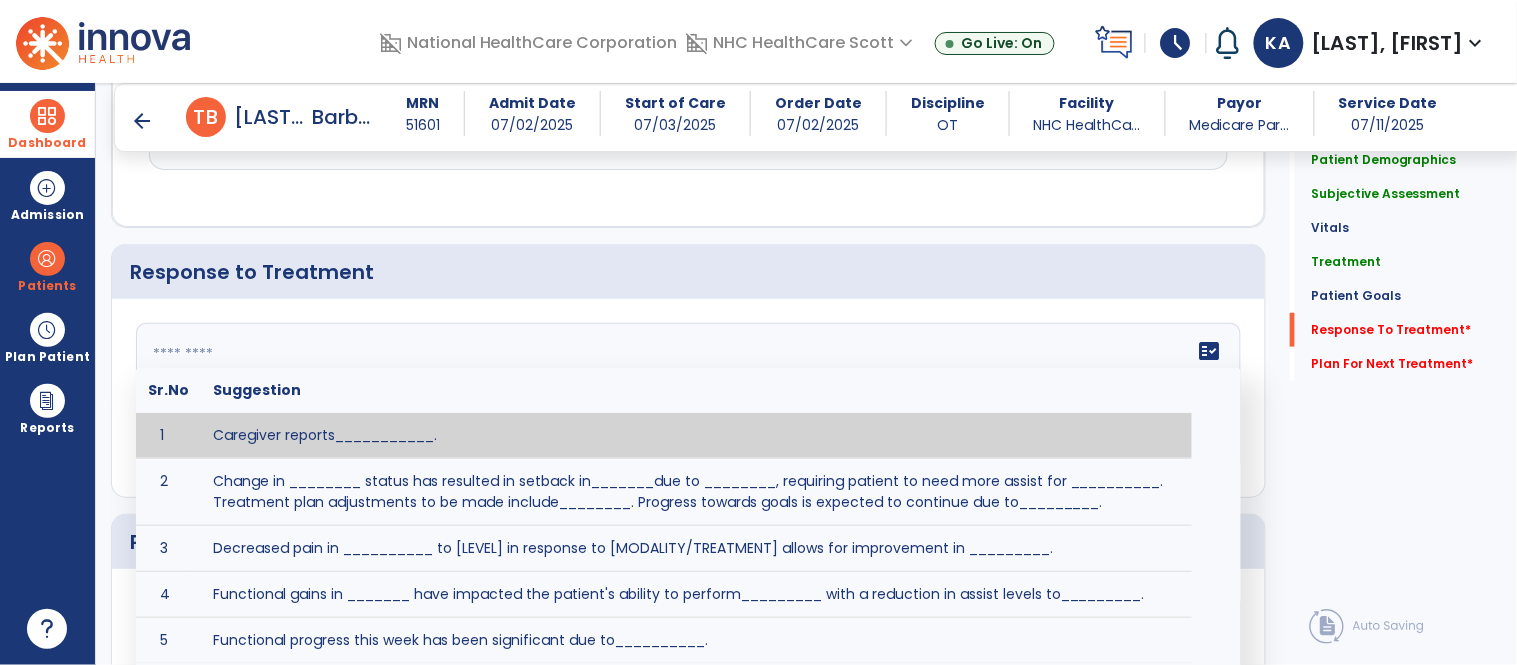click 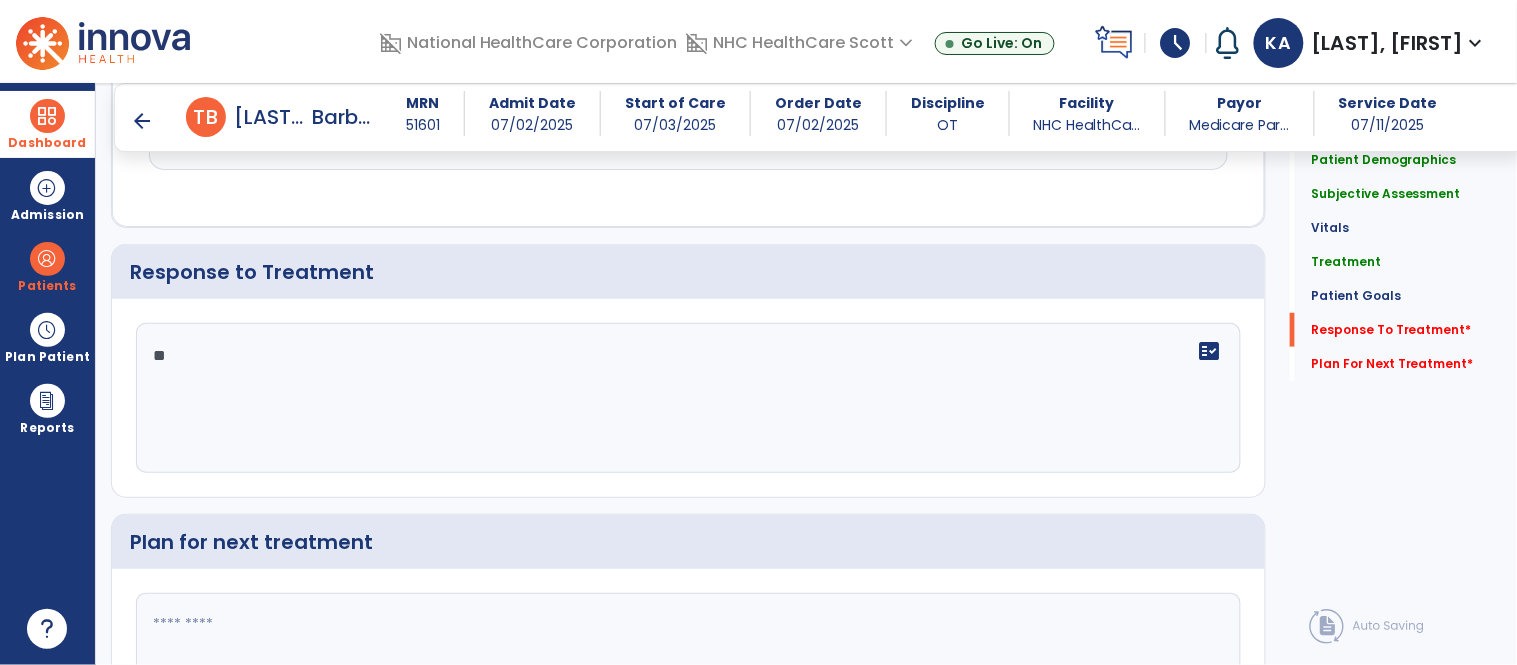 type on "*" 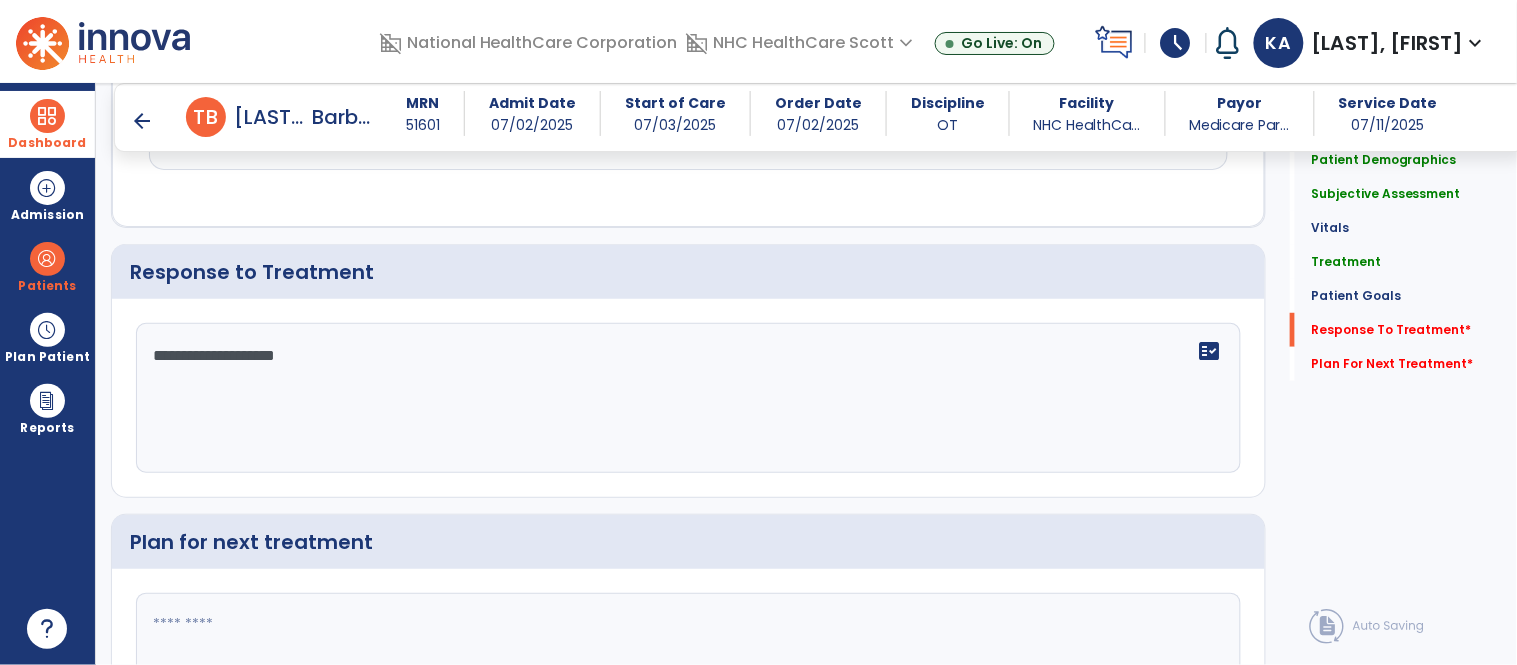 scroll, scrollTop: 2350, scrollLeft: 0, axis: vertical 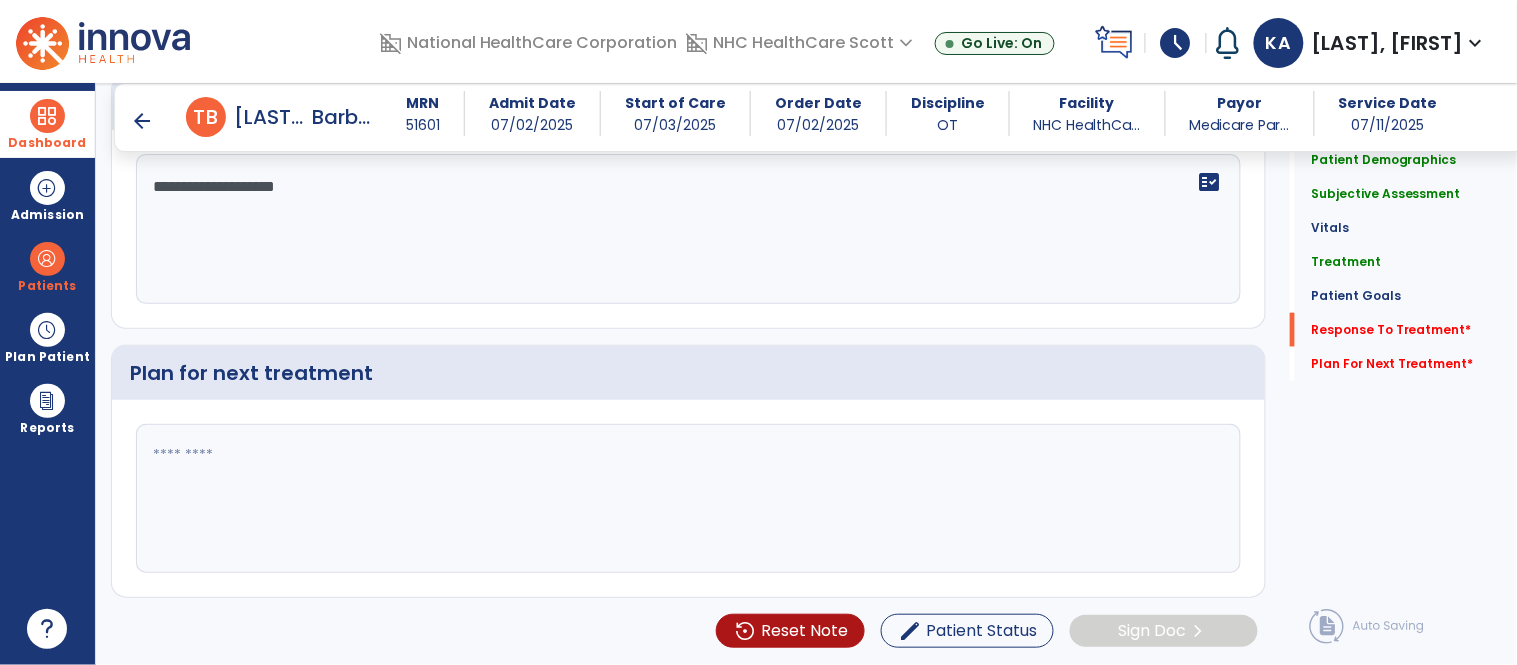 type on "**********" 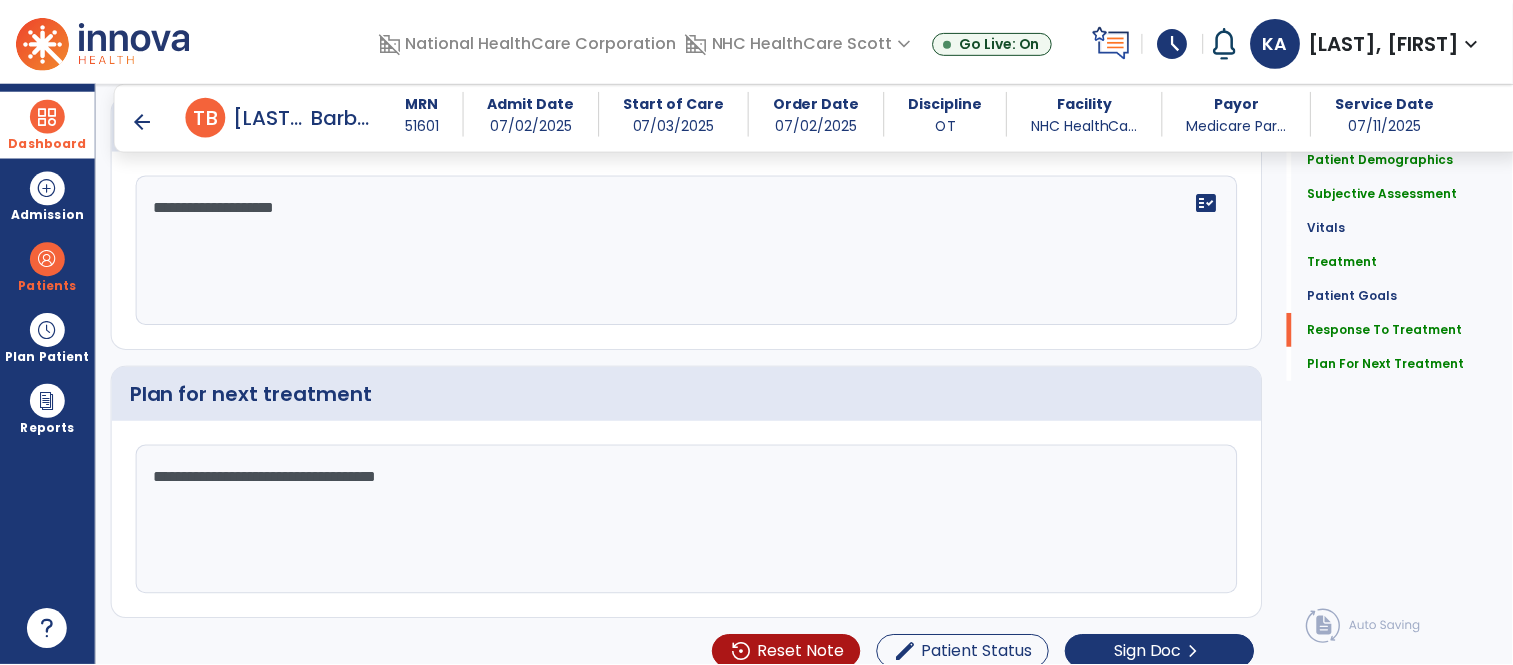 scroll, scrollTop: 2350, scrollLeft: 0, axis: vertical 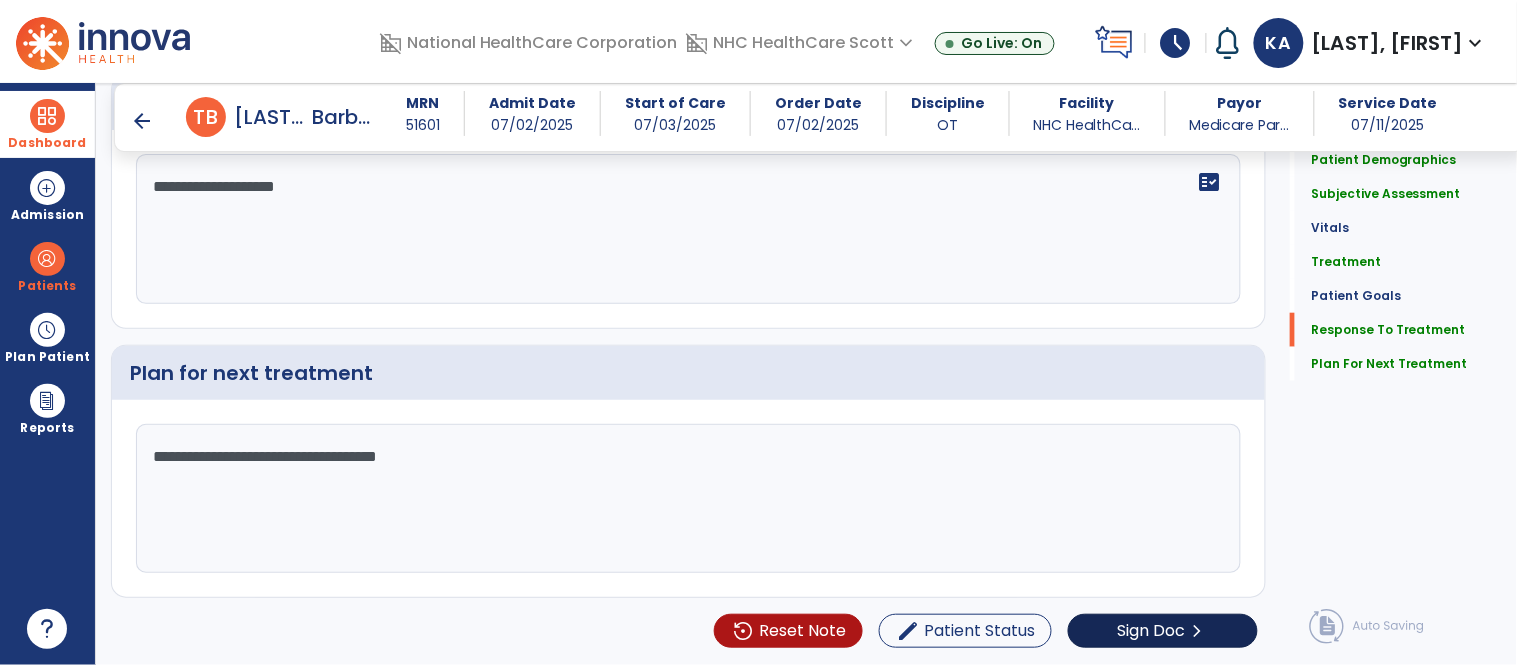 type on "**********" 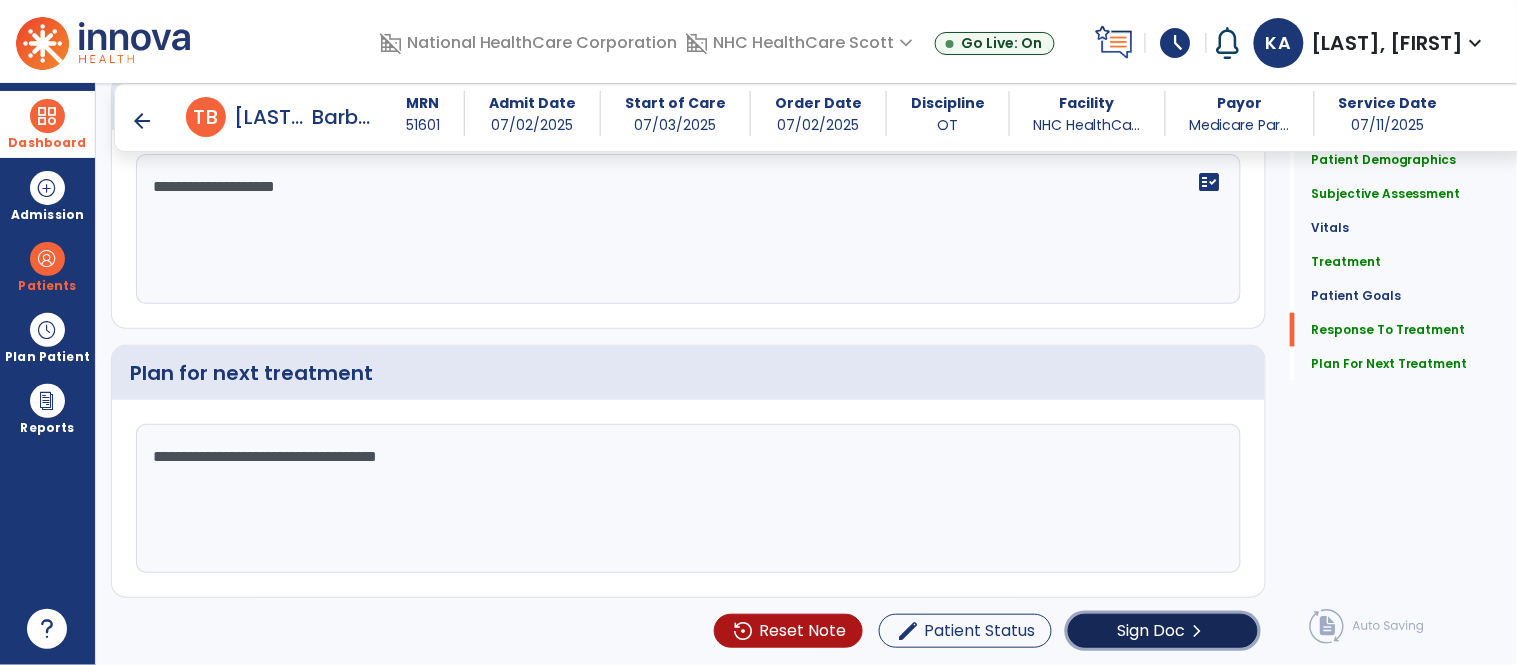 click on "Sign Doc" 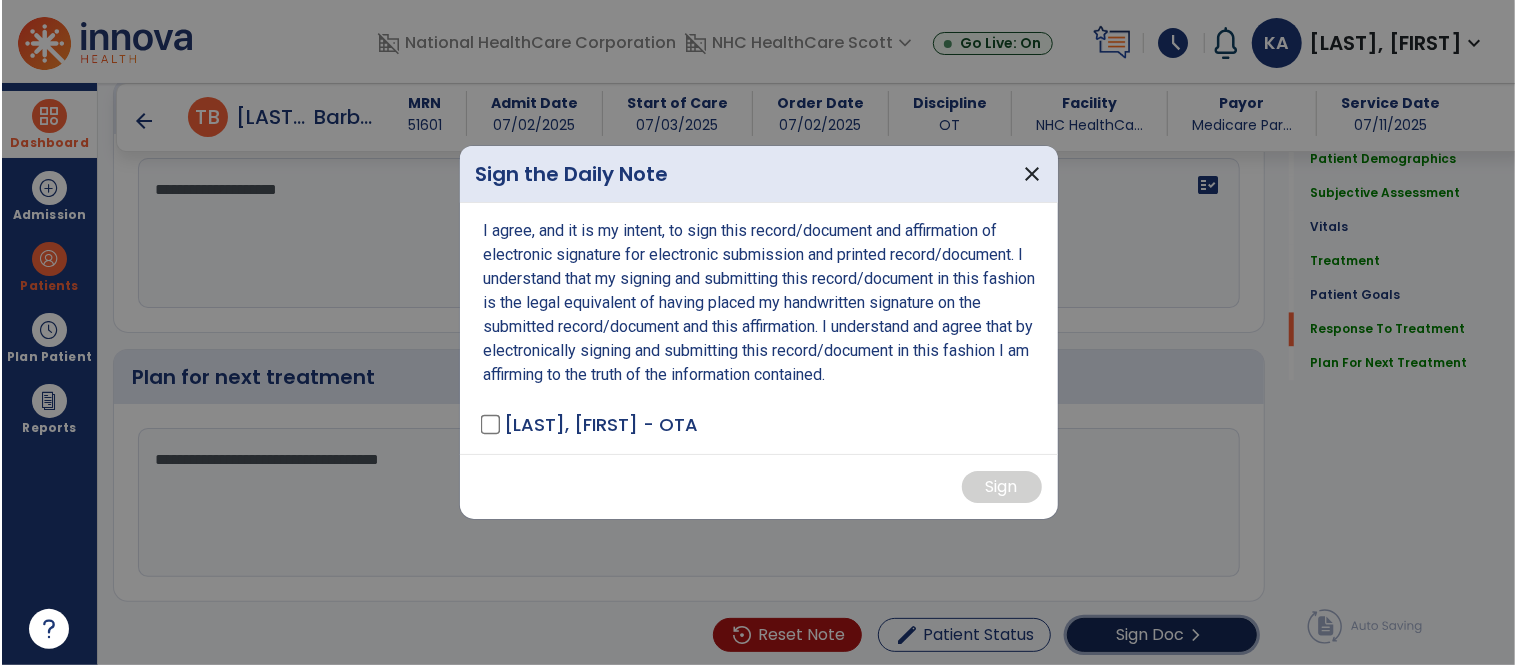 scroll, scrollTop: 2350, scrollLeft: 0, axis: vertical 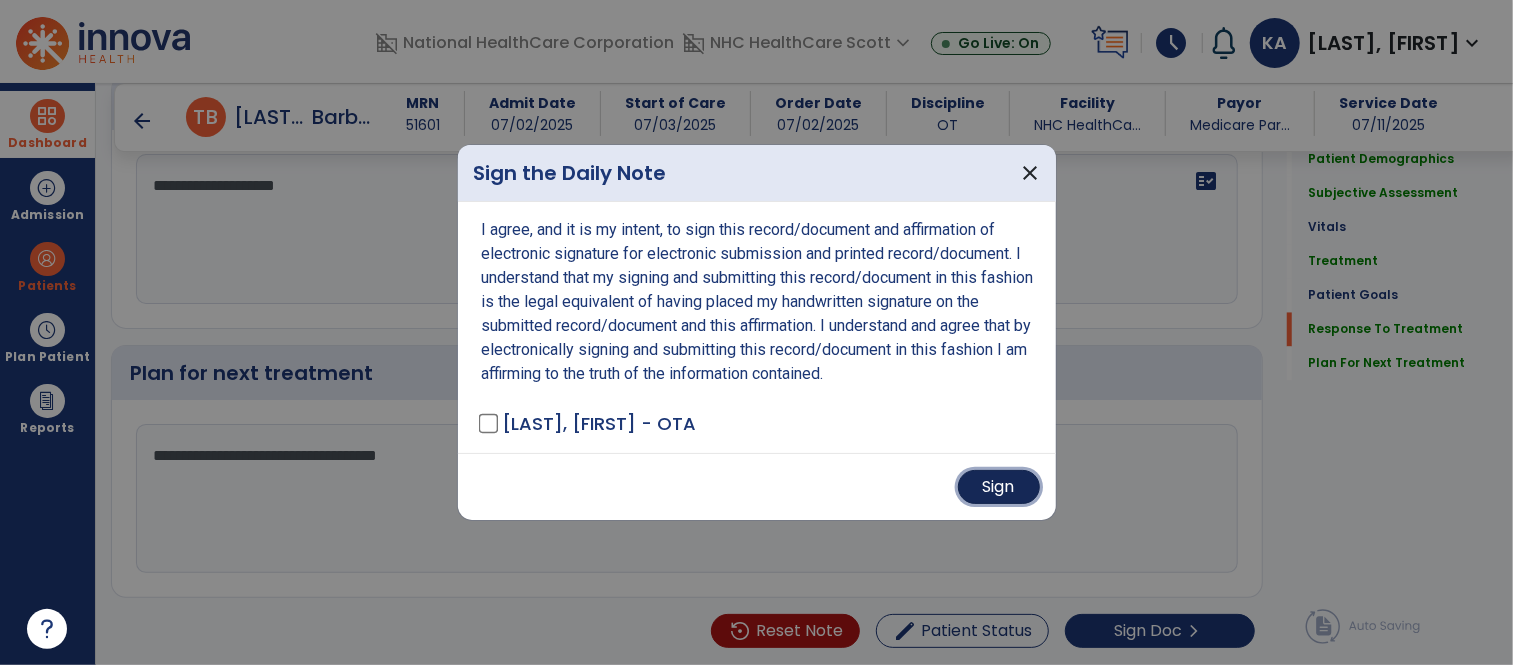 click on "Sign" at bounding box center [999, 487] 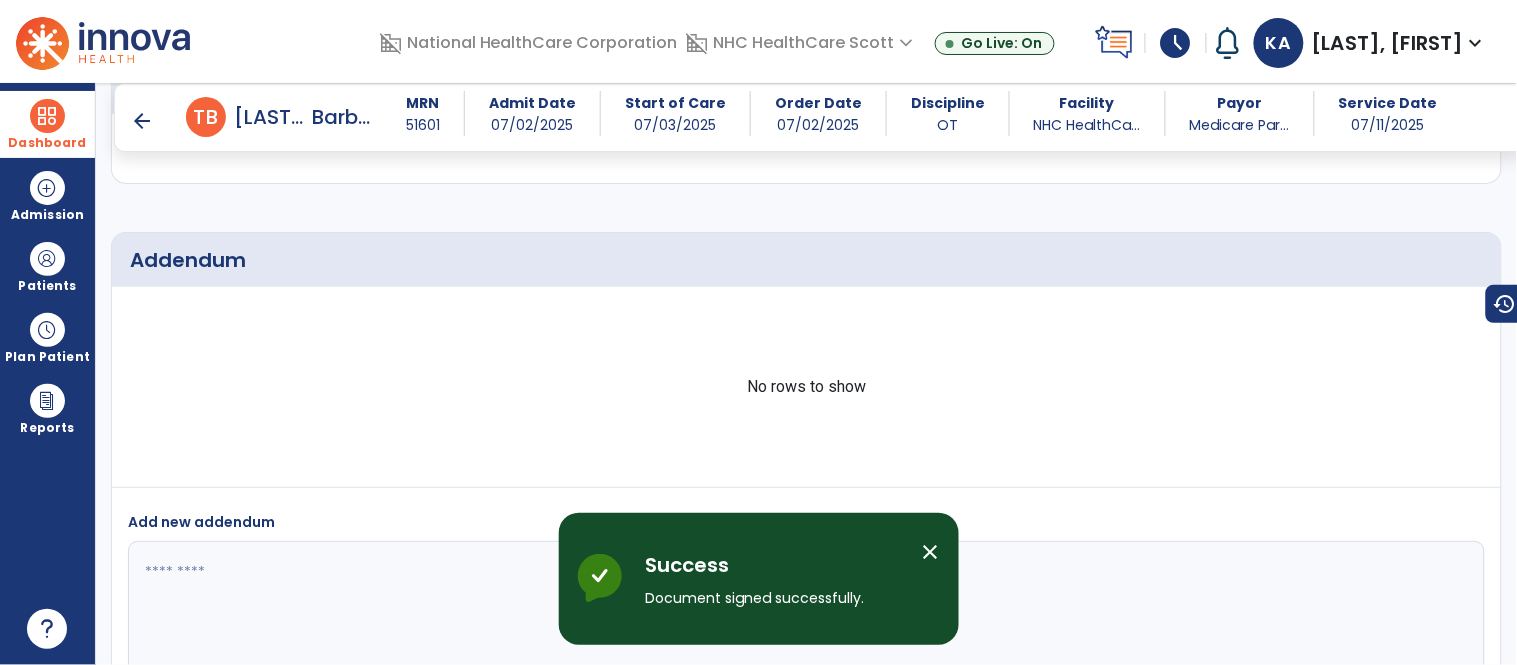 click on "arrow_back" at bounding box center [142, 121] 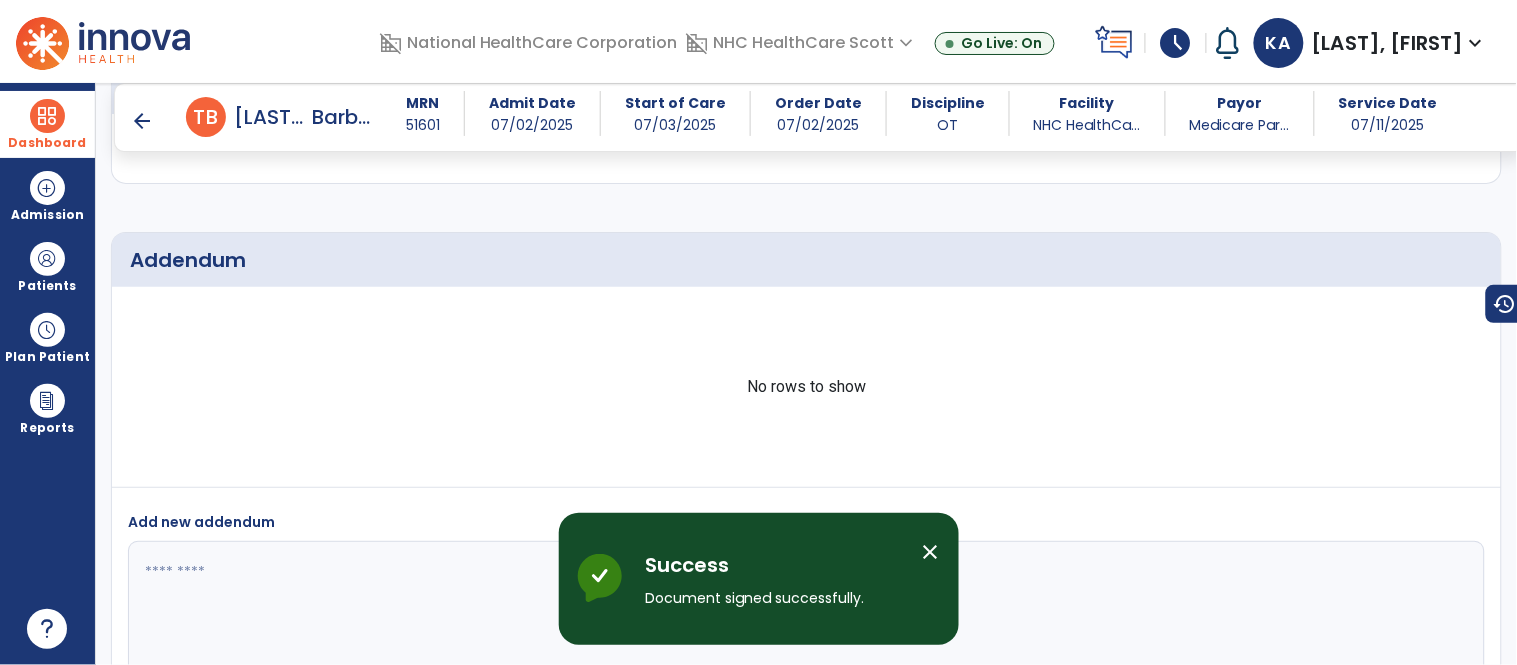 scroll, scrollTop: 4, scrollLeft: 0, axis: vertical 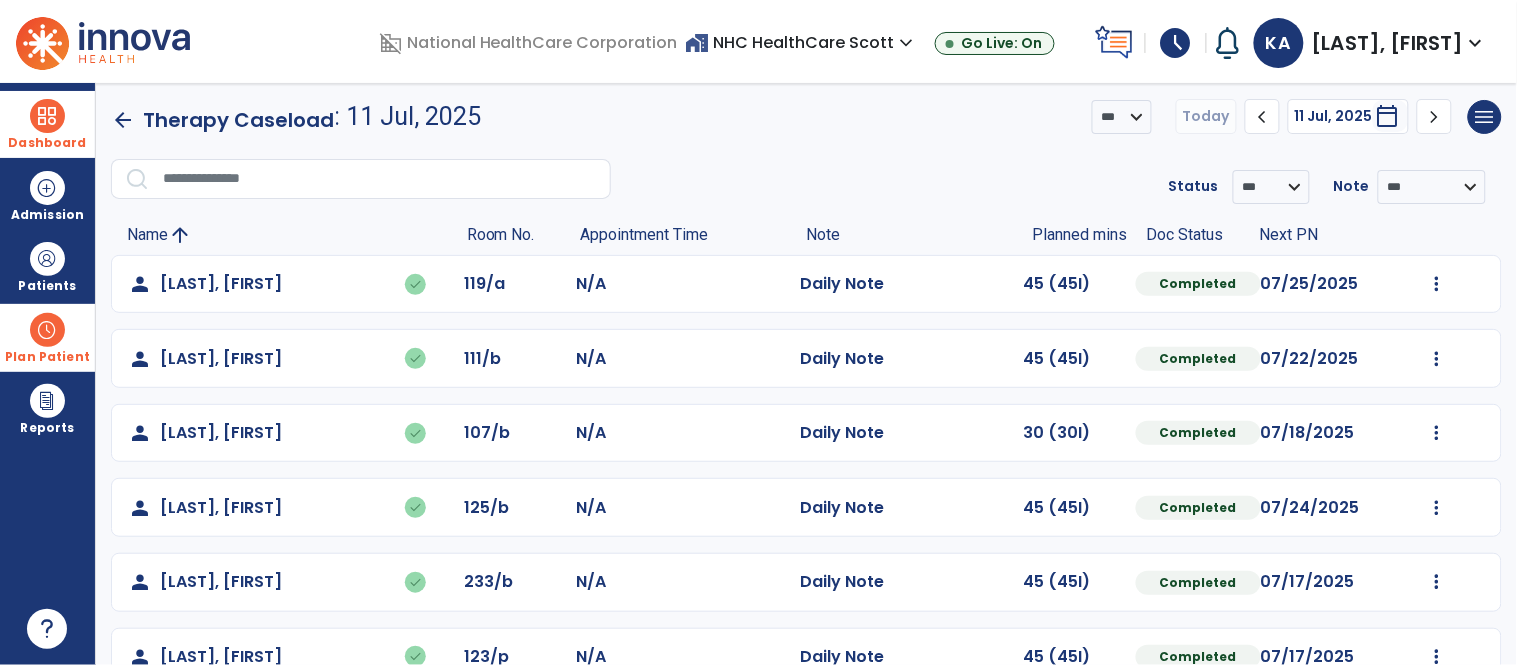 click on "Plan Patient" at bounding box center (47, 286) 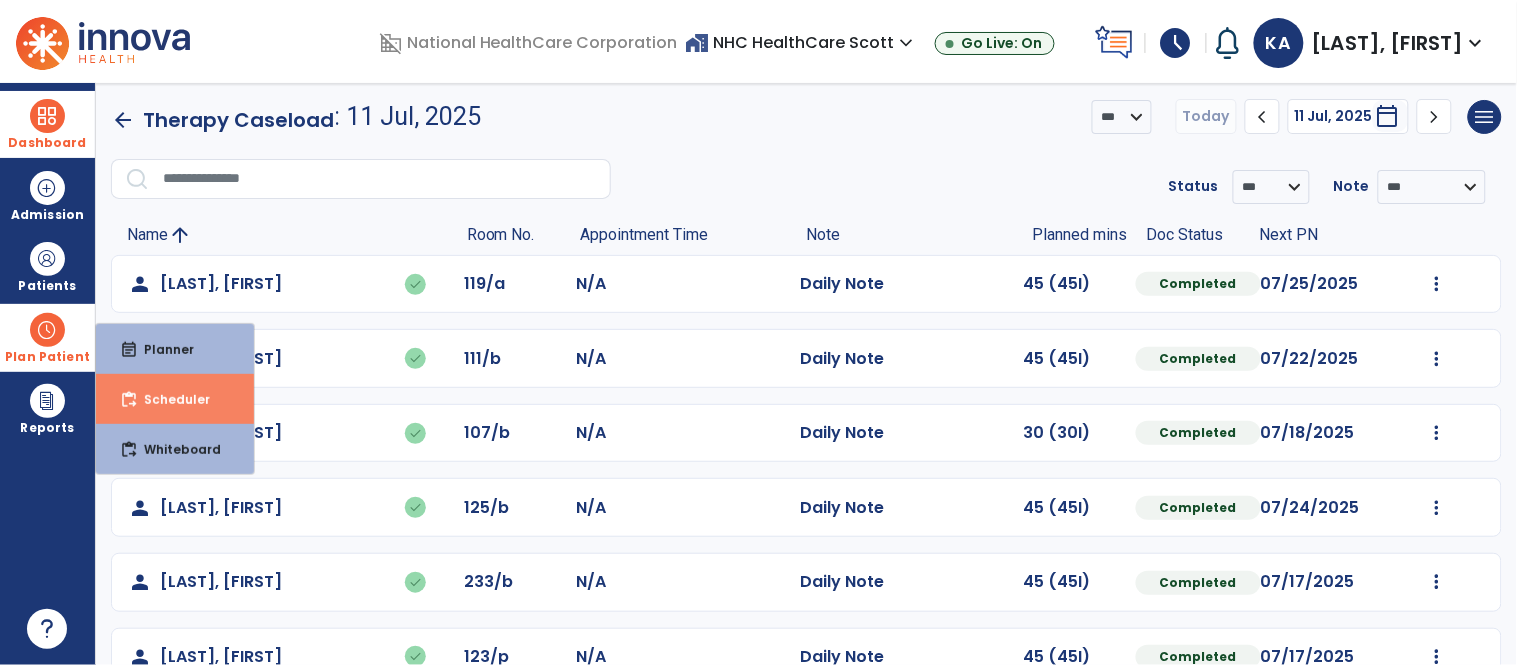click on "Scheduler" at bounding box center [169, 399] 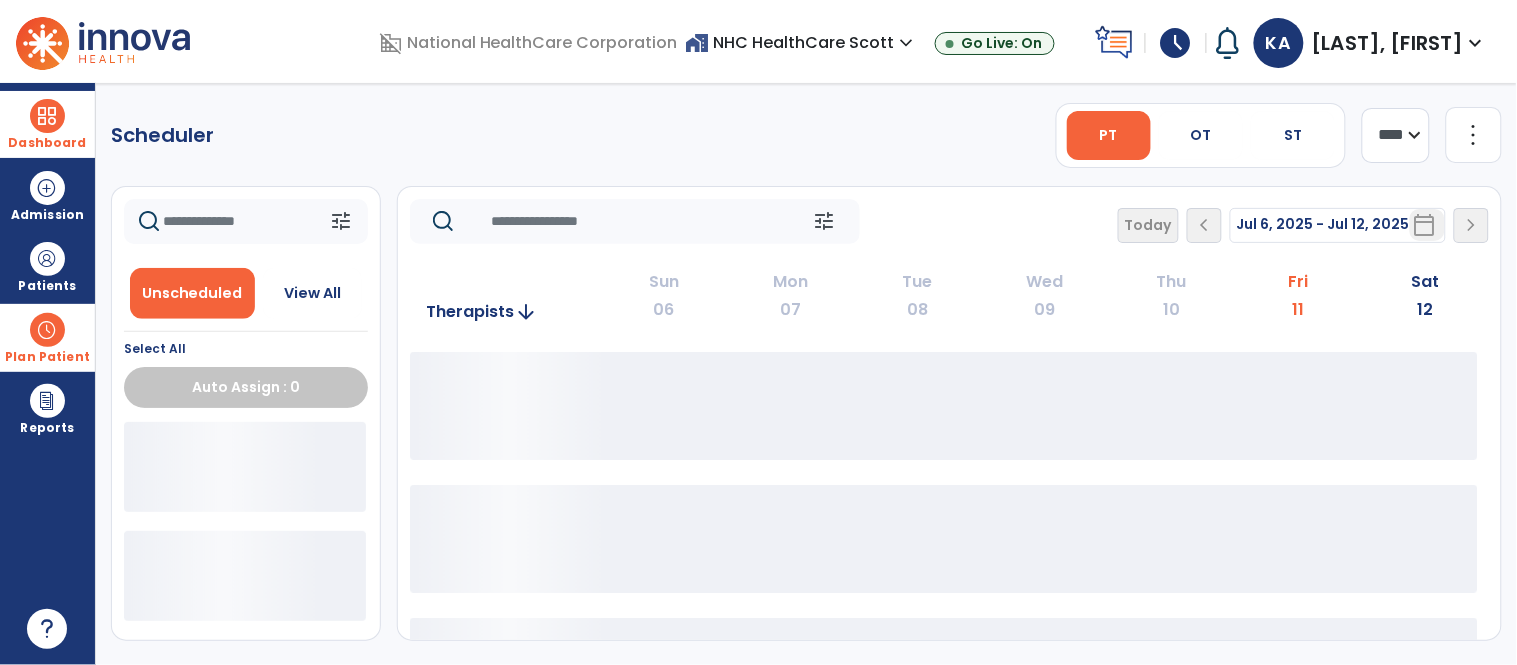 scroll, scrollTop: 0, scrollLeft: 0, axis: both 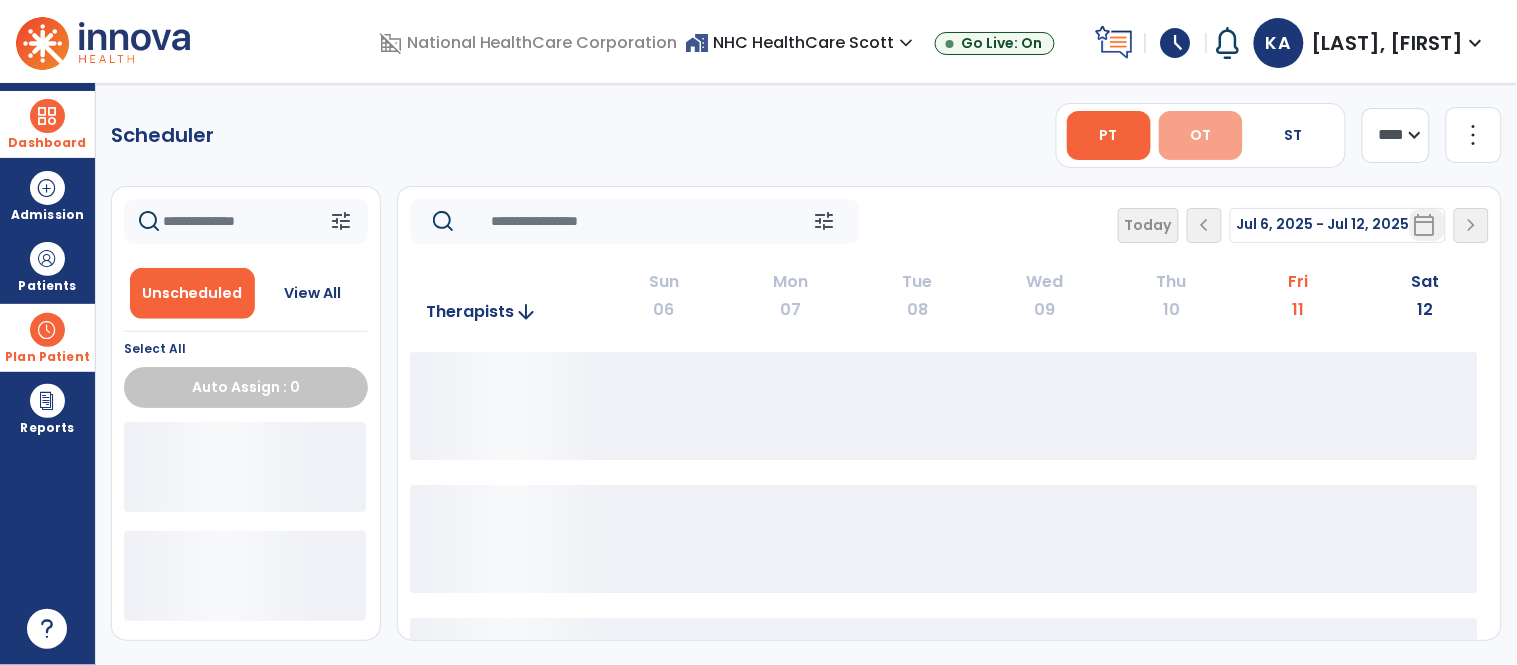 click on "OT" at bounding box center (1201, 135) 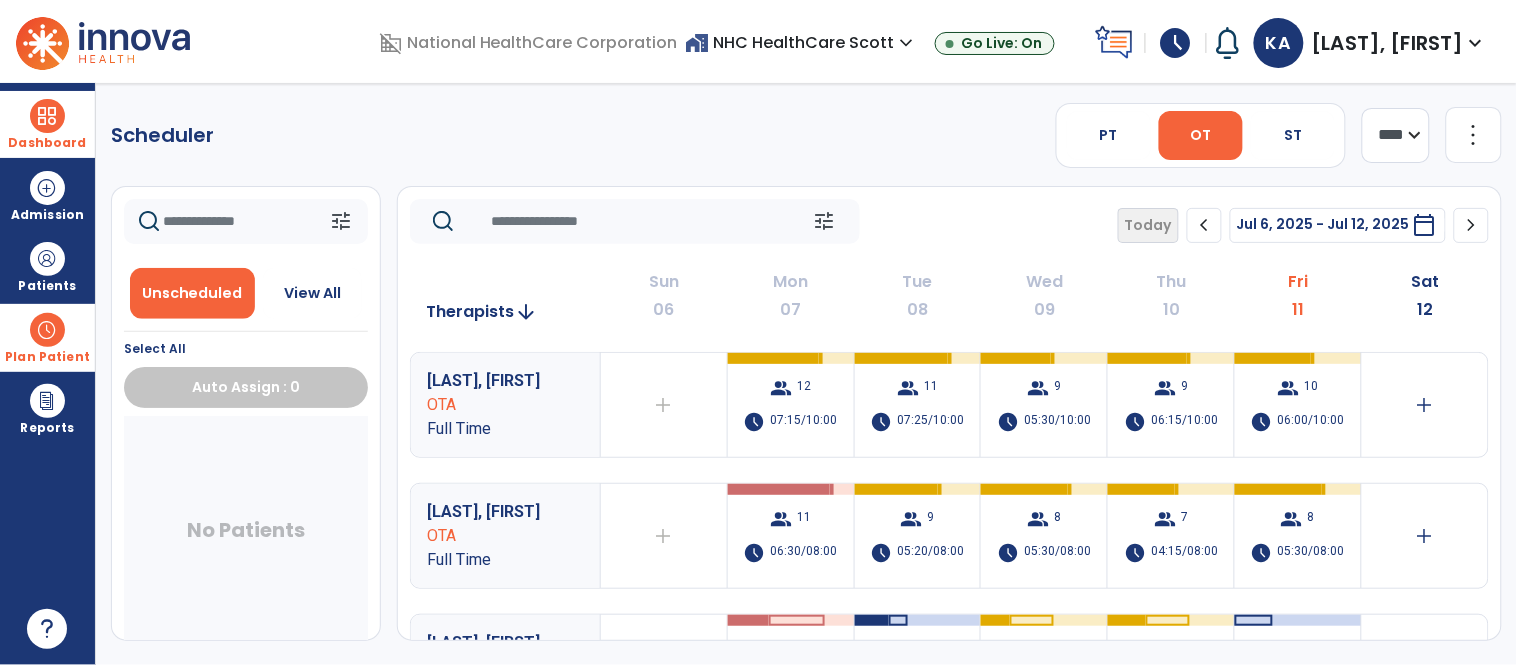 click on "**** ***" 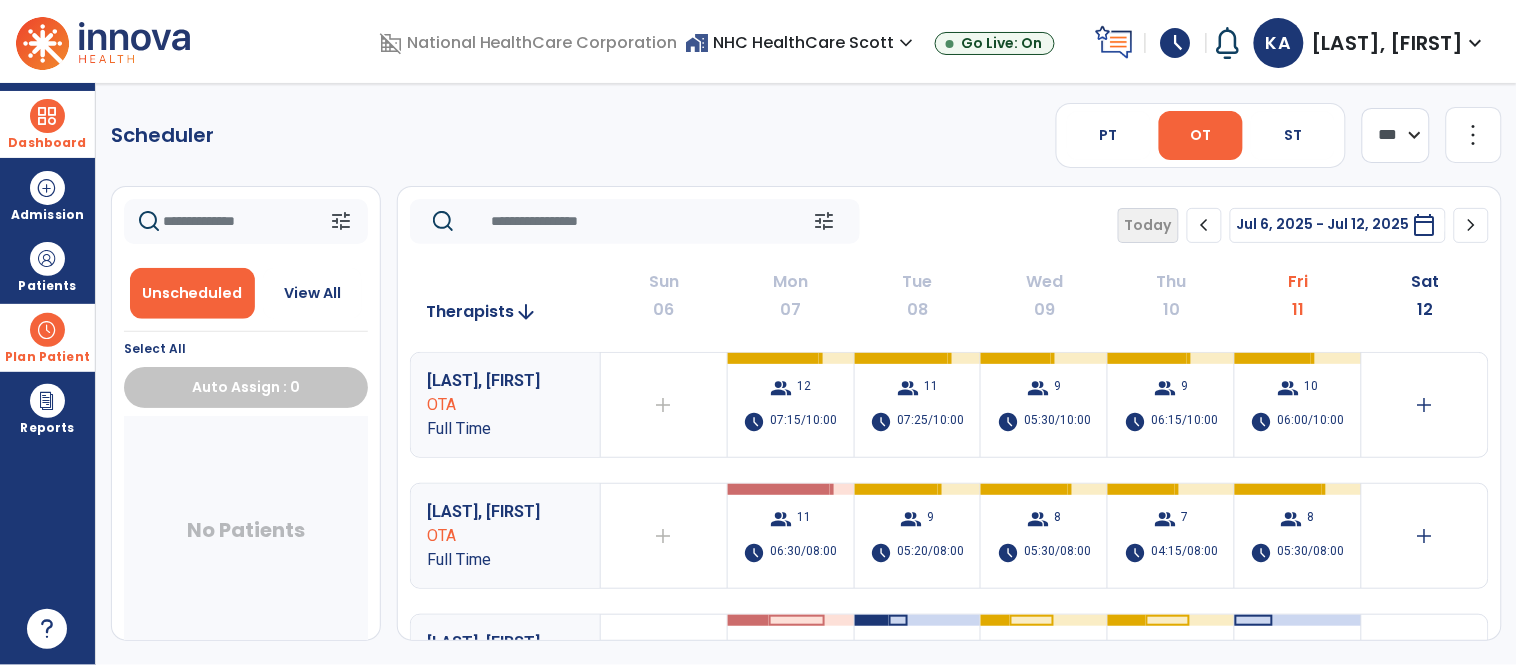 click on "**** ***" 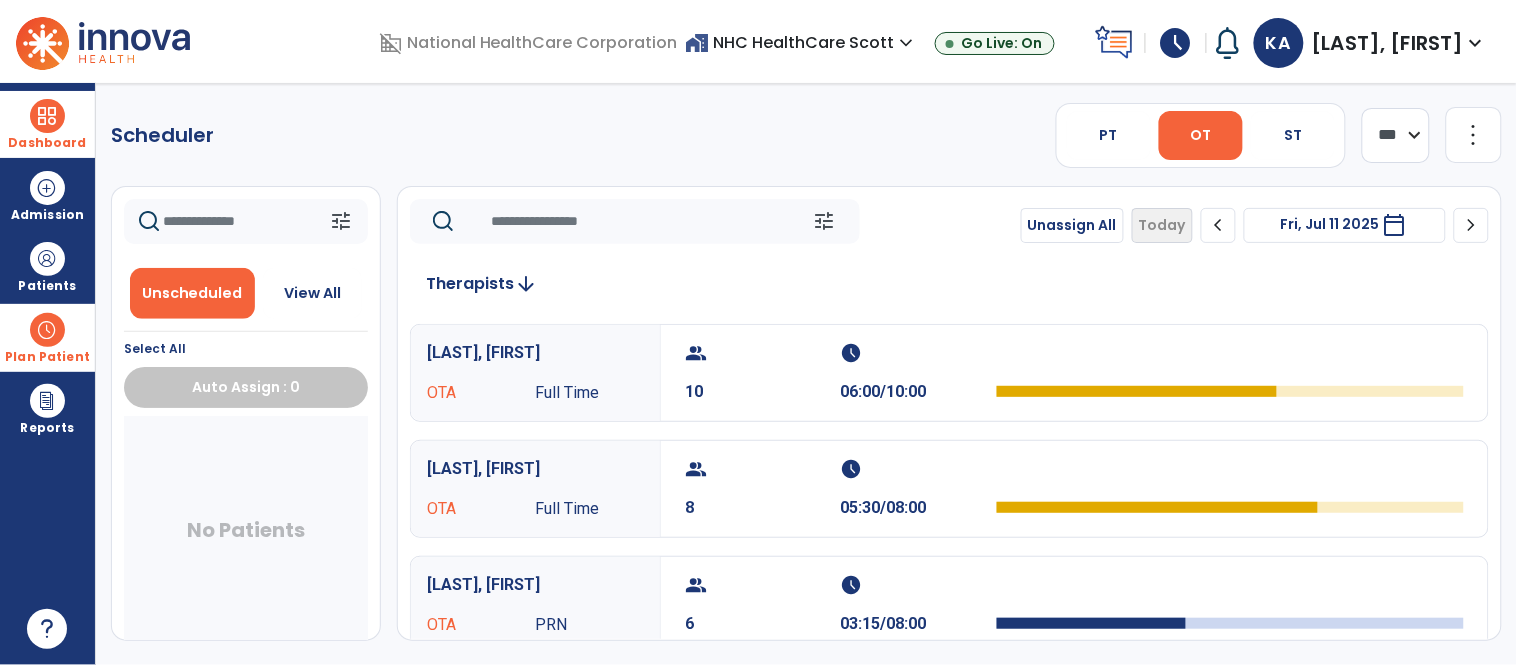 click on "chevron_right" 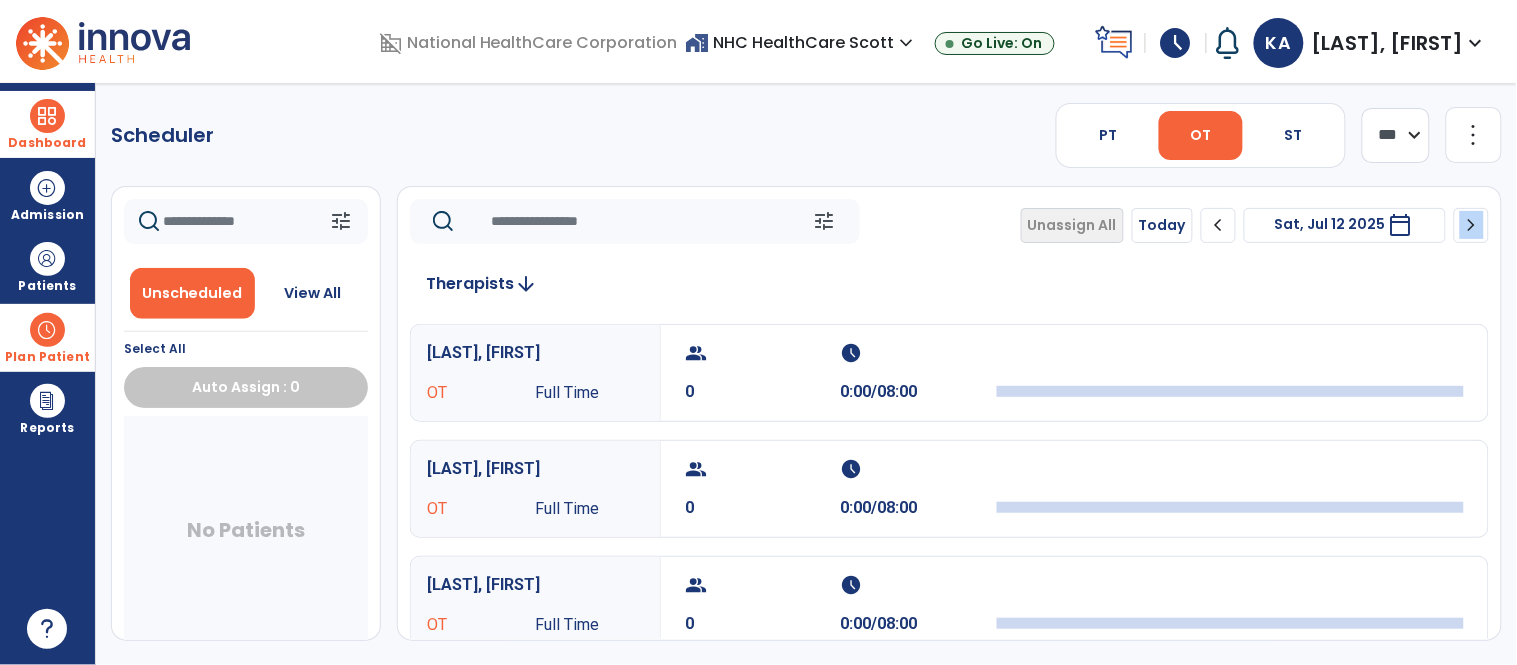click on "chevron_right" 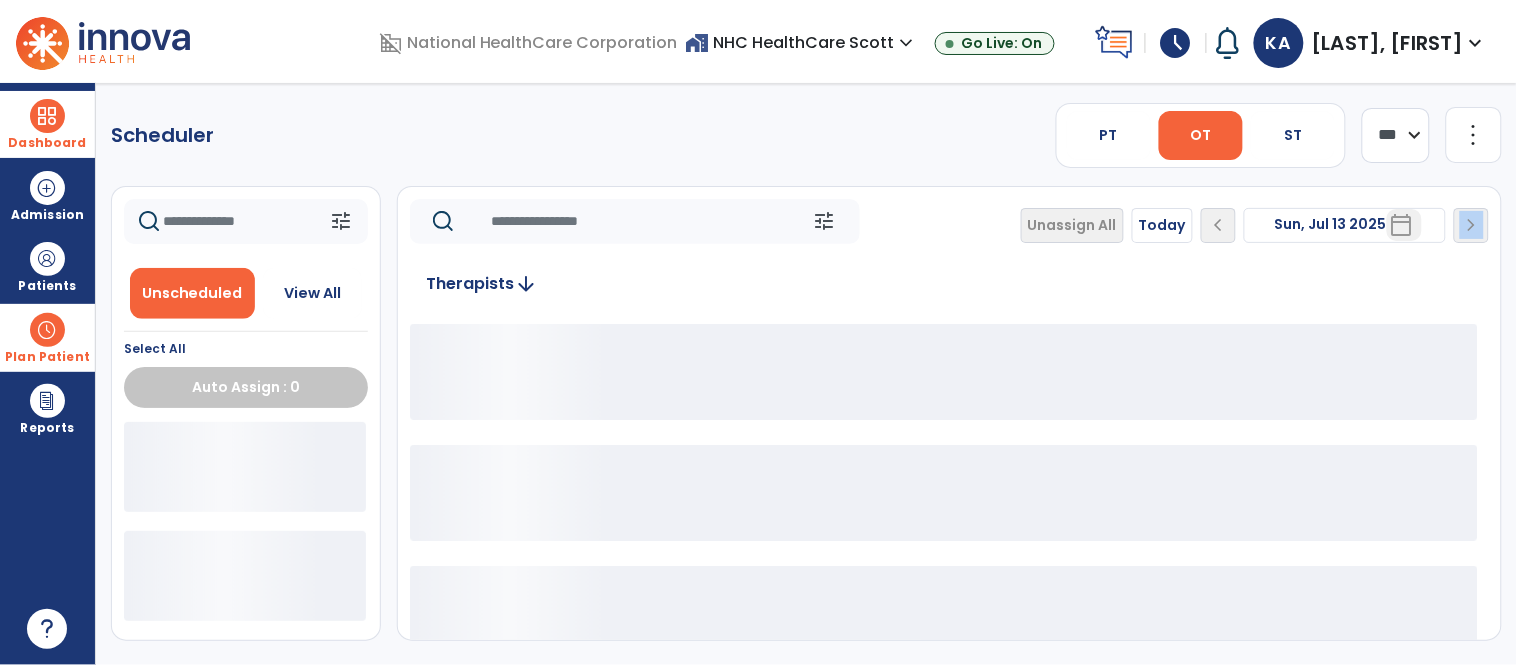 click on "Unassign All   Today  chevron_left Sun, Jul 13 2025  *********  calendar_today  chevron_right" 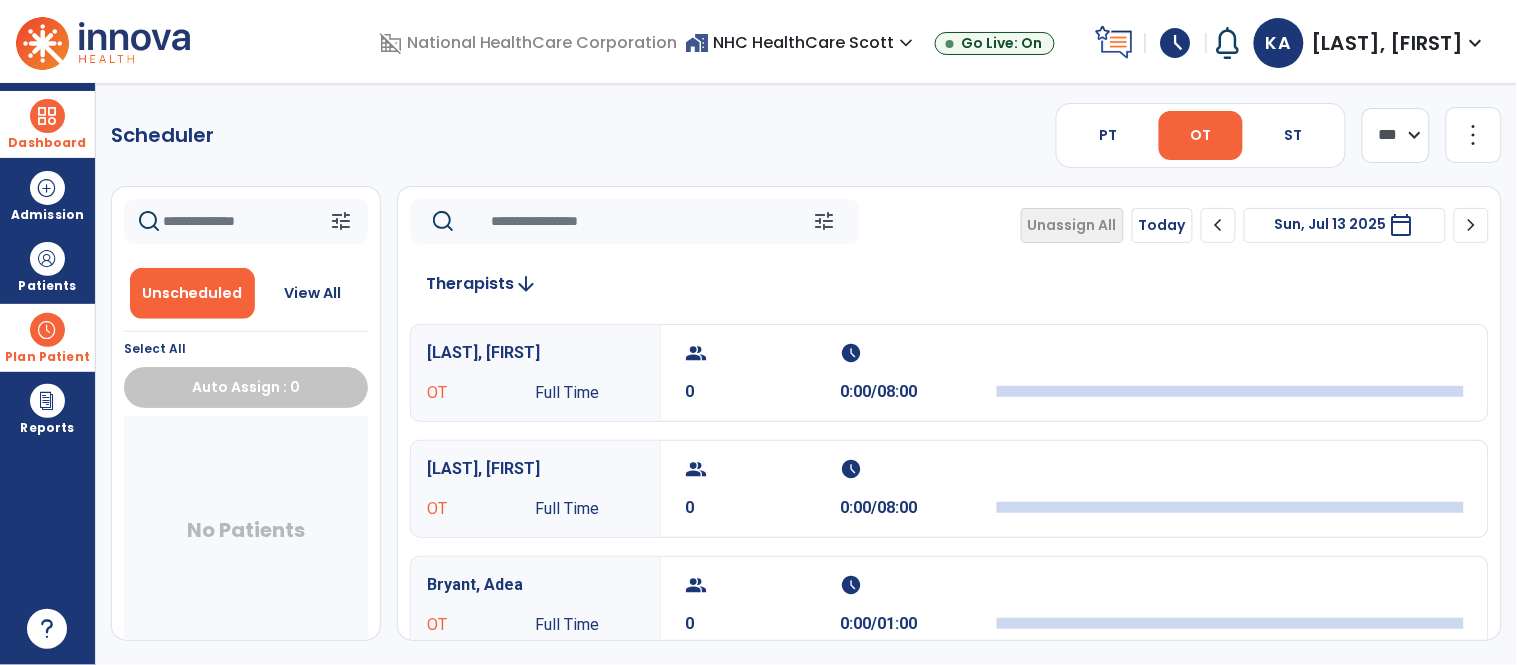 click on "chevron_right" 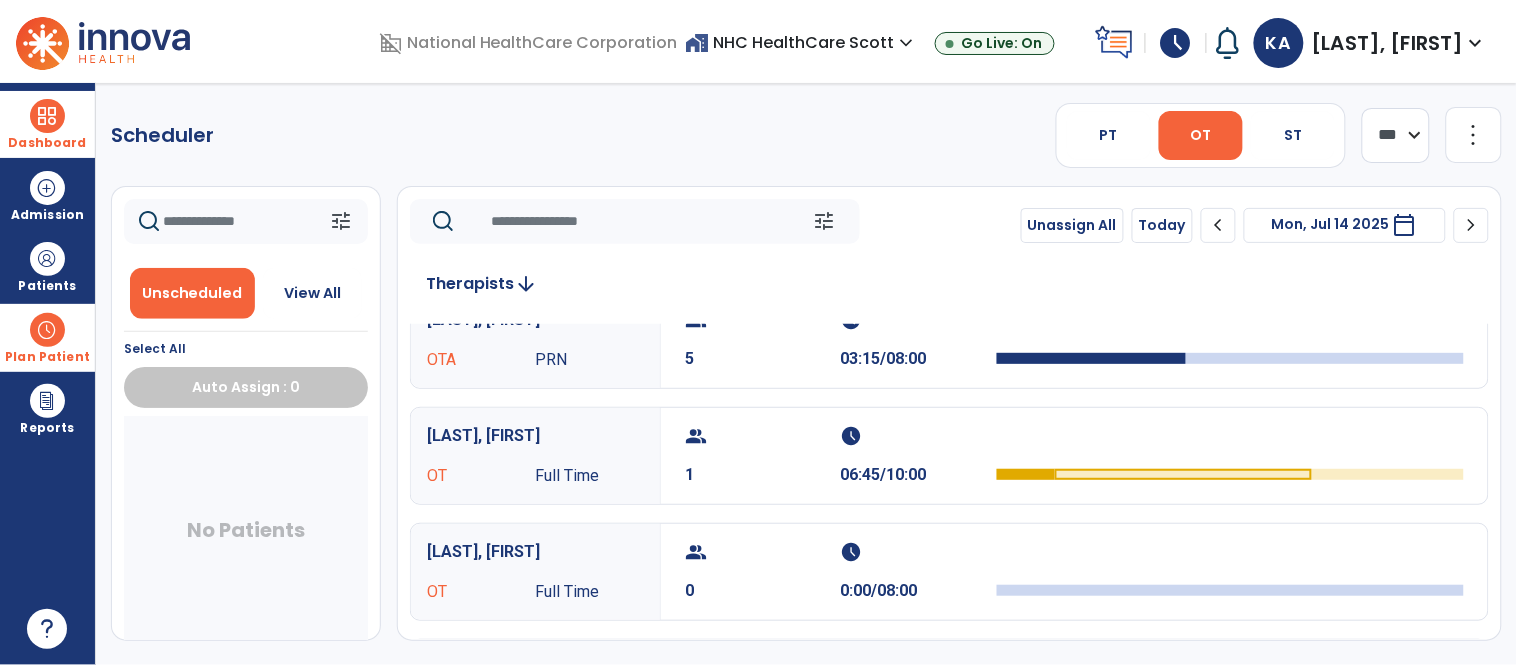 scroll, scrollTop: 266, scrollLeft: 0, axis: vertical 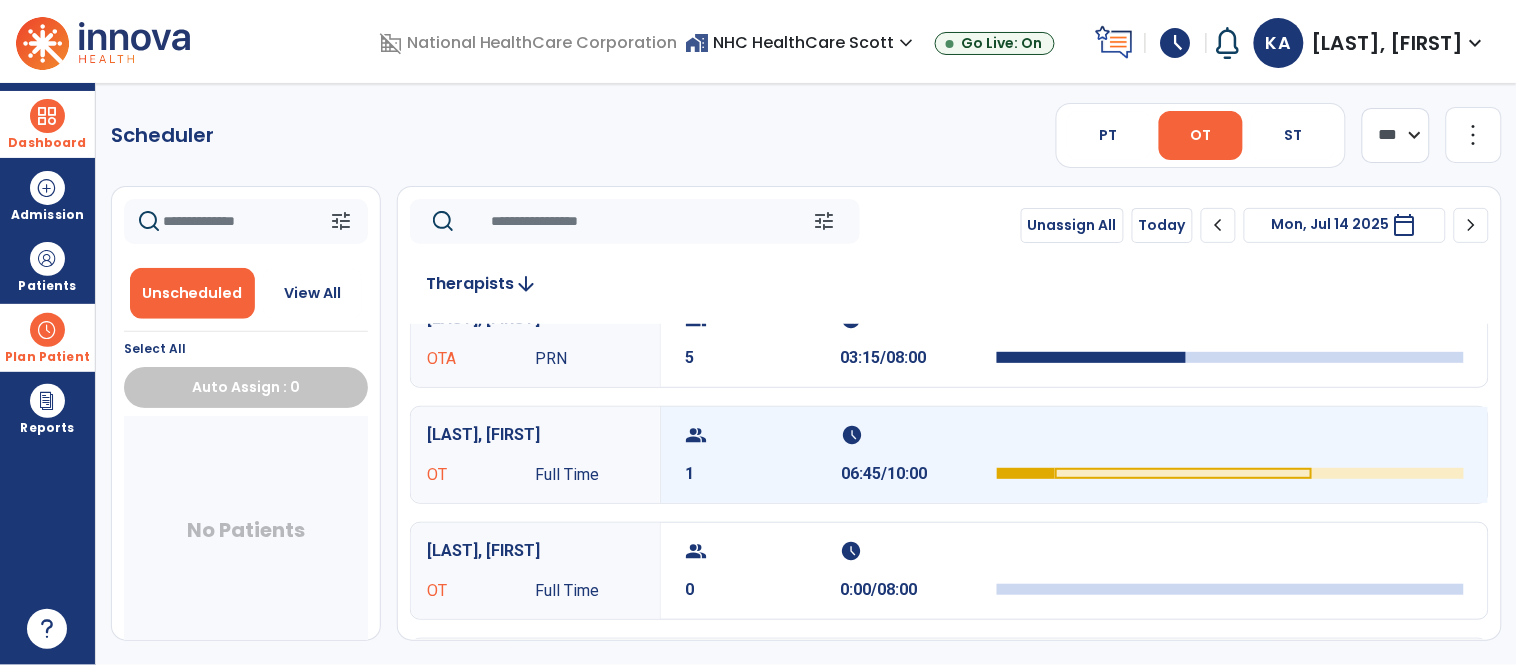 click at bounding box center (1230, 441) 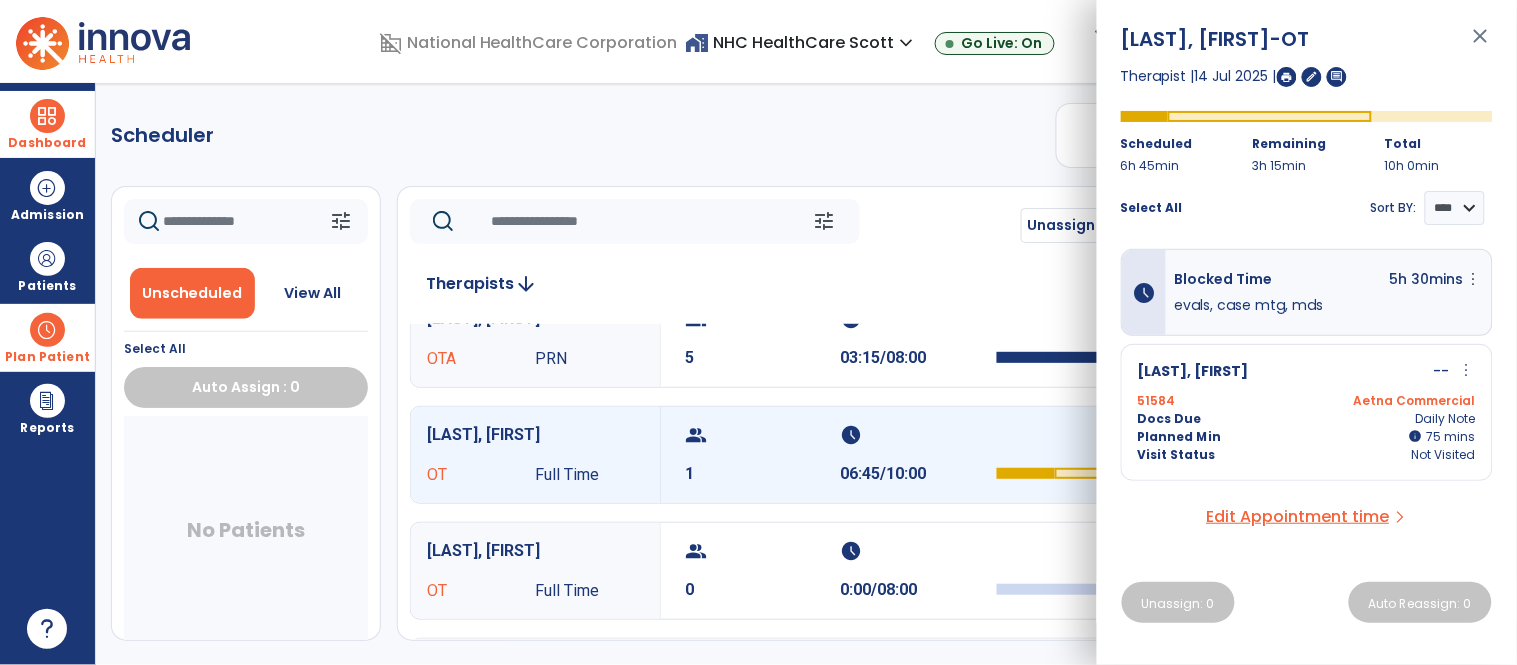 click on "close" at bounding box center [1481, 45] 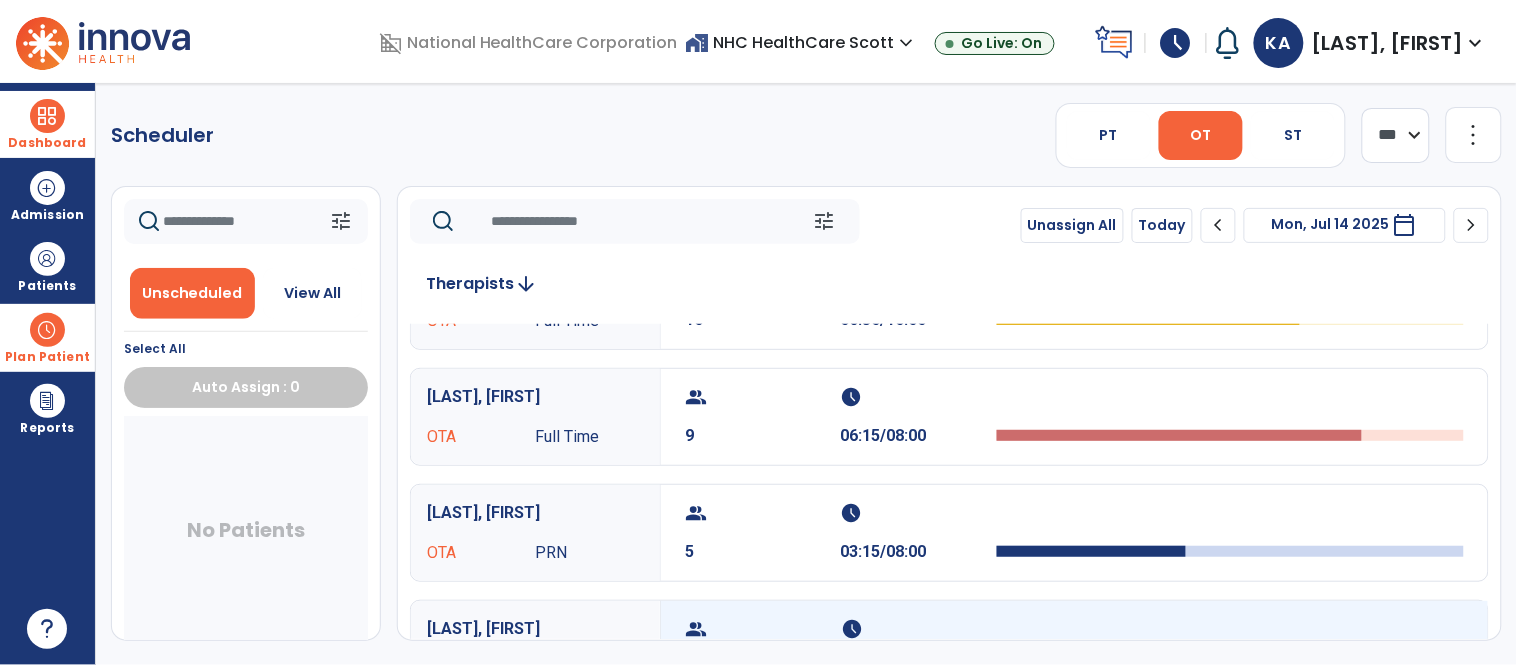 scroll, scrollTop: 71, scrollLeft: 0, axis: vertical 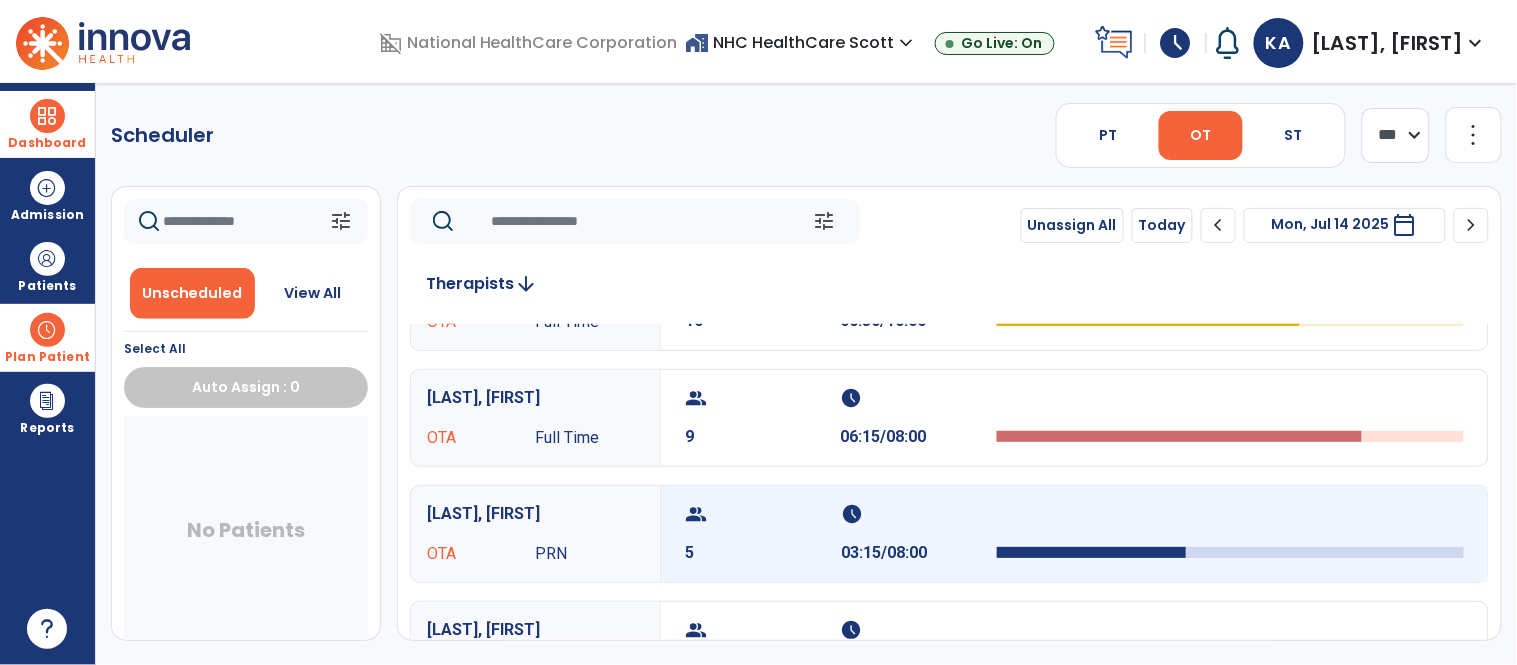 click at bounding box center (1230, 520) 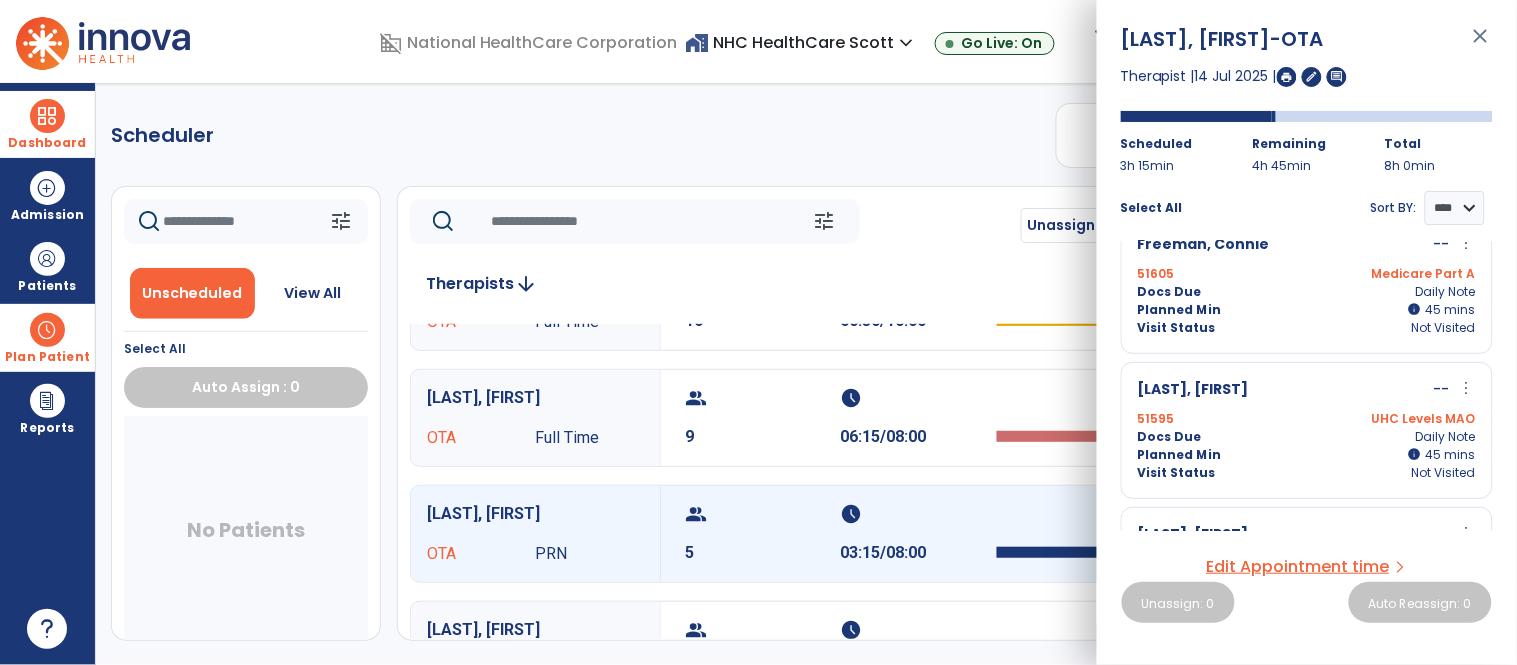 scroll, scrollTop: 0, scrollLeft: 0, axis: both 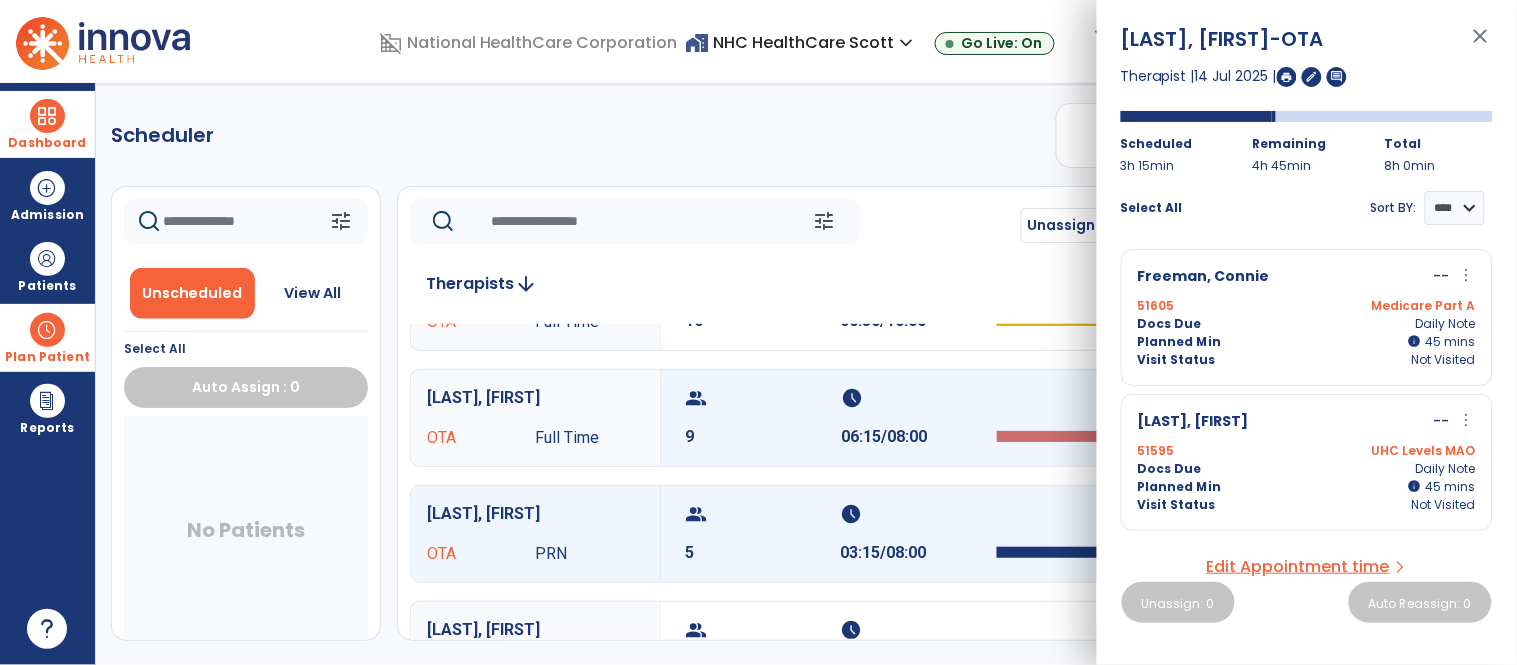 click on "schedule  06:15/08:00" at bounding box center (919, 418) 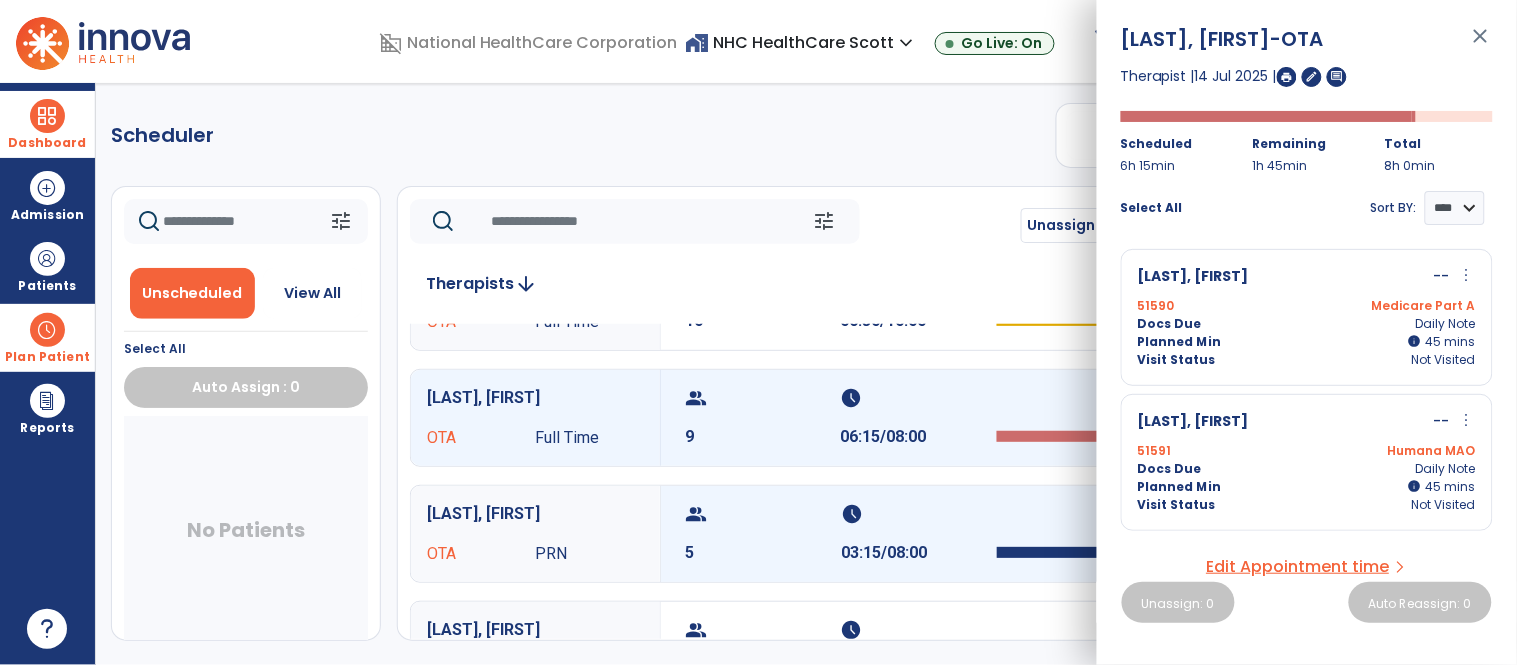 scroll, scrollTop: 0, scrollLeft: 0, axis: both 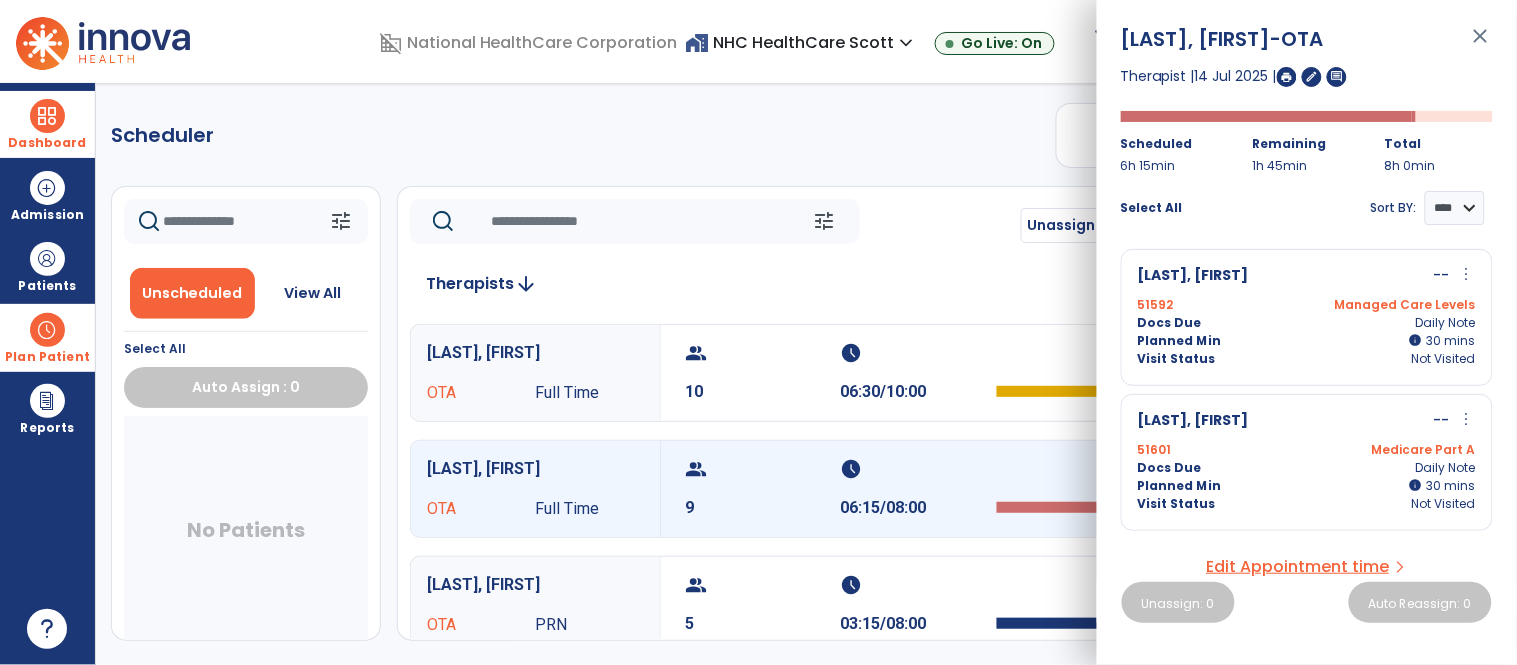 click on "close" at bounding box center (1481, 45) 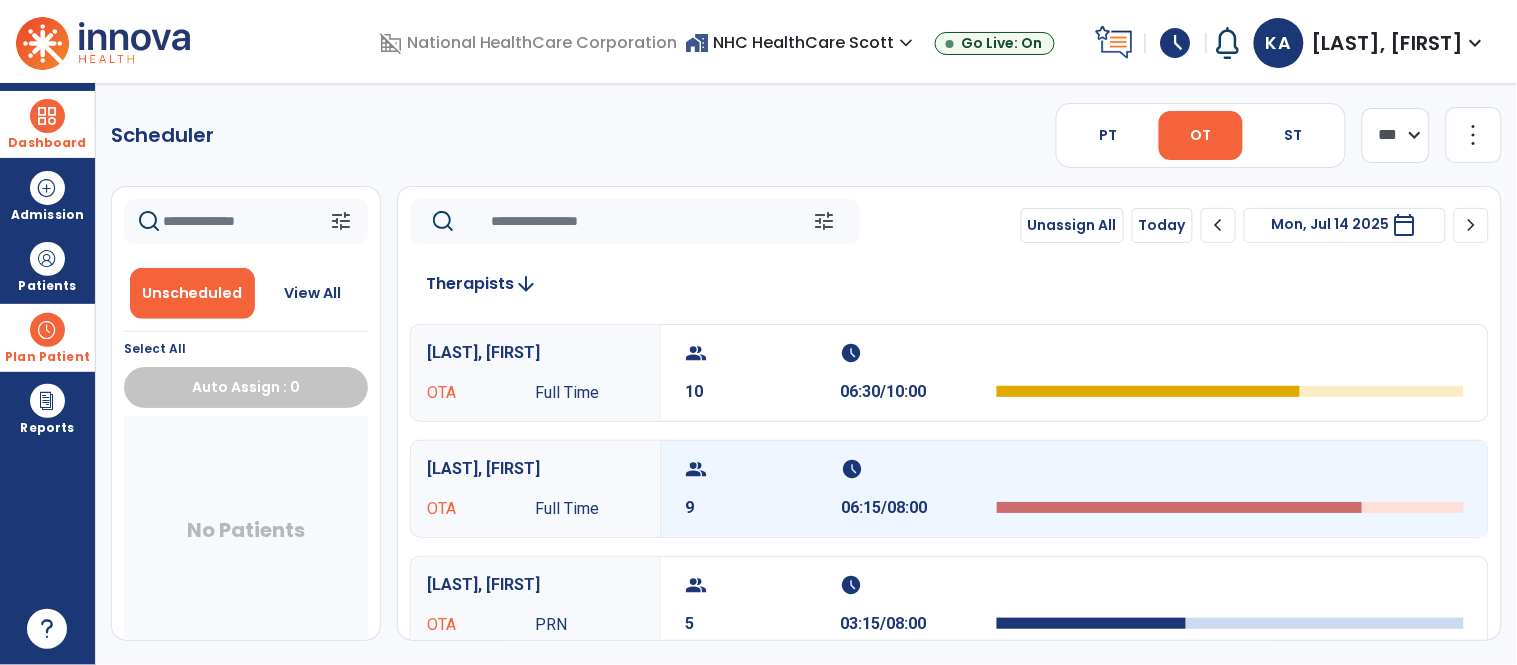 click on "9" at bounding box center [763, 508] 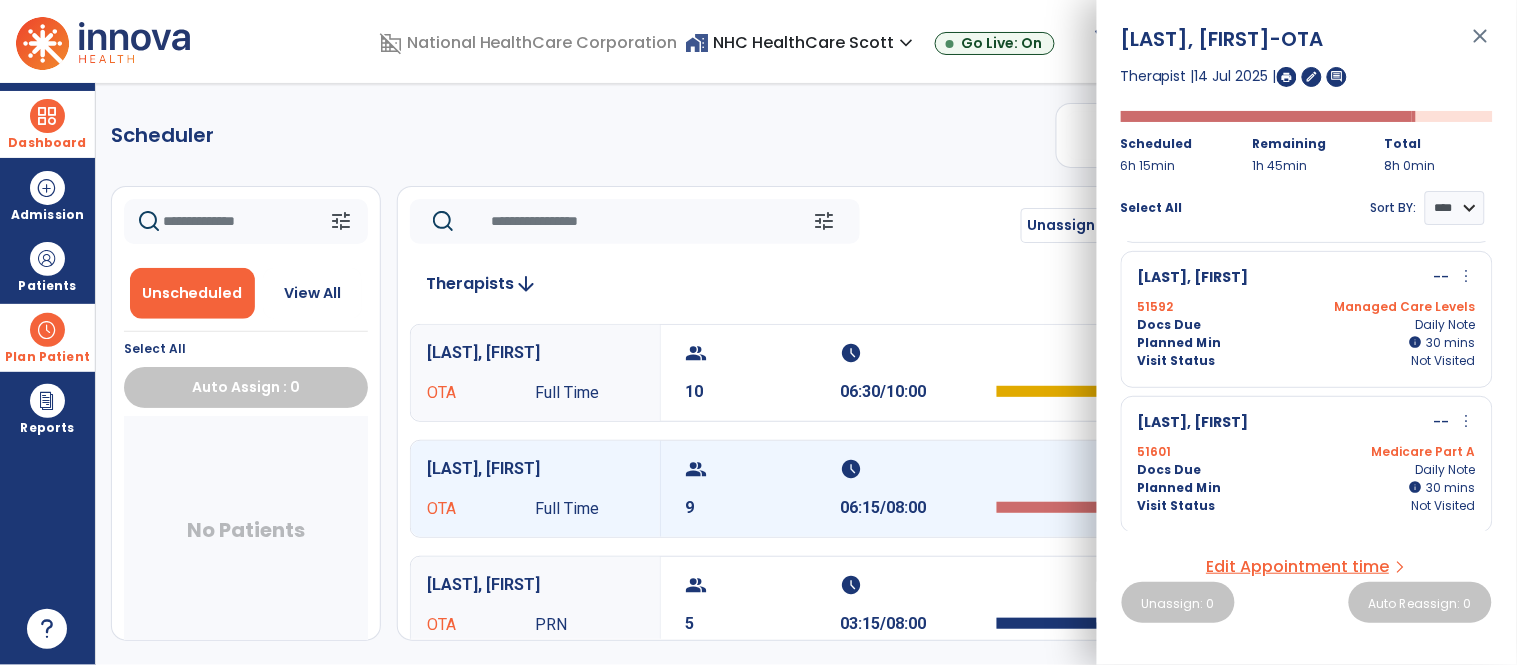 scroll, scrollTop: 1021, scrollLeft: 0, axis: vertical 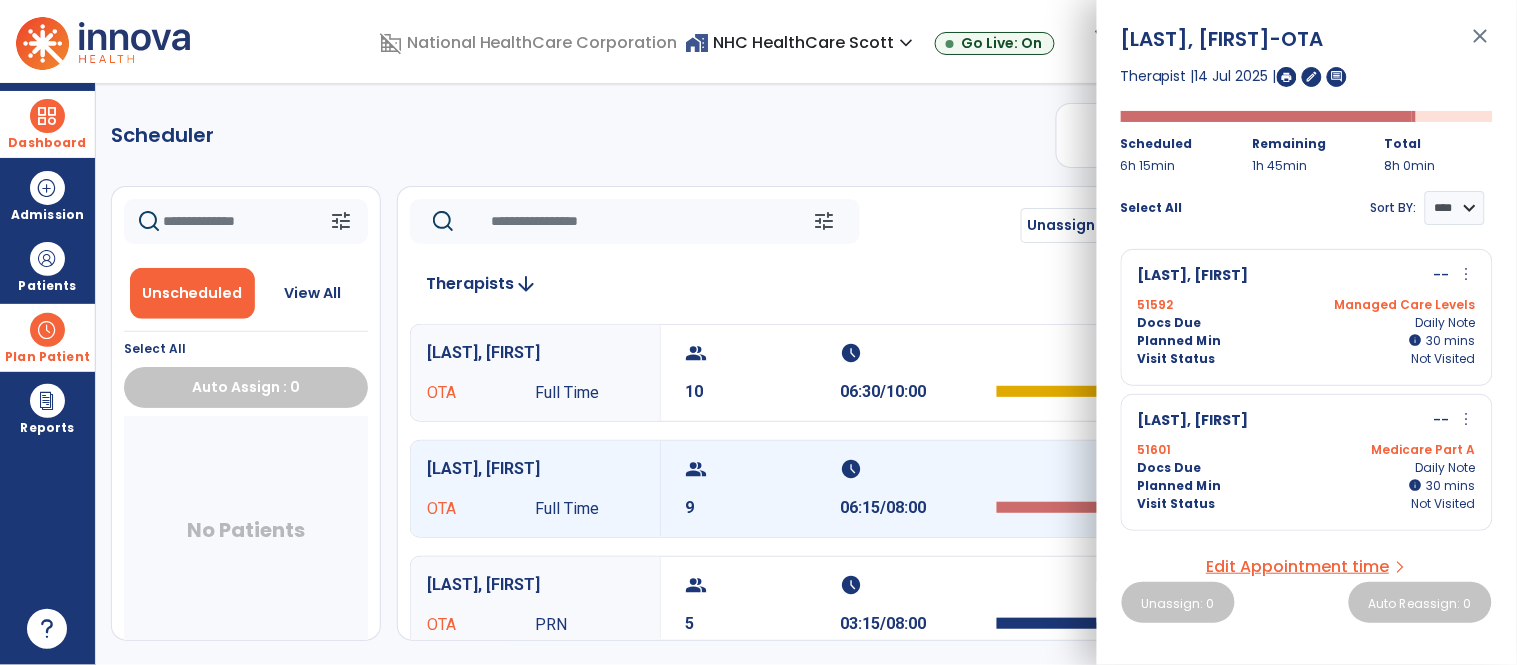 click on "Dashboard" at bounding box center [47, 124] 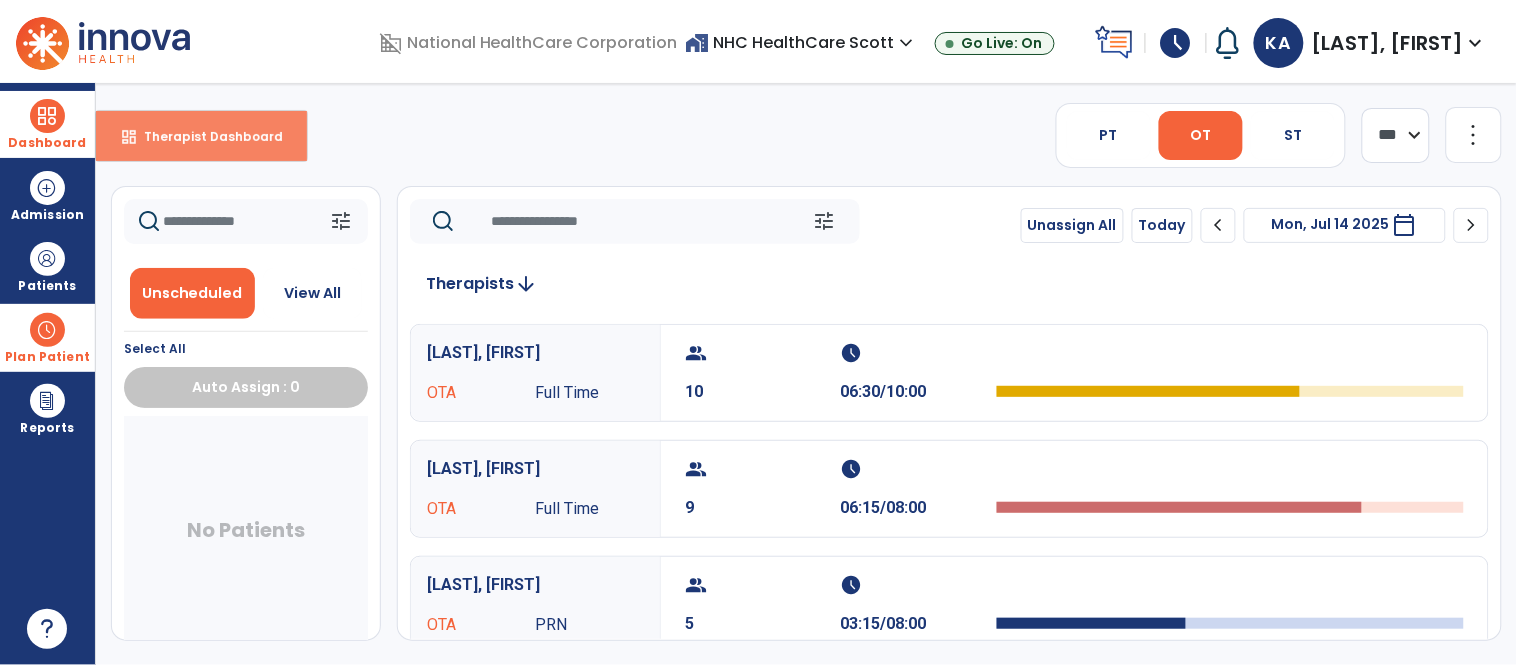 click on "dashboard" at bounding box center (129, 137) 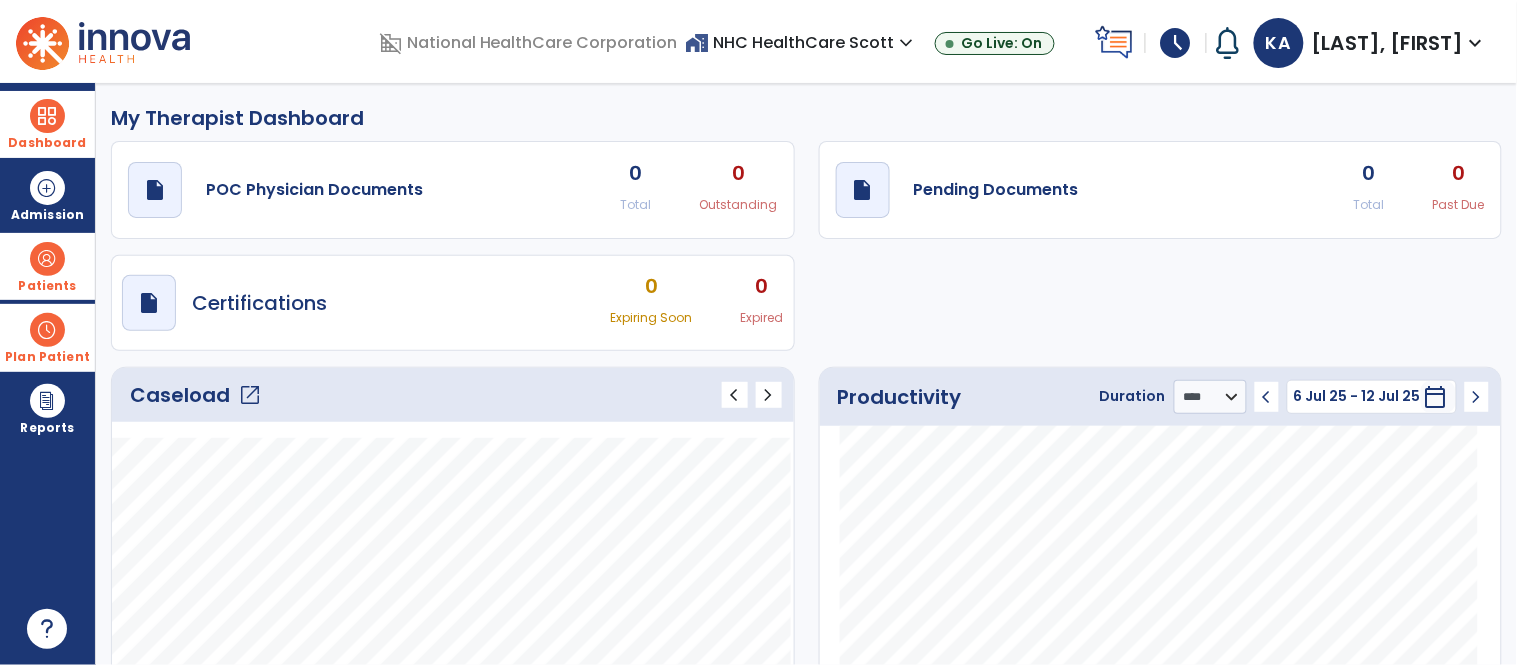 click at bounding box center (47, 259) 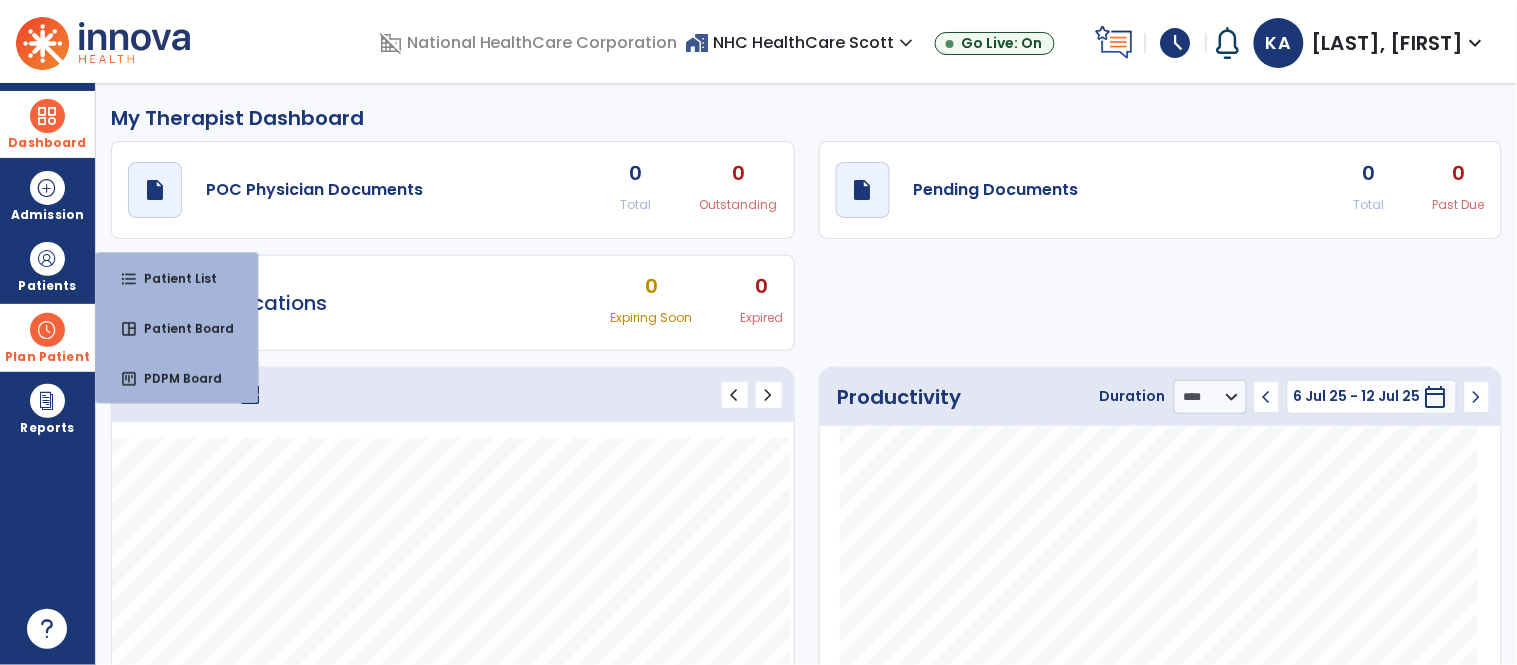 click on "schedule" at bounding box center (1176, 43) 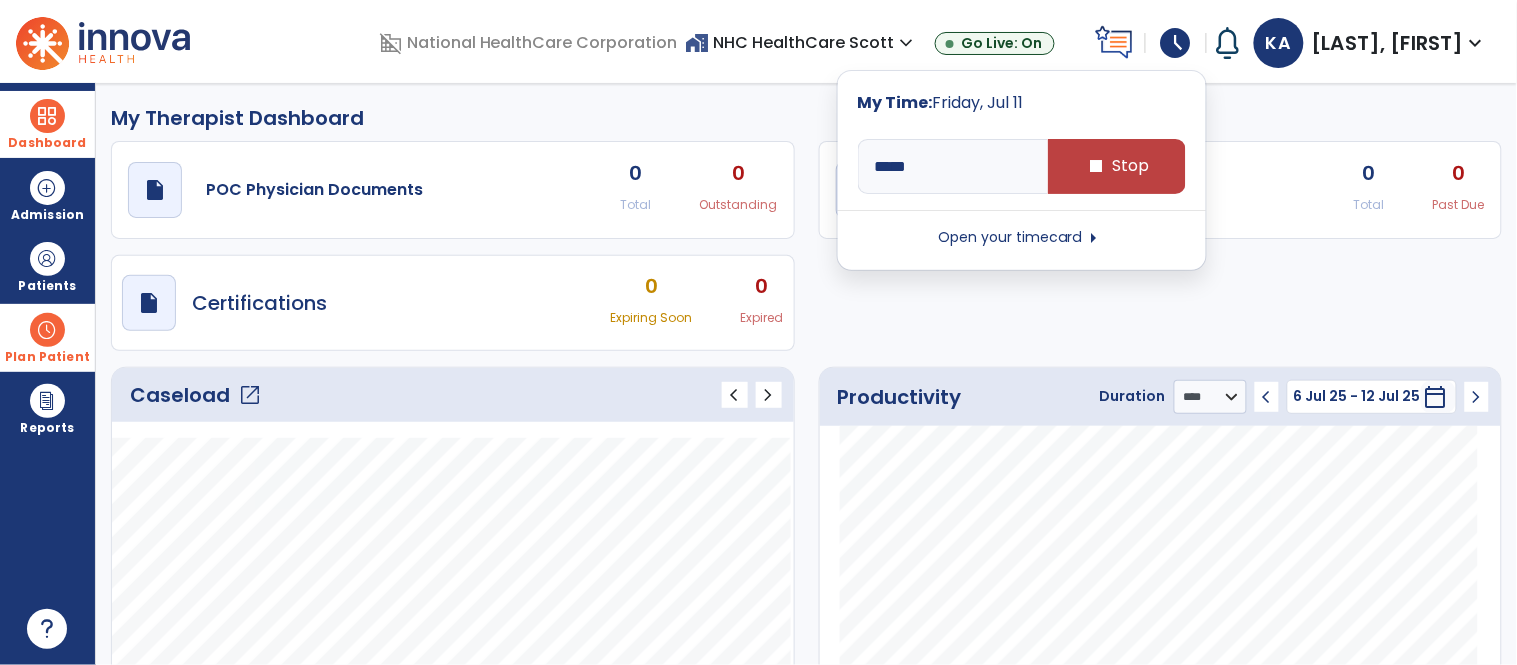 click on "Open your timecard  arrow_right" at bounding box center [1022, 238] 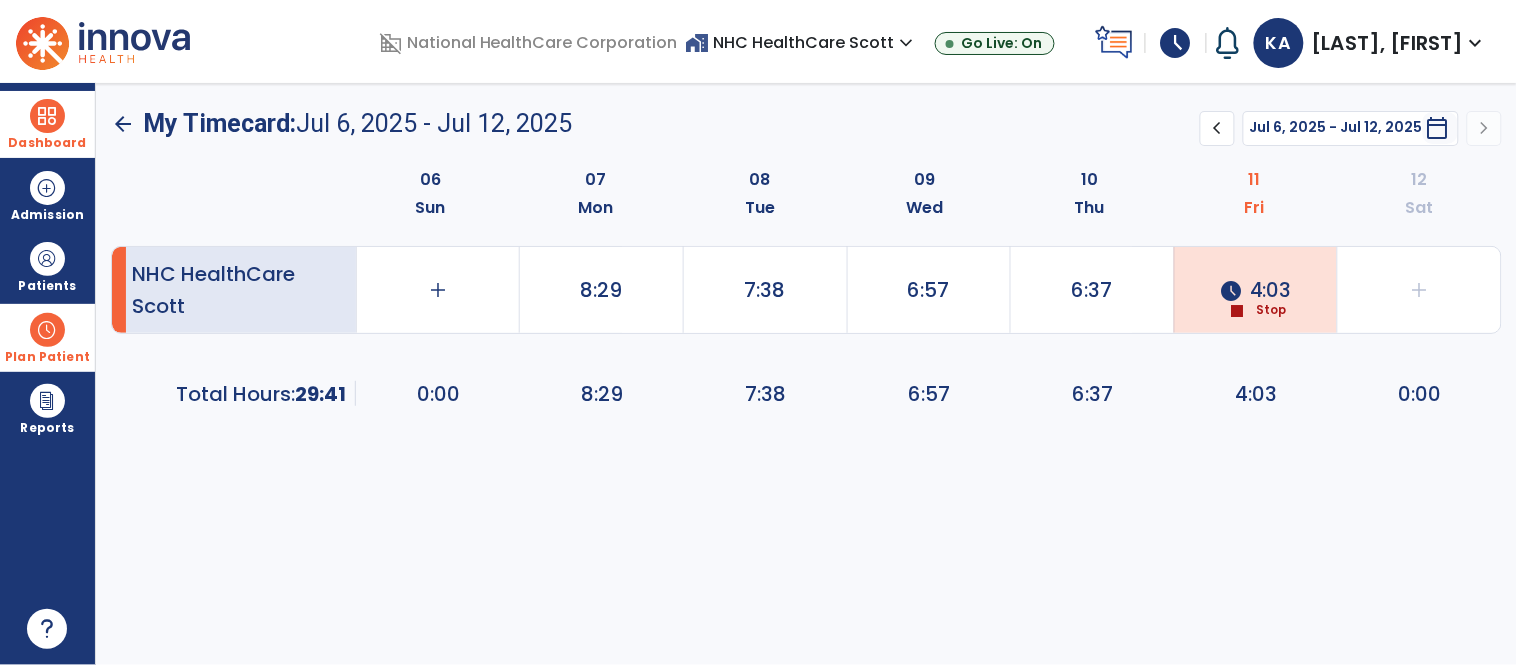 click on "arrow_back" 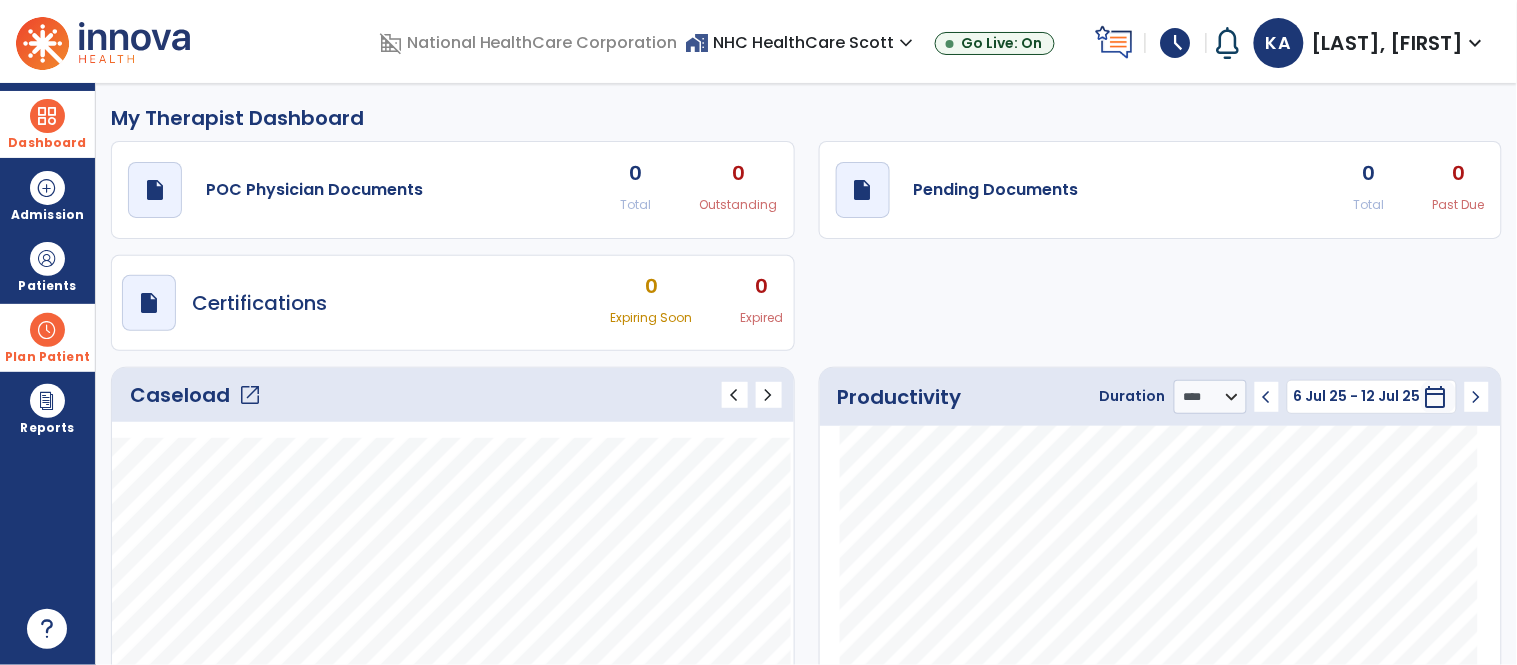 click on "Plan Patient" at bounding box center (47, 266) 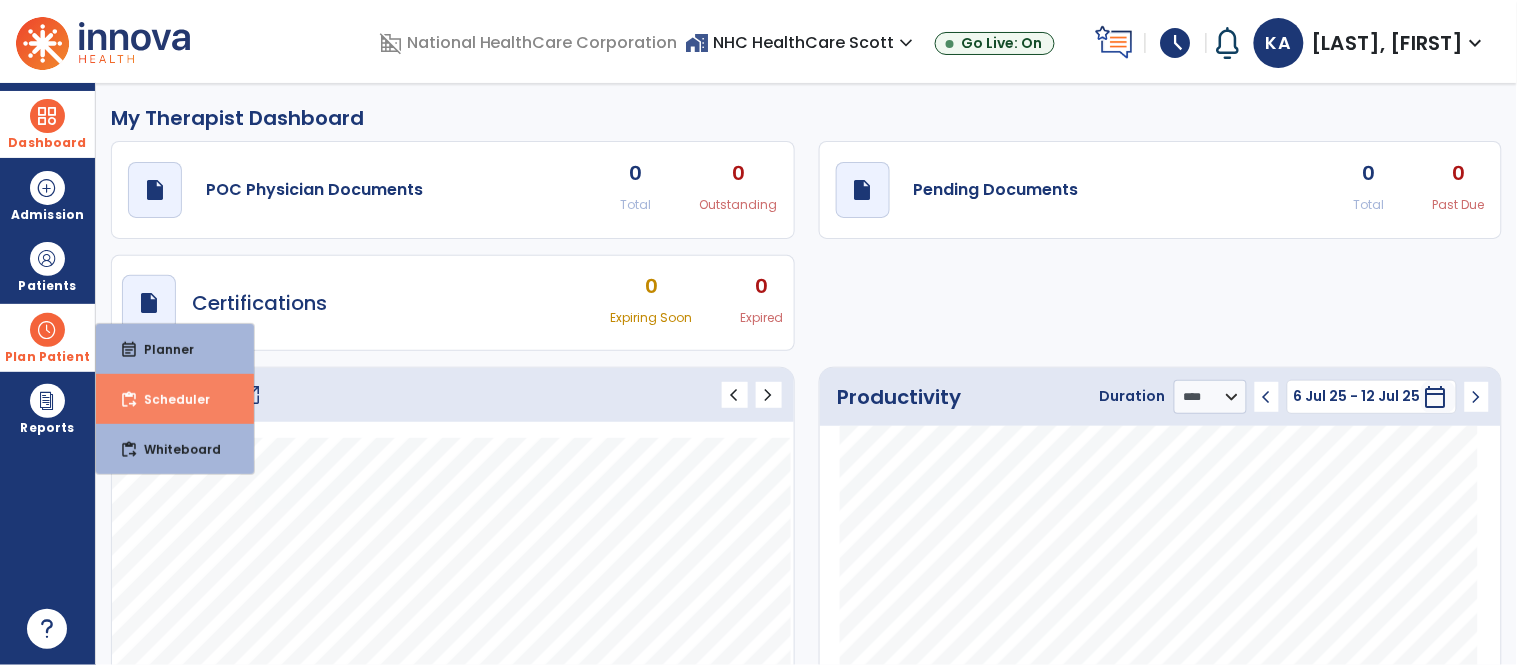click on "content_paste_go  Scheduler" at bounding box center (175, 399) 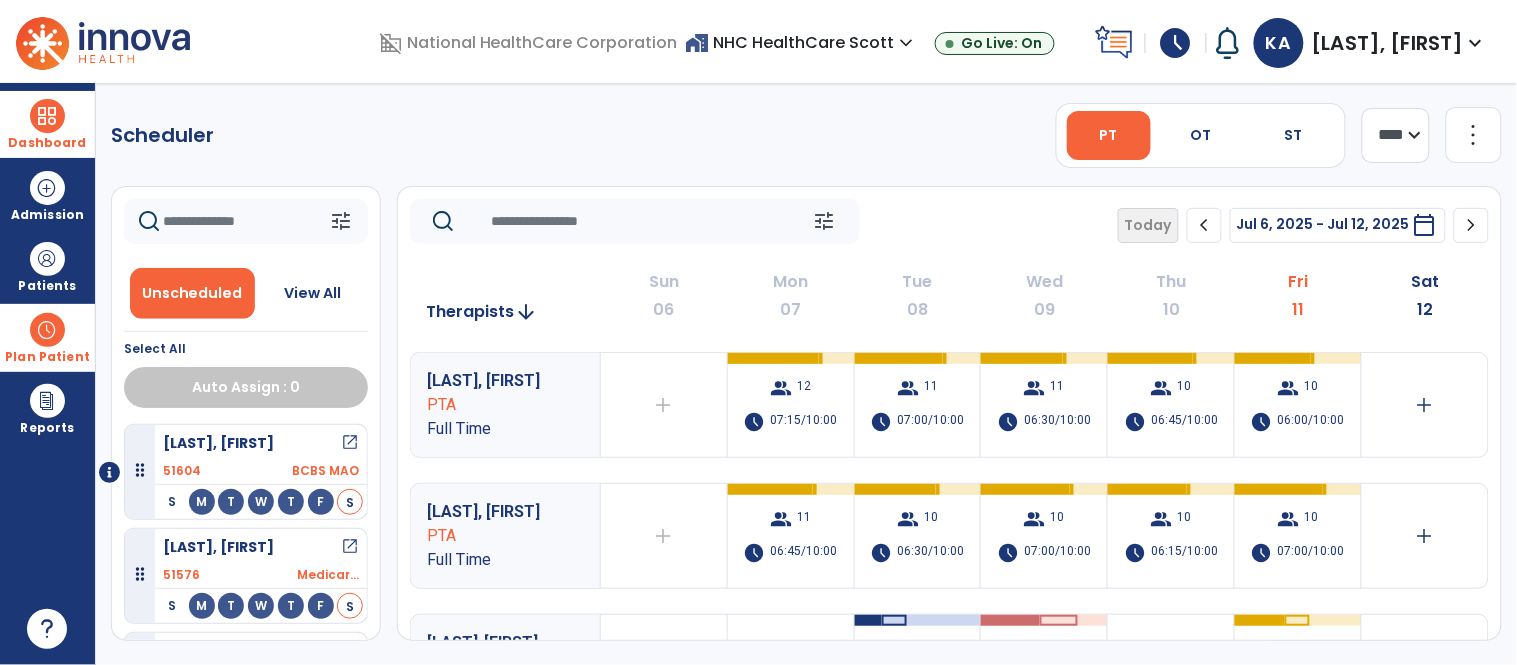 click on "chevron_right" 